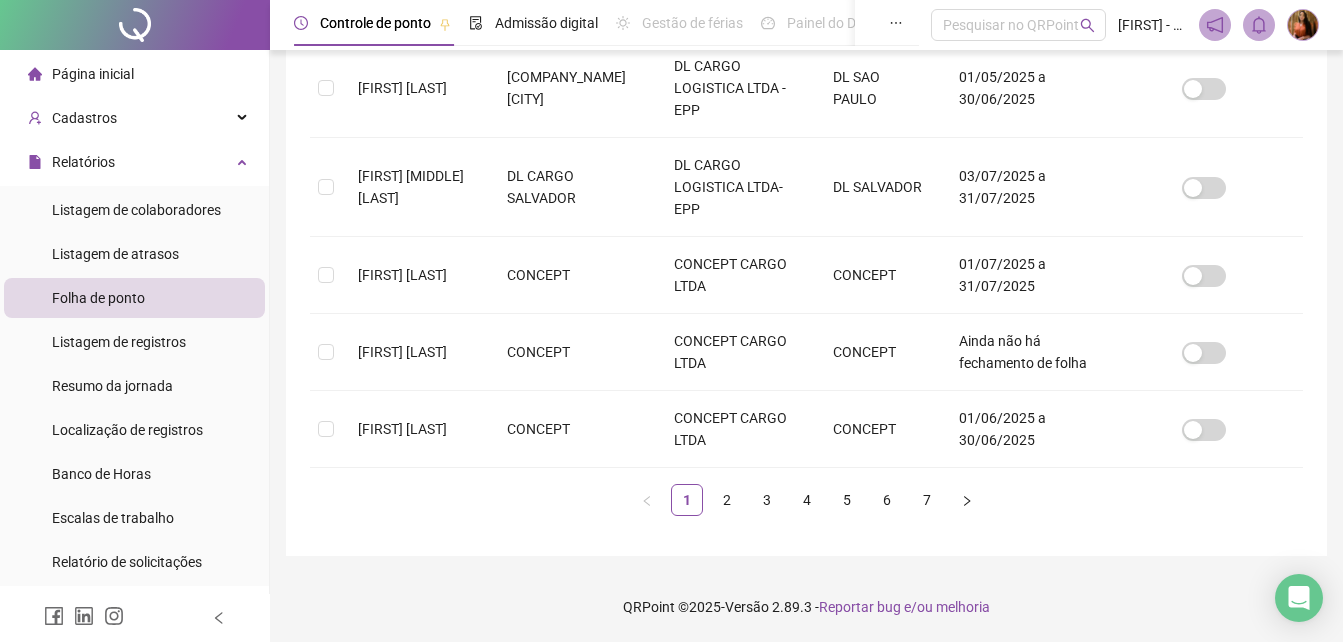 scroll, scrollTop: 838, scrollLeft: 0, axis: vertical 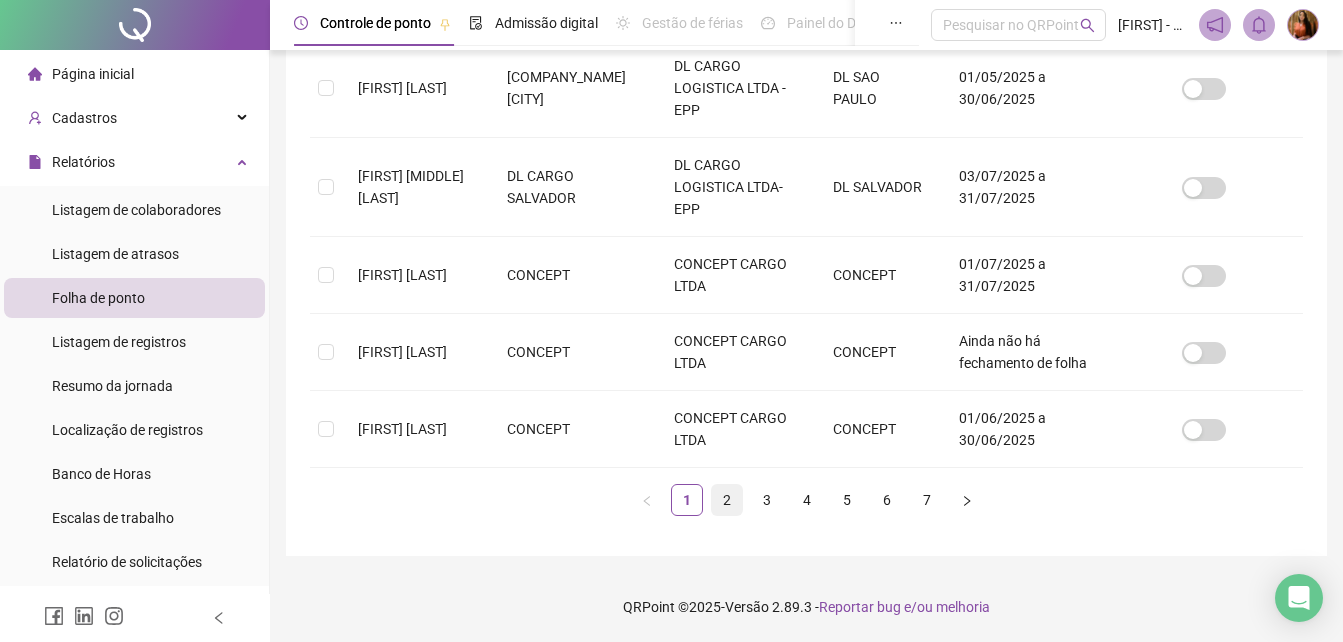 click on "2" at bounding box center (727, 500) 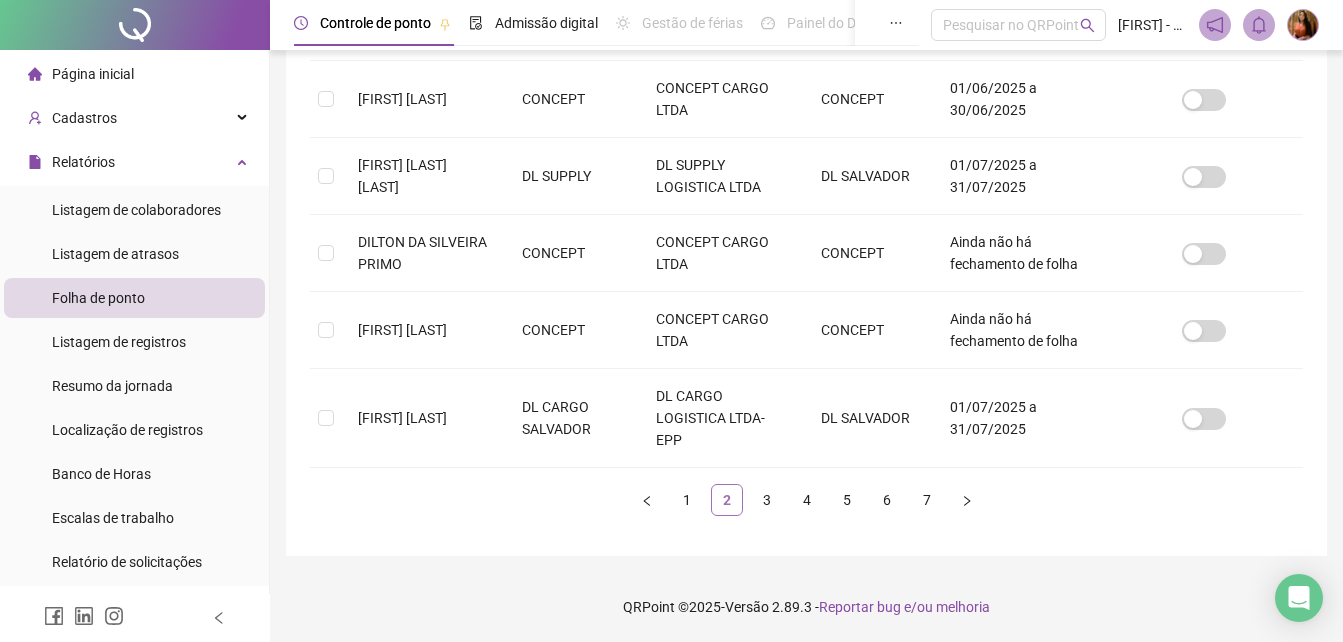 scroll, scrollTop: 89, scrollLeft: 0, axis: vertical 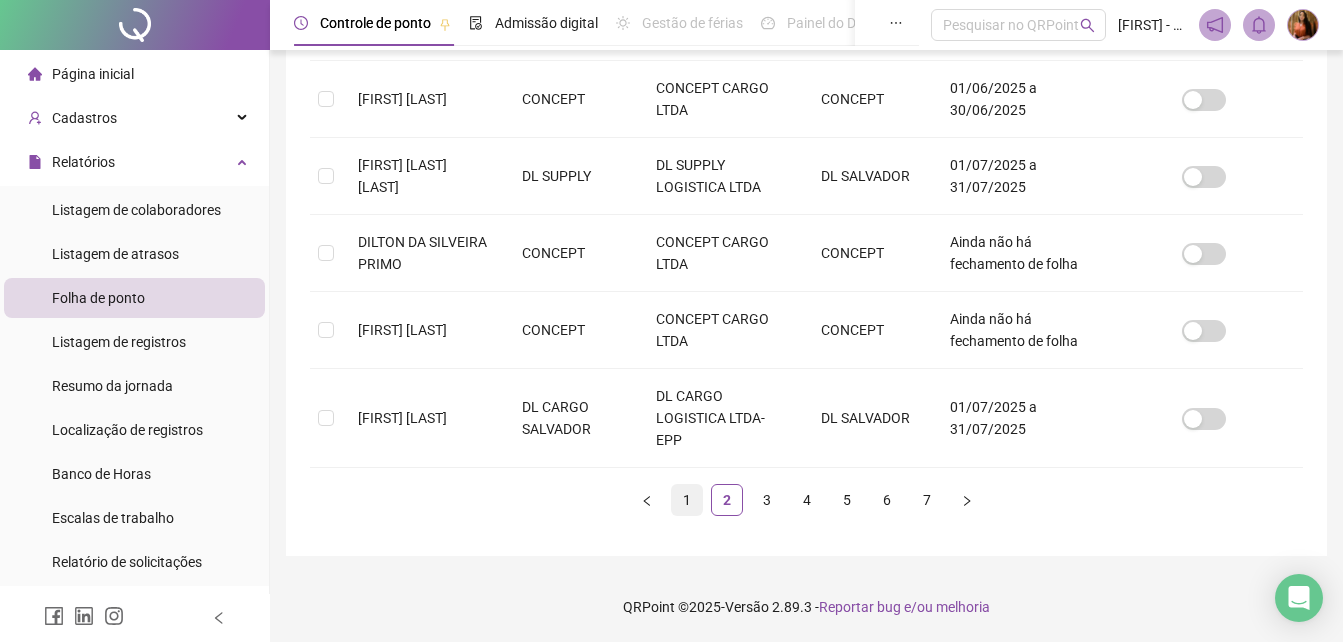 click on "1" at bounding box center (687, 500) 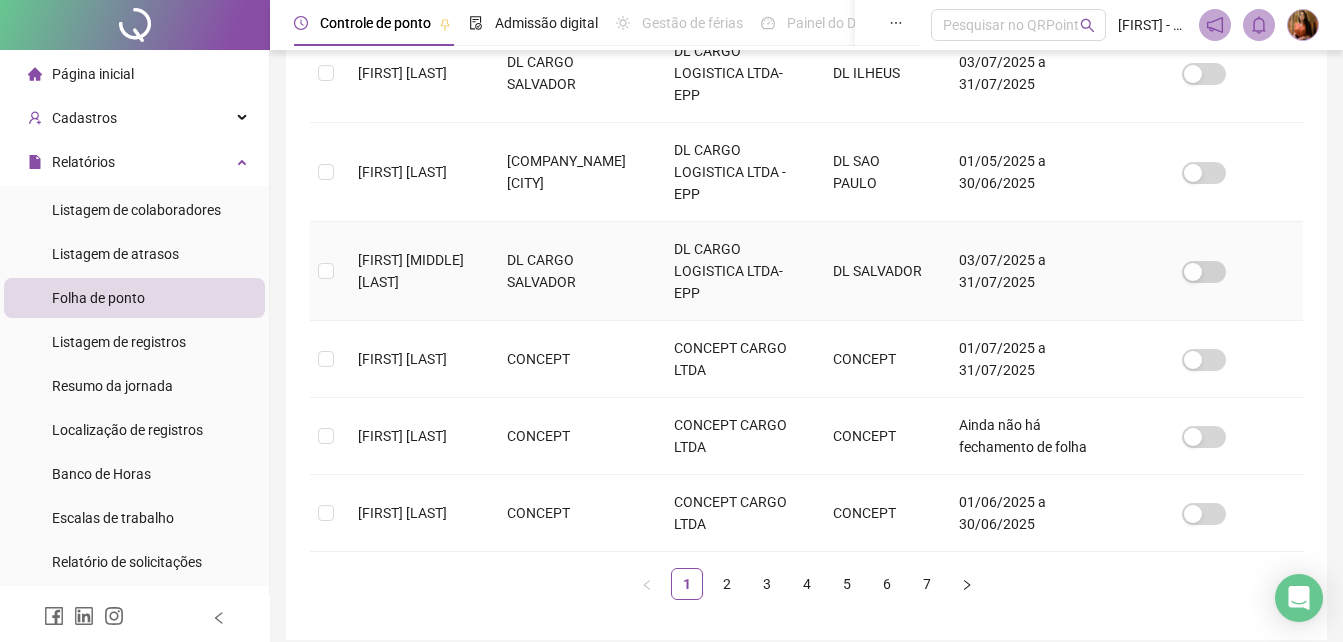 scroll, scrollTop: 789, scrollLeft: 0, axis: vertical 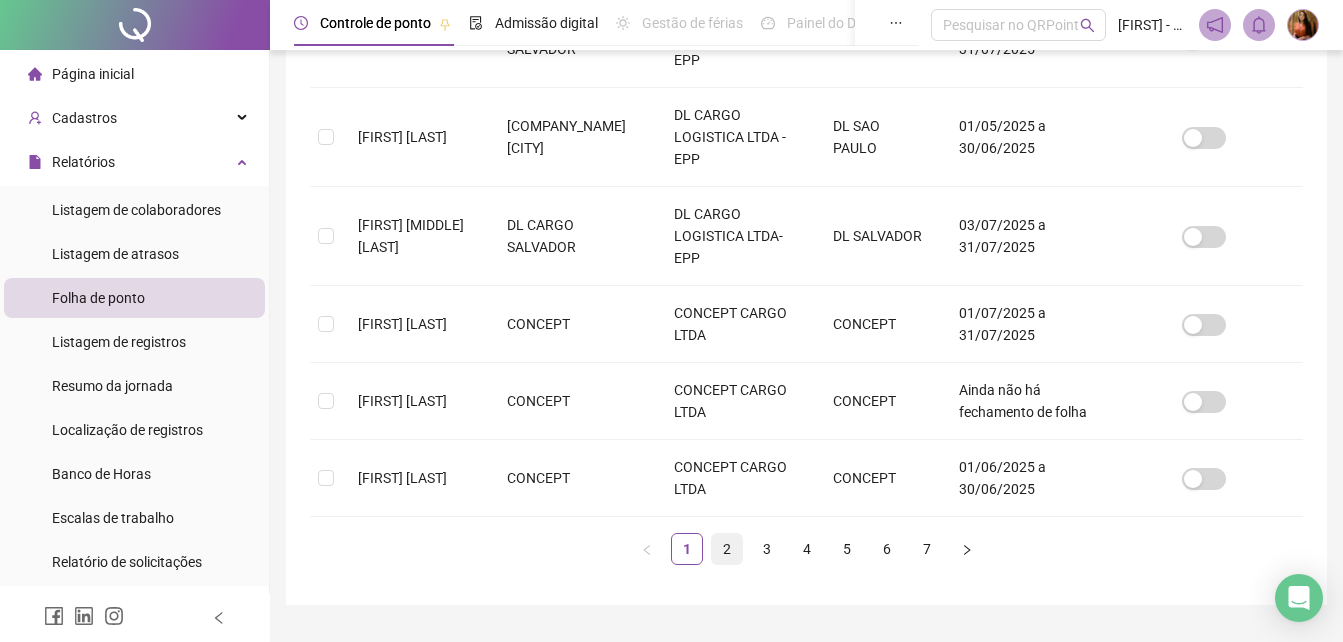 click on "2" at bounding box center (727, 549) 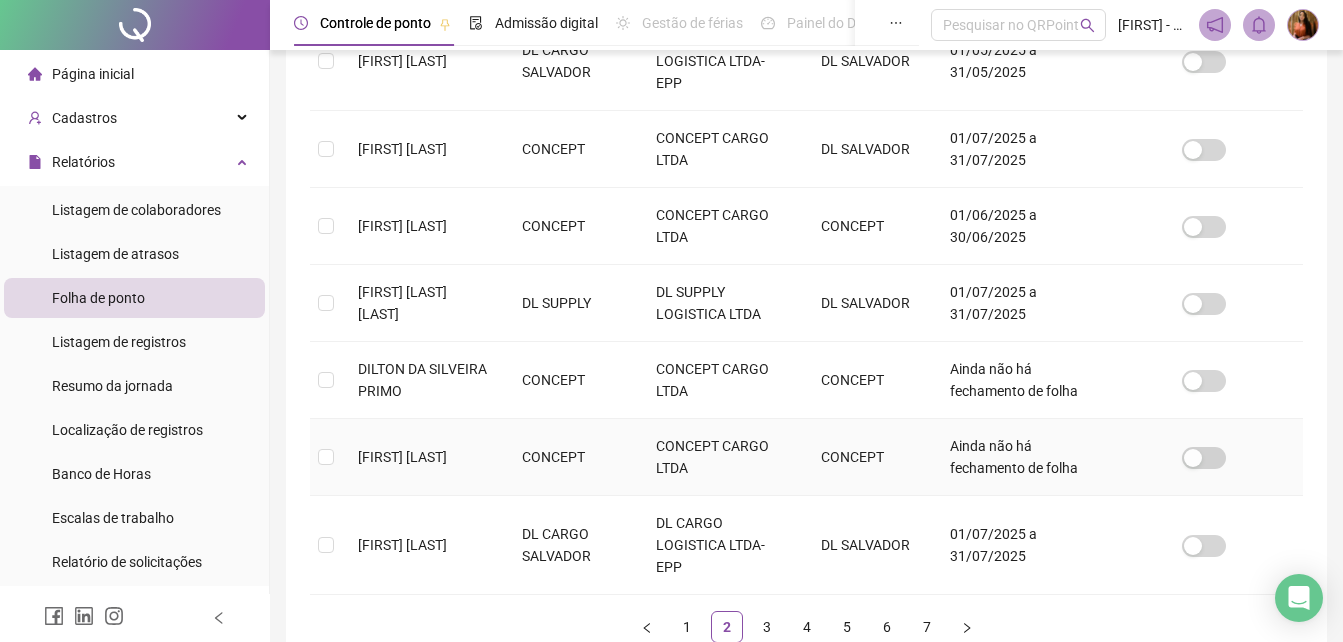 scroll, scrollTop: 789, scrollLeft: 0, axis: vertical 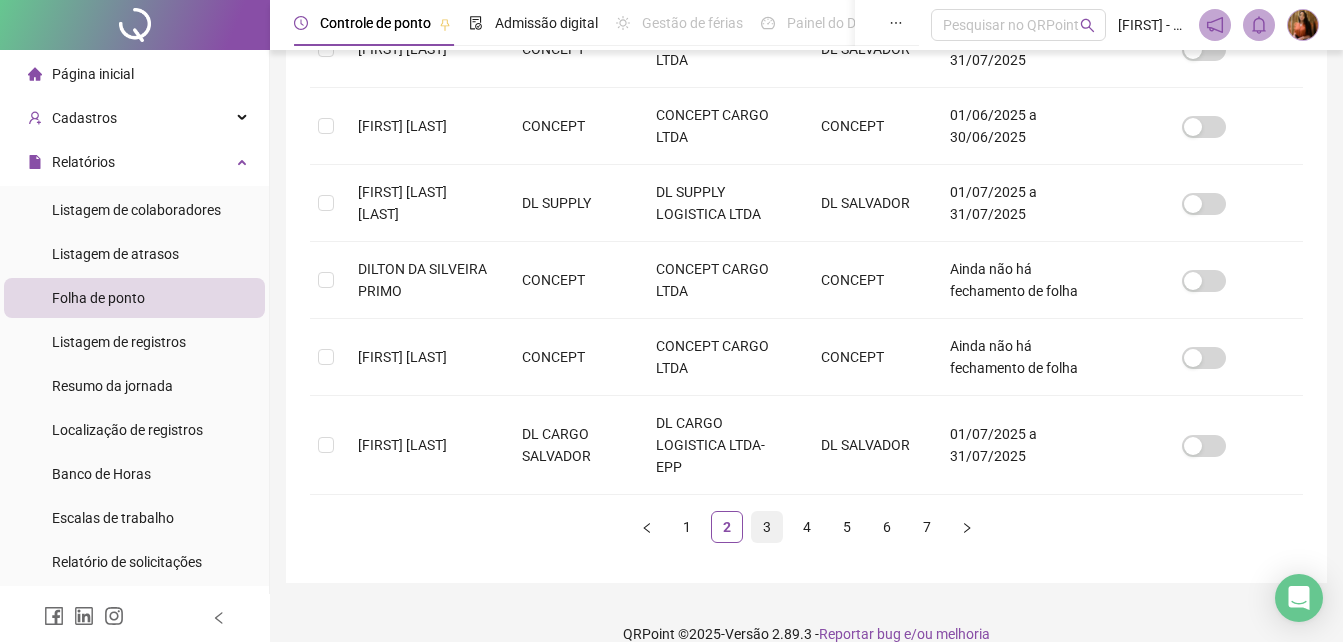 click on "3" at bounding box center (767, 527) 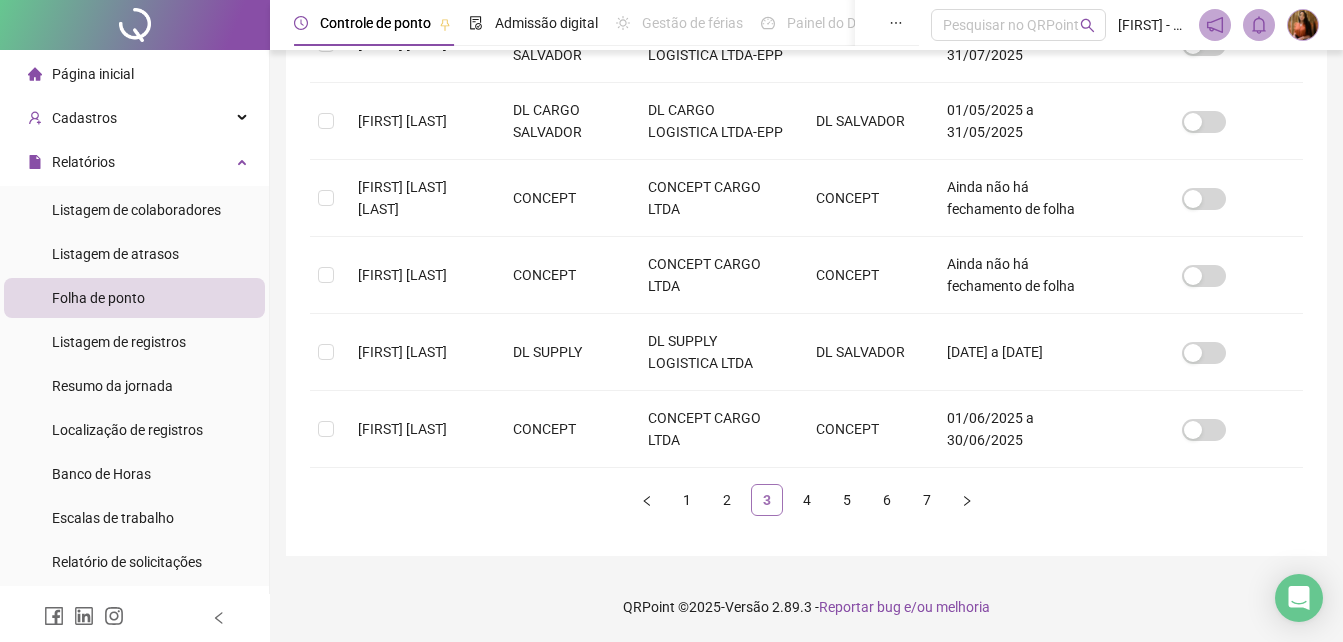 scroll, scrollTop: 89, scrollLeft: 0, axis: vertical 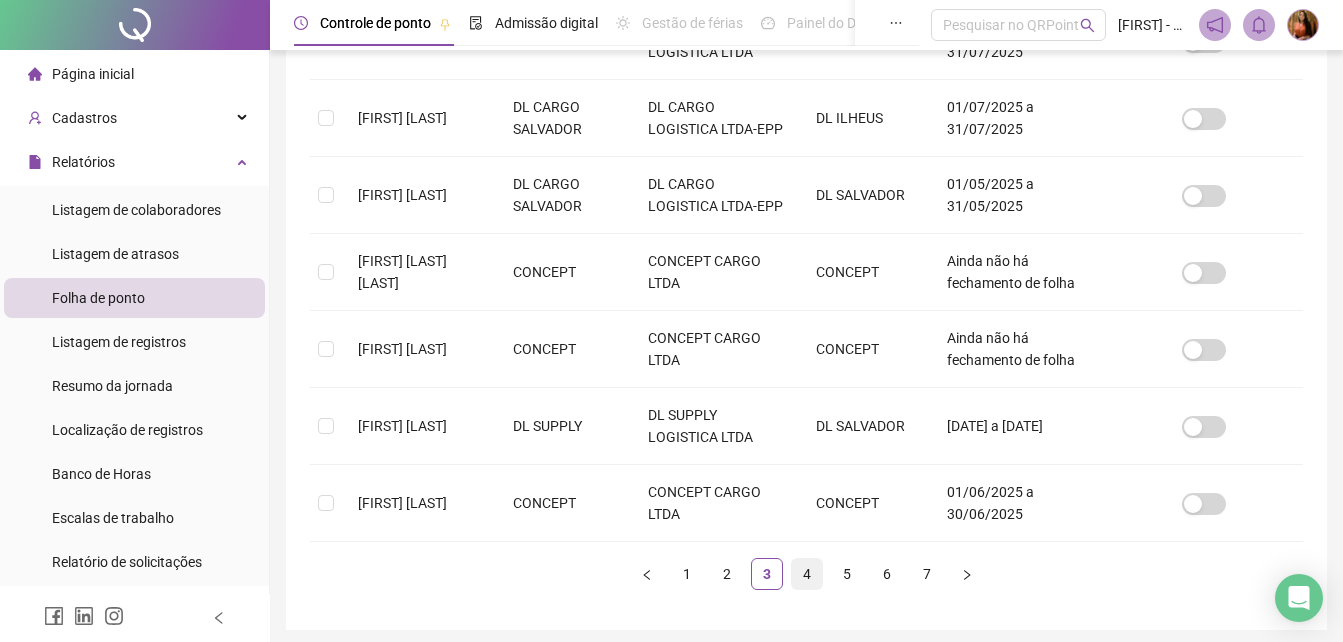 click on "4" at bounding box center (807, 574) 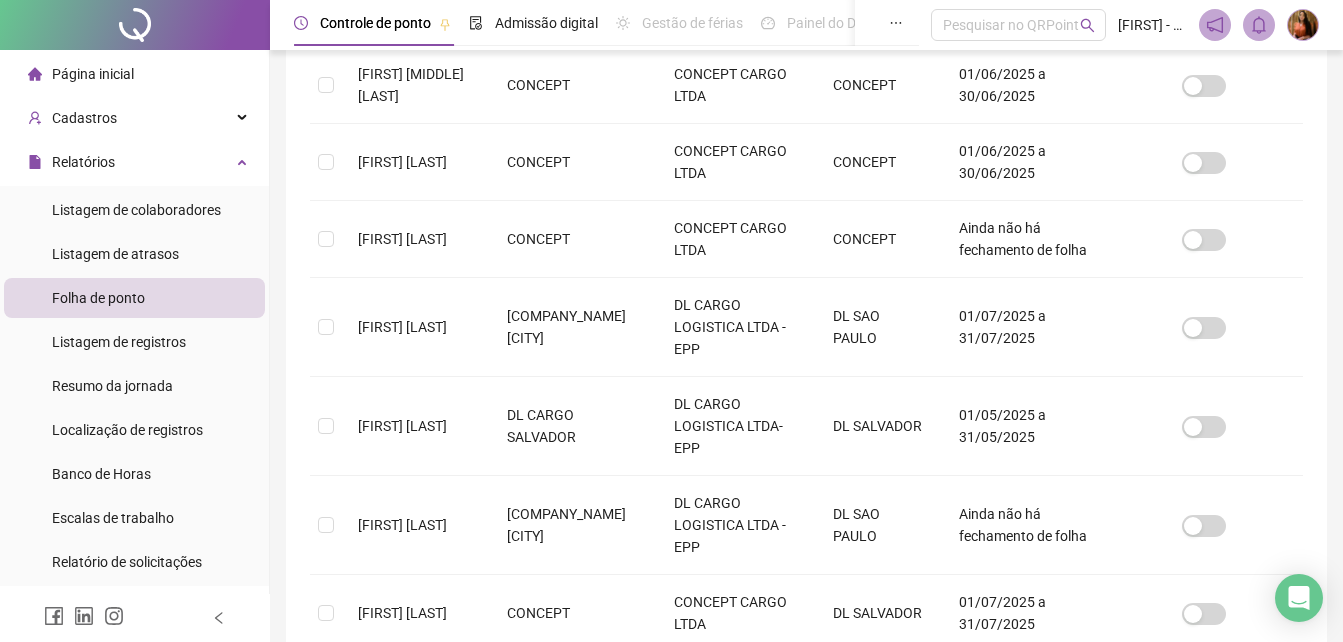 scroll, scrollTop: 89, scrollLeft: 0, axis: vertical 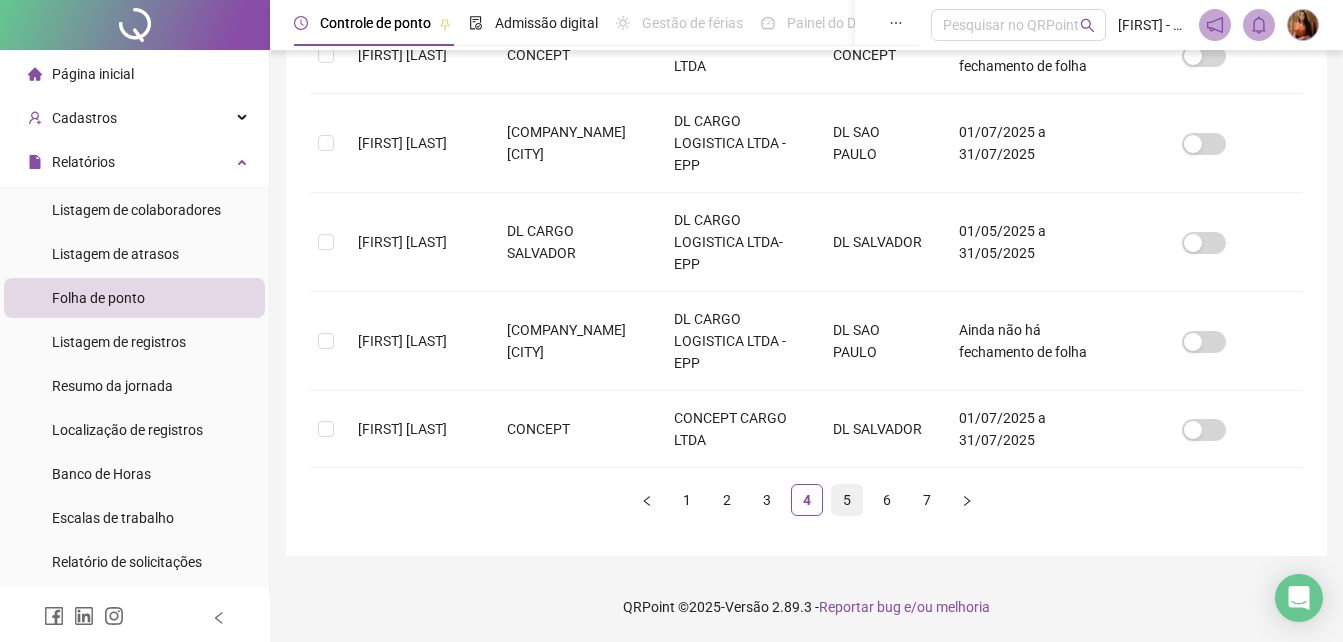 click on "5" at bounding box center (847, 500) 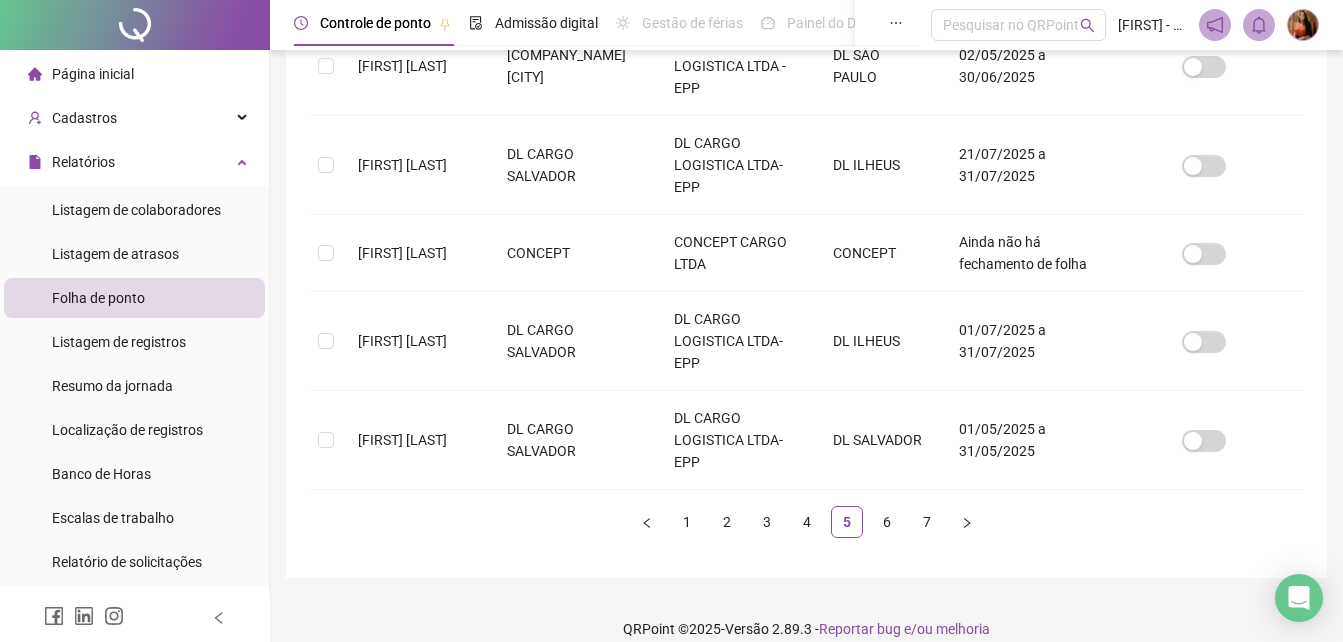 scroll, scrollTop: 89, scrollLeft: 0, axis: vertical 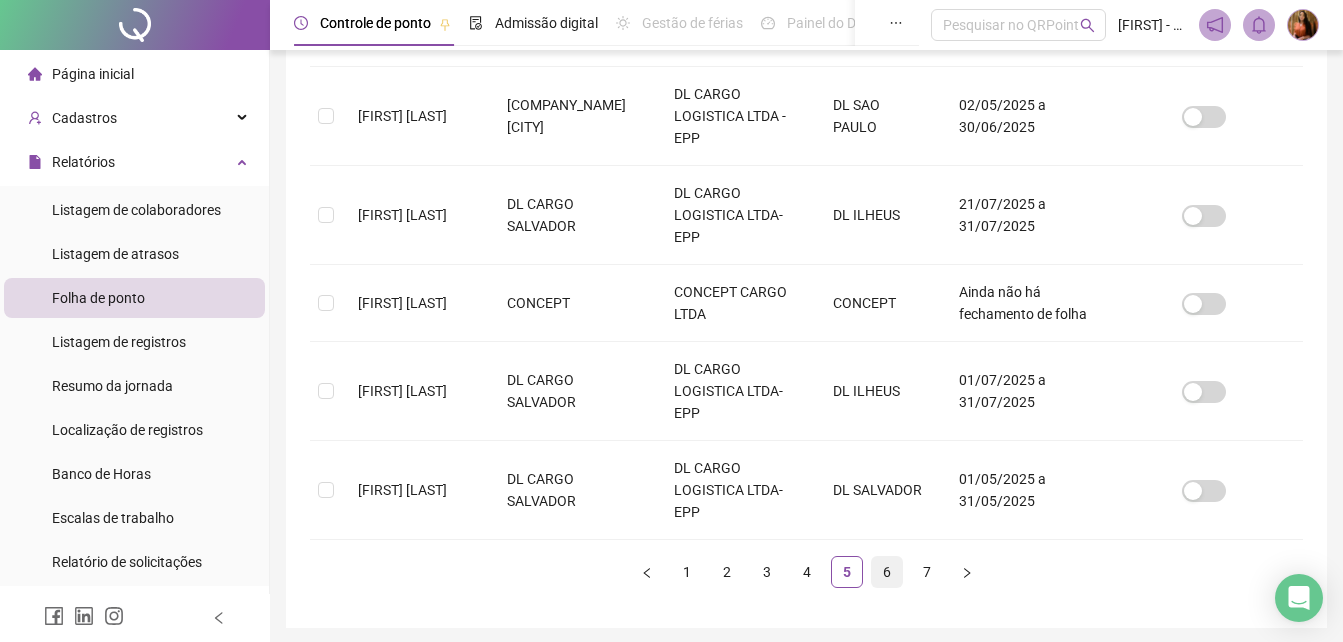 click on "6" at bounding box center [887, 572] 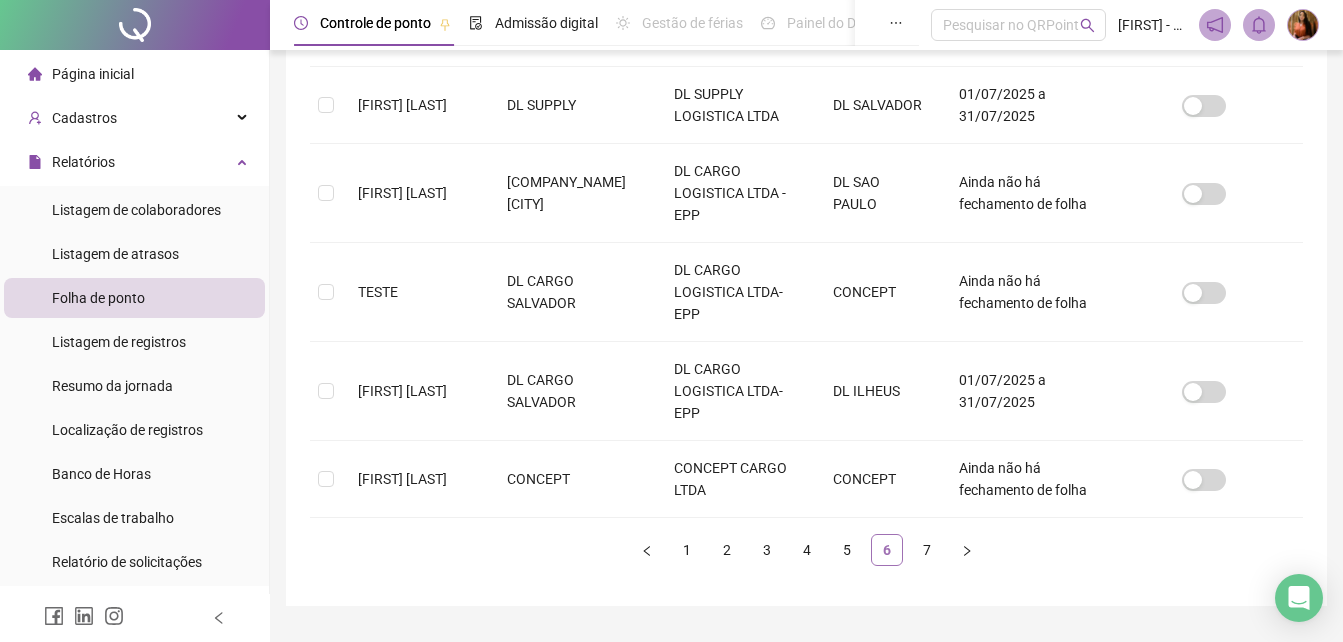 scroll, scrollTop: 89, scrollLeft: 0, axis: vertical 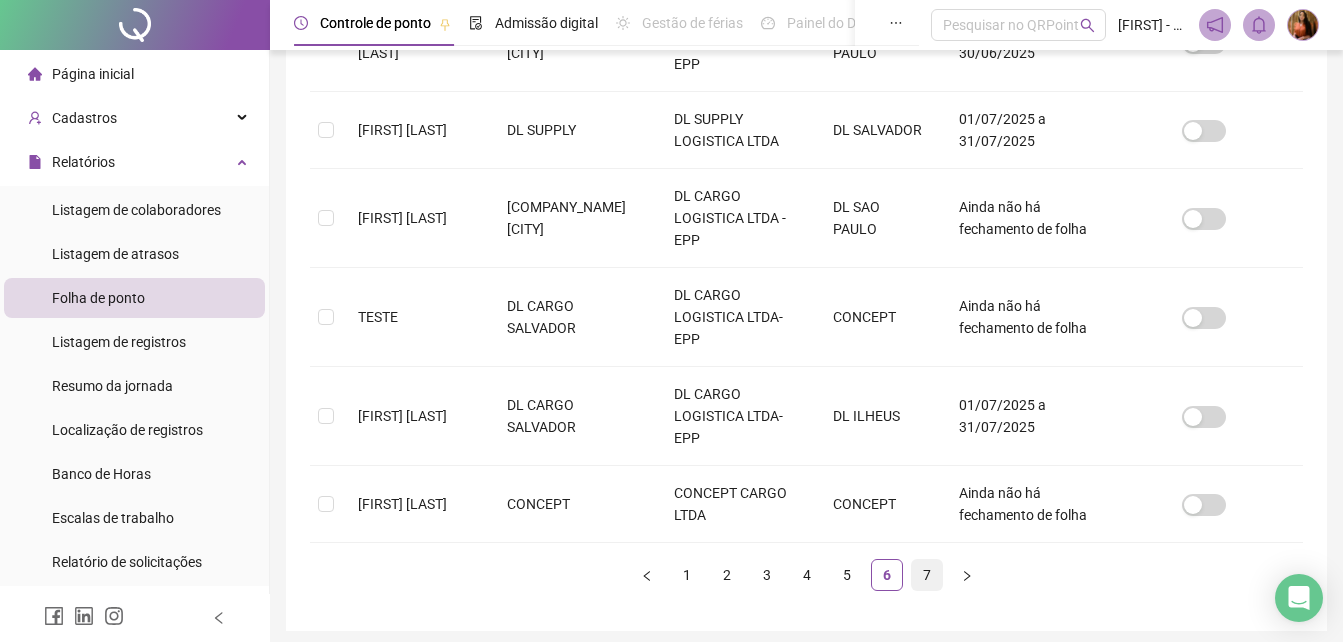 click on "7" at bounding box center [927, 575] 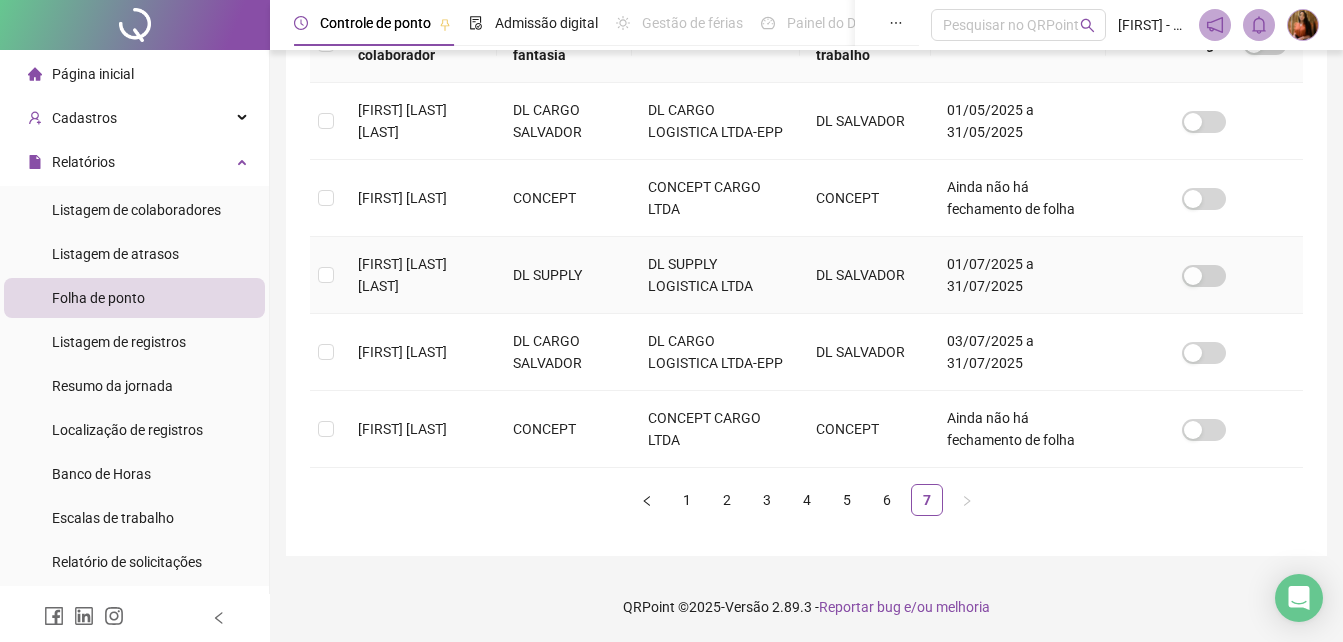 scroll, scrollTop: 89, scrollLeft: 0, axis: vertical 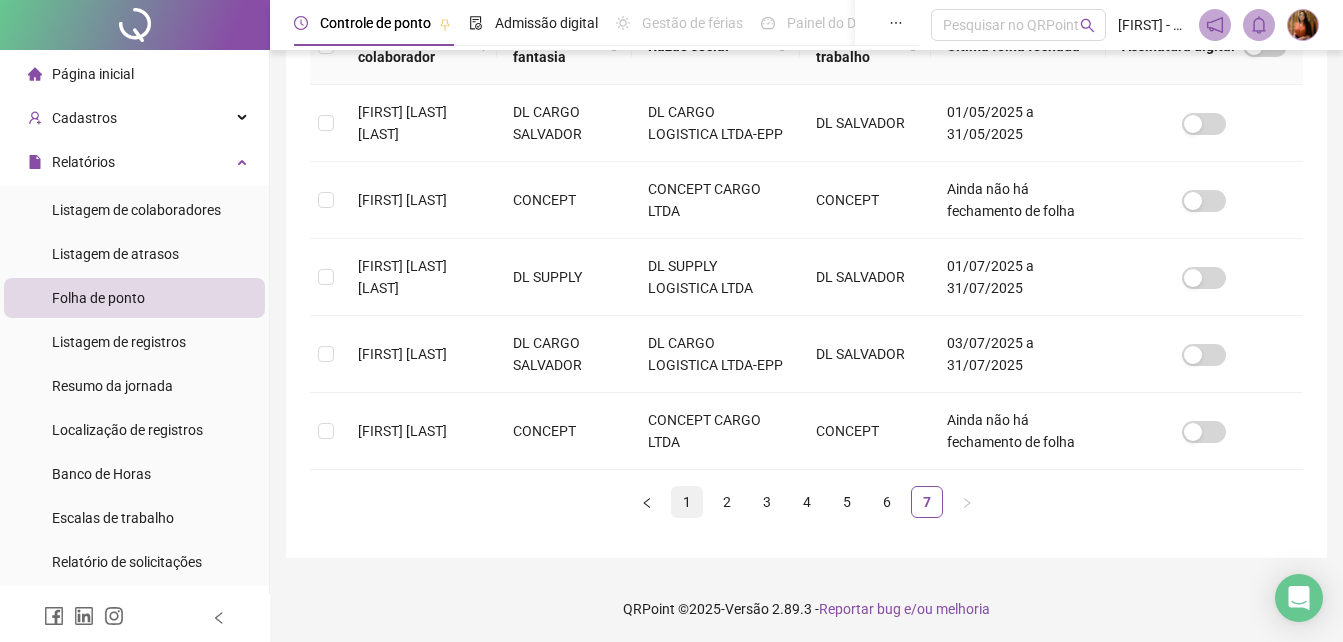 click on "1" at bounding box center (687, 502) 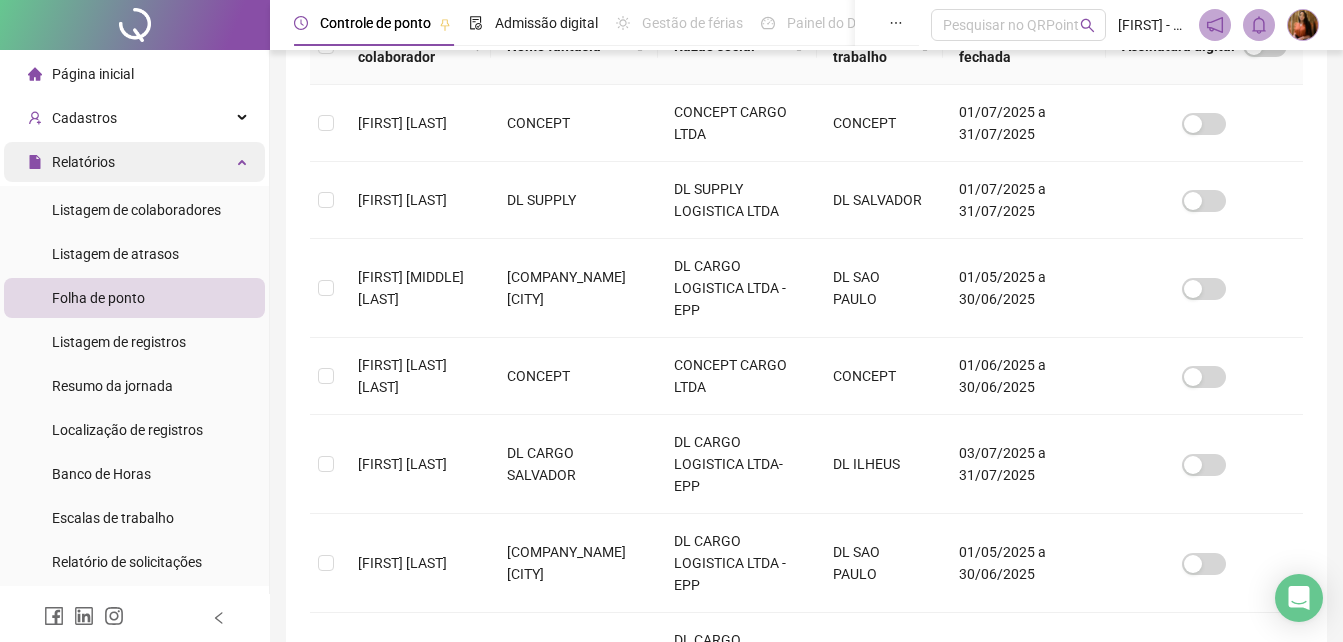 scroll, scrollTop: 89, scrollLeft: 0, axis: vertical 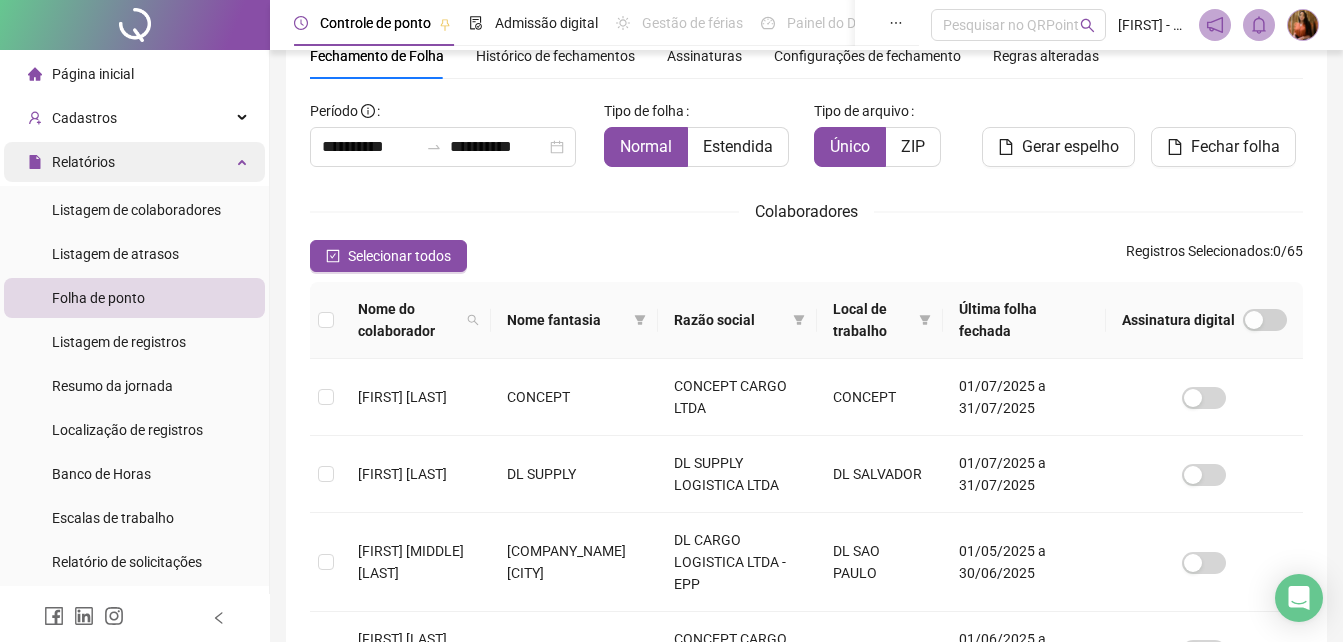 click on "Relatórios" at bounding box center [134, 162] 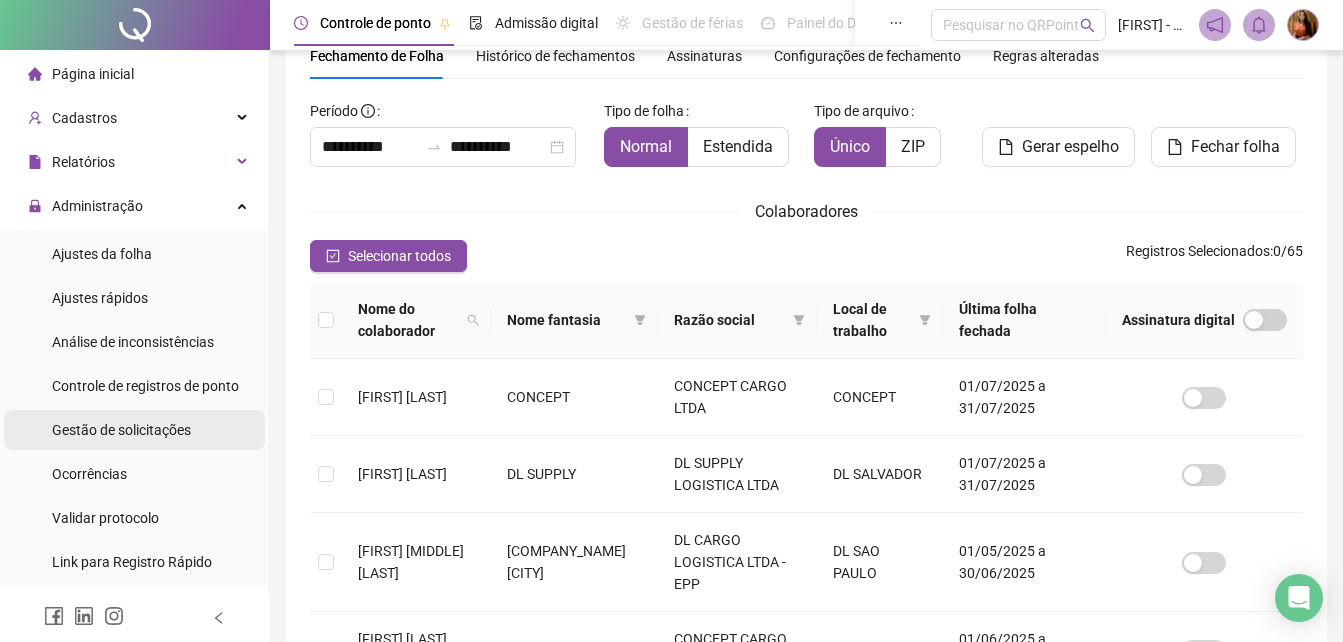 click on "Gestão de solicitações" at bounding box center (121, 430) 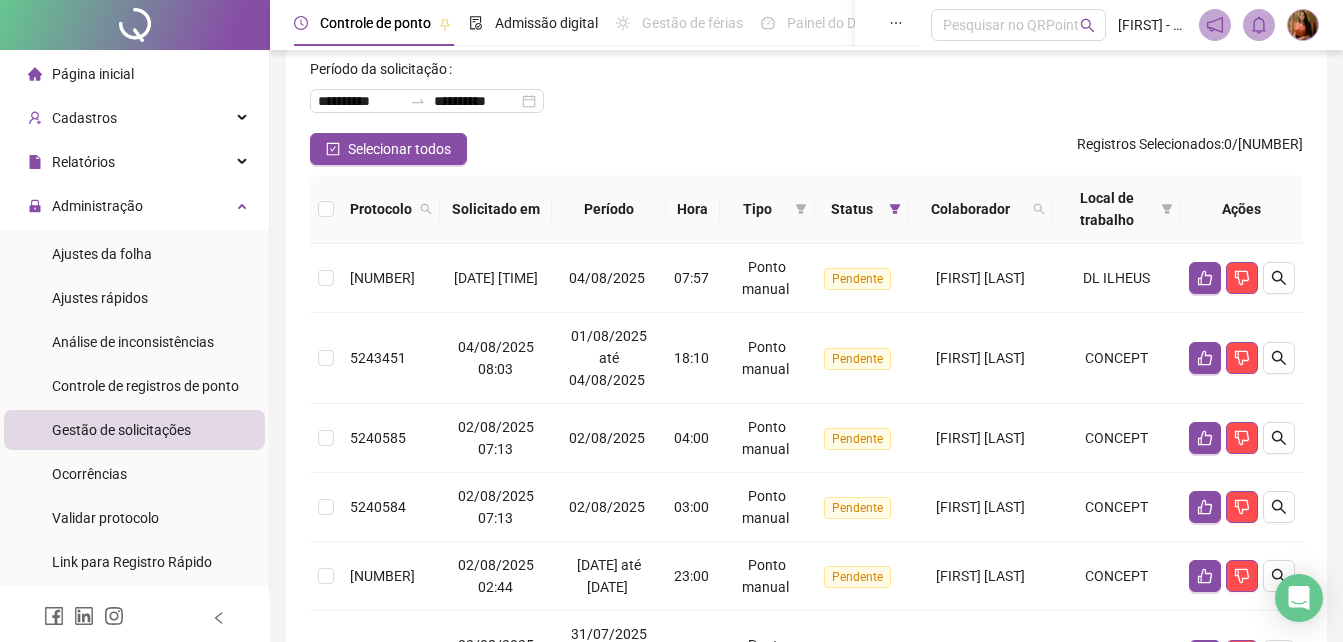 scroll, scrollTop: 100, scrollLeft: 0, axis: vertical 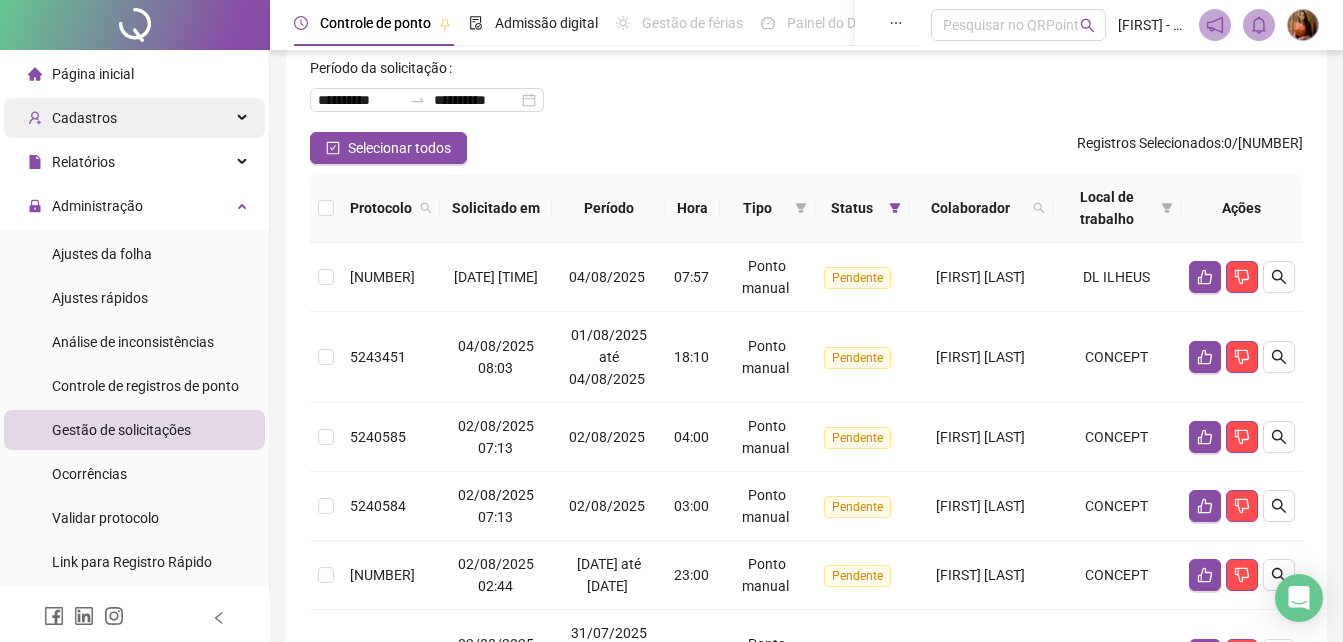 click on "Cadastros" at bounding box center [84, 118] 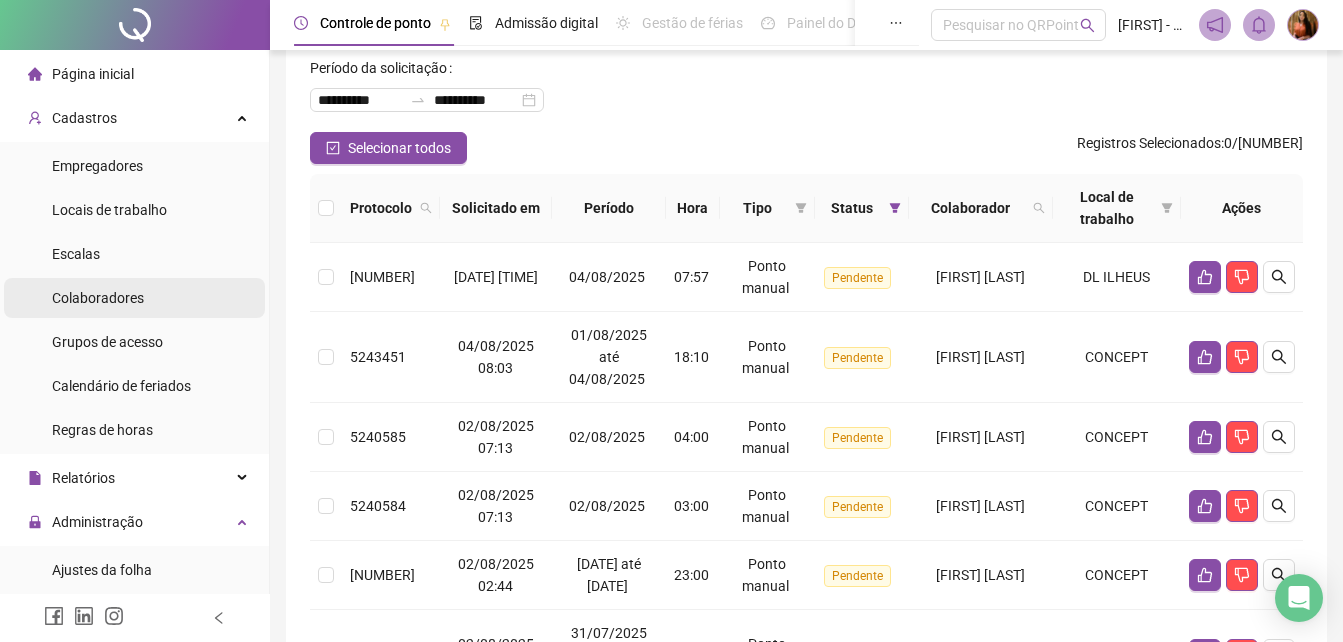 click on "Colaboradores" at bounding box center (98, 298) 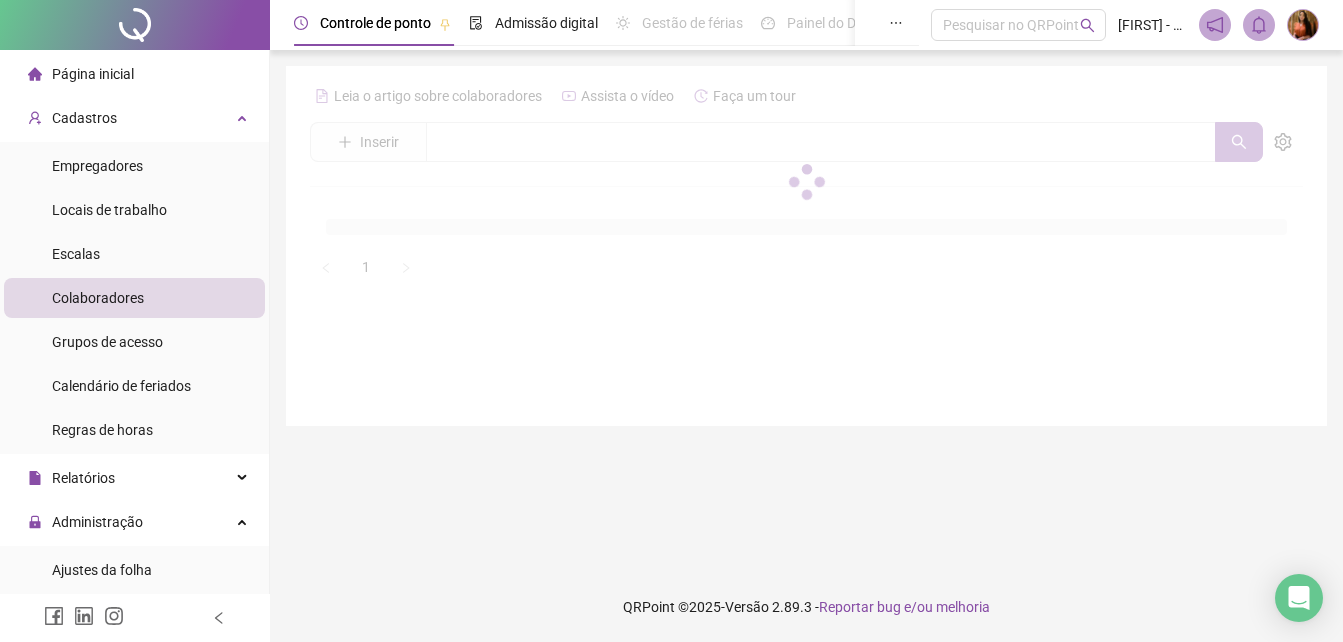 scroll, scrollTop: 0, scrollLeft: 0, axis: both 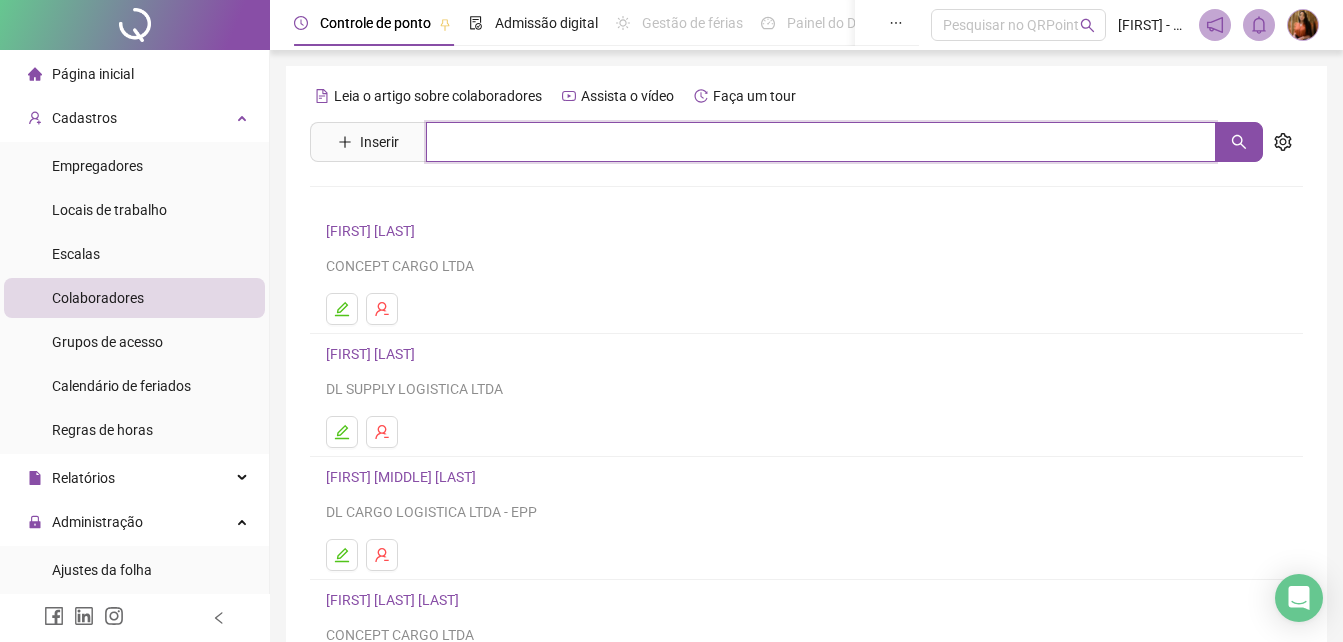 click at bounding box center (821, 142) 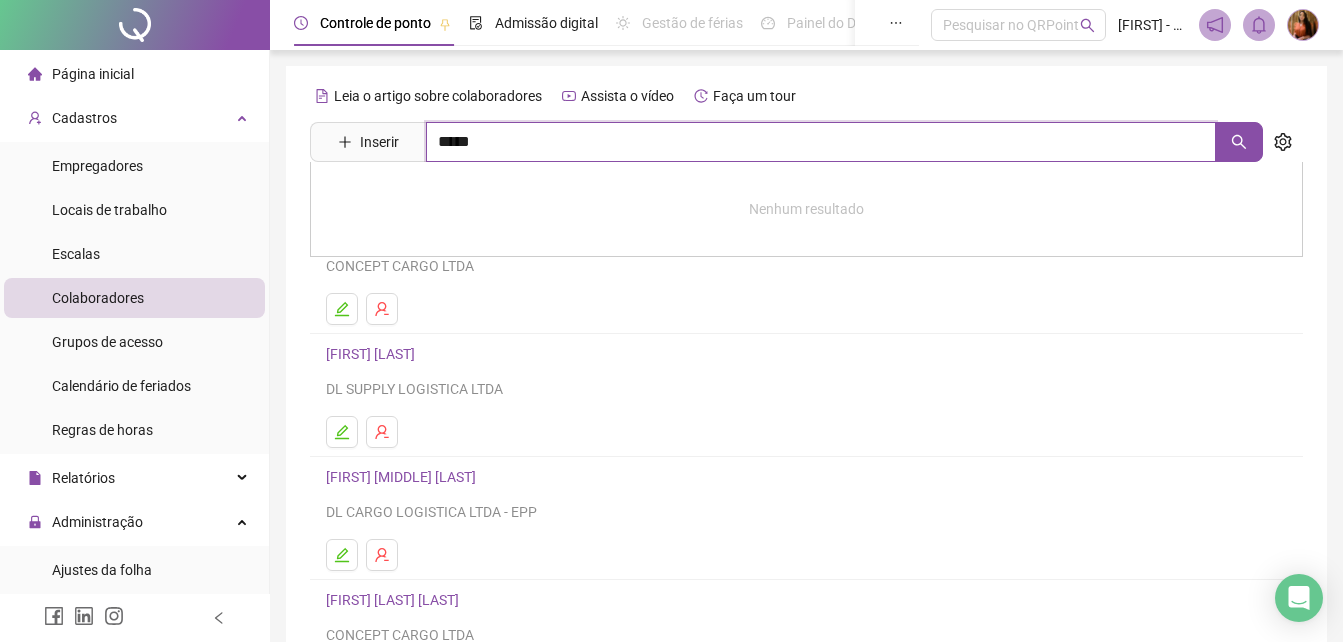 type on "*****" 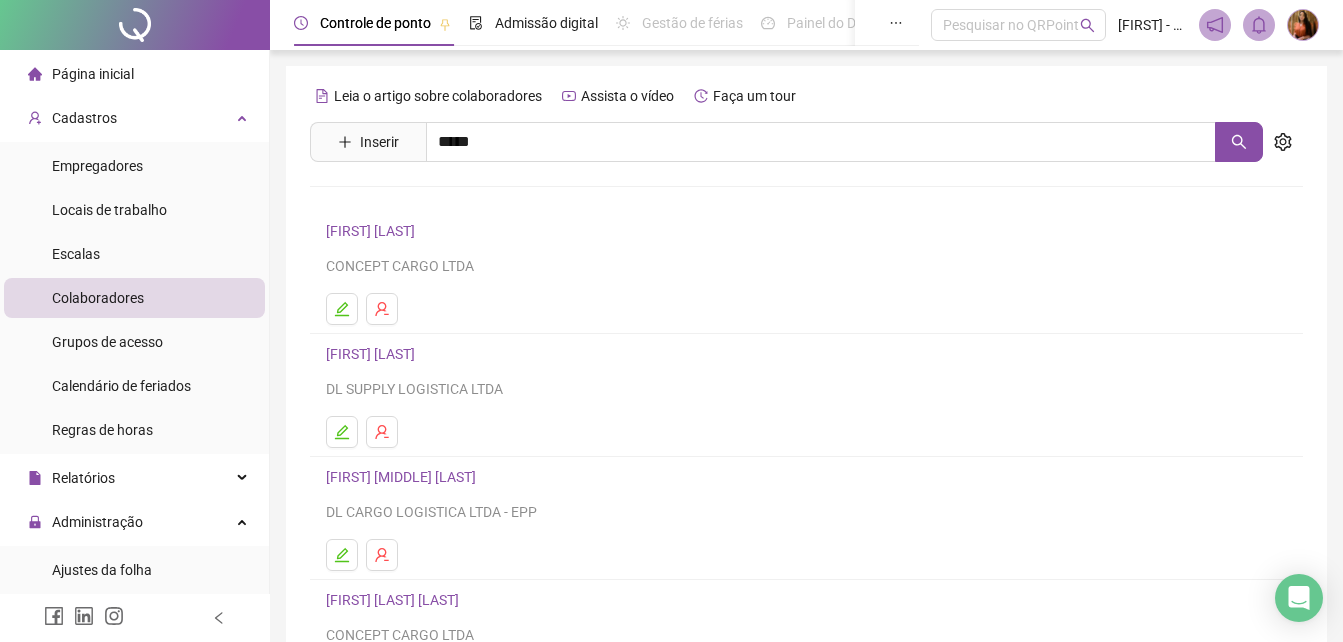 click on "[FIRST] [LAST]" at bounding box center (391, 201) 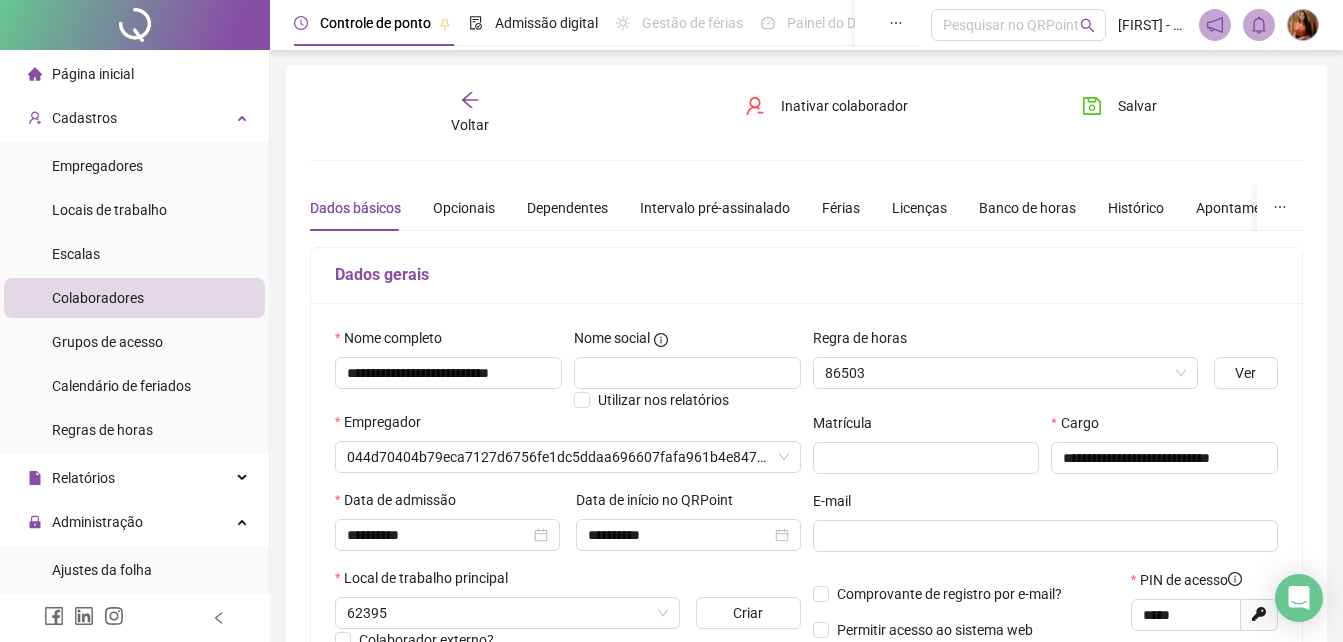 type on "**********" 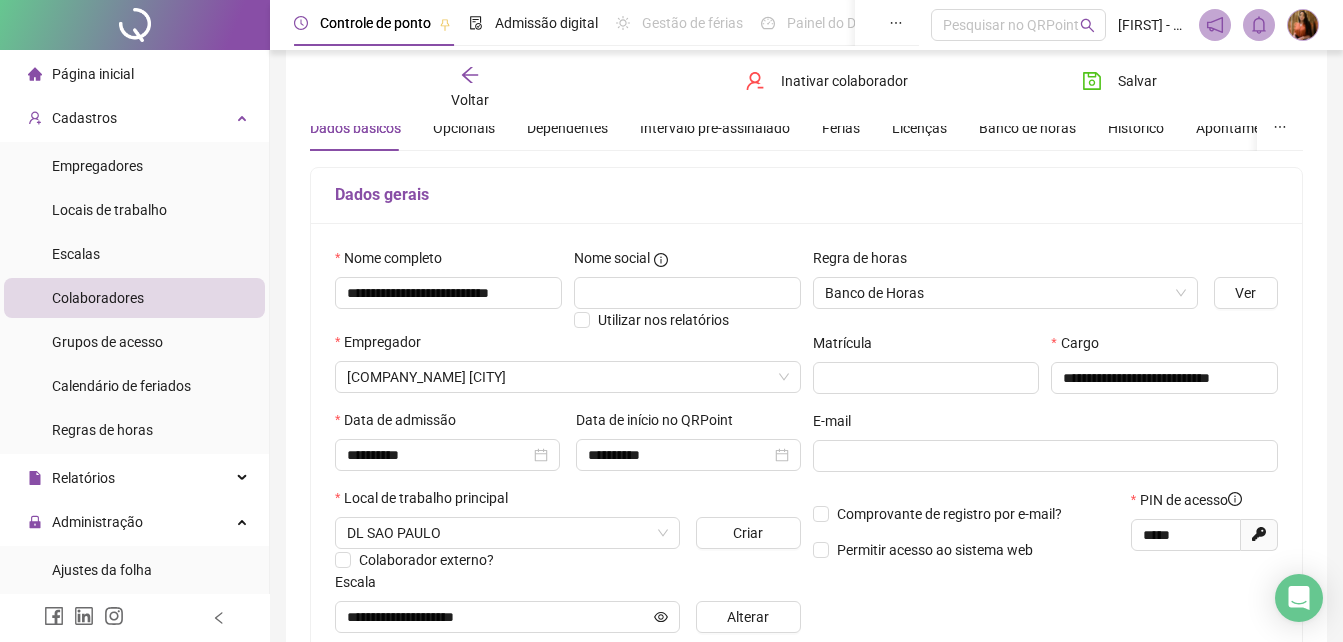 scroll, scrollTop: 84, scrollLeft: 0, axis: vertical 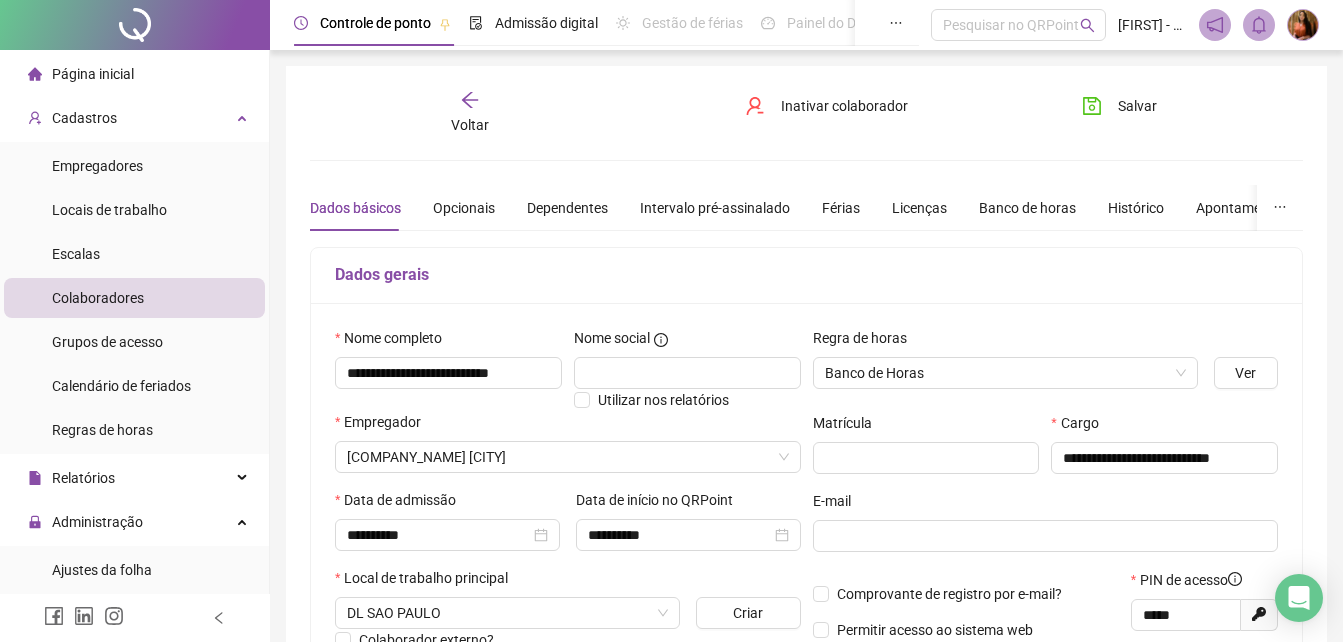 click 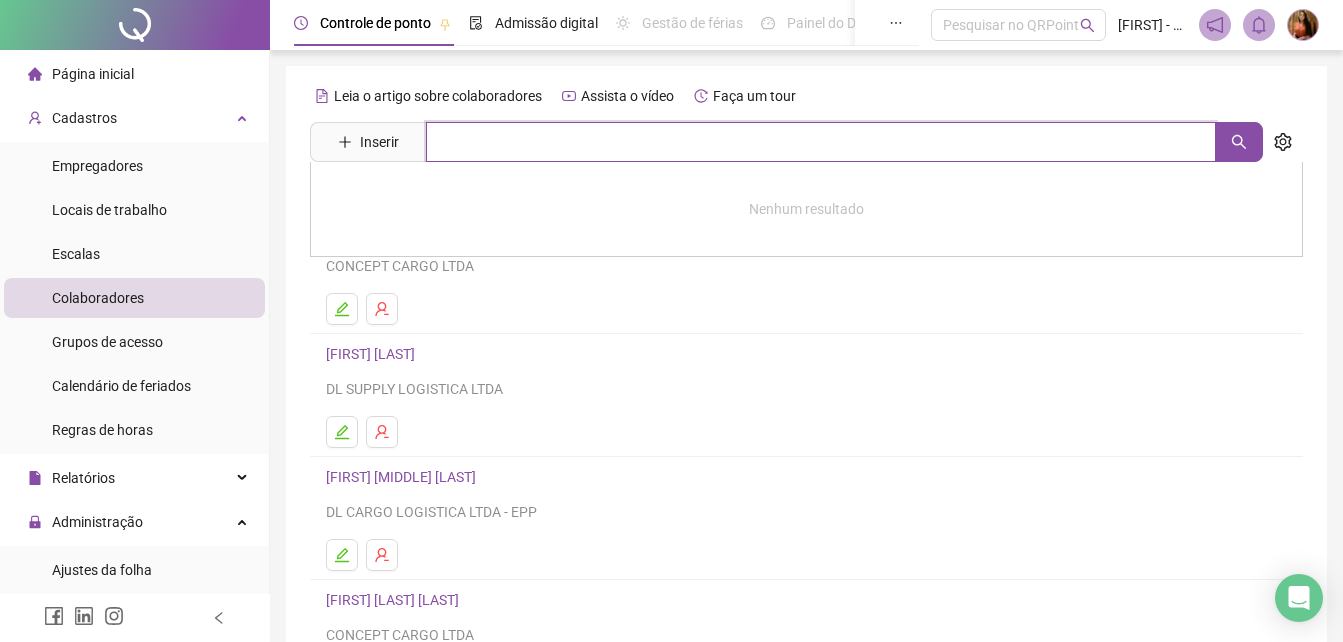 click at bounding box center (821, 142) 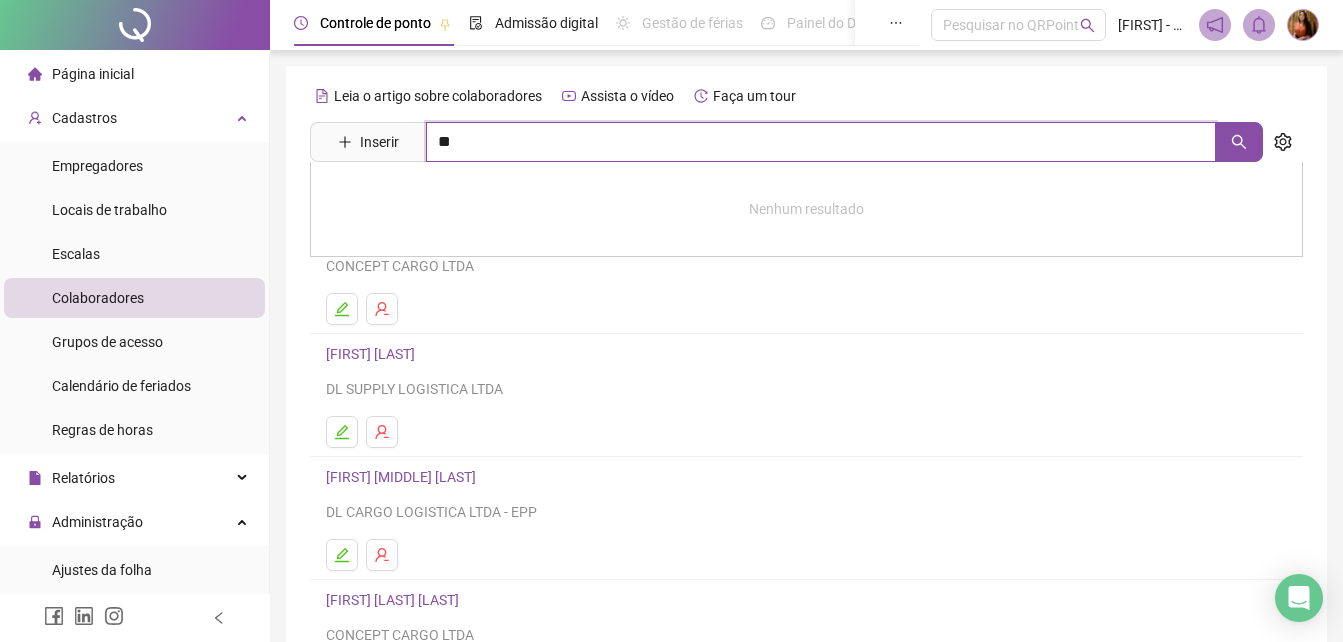type on "*" 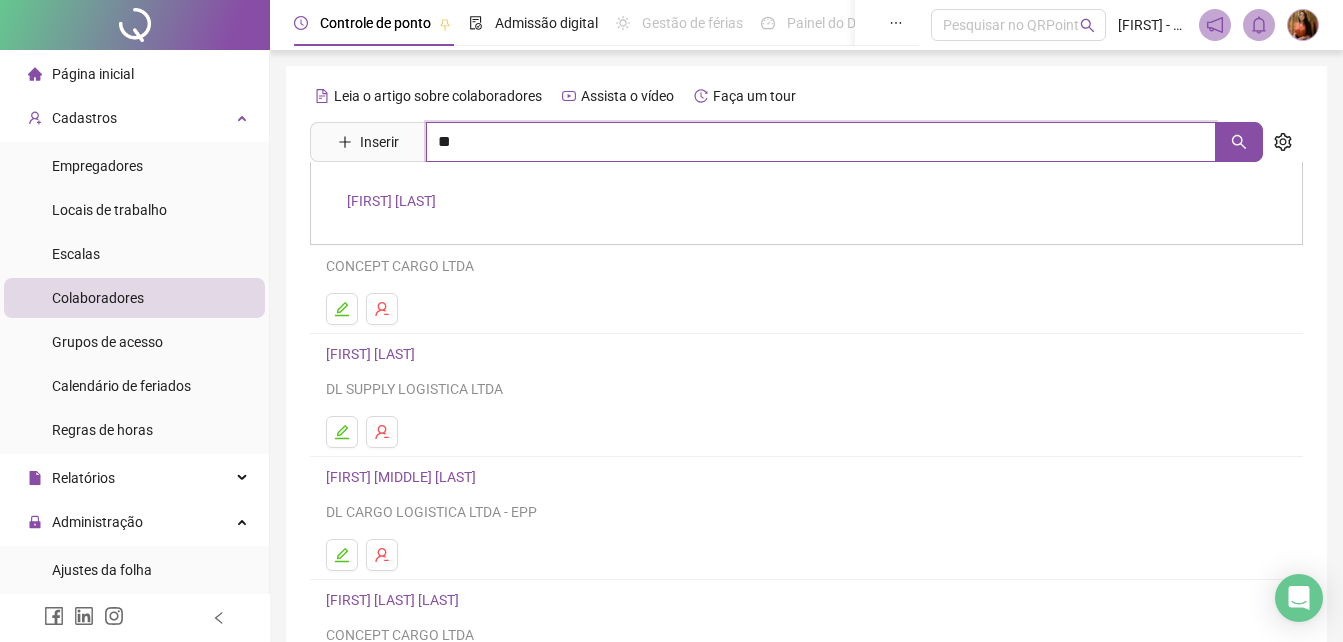 type on "*" 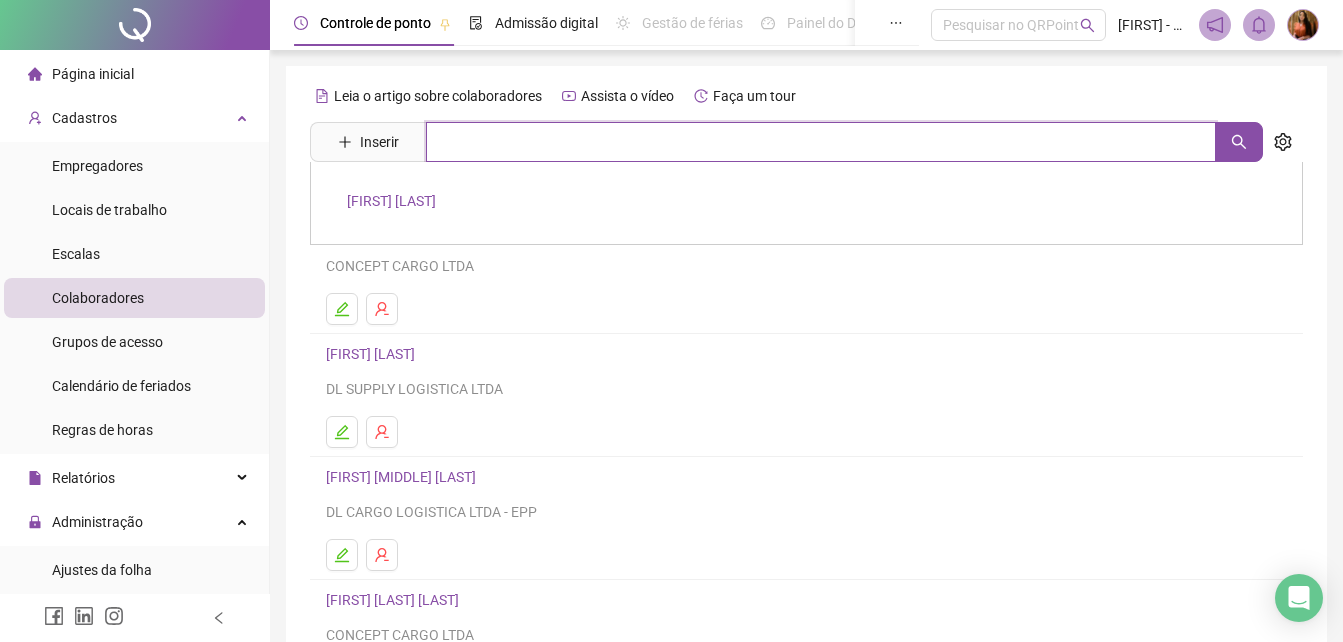 click at bounding box center [821, 142] 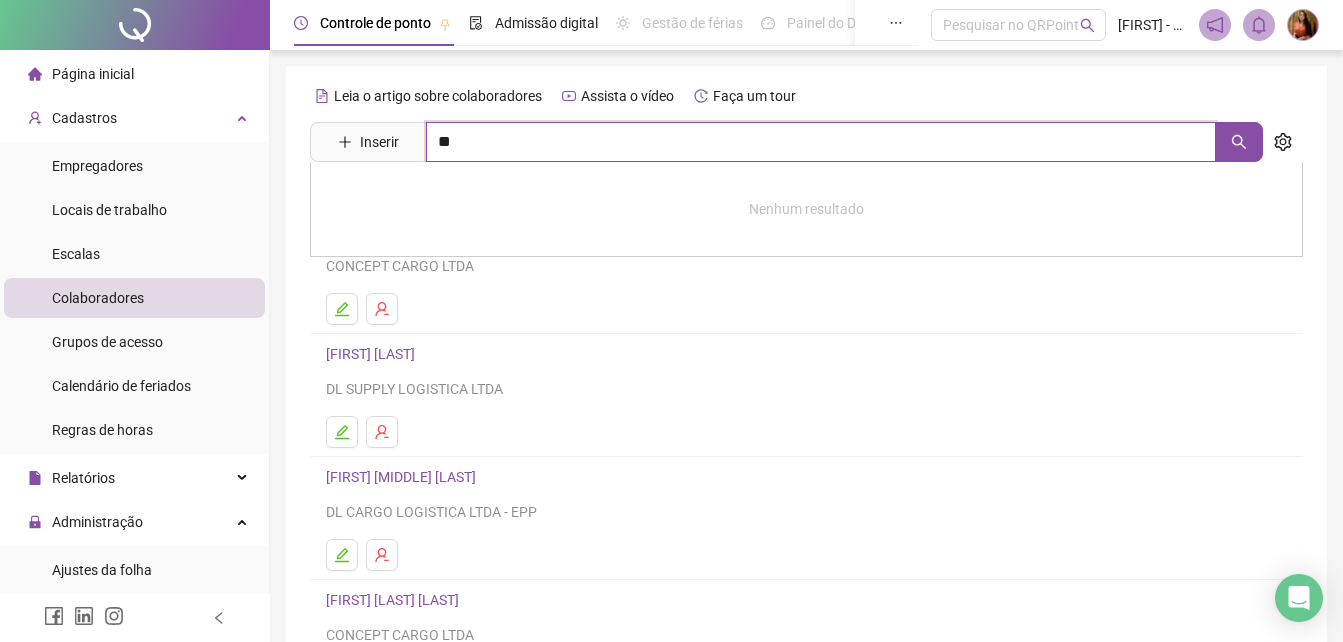 type on "*" 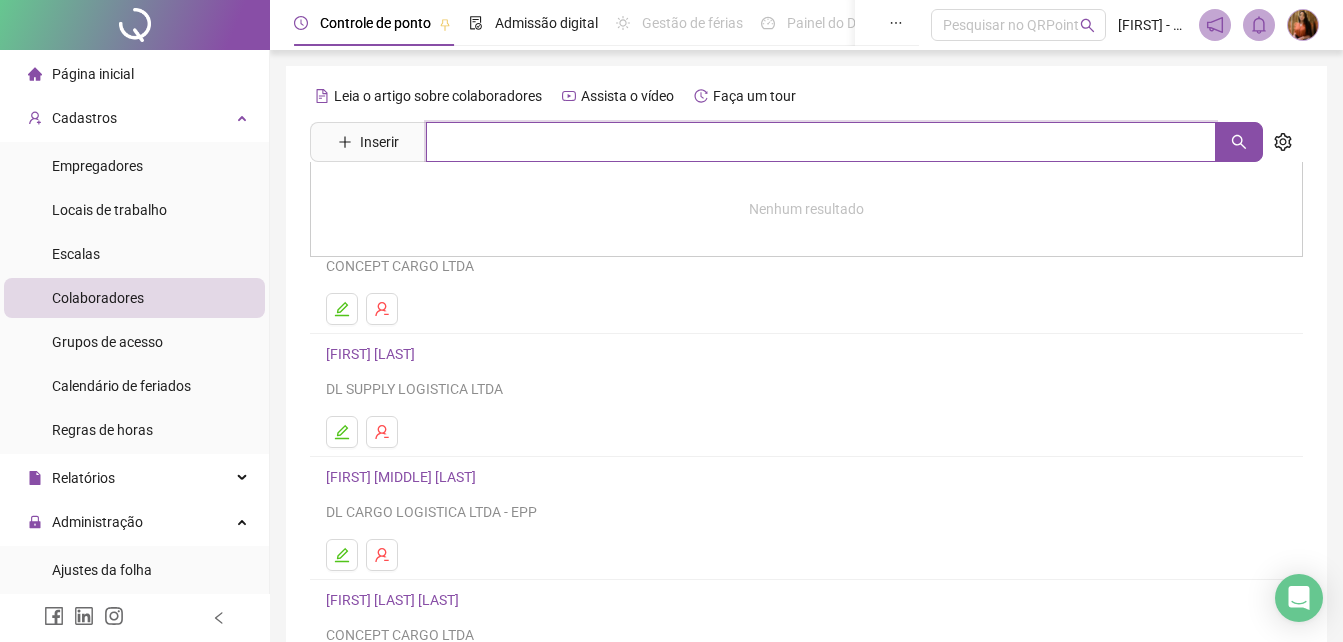 click at bounding box center [821, 142] 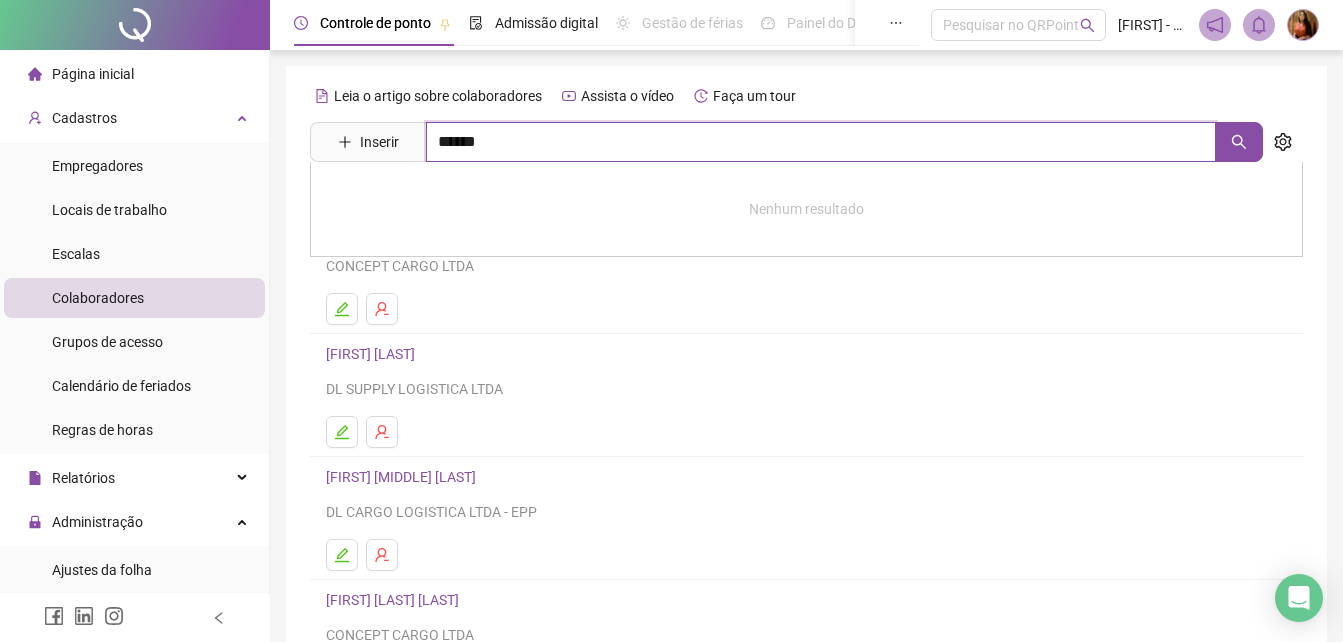 type on "******" 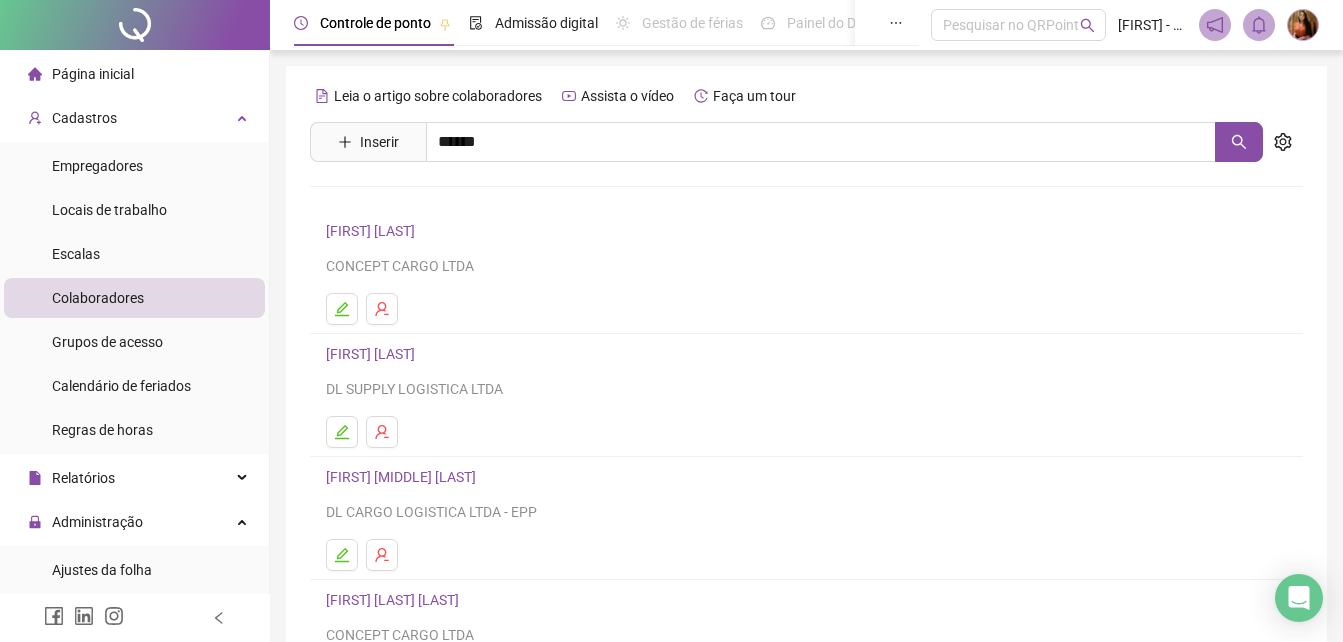 click on "[FIRST] [LAST]" at bounding box center (391, 201) 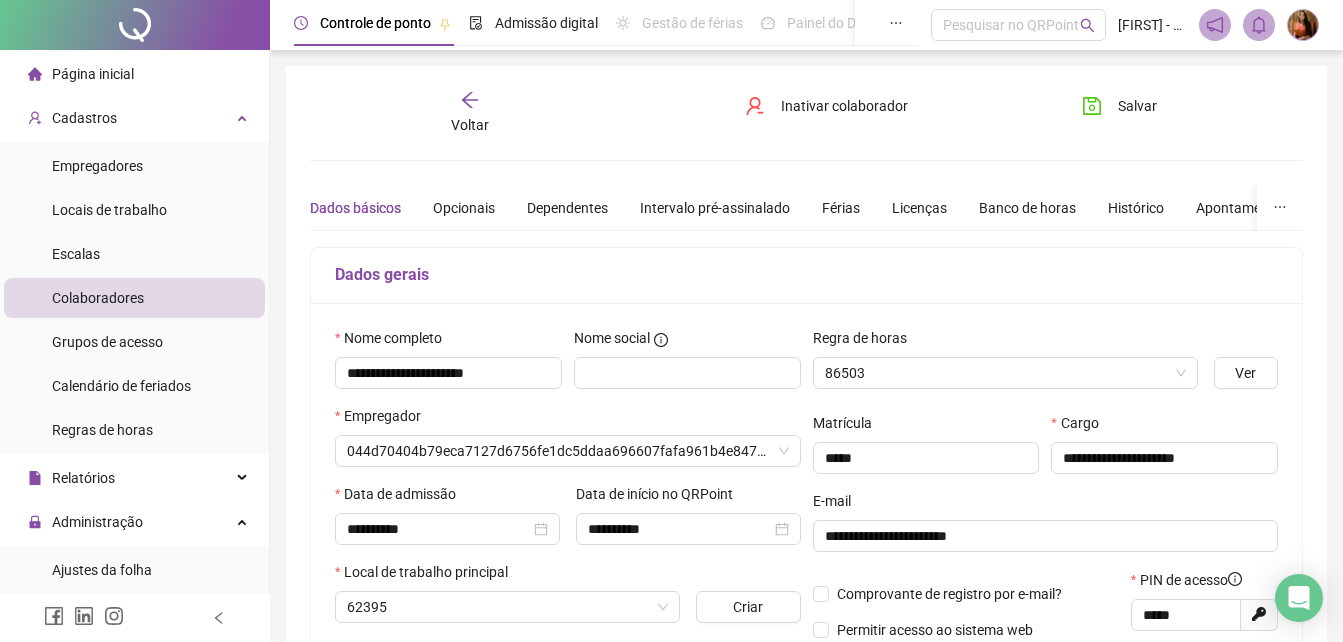 type on "**********" 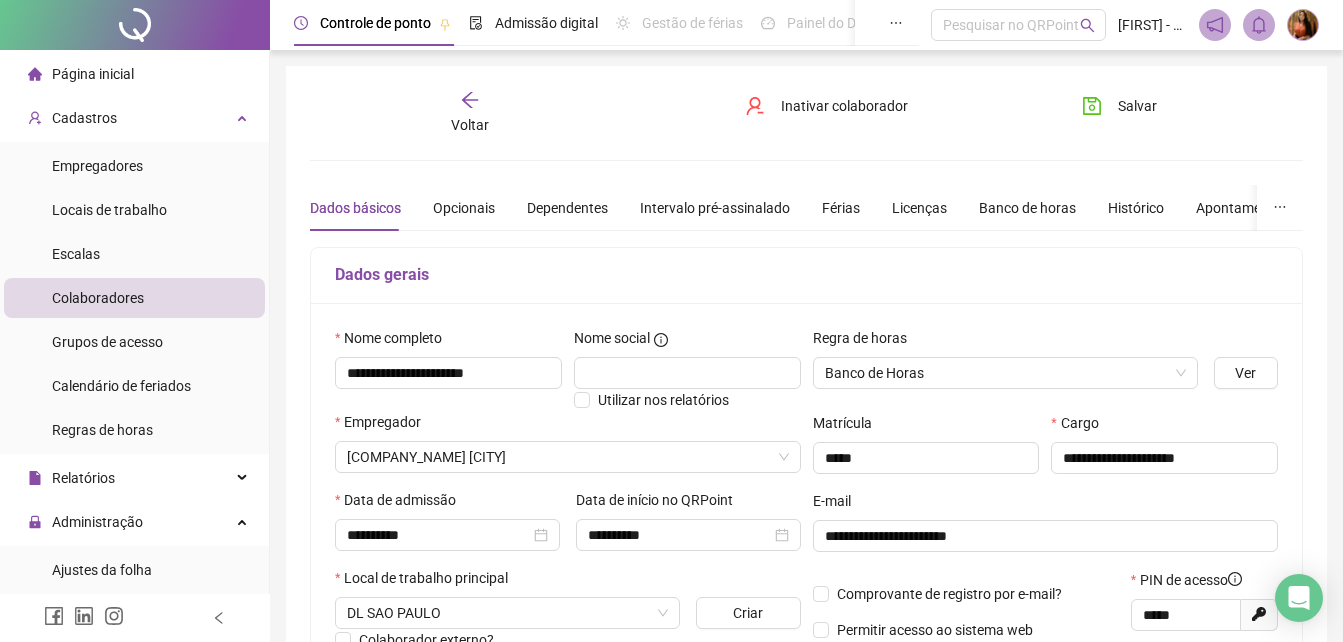 click 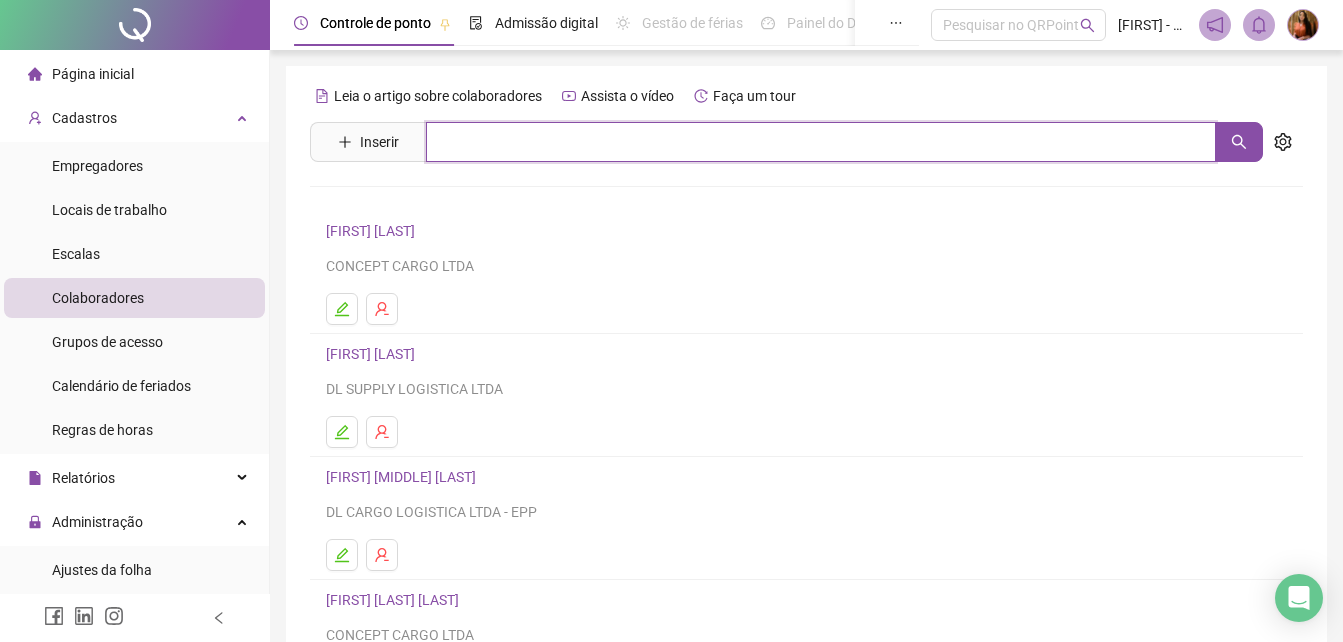 click at bounding box center [821, 142] 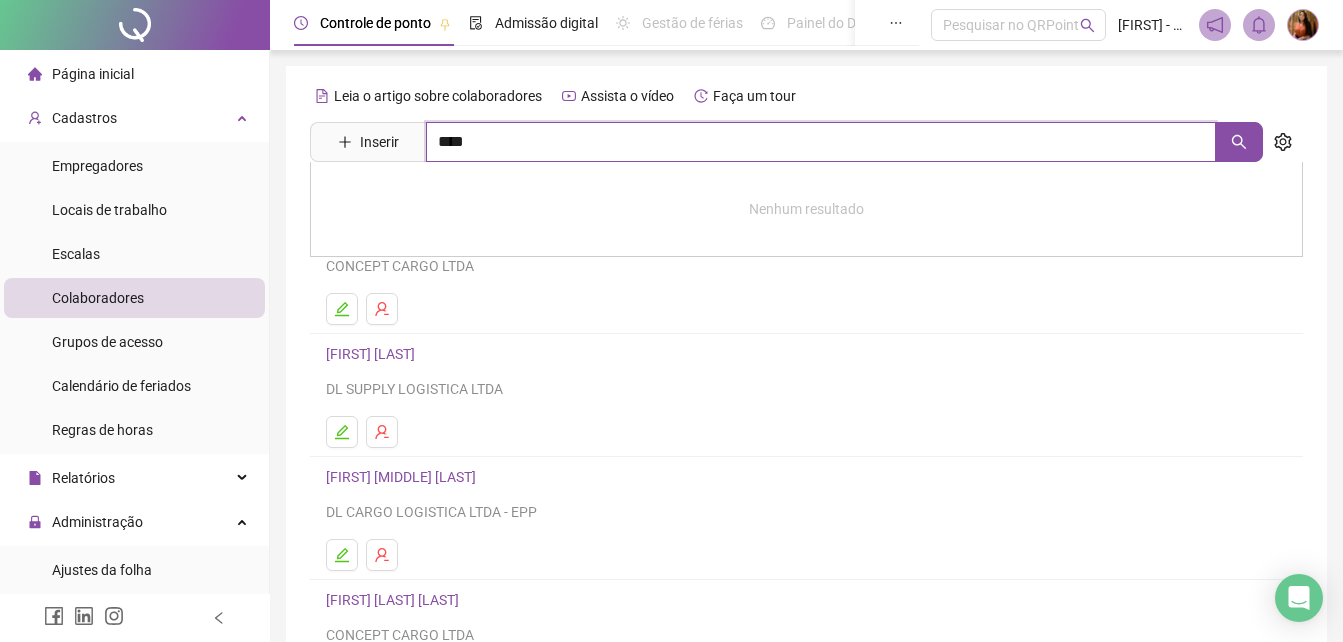type on "****" 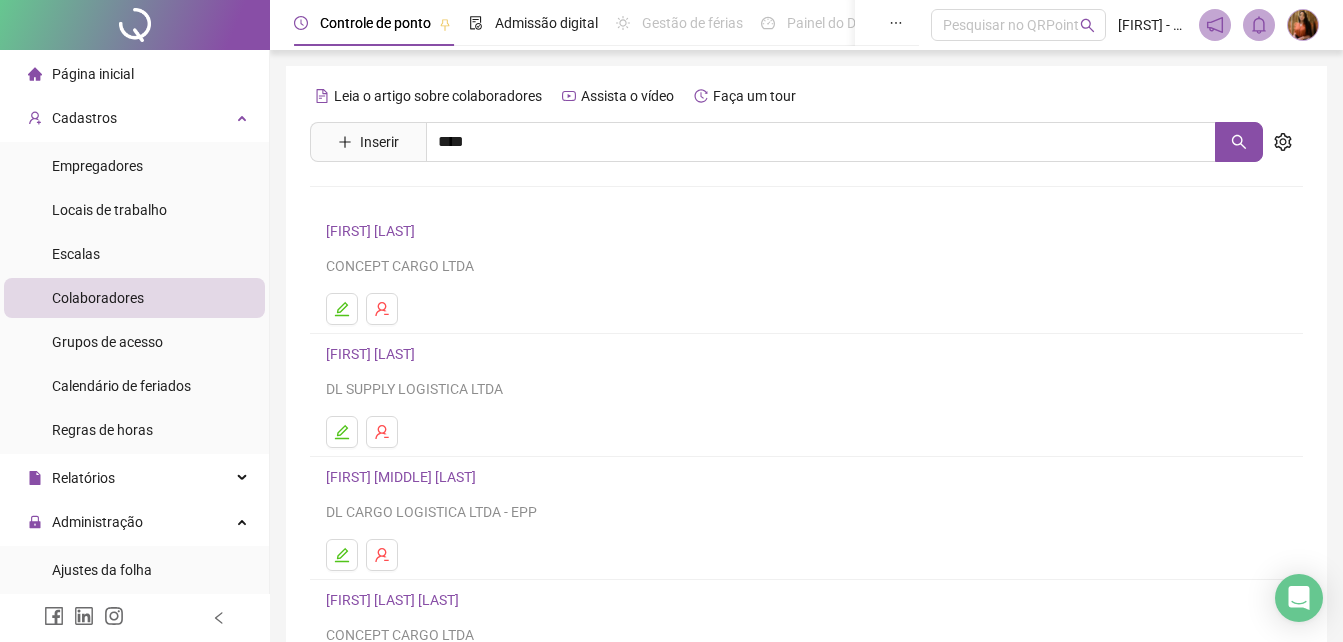 click on "[FIRST] [LAST]" at bounding box center [391, 287] 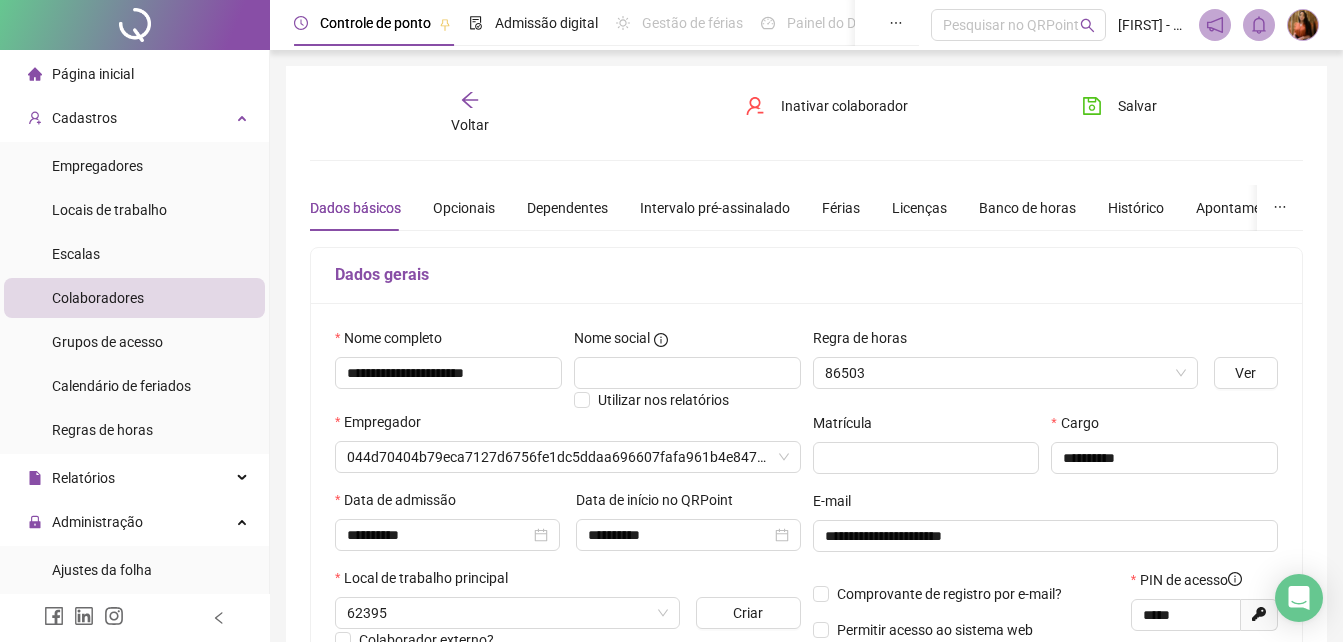 type on "**********" 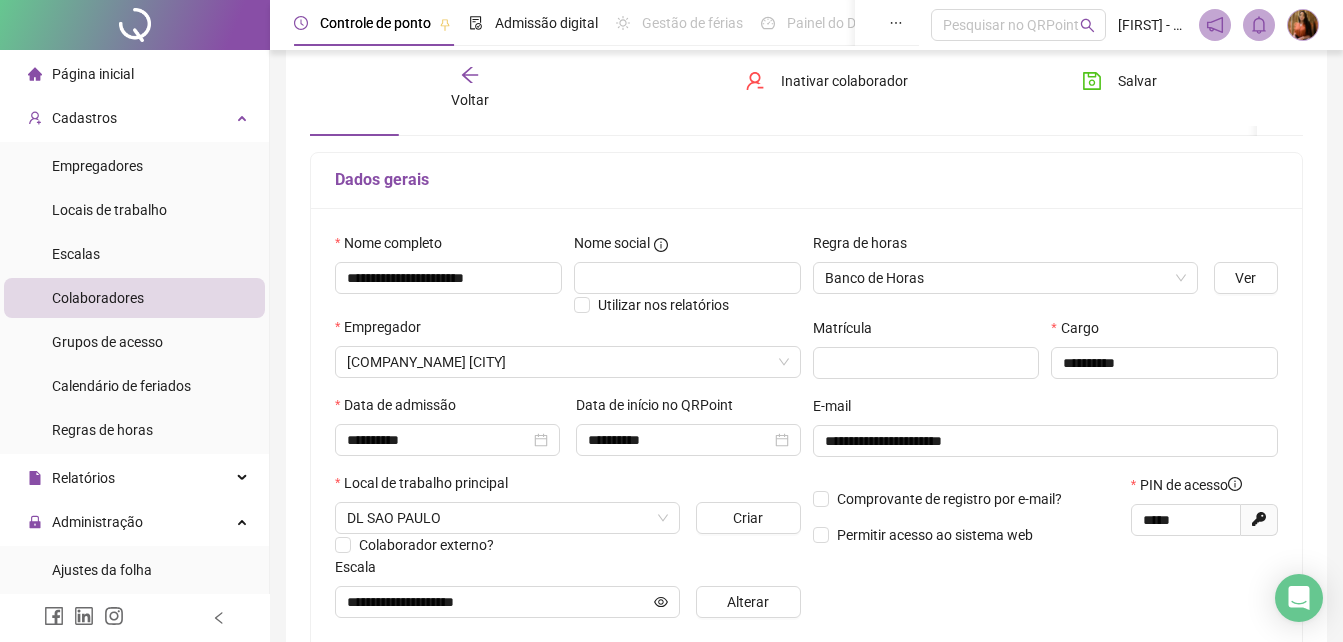 scroll, scrollTop: 100, scrollLeft: 0, axis: vertical 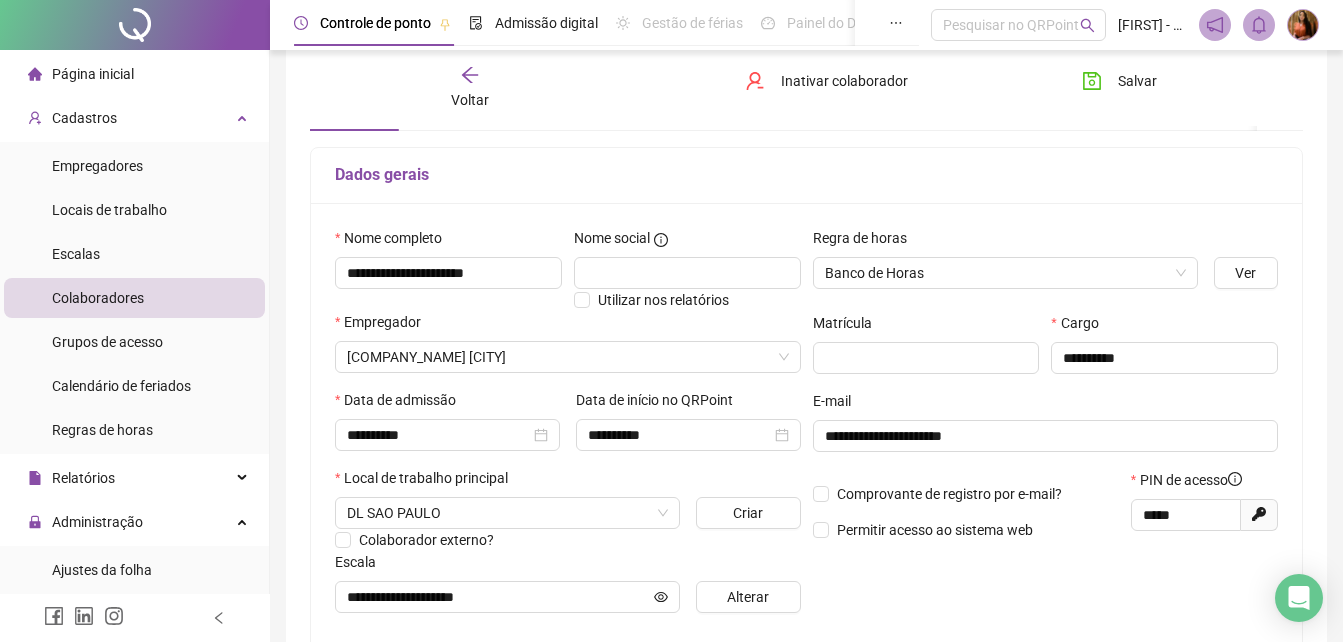 click 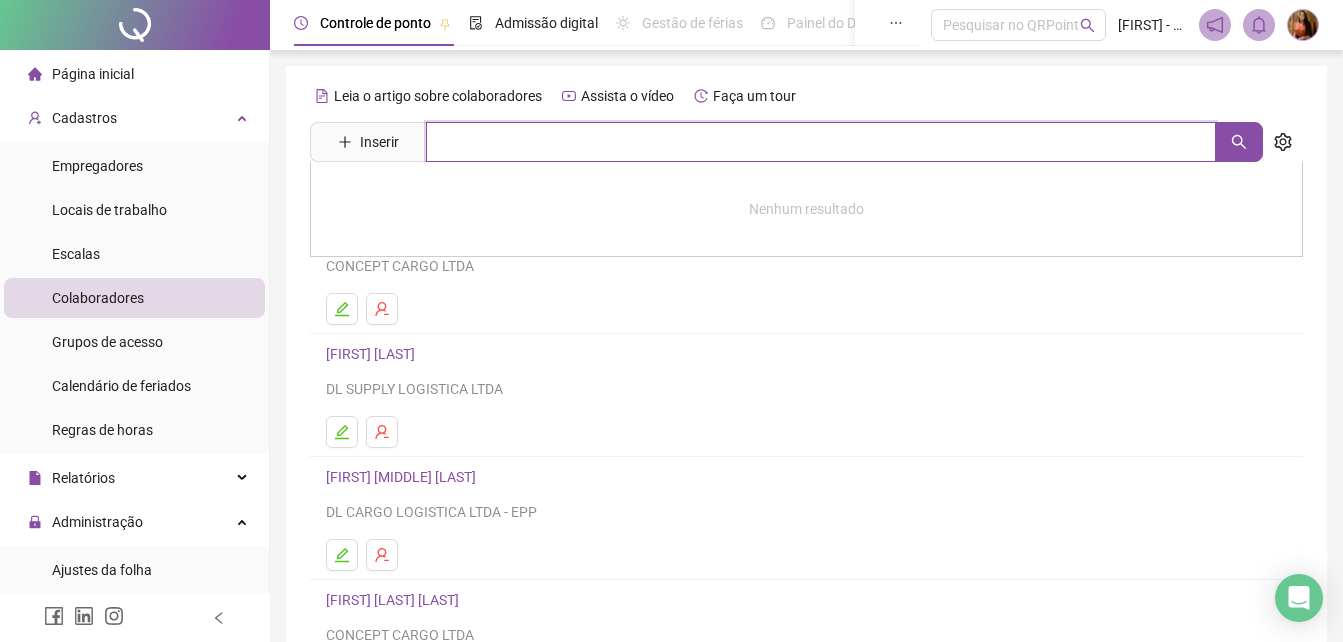 click at bounding box center [821, 142] 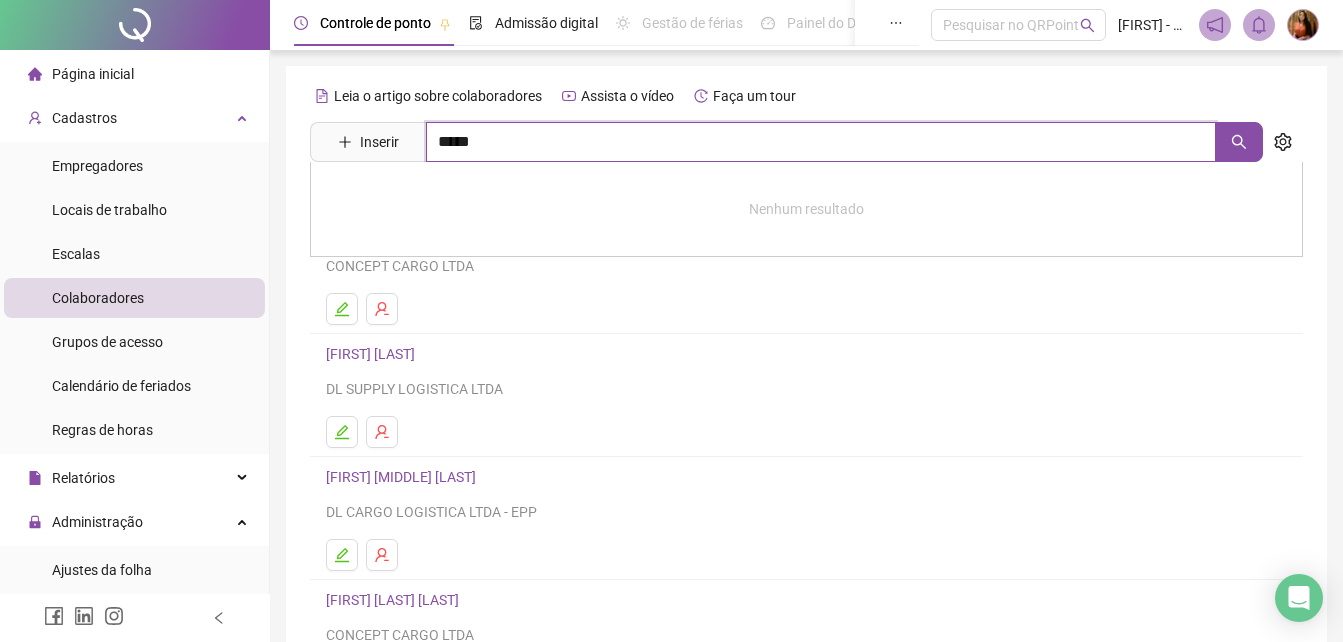 type on "*****" 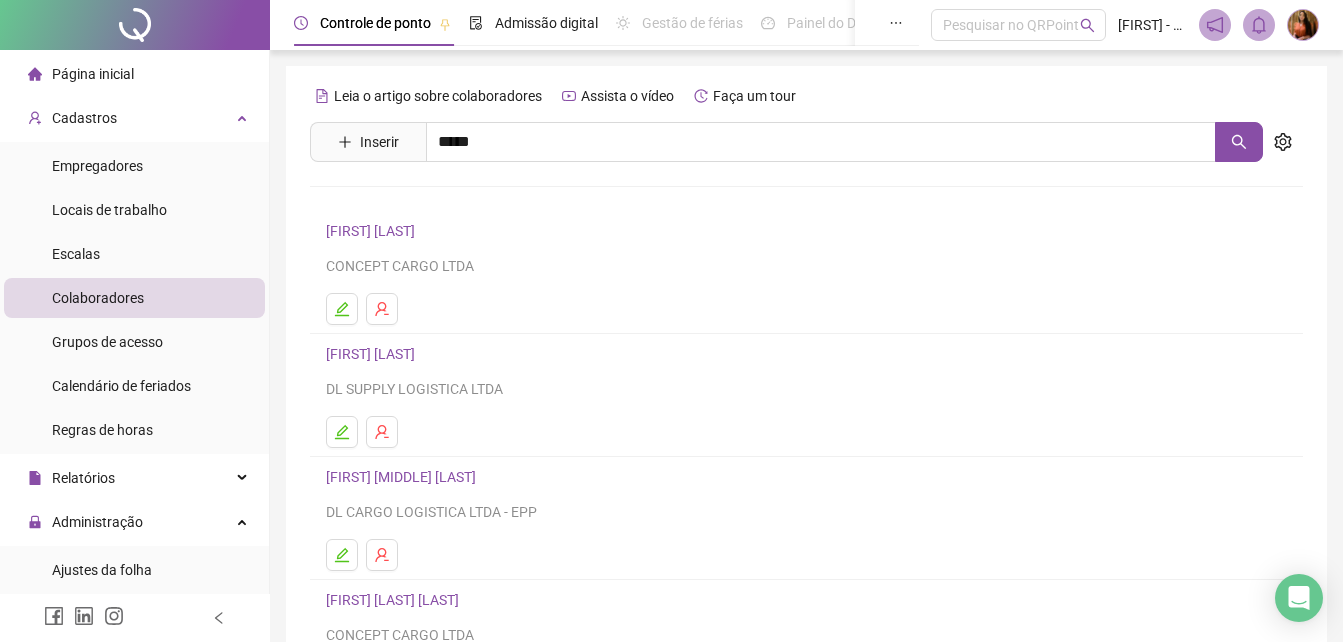 click on "[FIRST] [LAST]" at bounding box center (391, 201) 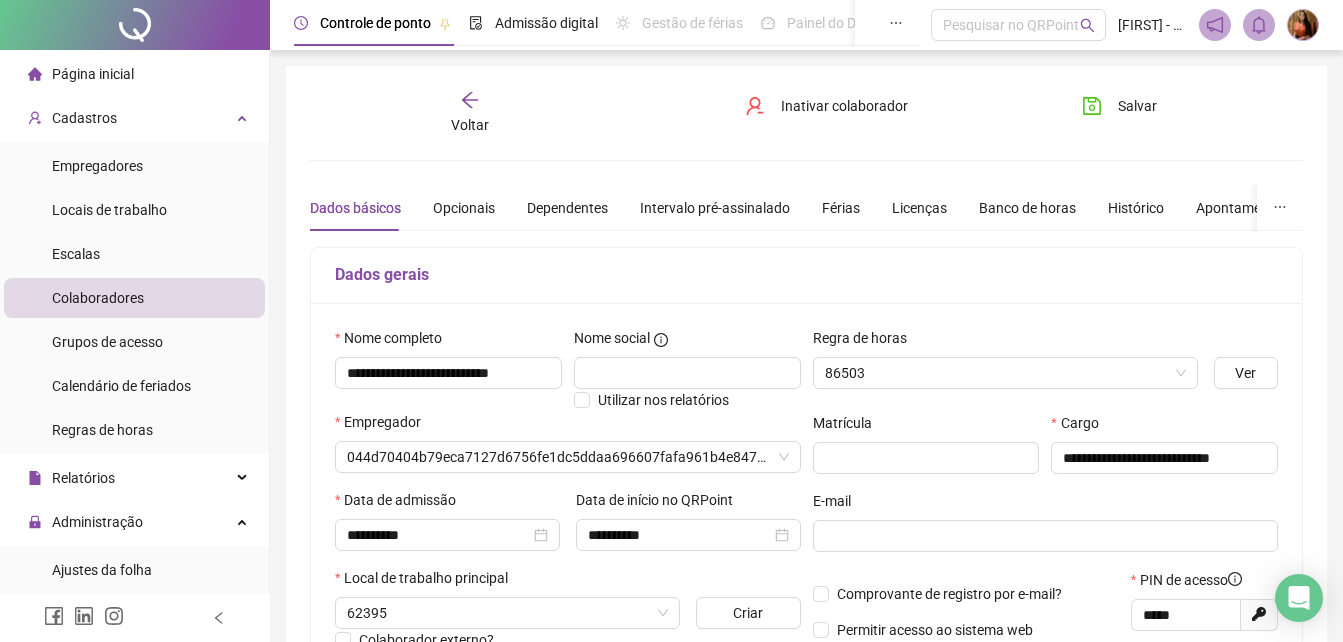 type on "**********" 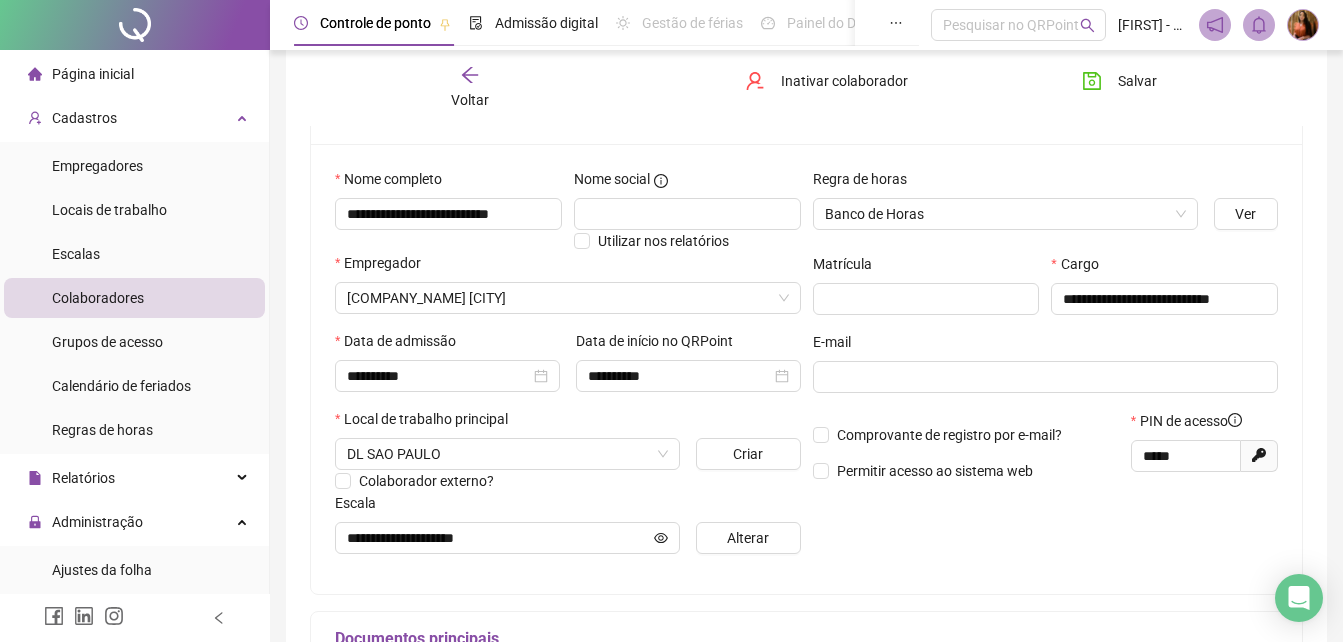 scroll, scrollTop: 200, scrollLeft: 0, axis: vertical 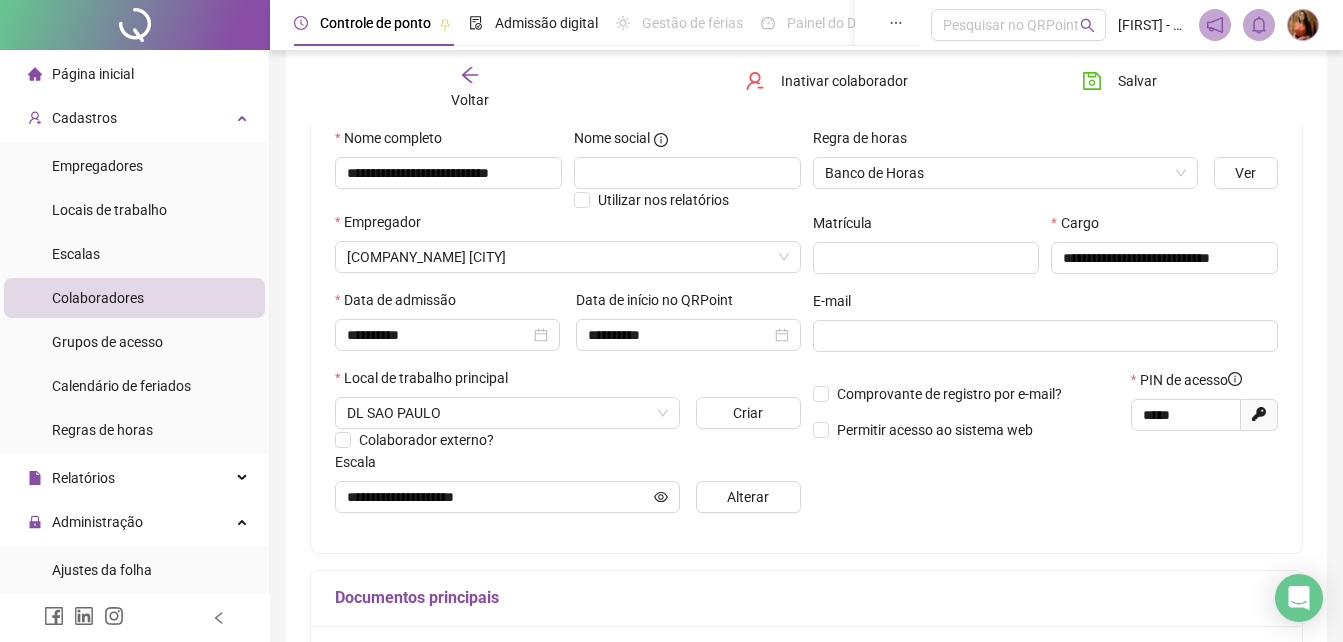click 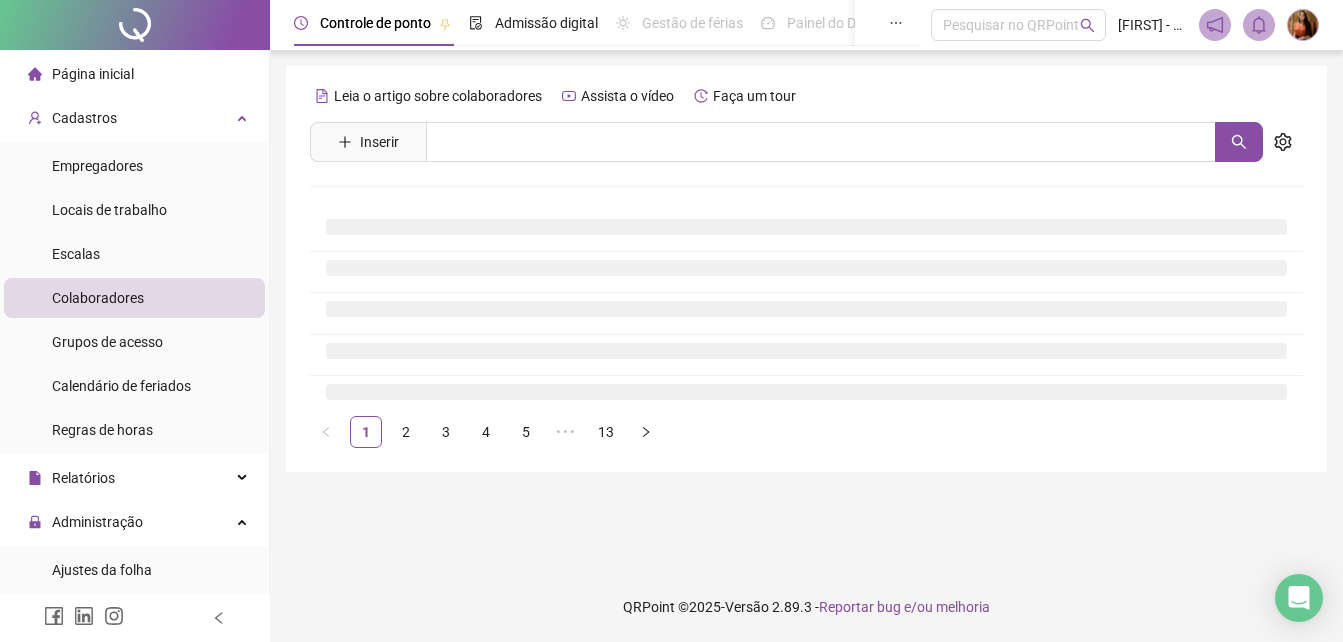 scroll, scrollTop: 0, scrollLeft: 0, axis: both 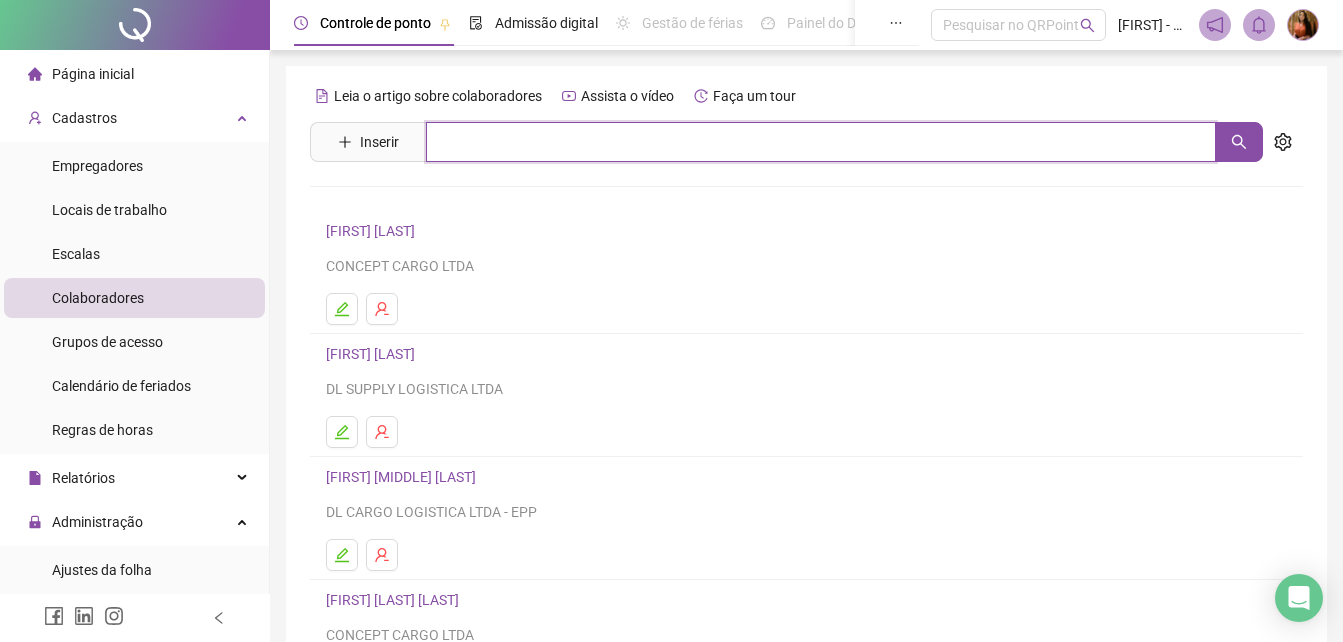 click at bounding box center (821, 142) 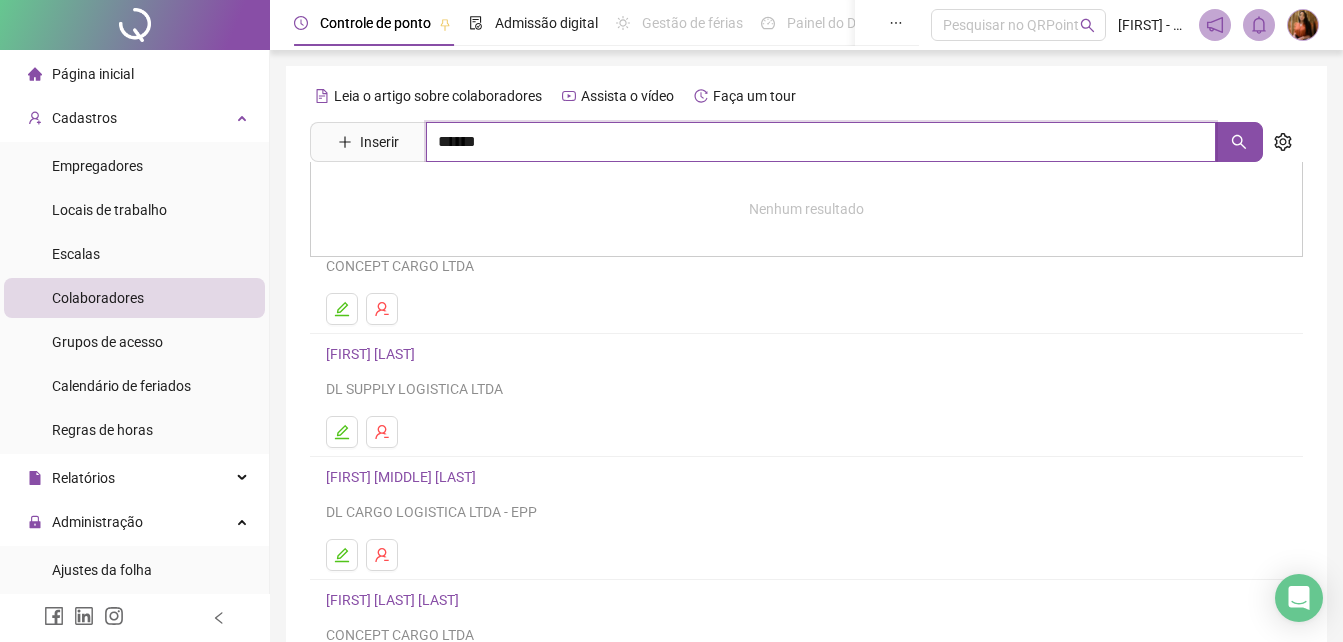 type on "******" 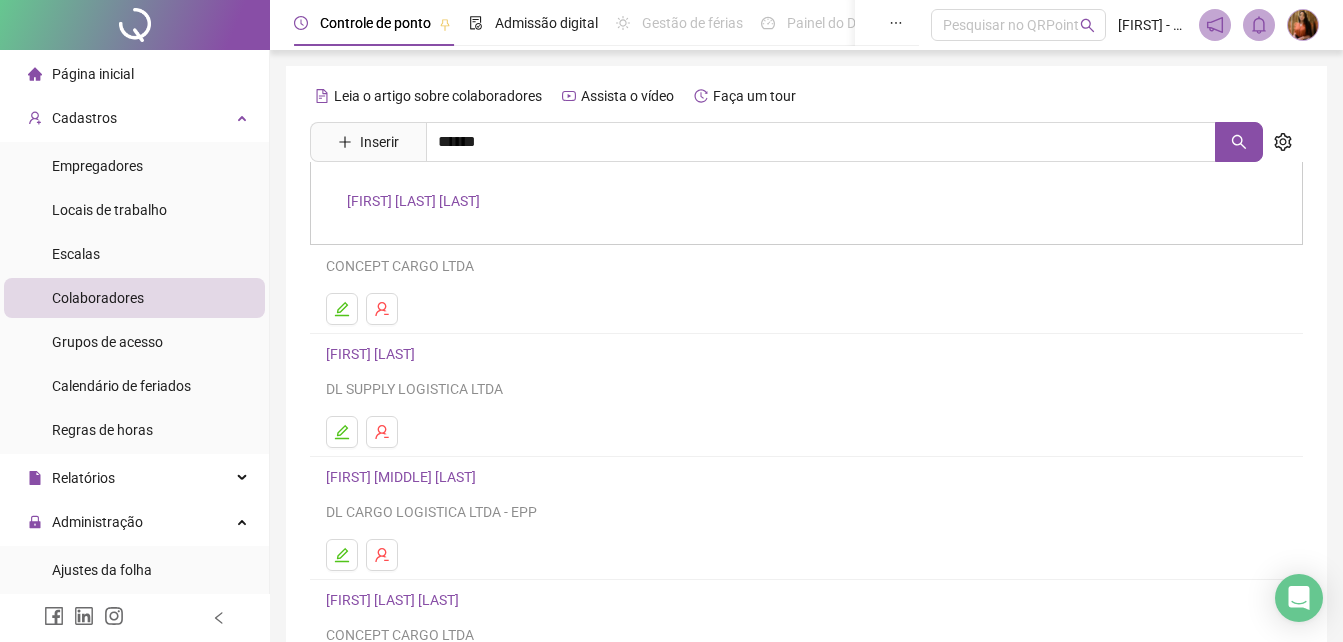 click on "[FIRST] [LAST] [LAST]" at bounding box center (413, 201) 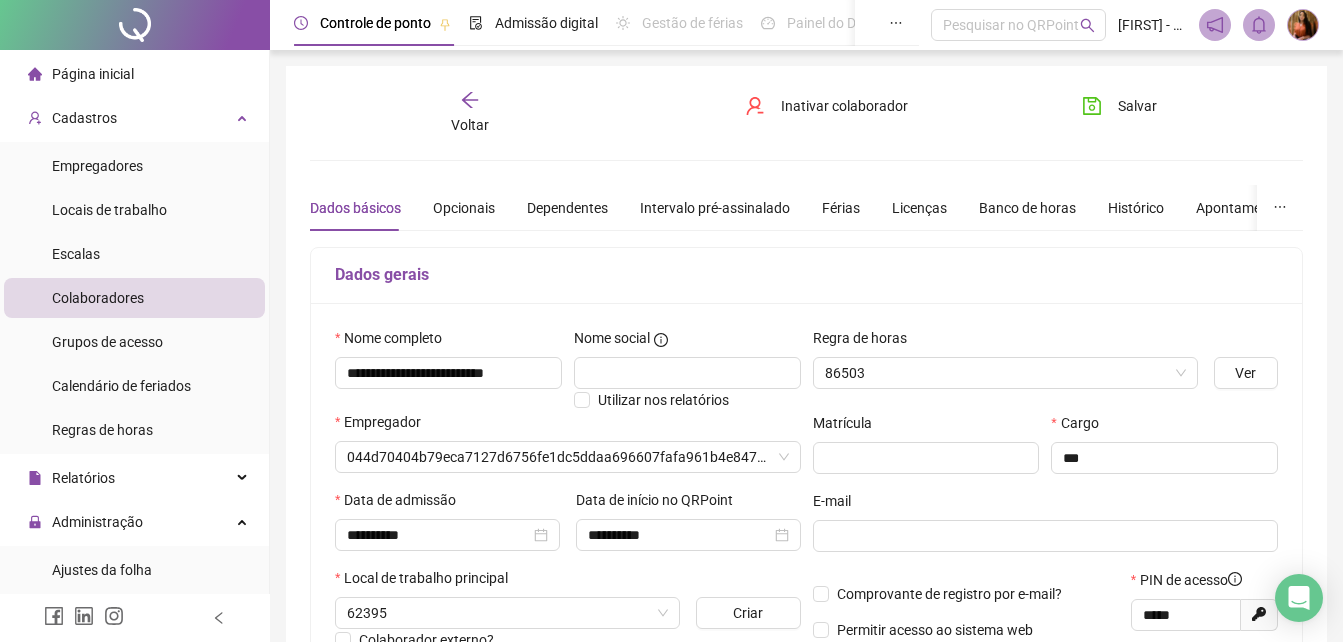 type on "*******" 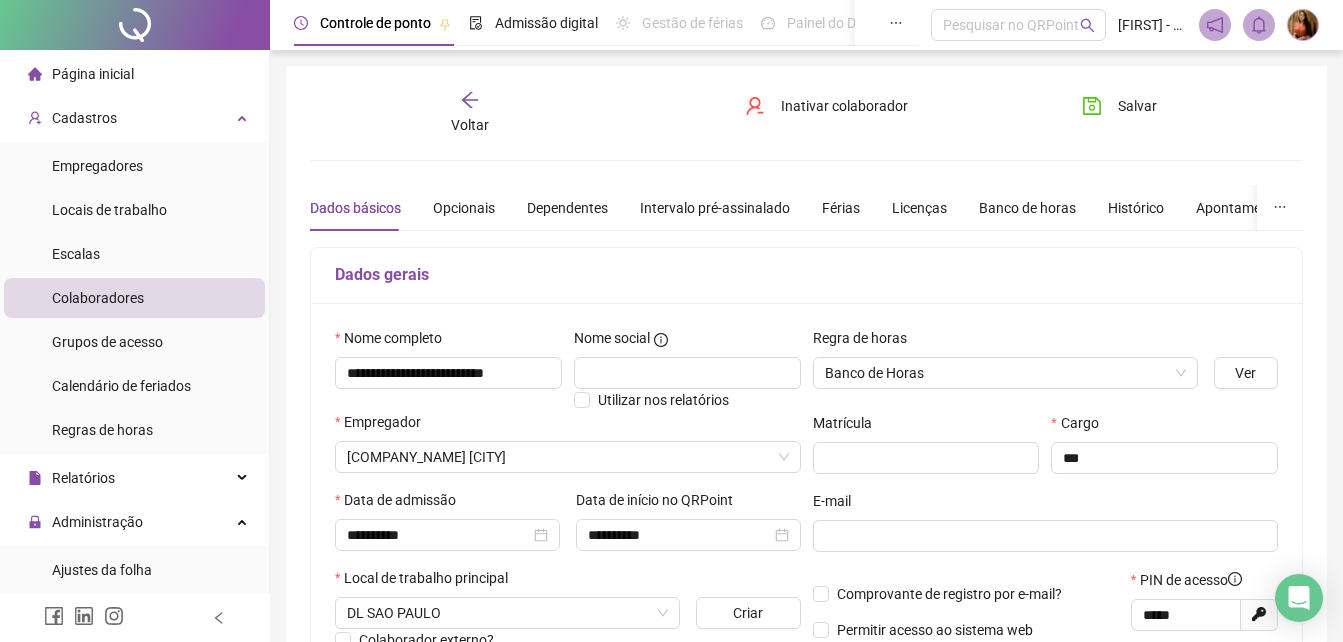 click 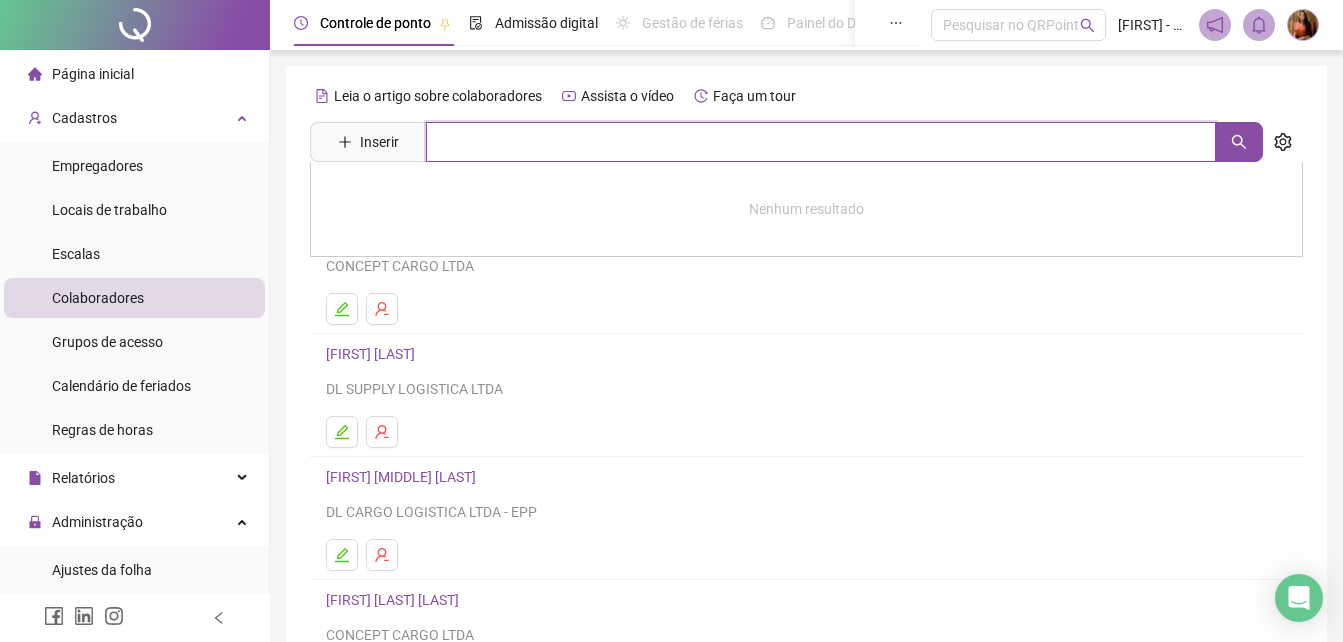 click at bounding box center [821, 142] 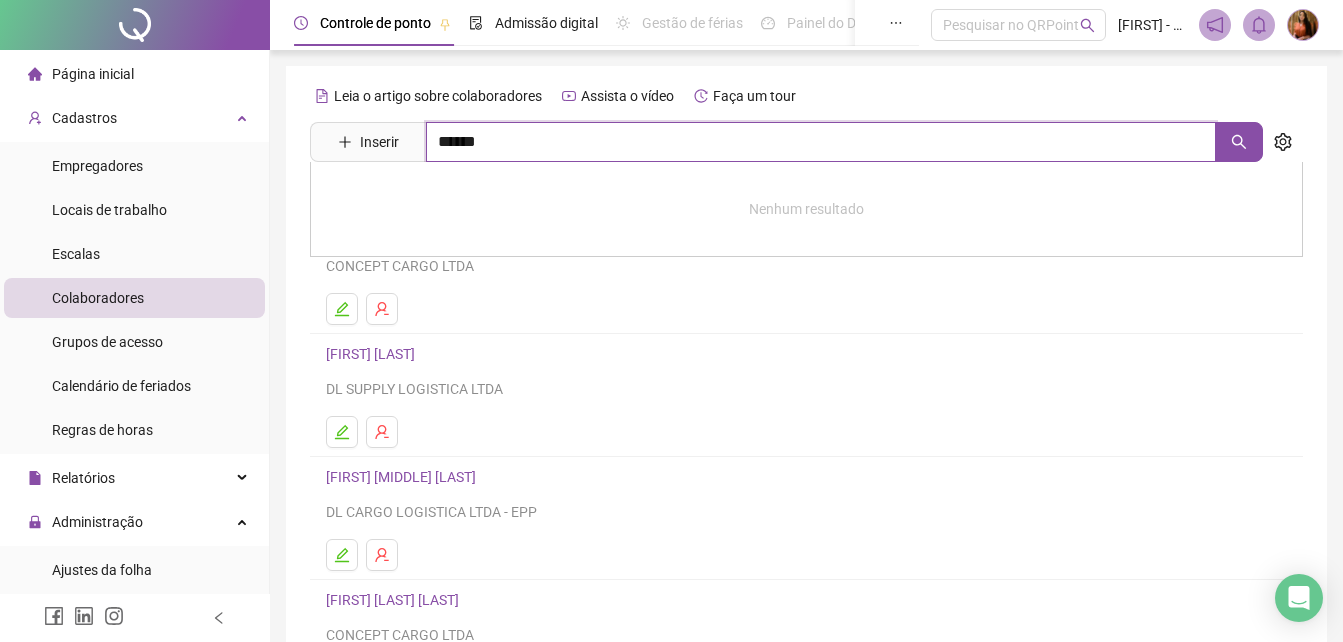 type on "******" 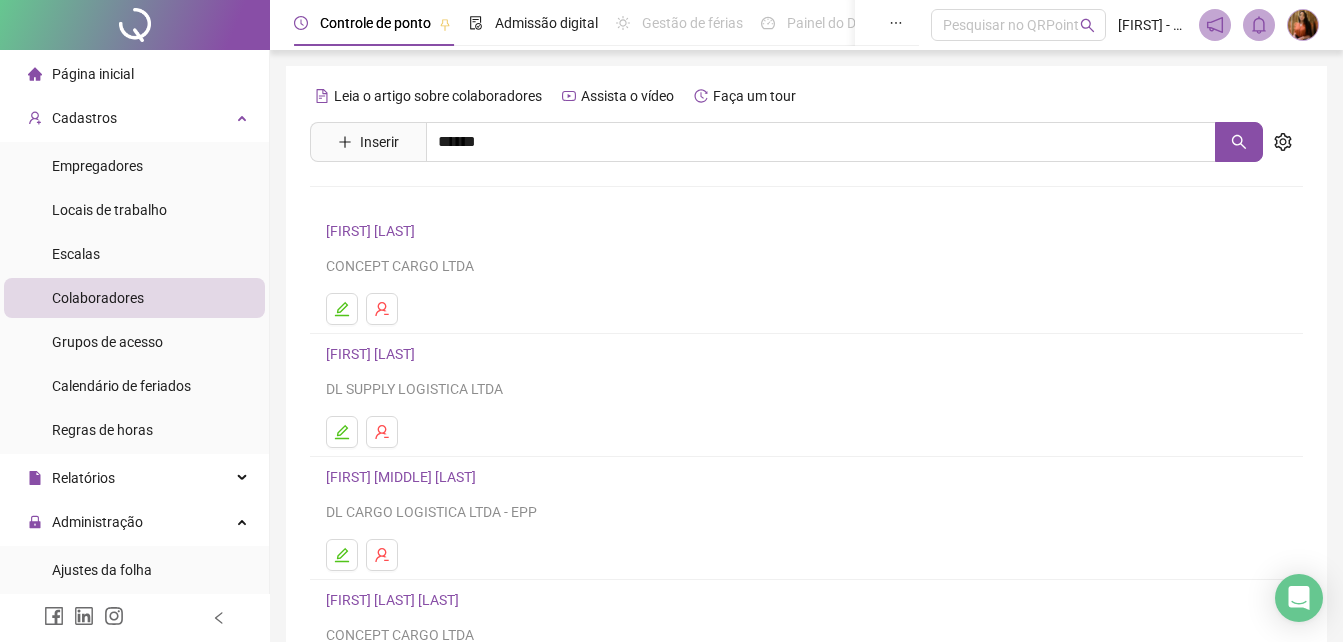 click on "[FIRST] [LAST]" at bounding box center (391, 244) 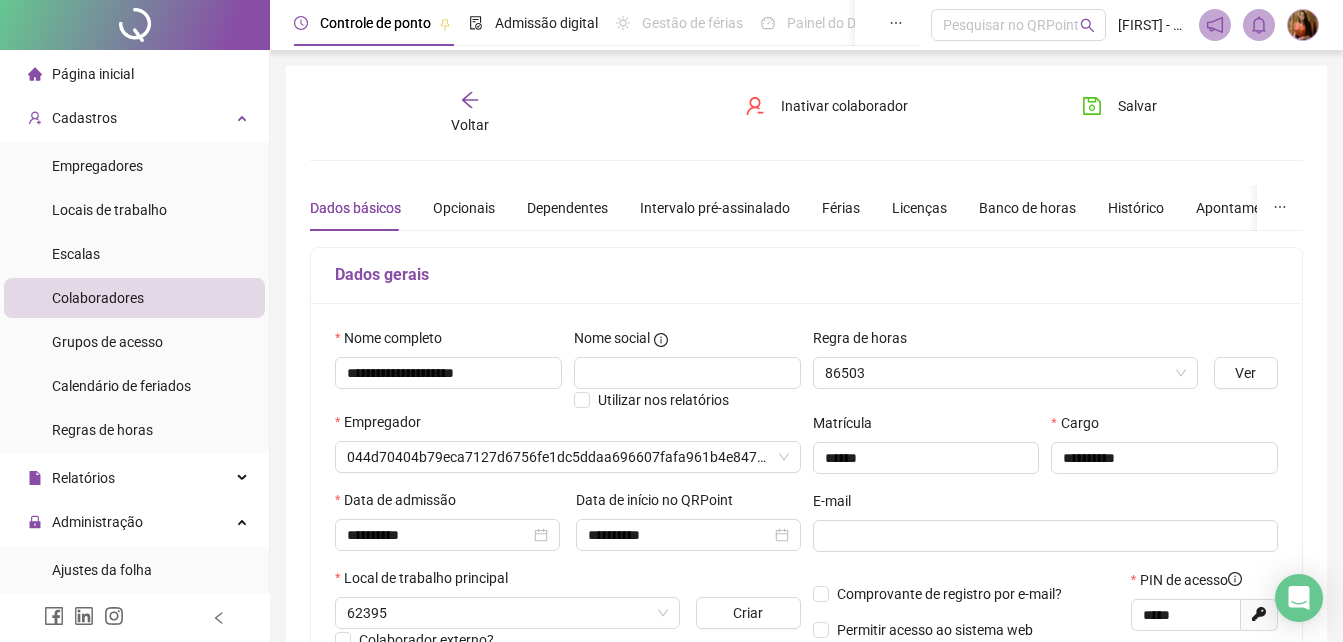 type on "**********" 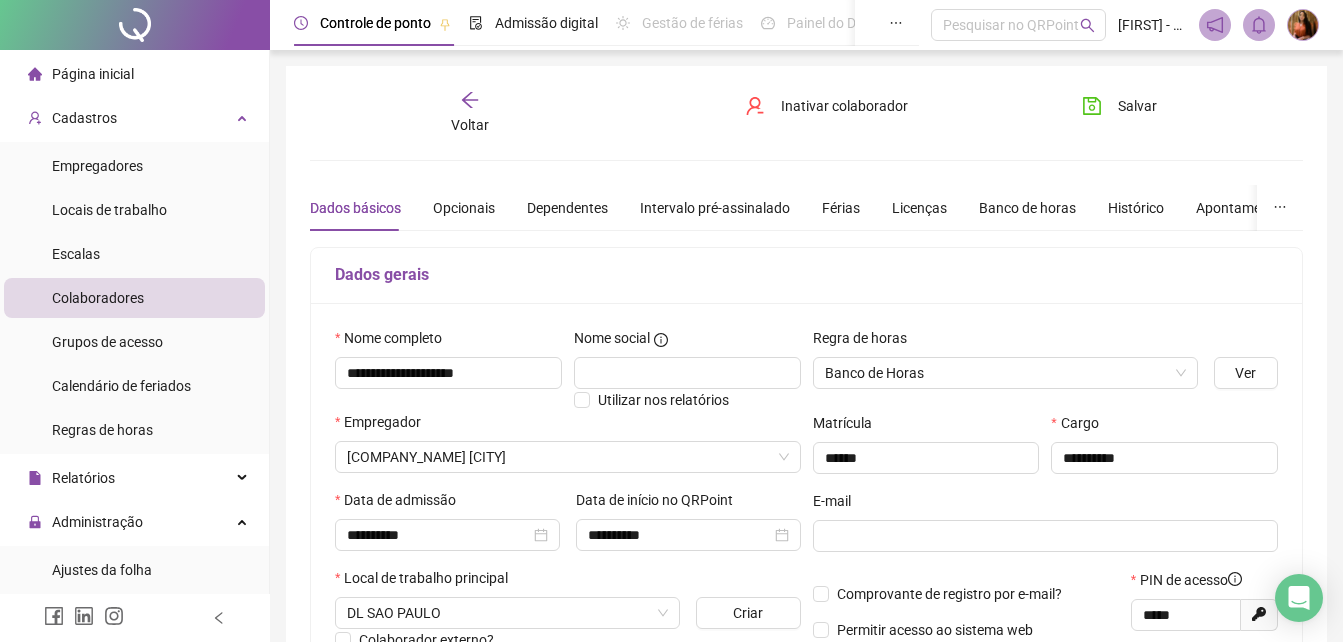 click 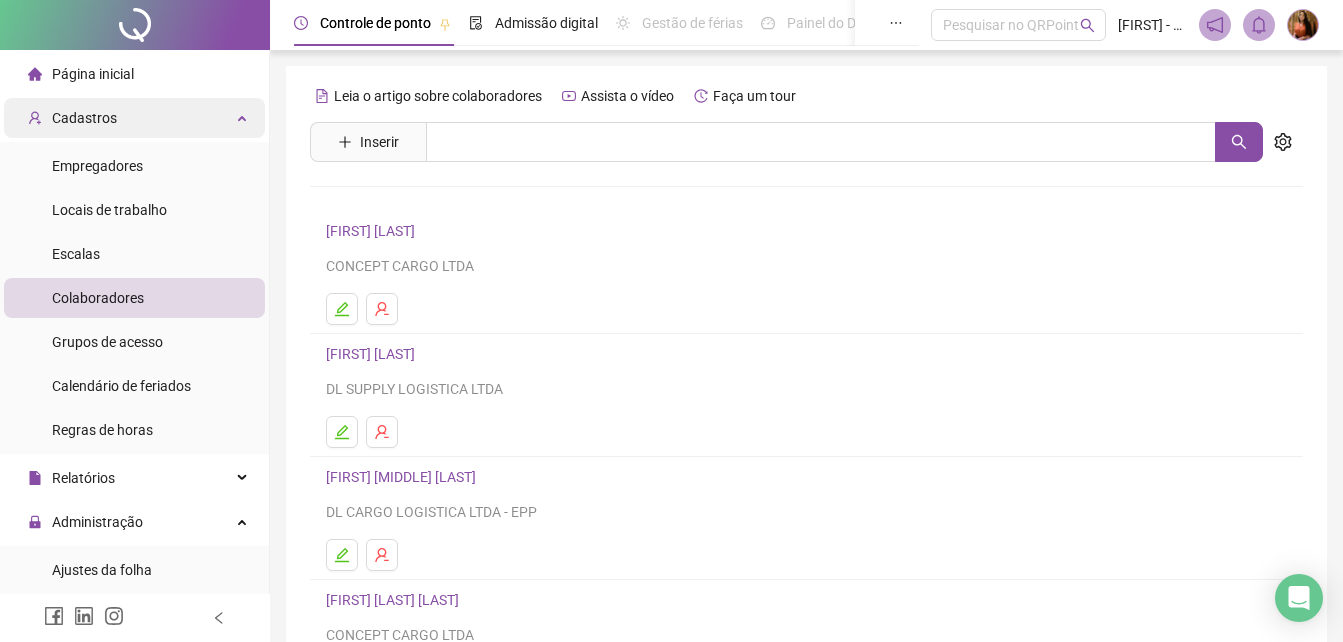 click on "Cadastros" at bounding box center [134, 118] 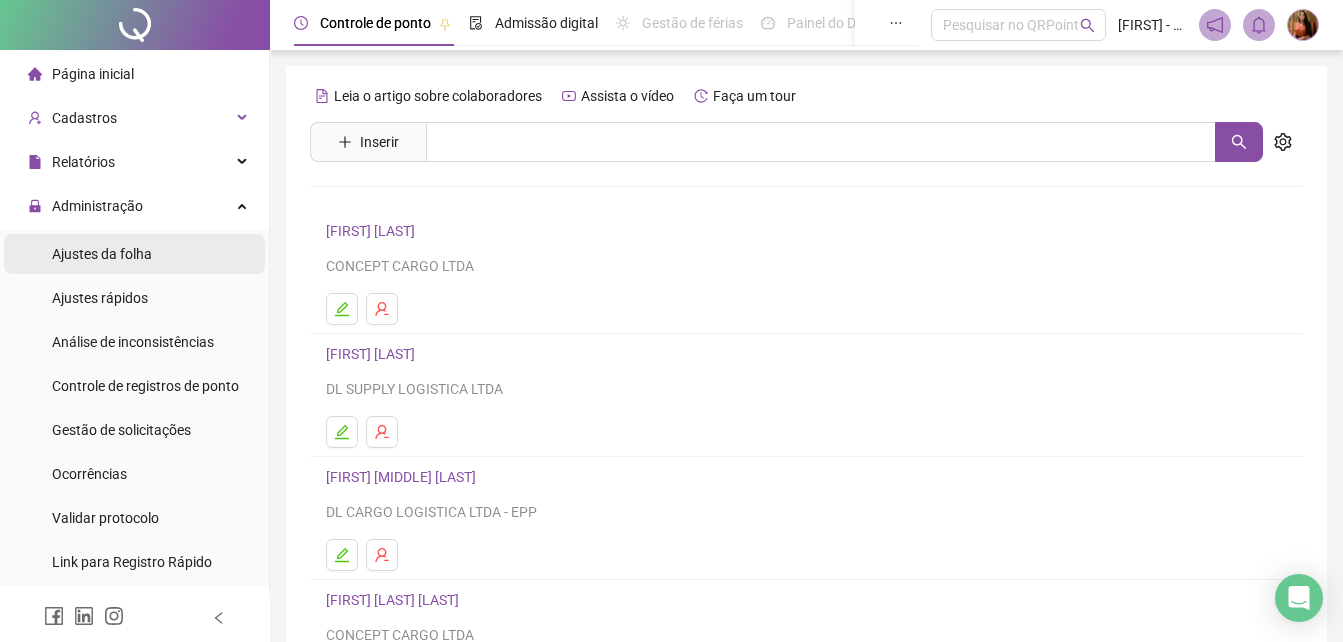 click on "Ajustes da folha" at bounding box center (102, 254) 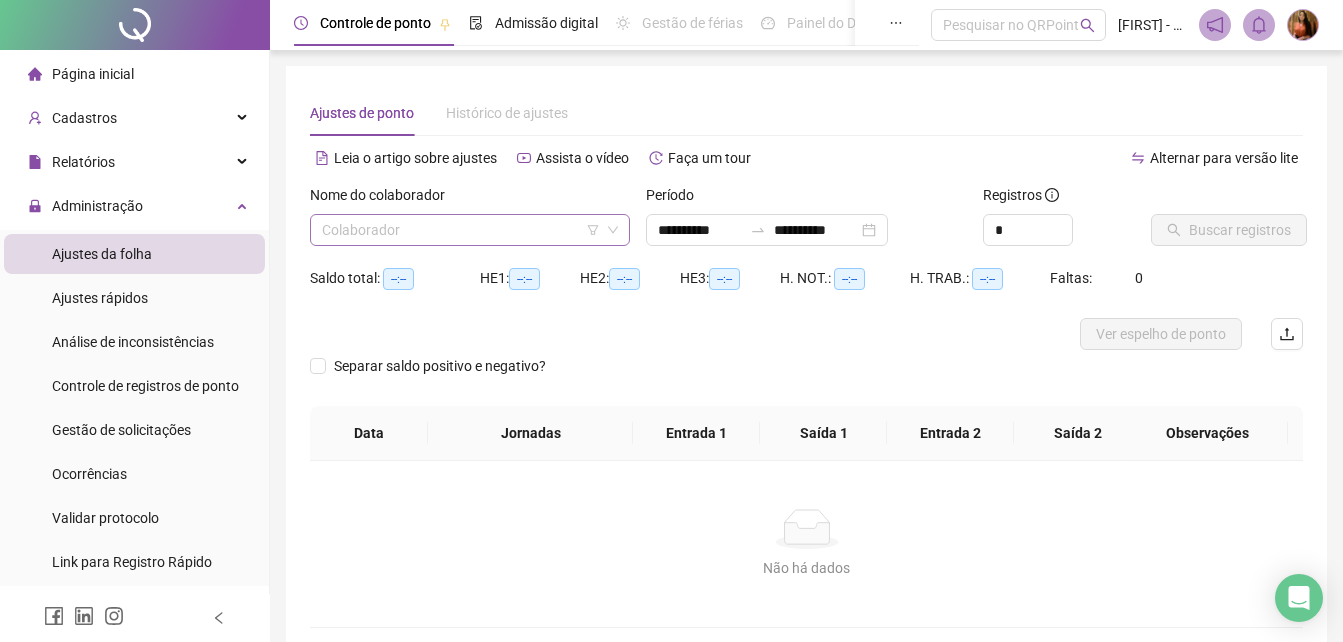 click at bounding box center [461, 230] 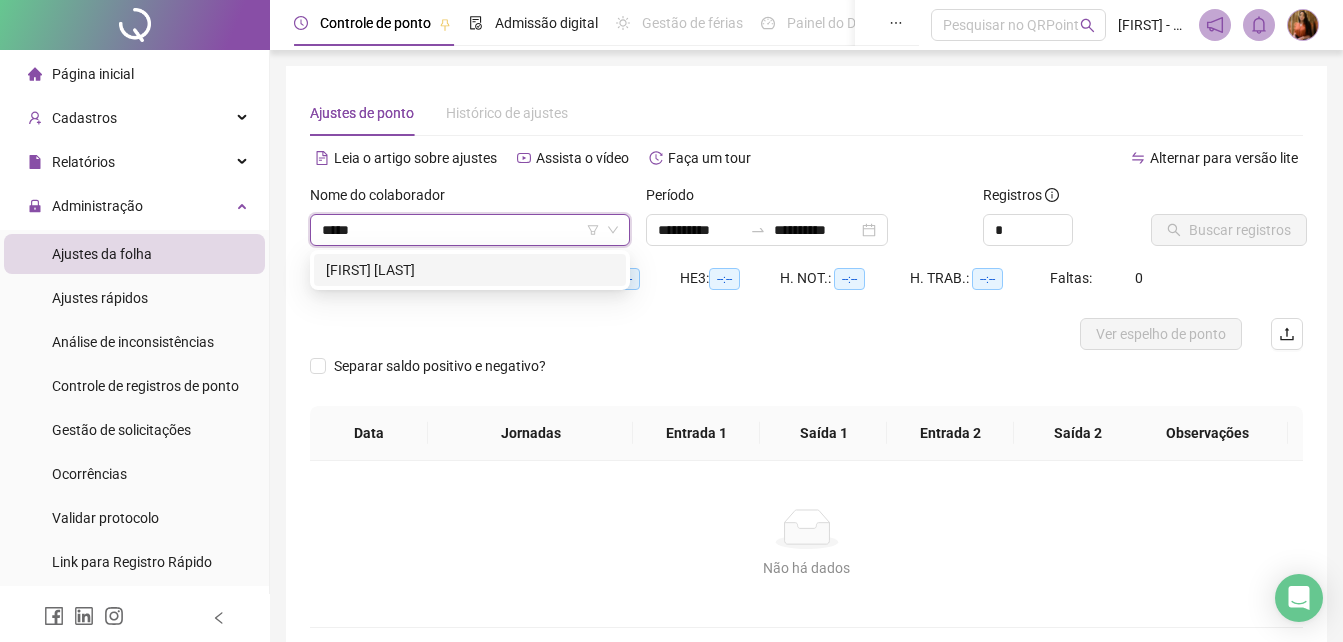 type on "******" 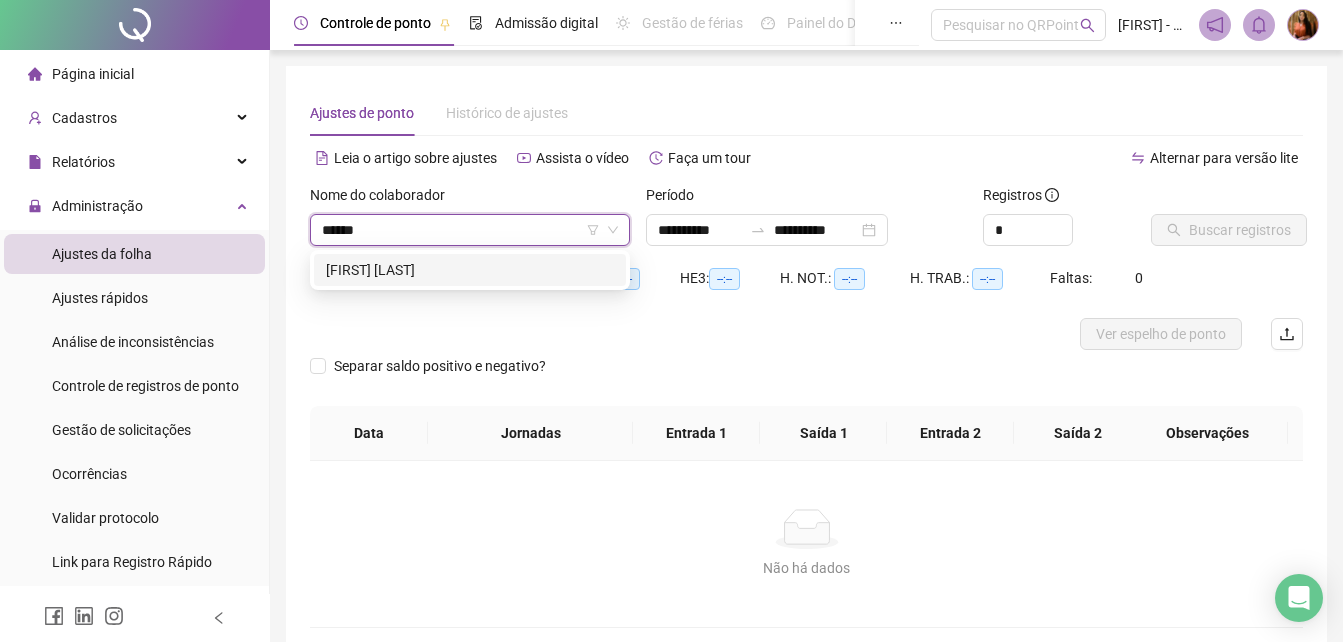 click on "[FIRST] [LAST]" at bounding box center (470, 270) 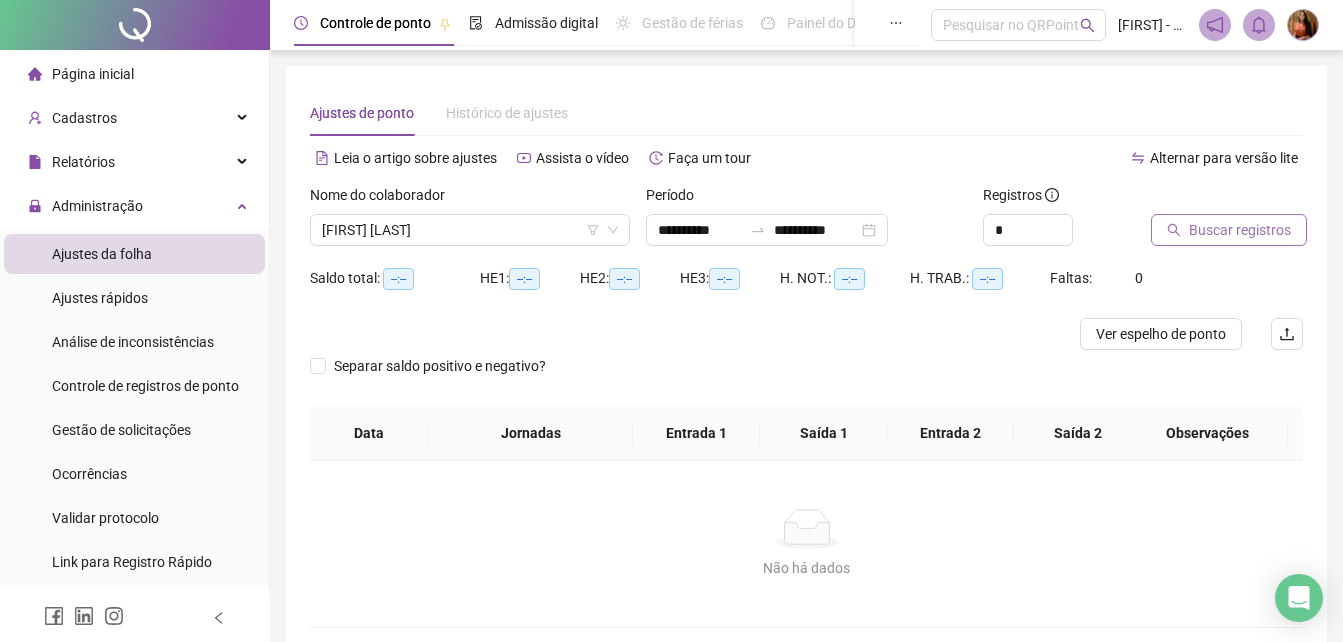 click on "Buscar registros" at bounding box center [1240, 230] 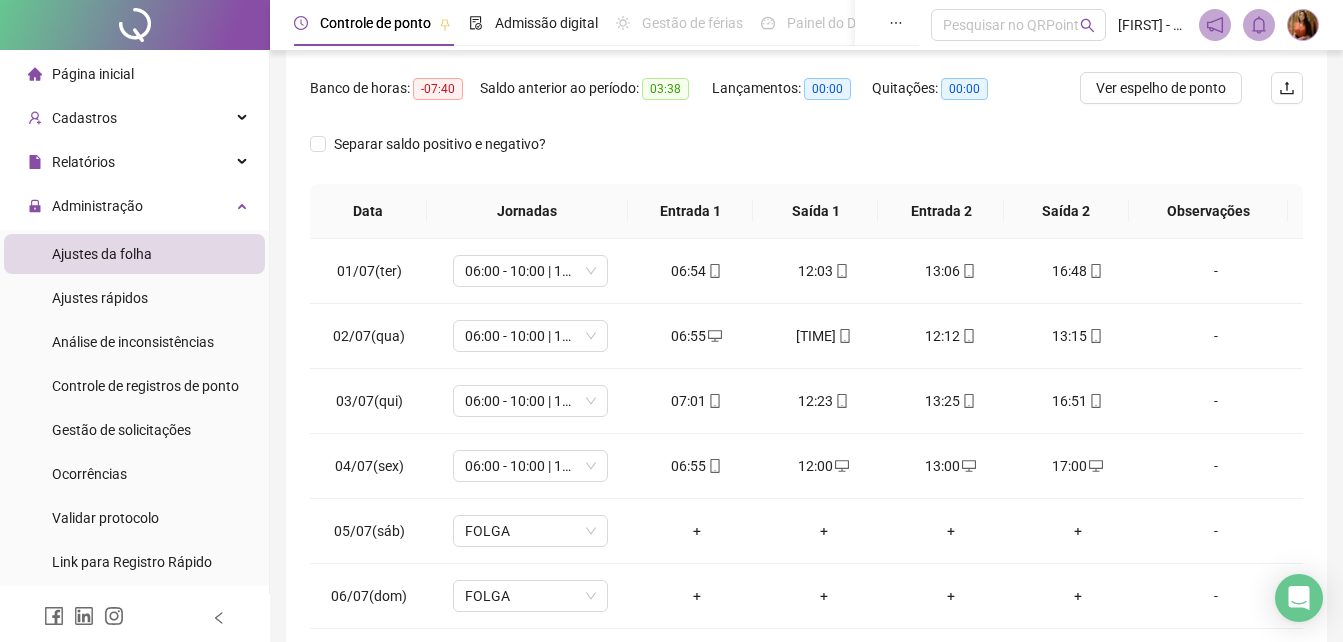 scroll, scrollTop: 248, scrollLeft: 0, axis: vertical 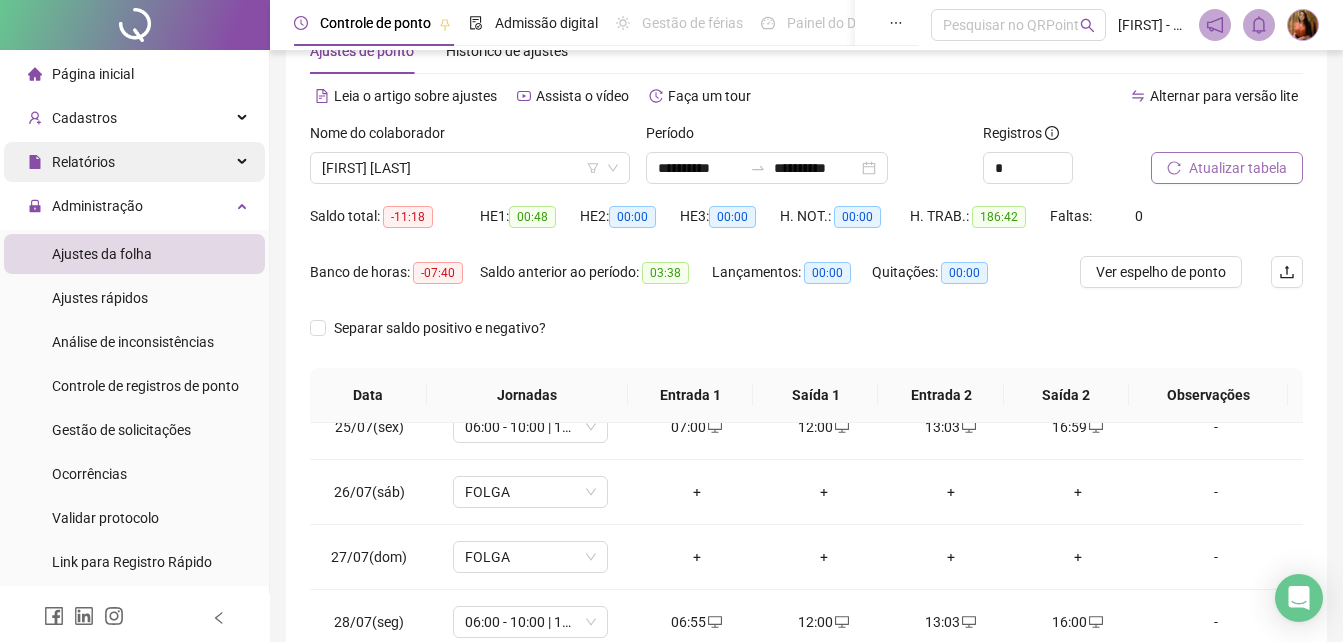 click on "Relatórios" at bounding box center [71, 162] 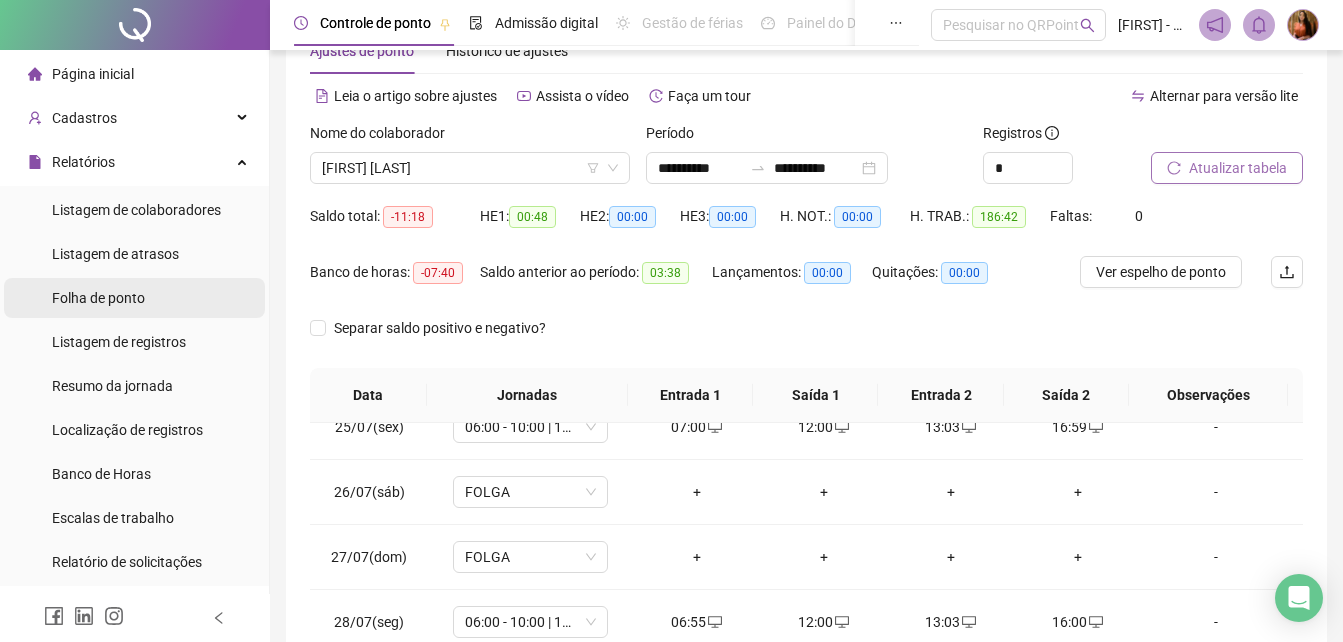 click on "Folha de ponto" at bounding box center [98, 298] 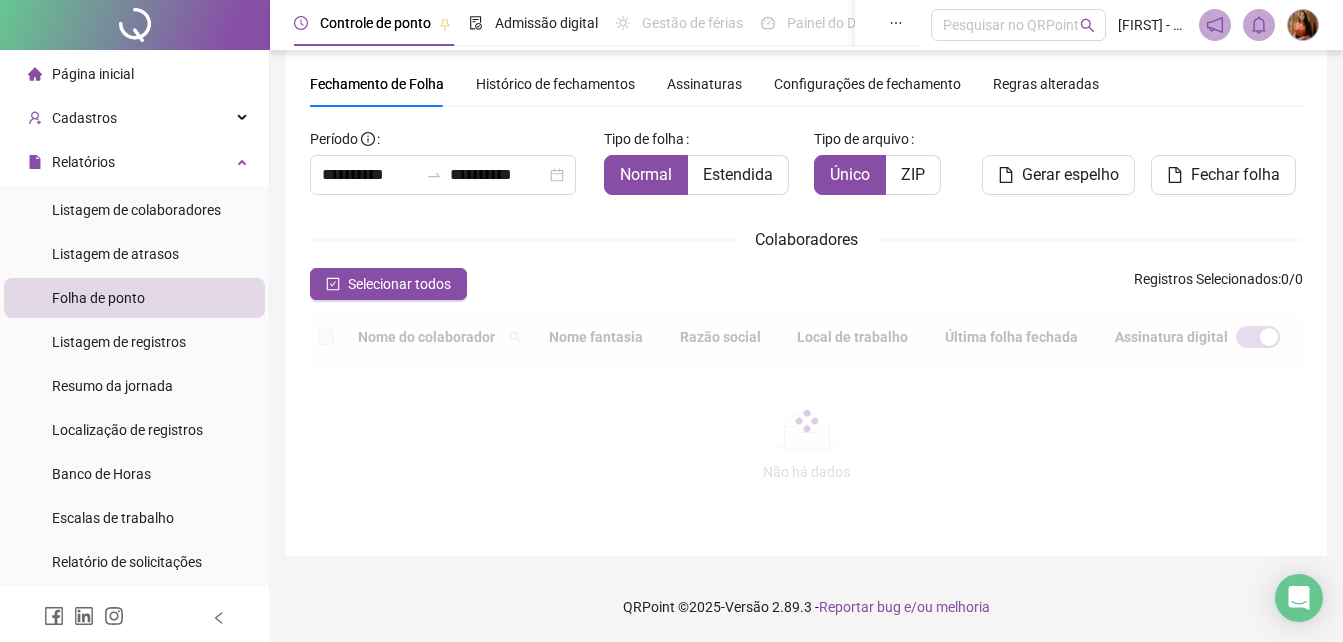 scroll, scrollTop: 61, scrollLeft: 0, axis: vertical 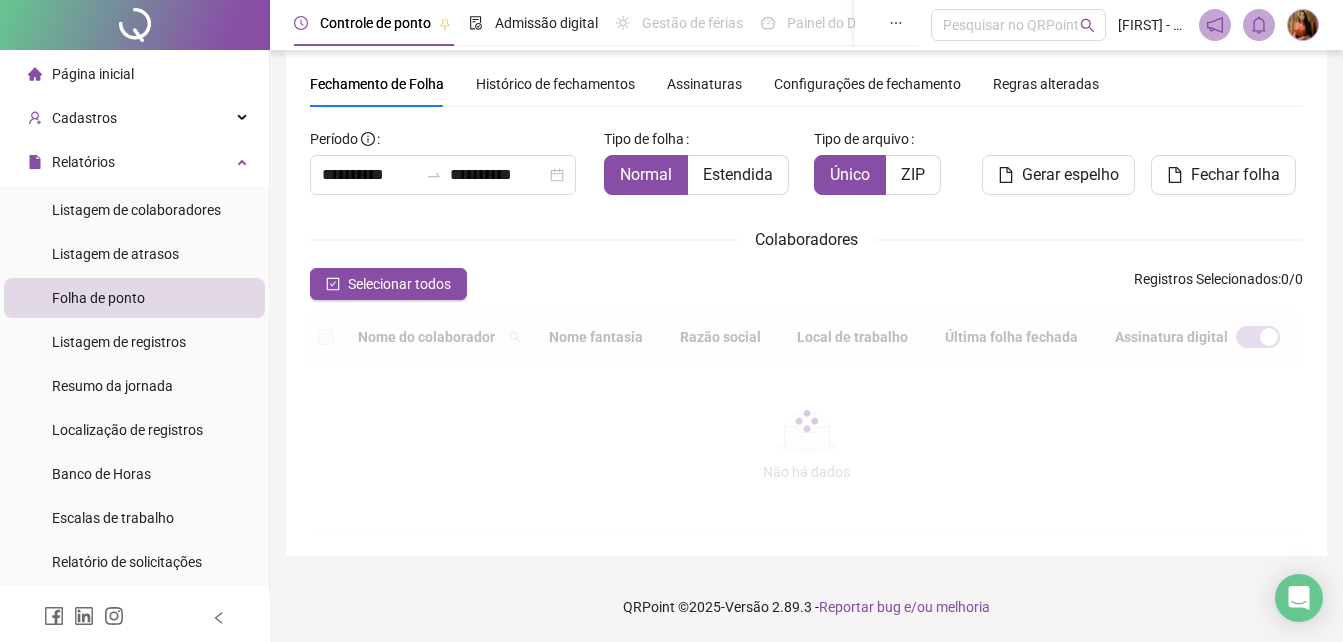 click on "Histórico de fechamentos" at bounding box center [555, 84] 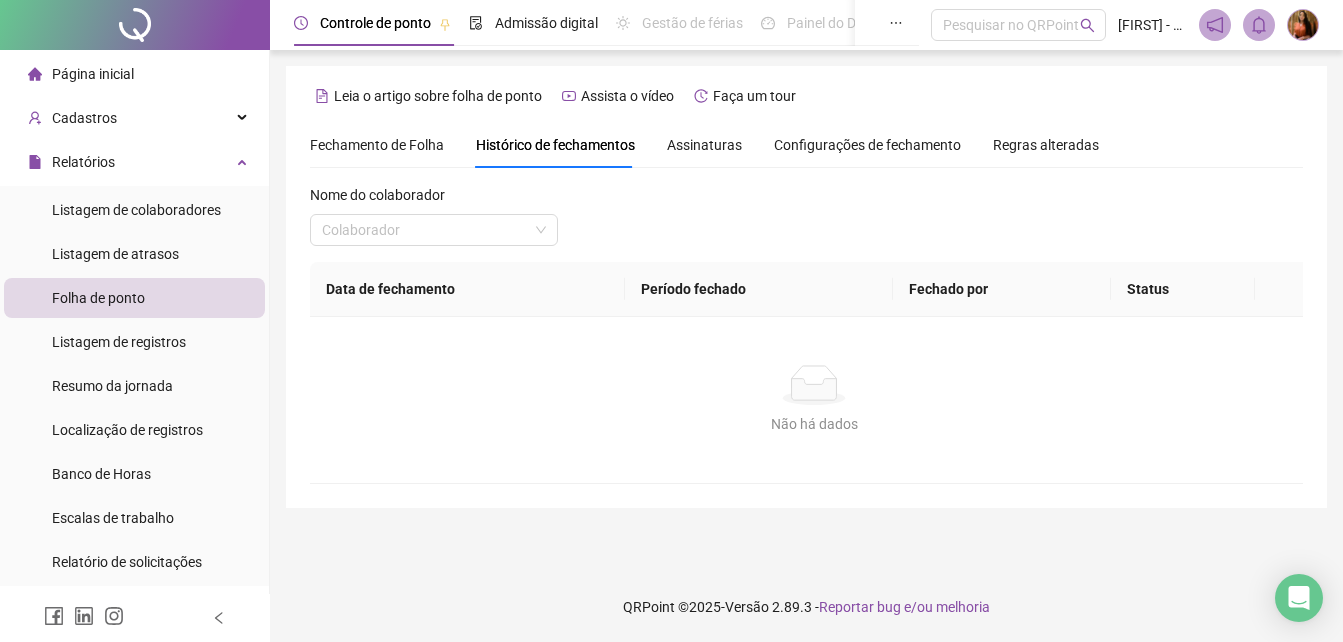 scroll, scrollTop: 0, scrollLeft: 0, axis: both 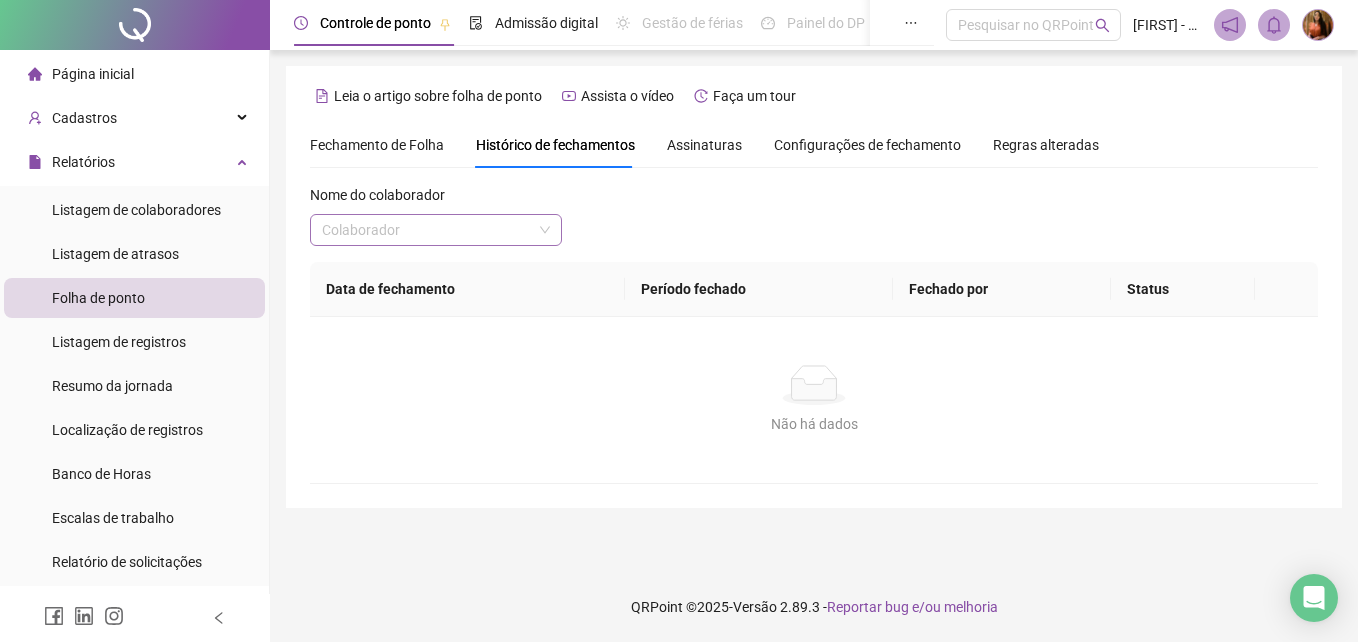 click at bounding box center (427, 230) 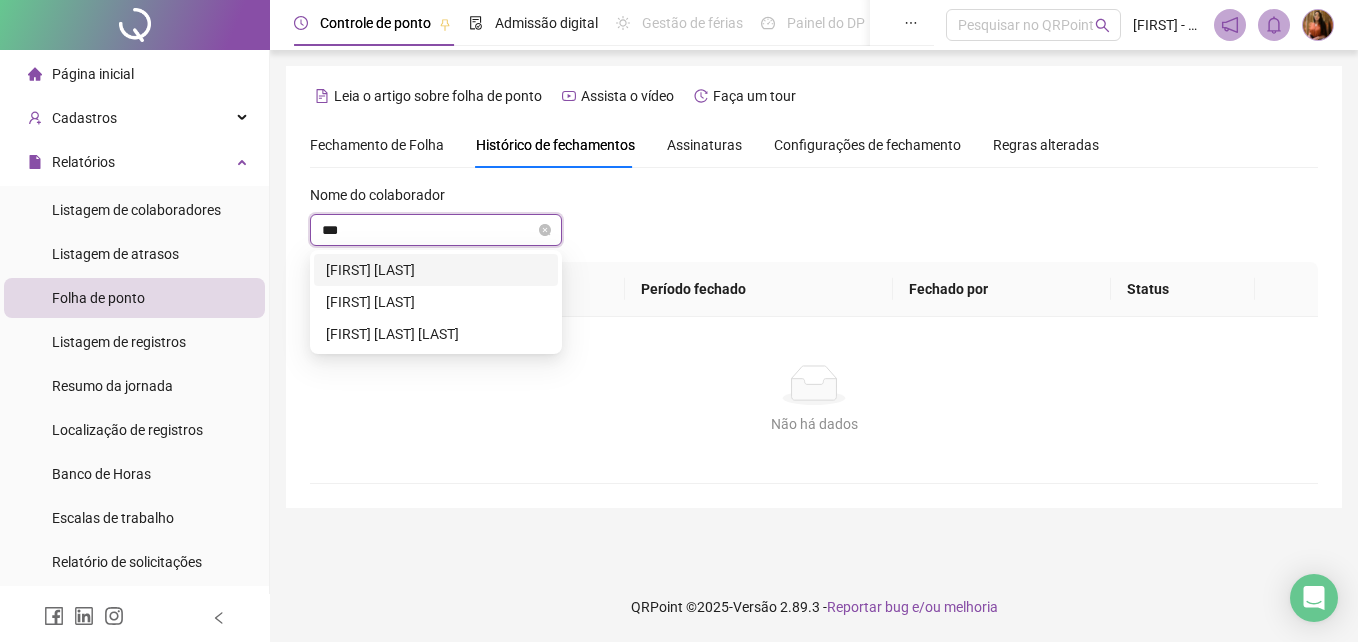 type on "****" 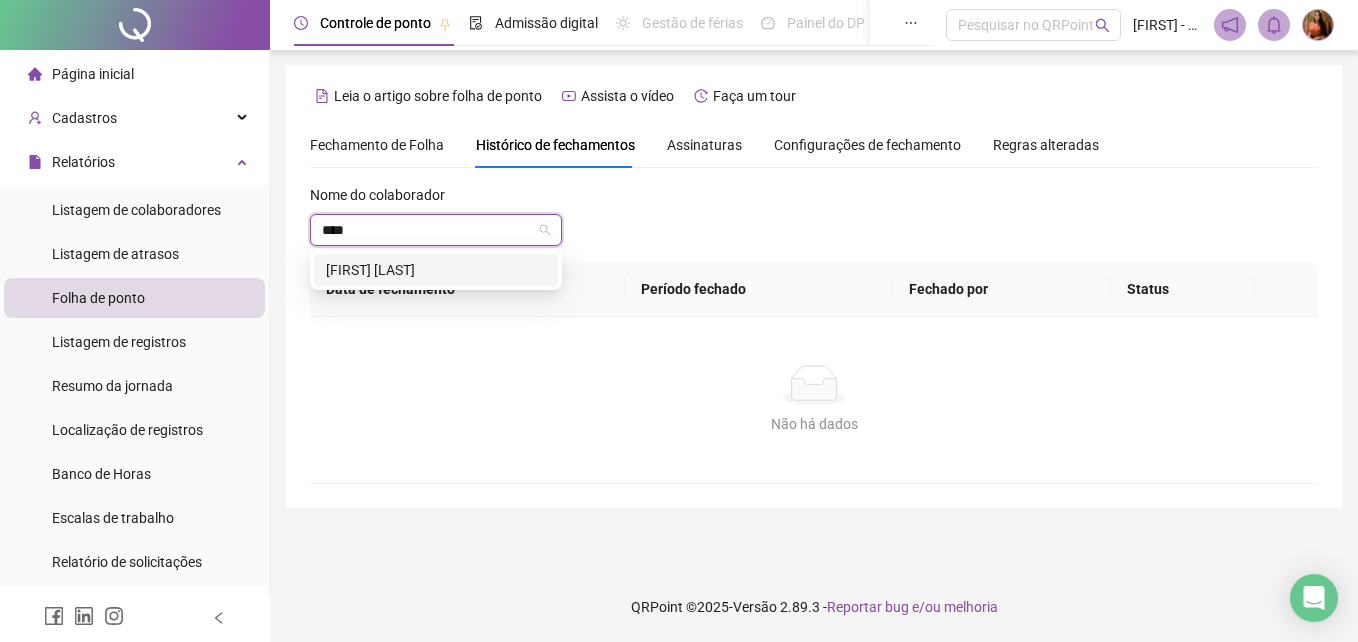 click on "[FIRST] [LAST]" at bounding box center (436, 270) 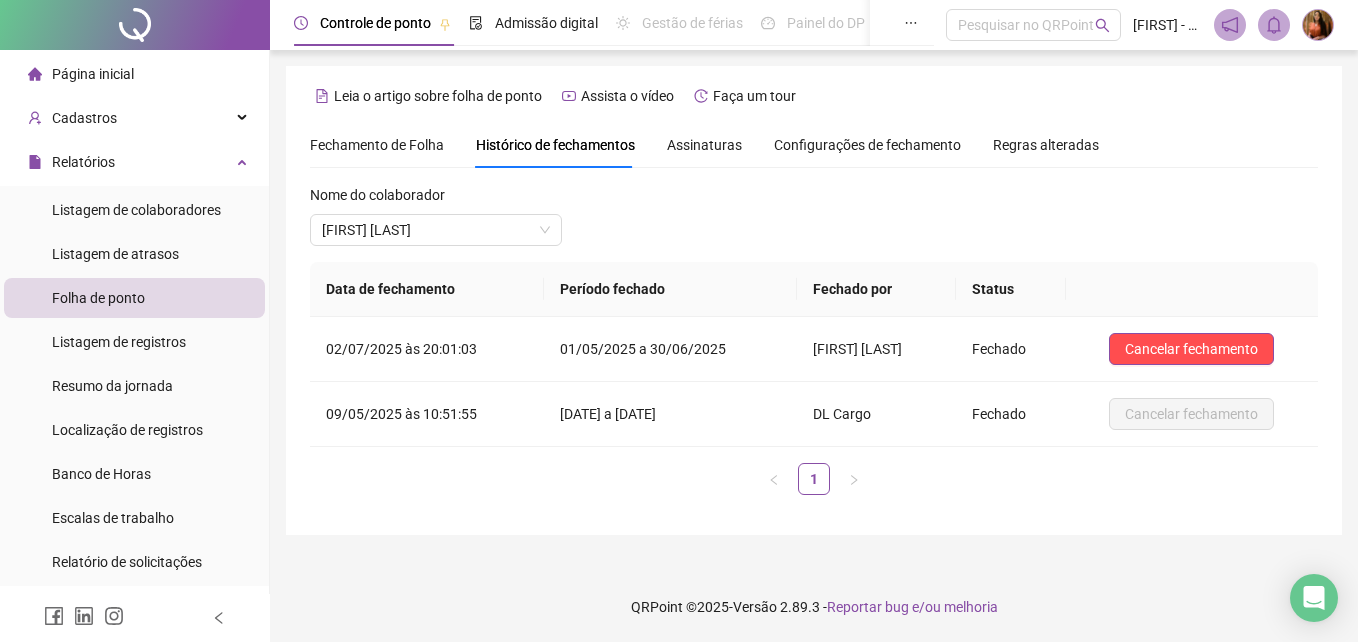 click on "Fechamento de Folha" at bounding box center (377, 145) 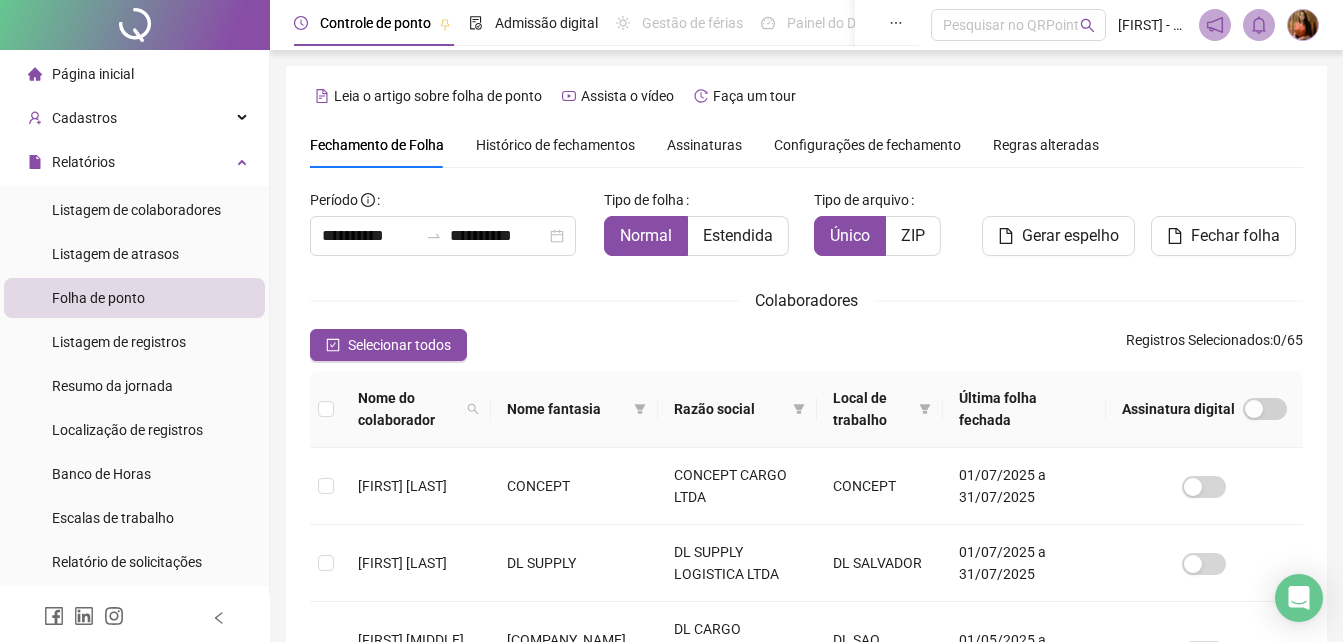 scroll, scrollTop: 89, scrollLeft: 0, axis: vertical 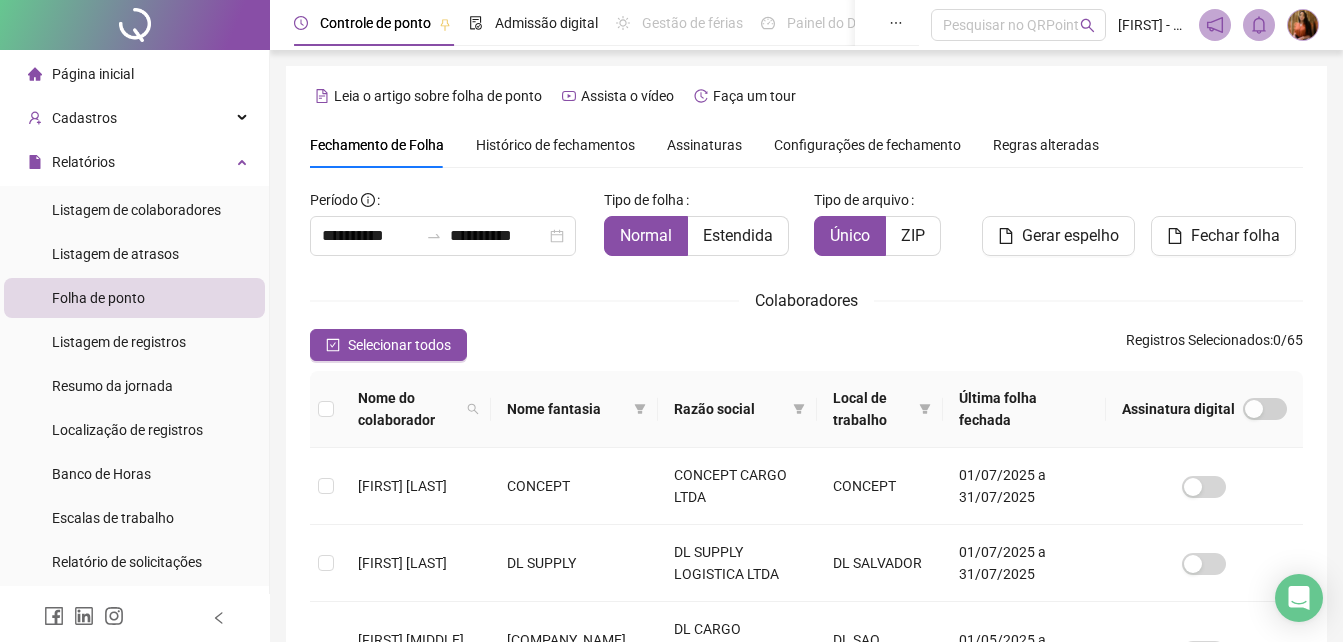 click on "Histórico de fechamentos" at bounding box center (555, 145) 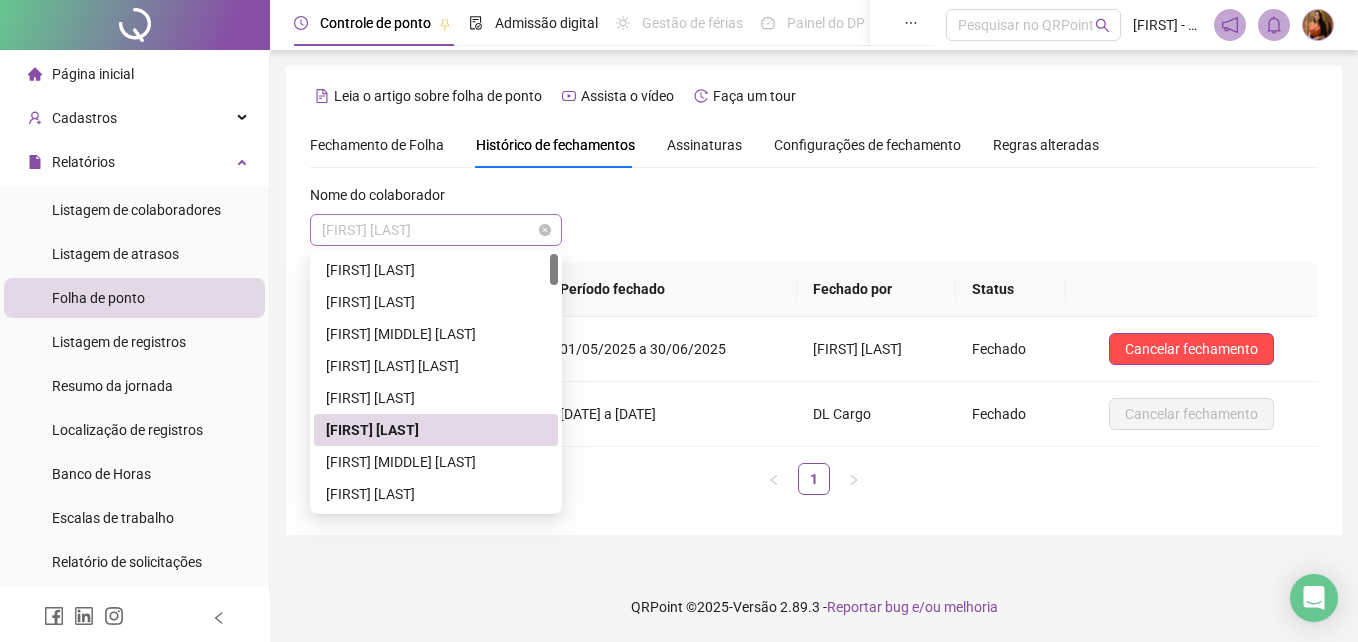 click on "[FIRST] [LAST]" at bounding box center [436, 230] 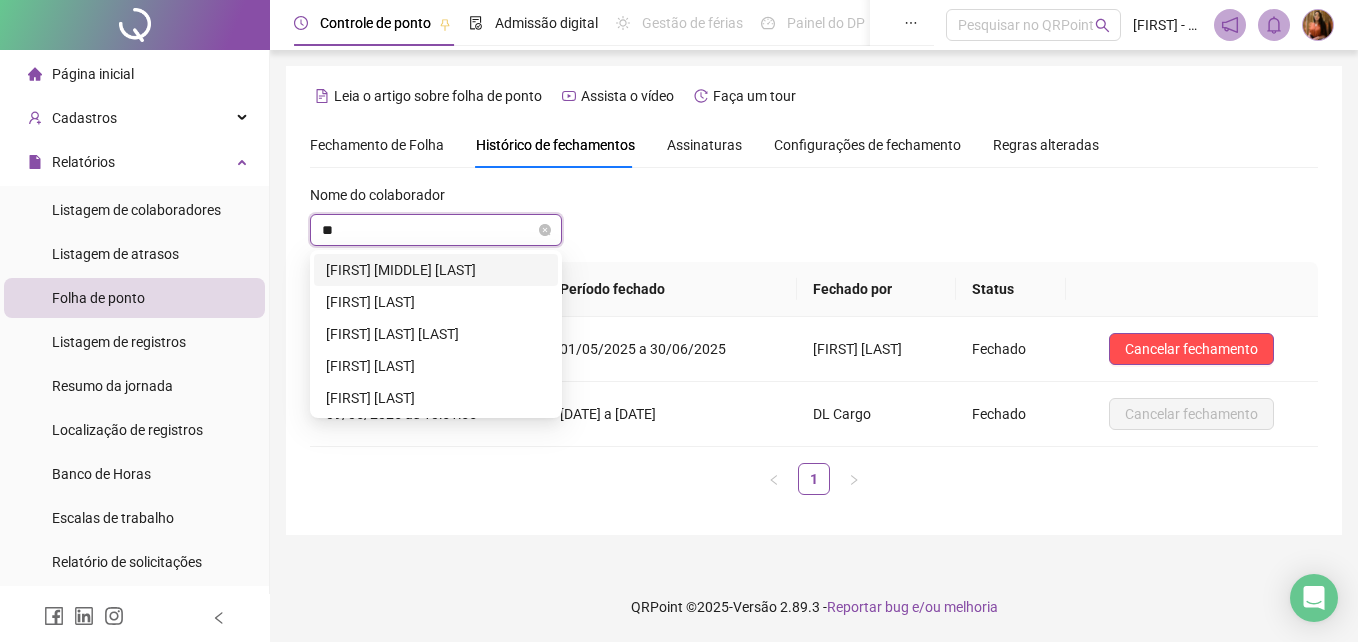 type on "***" 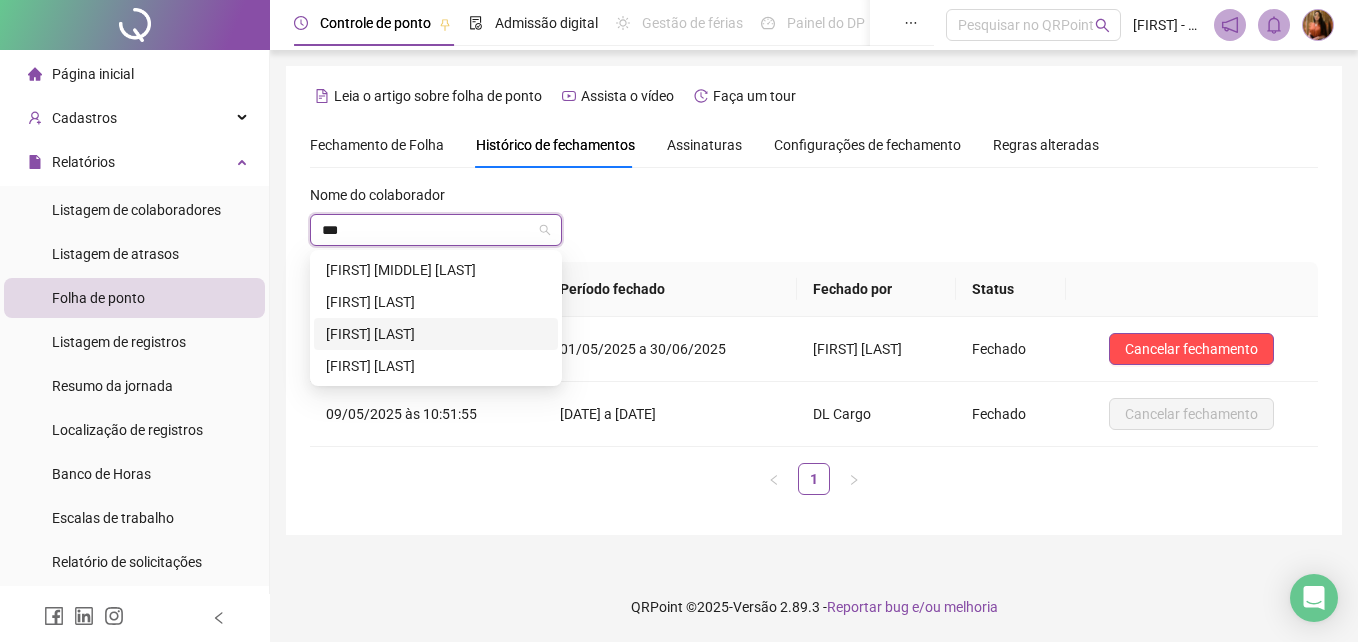 click on "[FIRST] [LAST]" at bounding box center (436, 334) 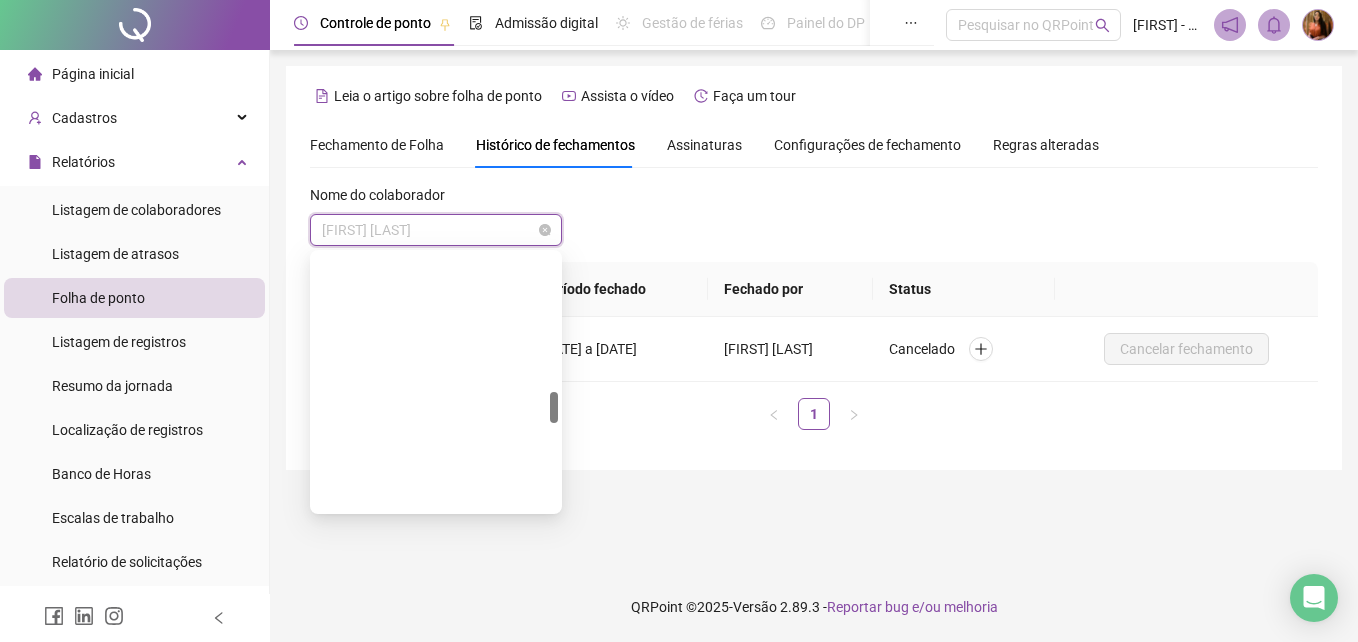 click on "[FIRST] [LAST]" at bounding box center (436, 230) 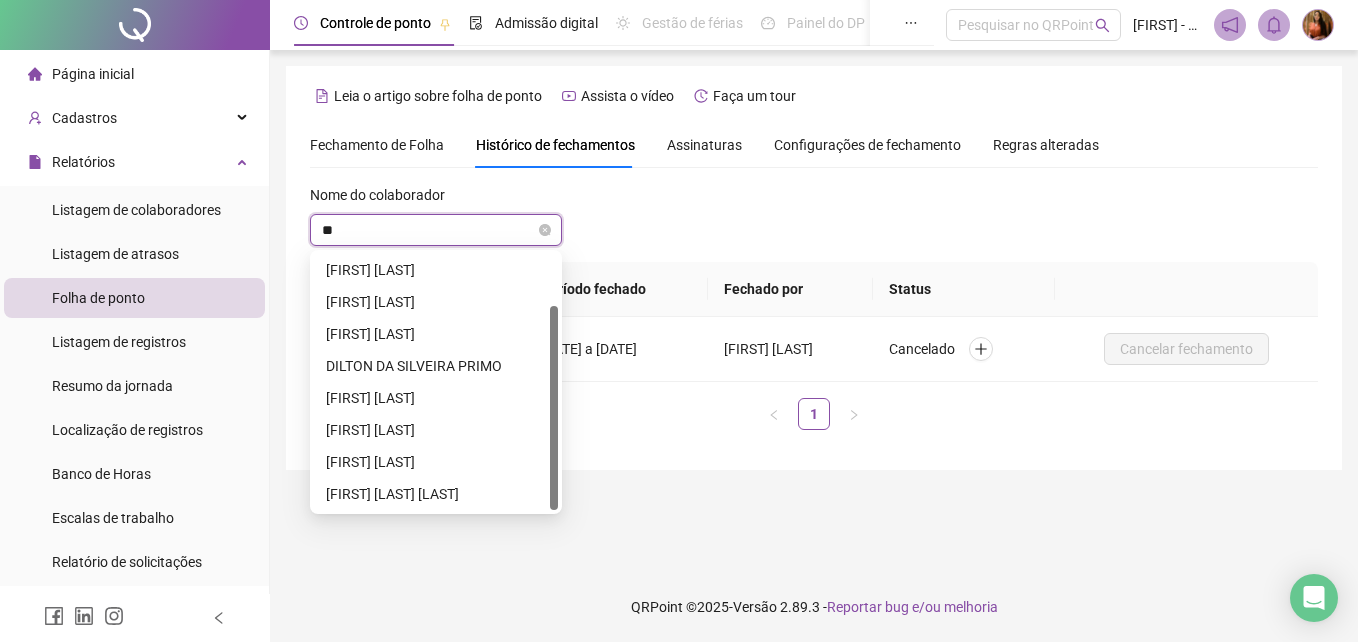 scroll, scrollTop: 0, scrollLeft: 0, axis: both 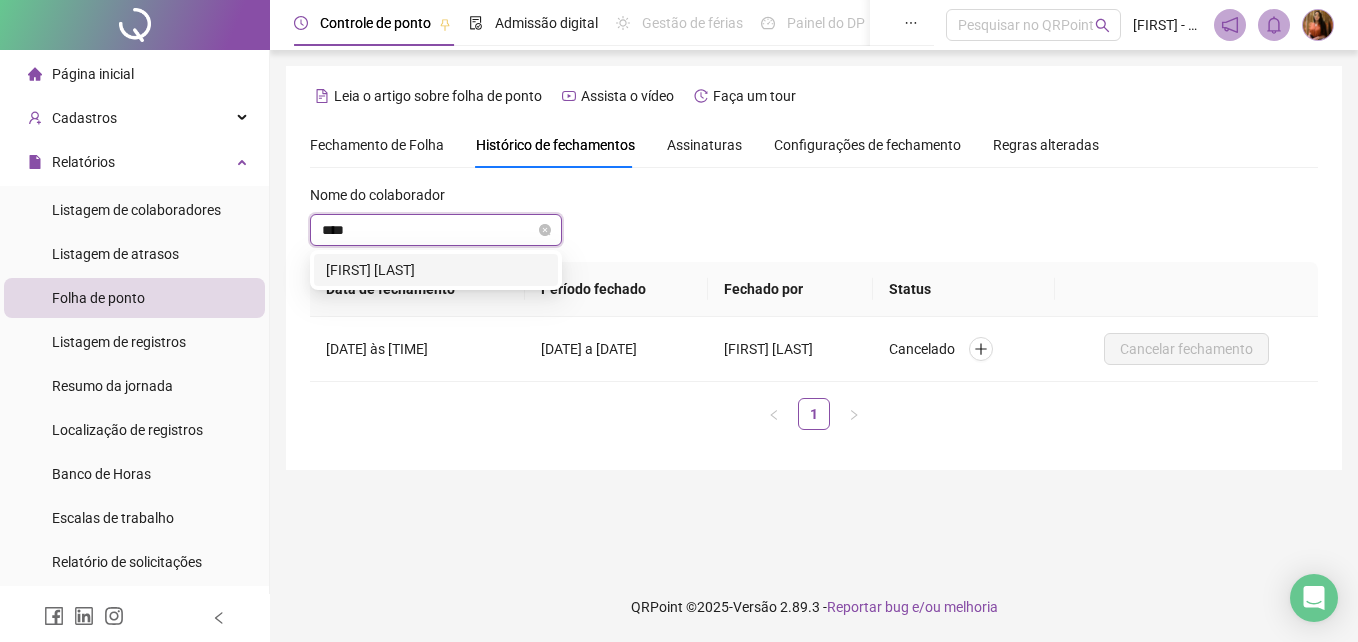 type on "*****" 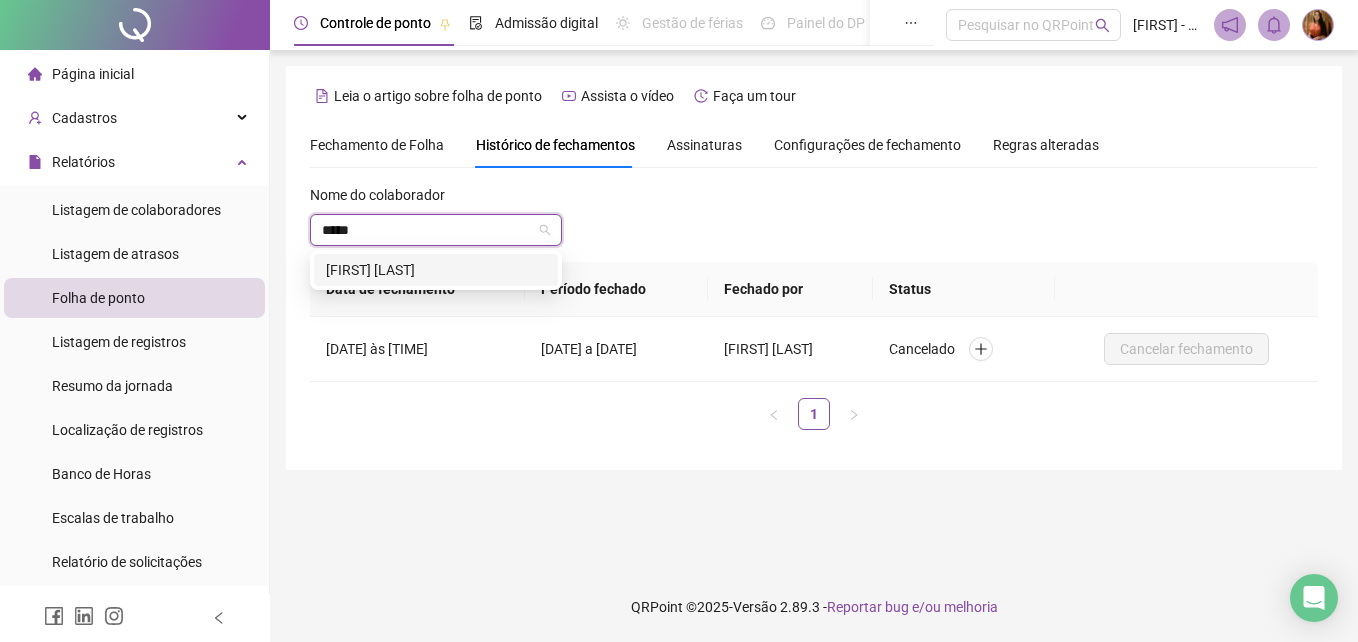 click on "[FIRST] [LAST]" at bounding box center [436, 270] 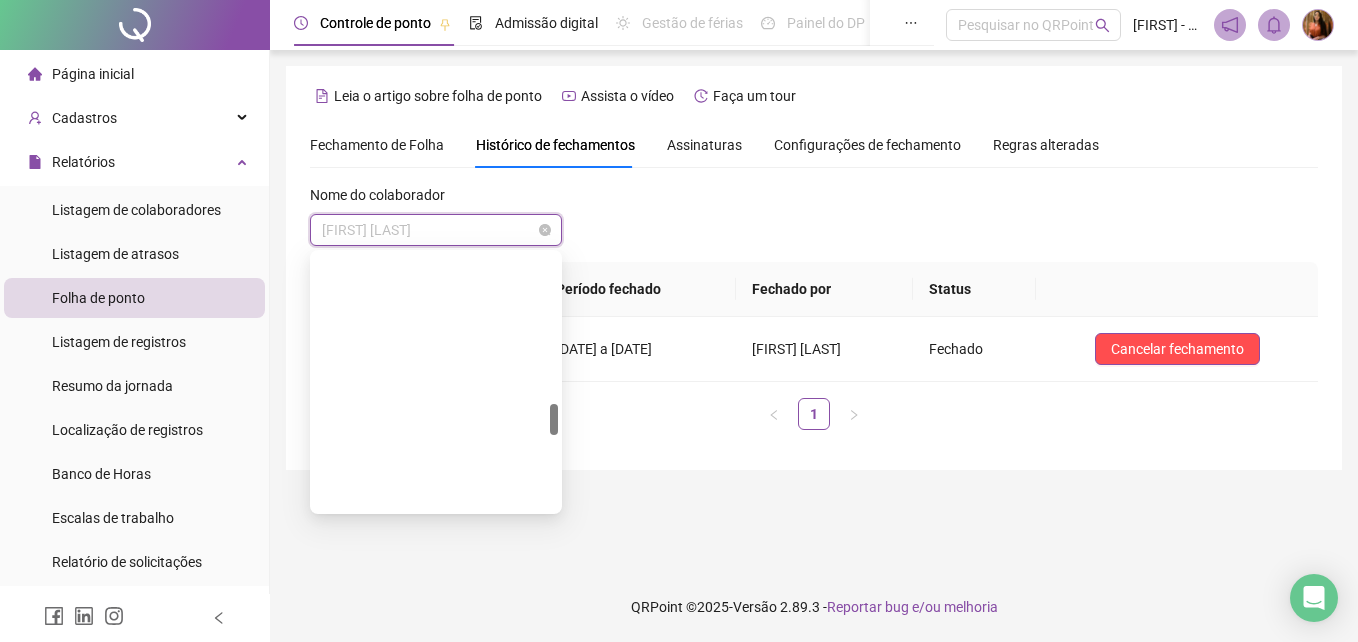 click on "[FIRST] [LAST]" at bounding box center (436, 230) 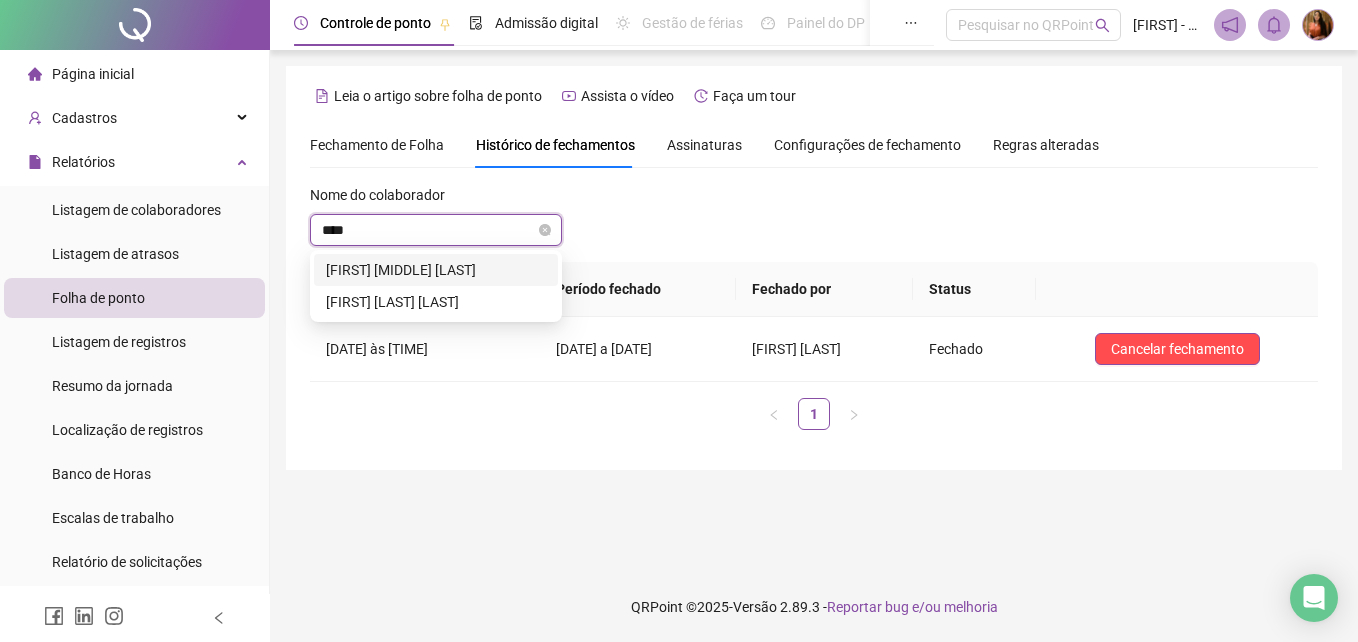 scroll, scrollTop: 0, scrollLeft: 0, axis: both 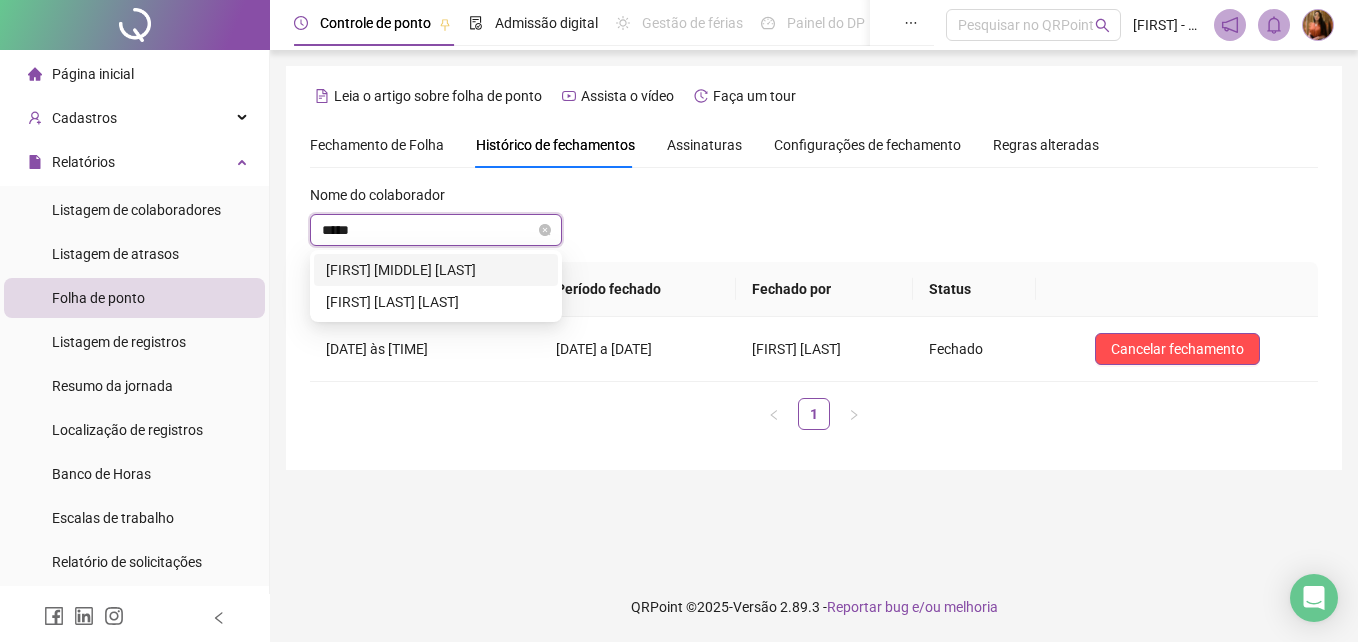 type on "******" 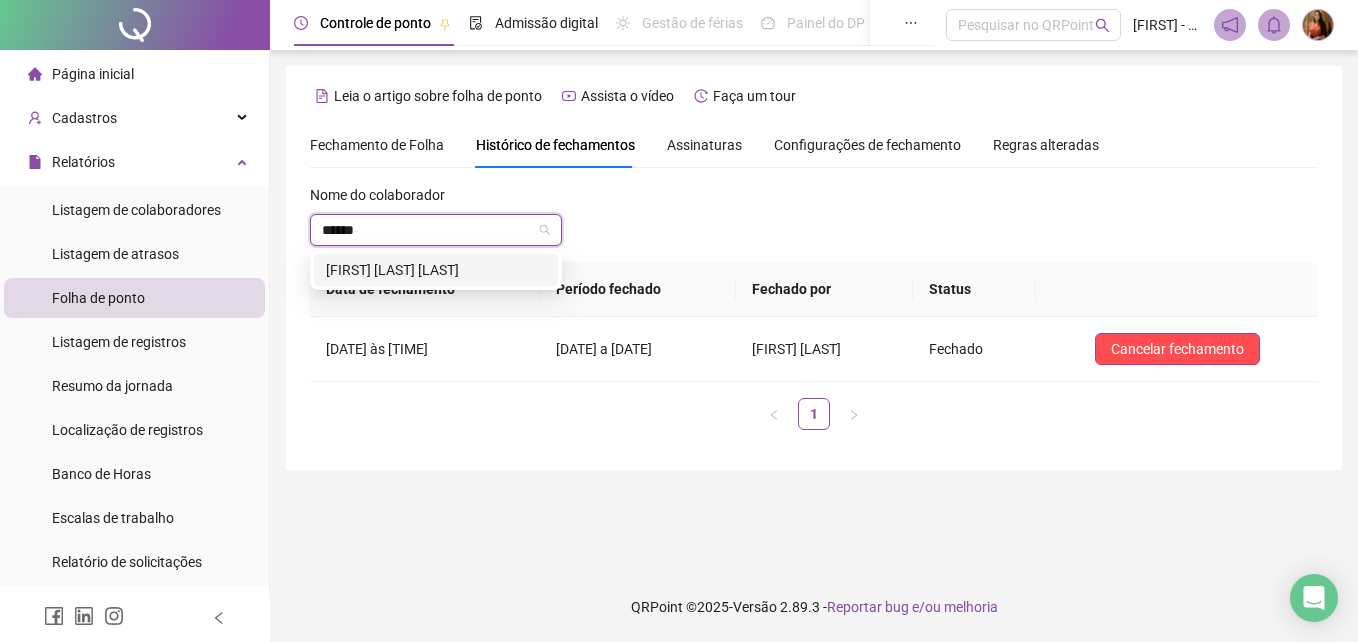click on "[FIRST] [LAST] [LAST]" at bounding box center (436, 270) 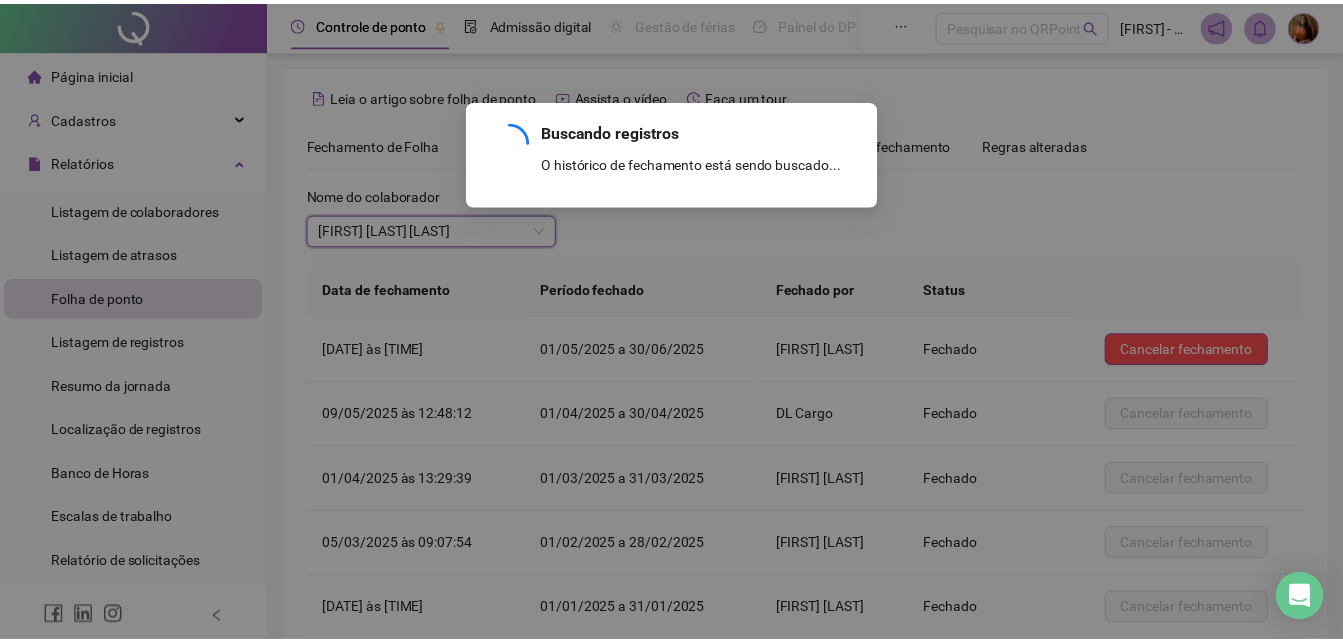 scroll, scrollTop: 239, scrollLeft: 0, axis: vertical 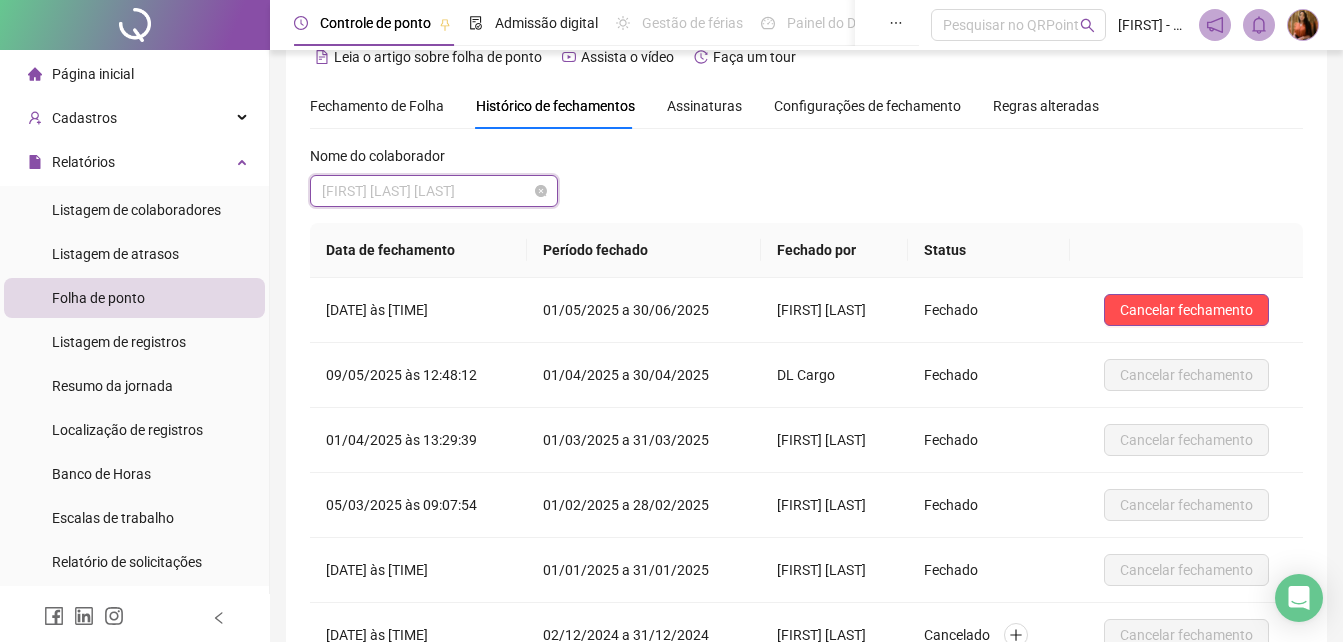 click on "[FIRST] [LAST] [LAST]" at bounding box center (434, 191) 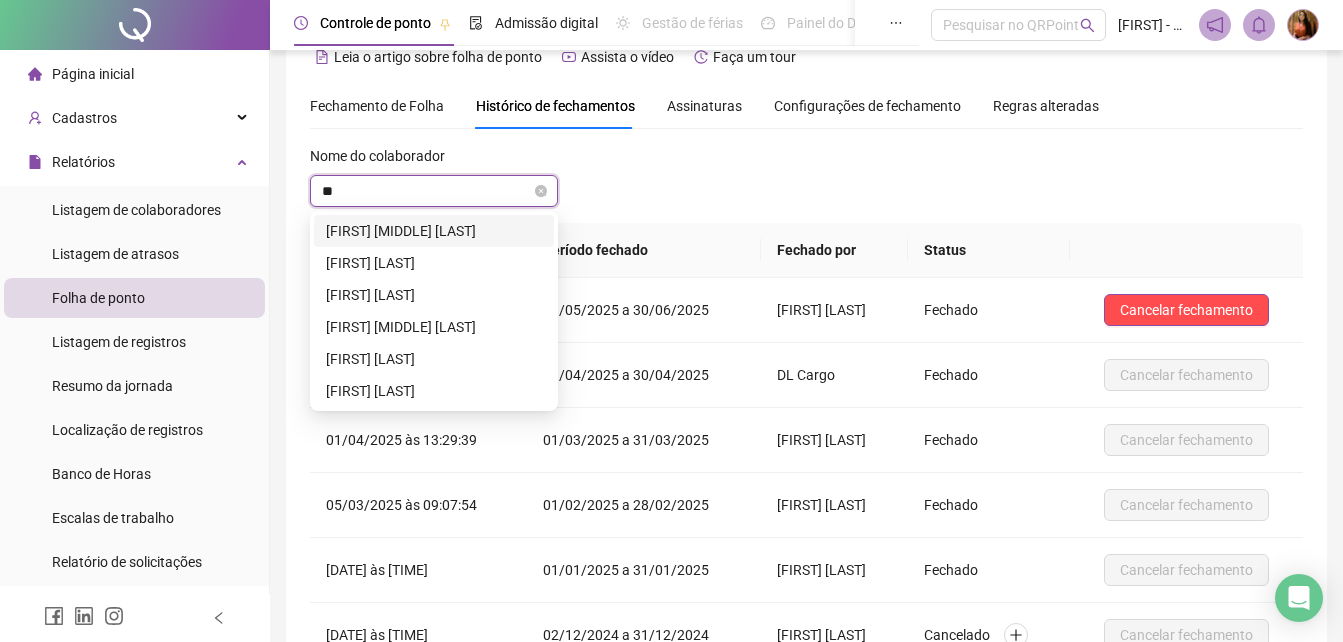 scroll, scrollTop: 0, scrollLeft: 0, axis: both 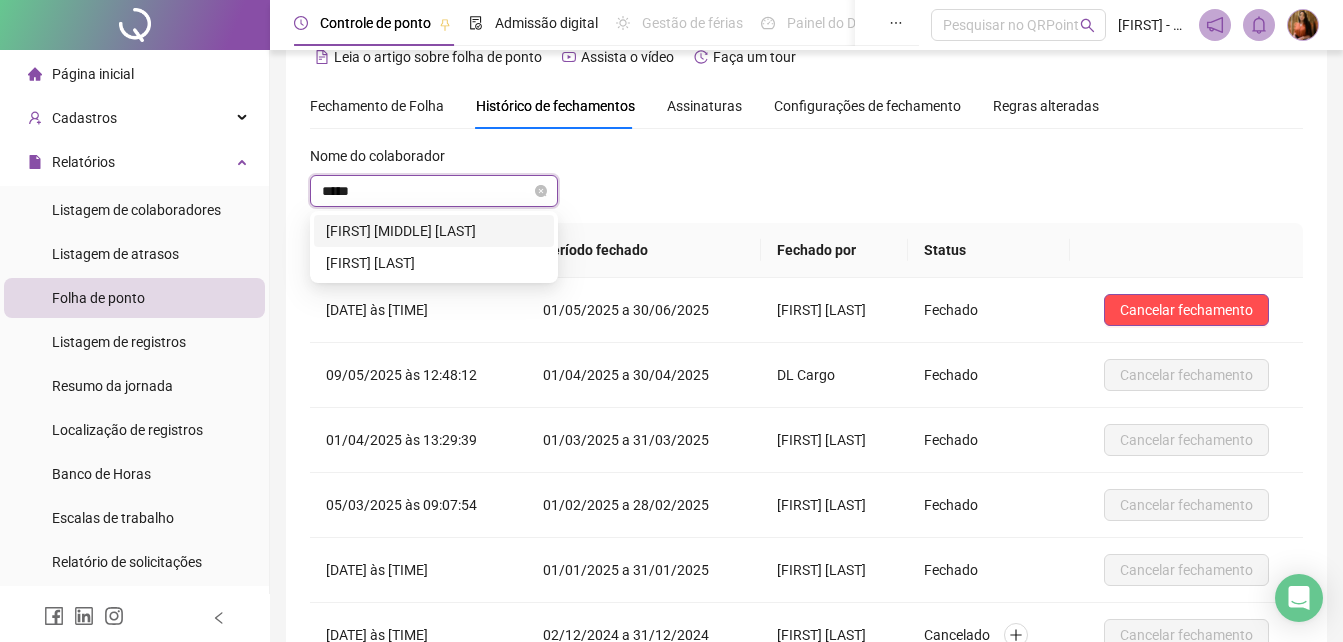 type on "******" 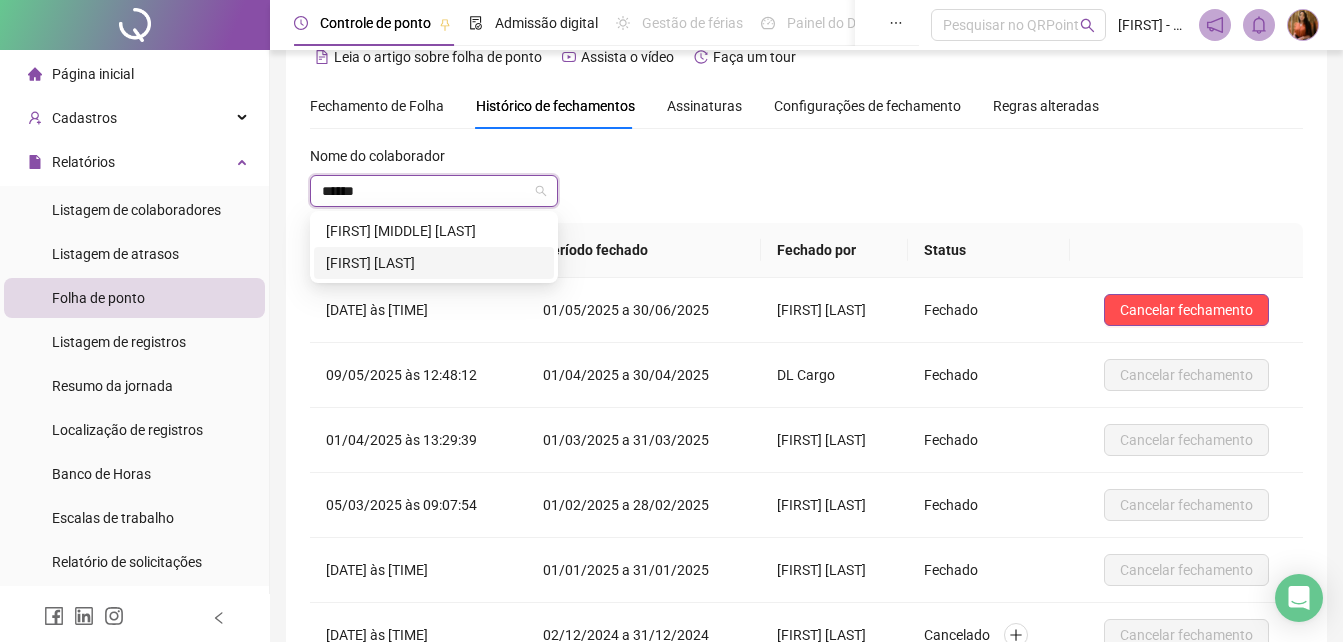 click on "[FIRST] [LAST]" at bounding box center [434, 263] 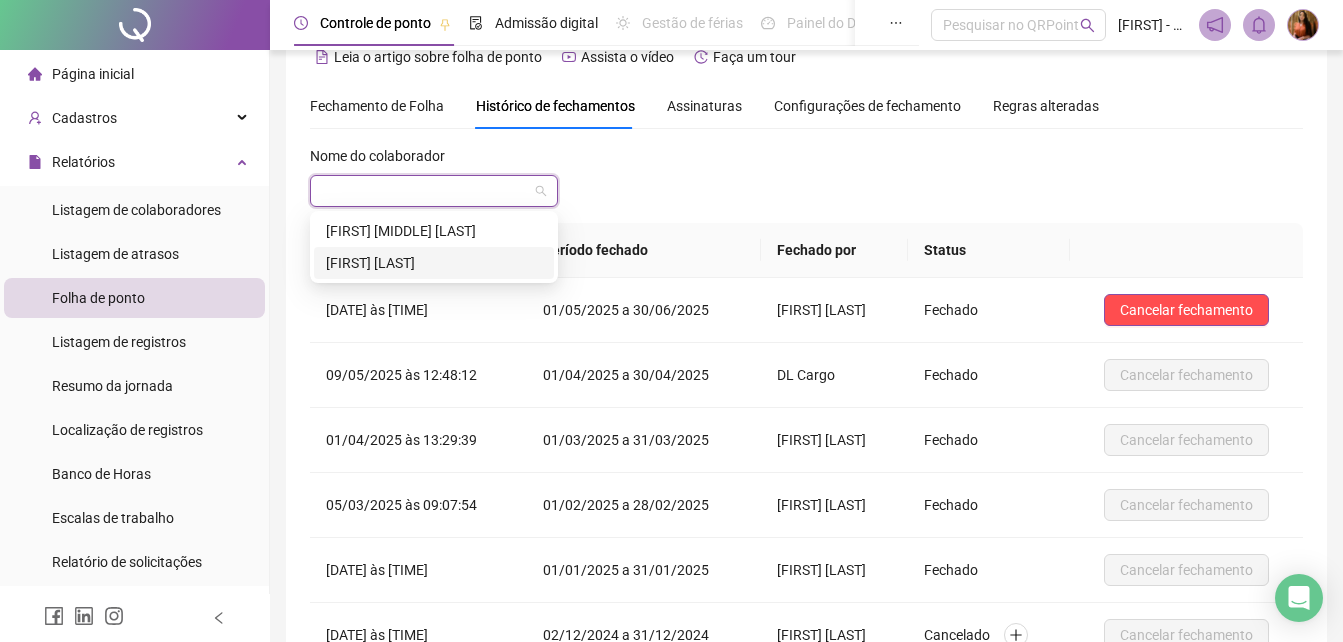 scroll, scrollTop: 0, scrollLeft: 0, axis: both 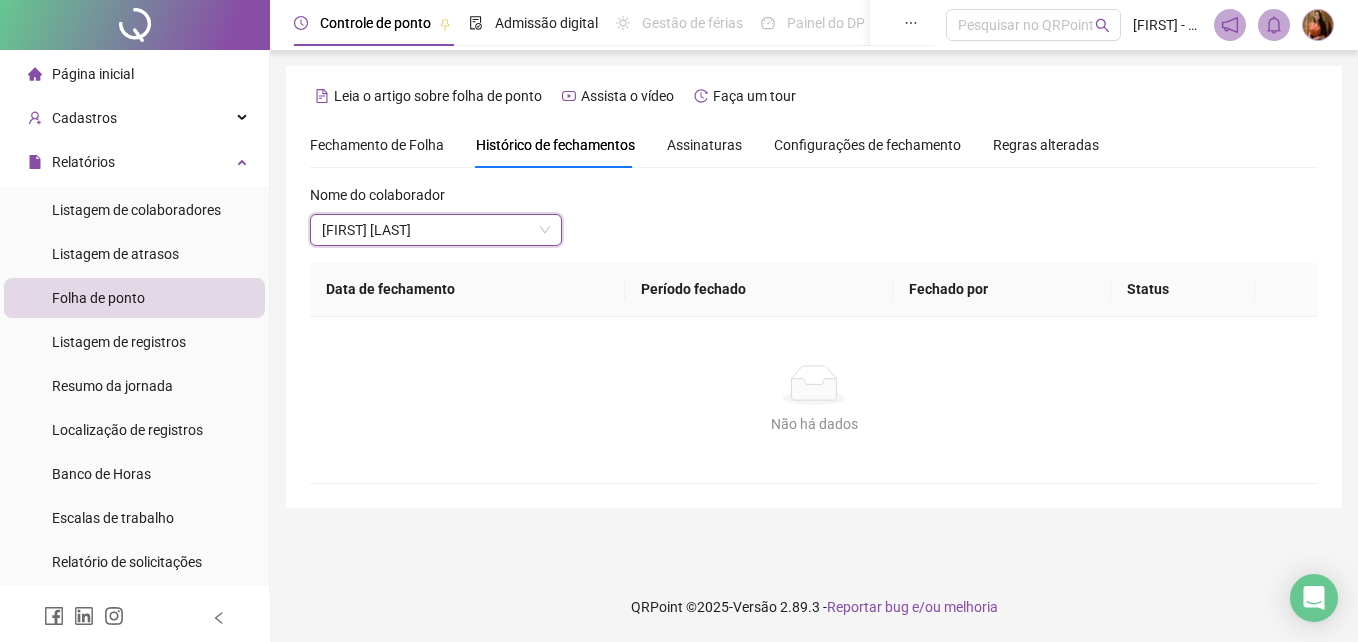 click on "Folha de ponto" at bounding box center [98, 298] 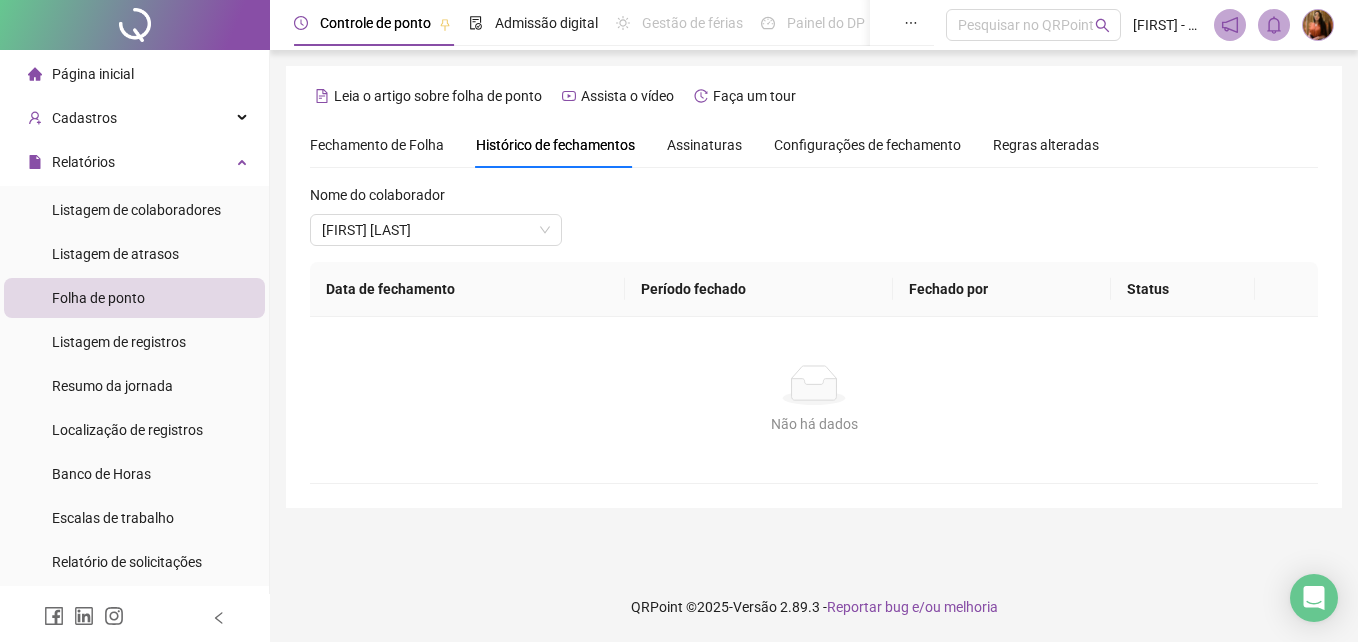 click on "Fechamento de Folha" at bounding box center [377, 145] 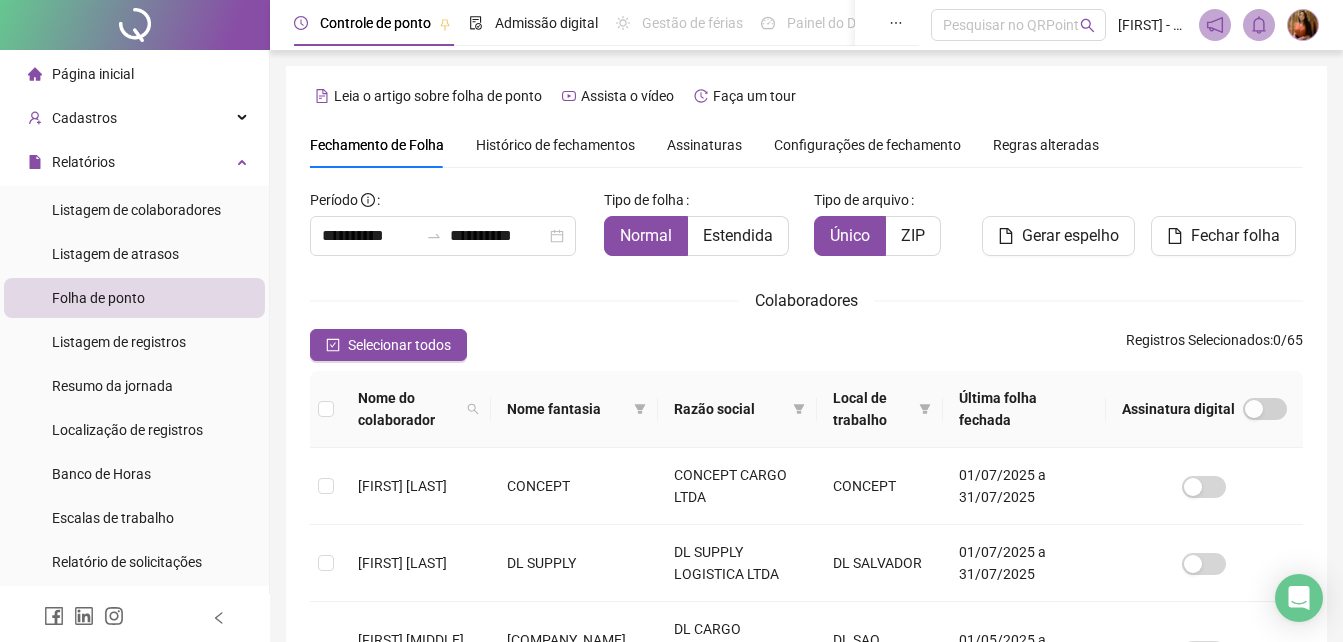 scroll, scrollTop: 89, scrollLeft: 0, axis: vertical 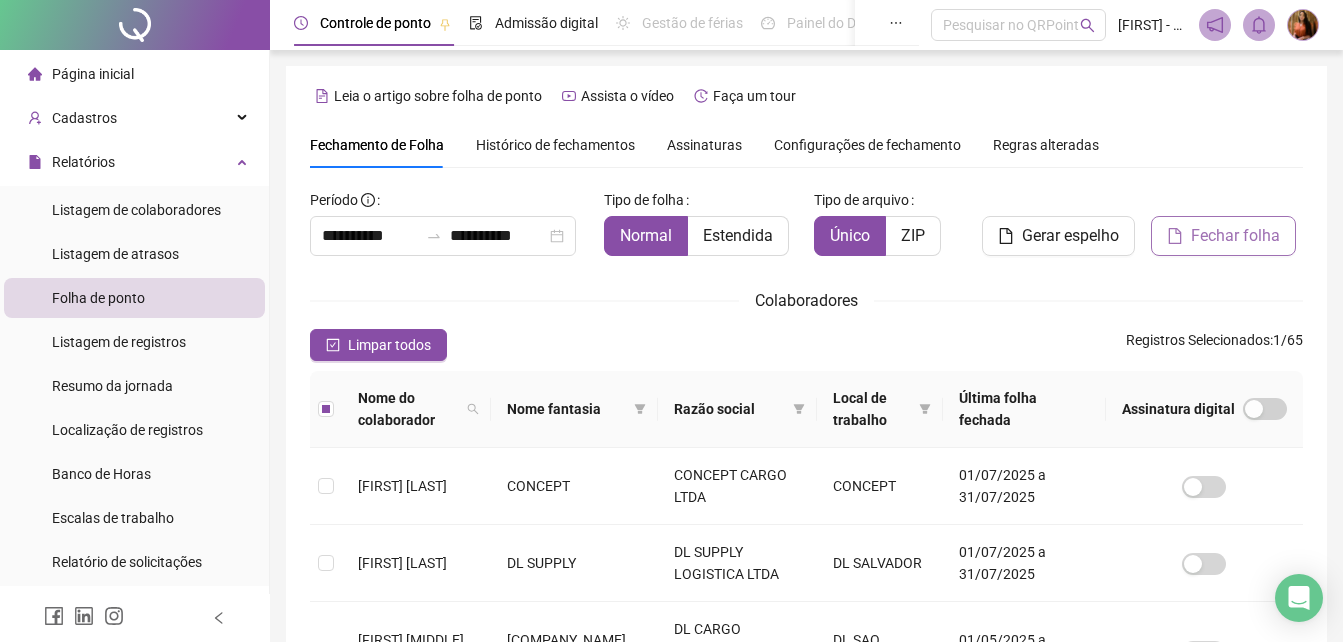 click on "Fechar folha" at bounding box center (1235, 236) 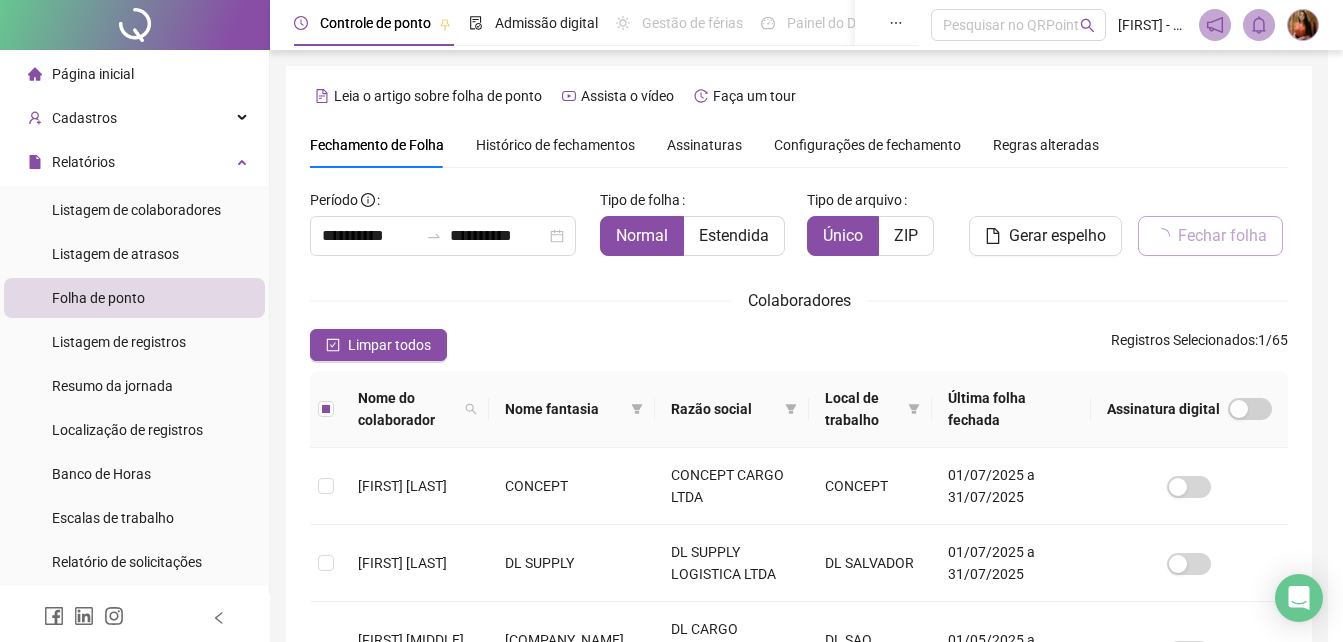 scroll, scrollTop: 89, scrollLeft: 0, axis: vertical 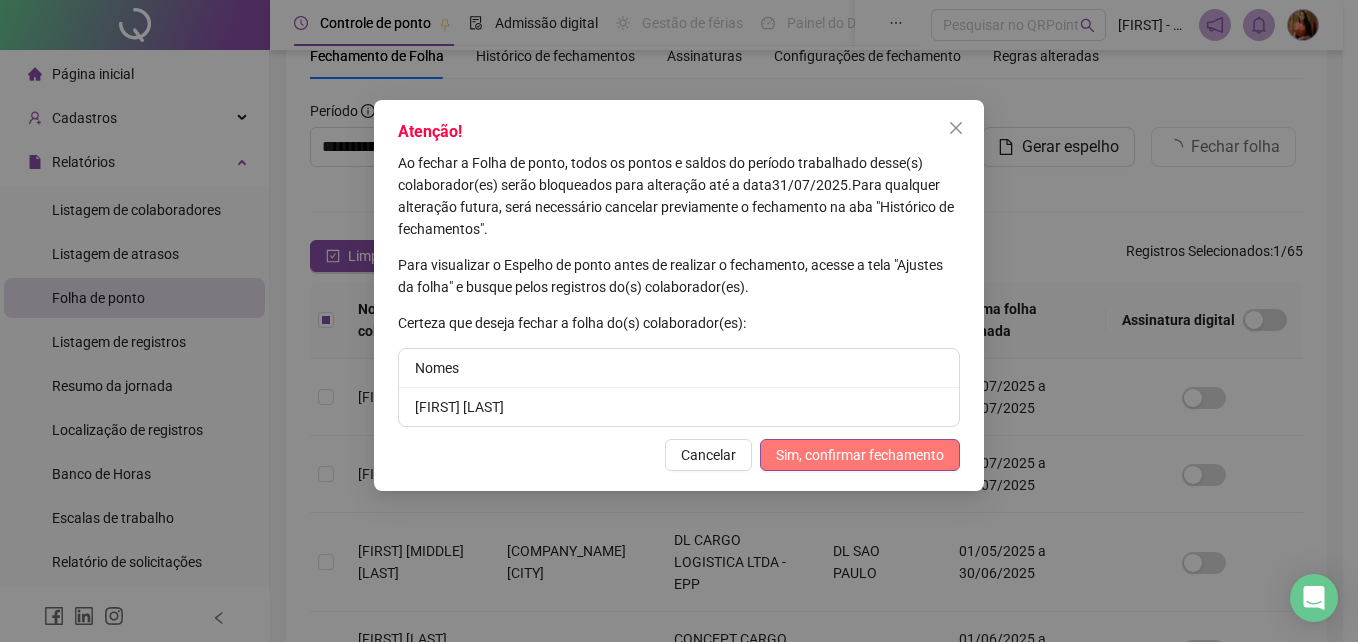 click on "Sim, confirmar fechamento" at bounding box center (860, 455) 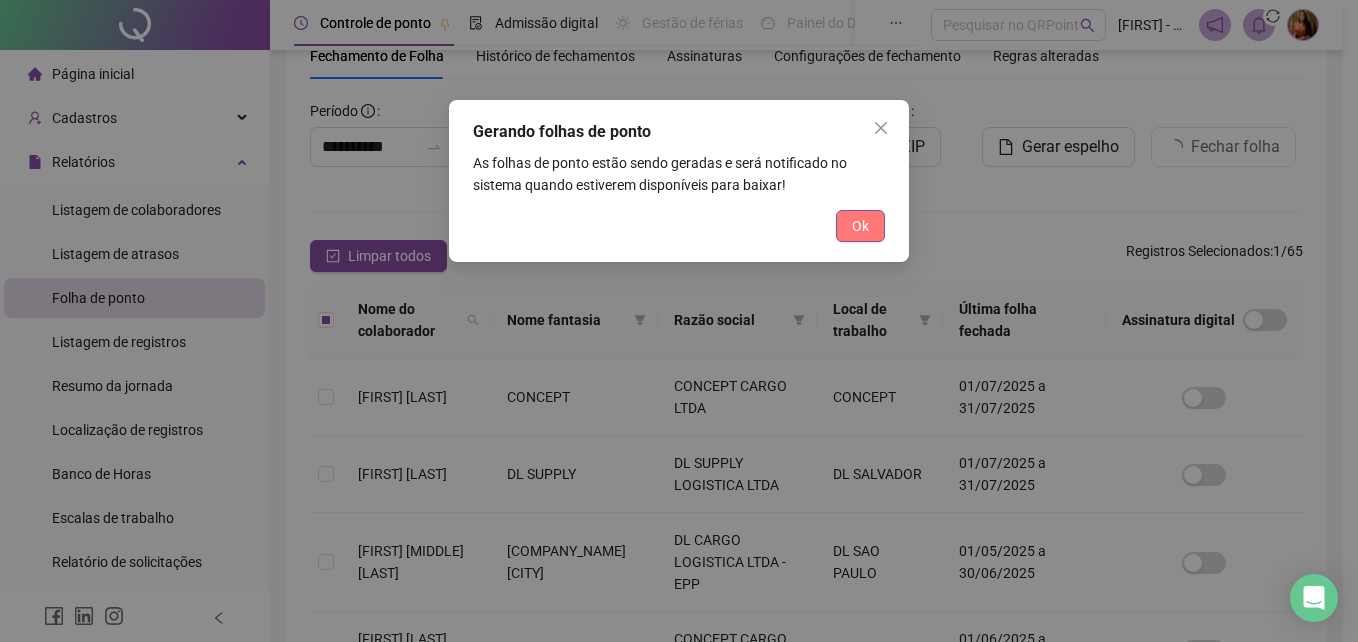 click on "Ok" at bounding box center [860, 226] 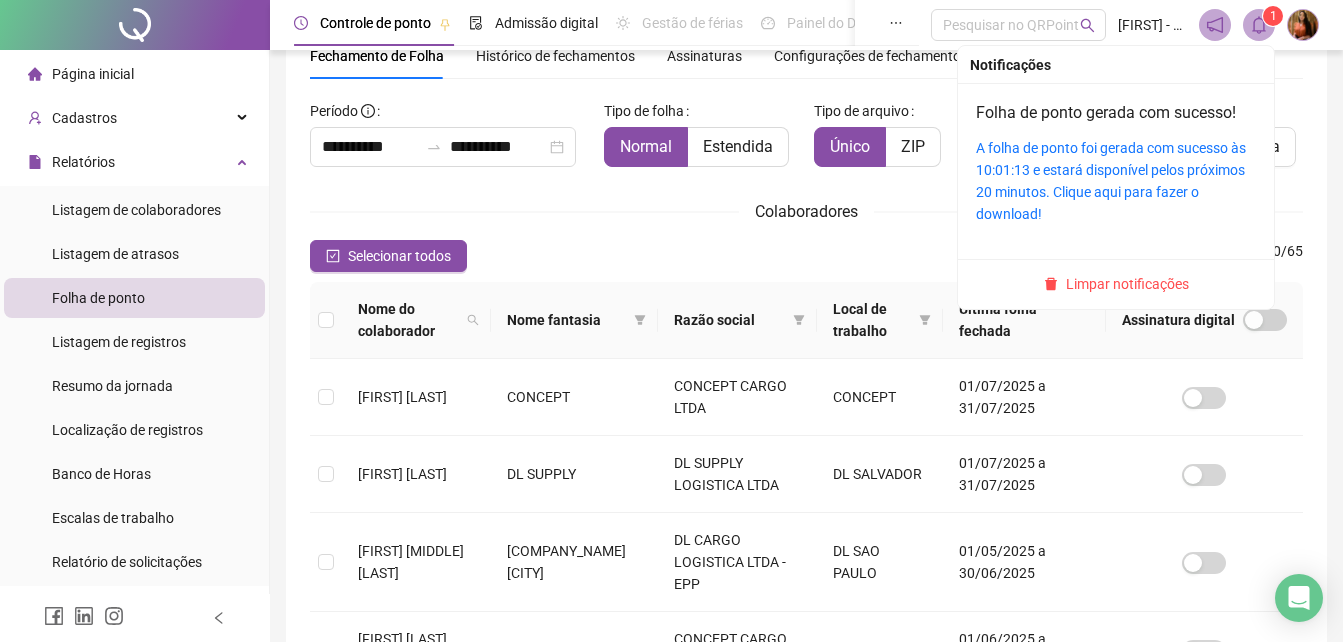 click 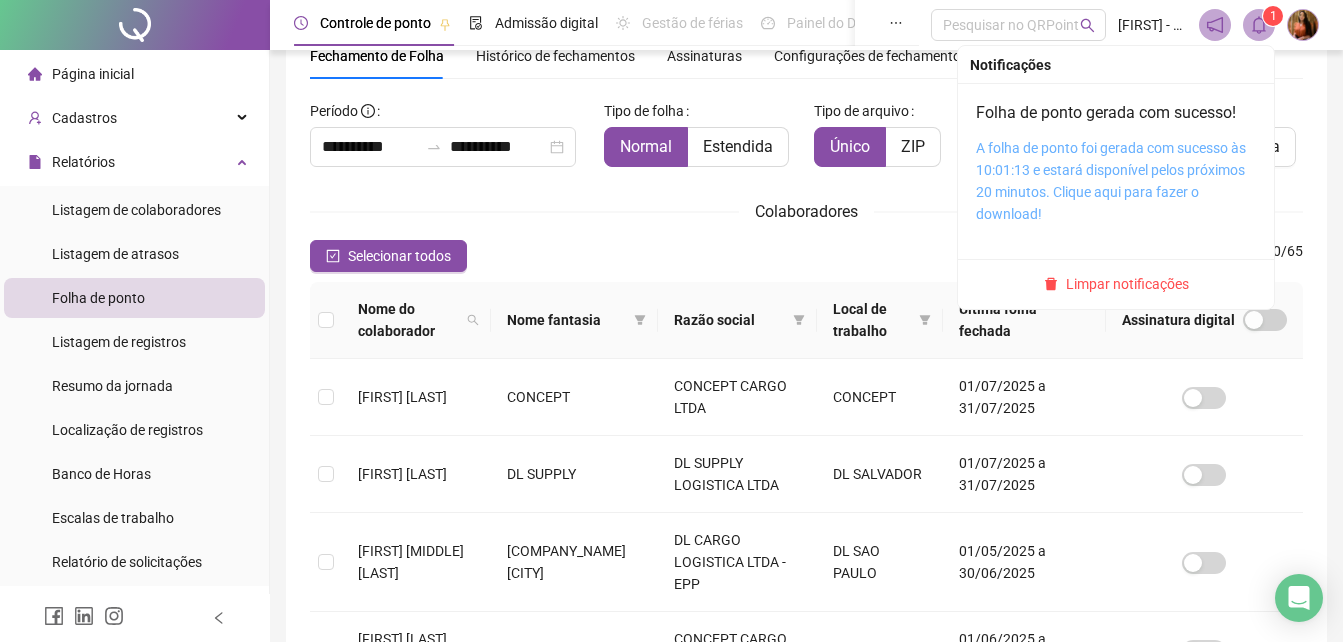 click on "A folha de ponto foi gerada com sucesso às 10:01:13 e estará disponível pelos próximos 20 minutos.
Clique aqui para fazer o download!" at bounding box center (1111, 181) 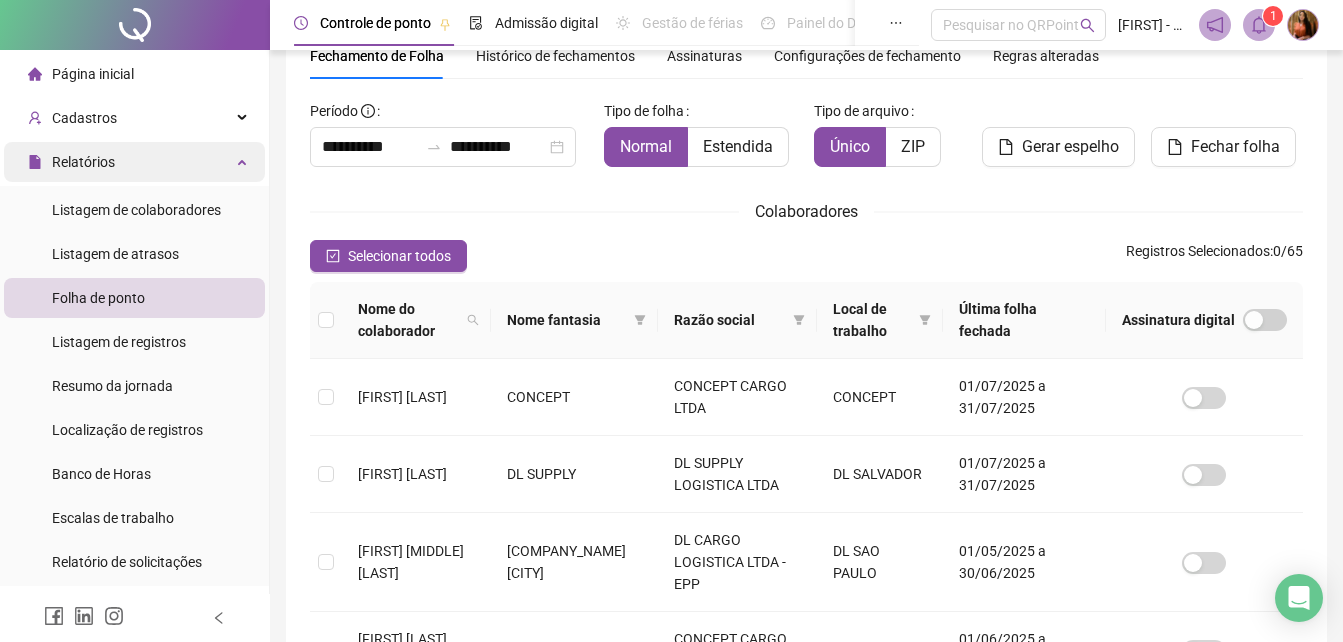 click on "Relatórios" at bounding box center (134, 162) 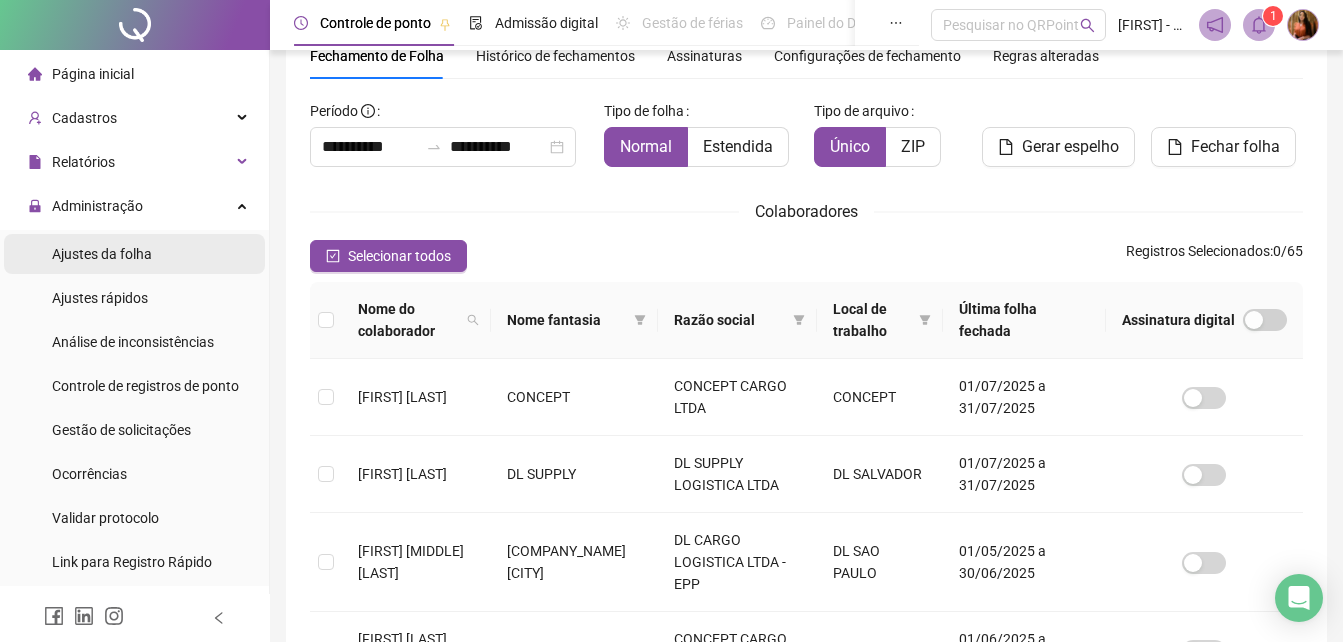 click on "Ajustes da folha" at bounding box center (102, 254) 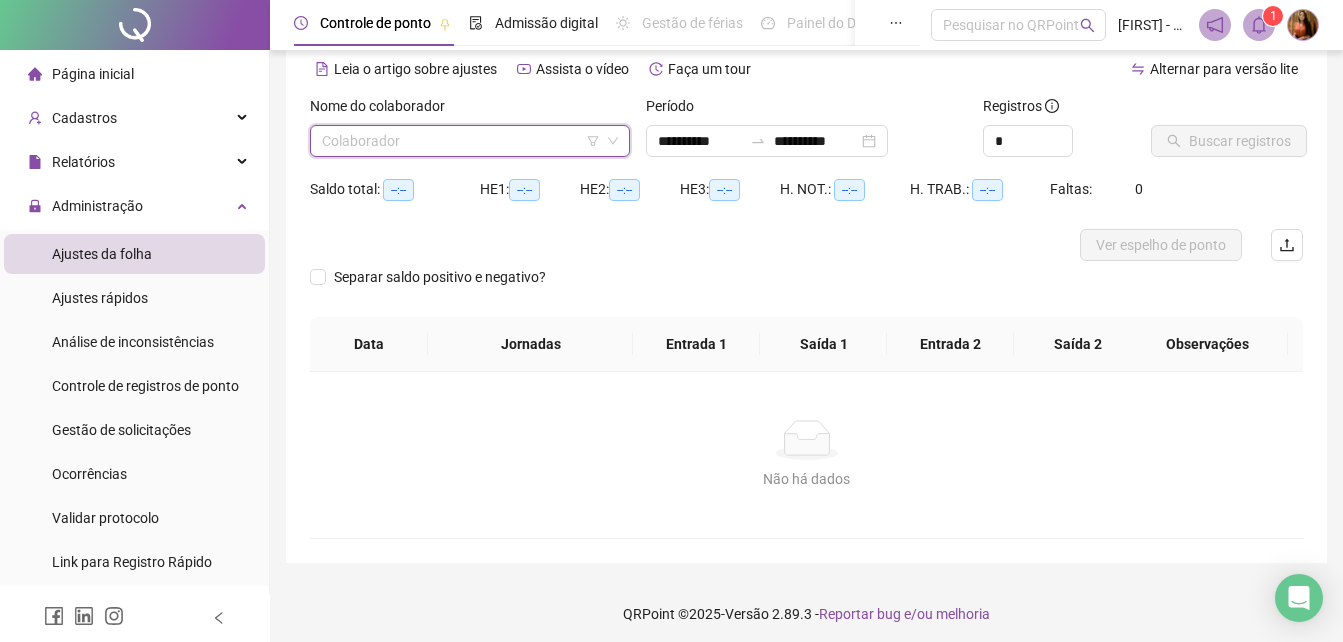click at bounding box center [461, 141] 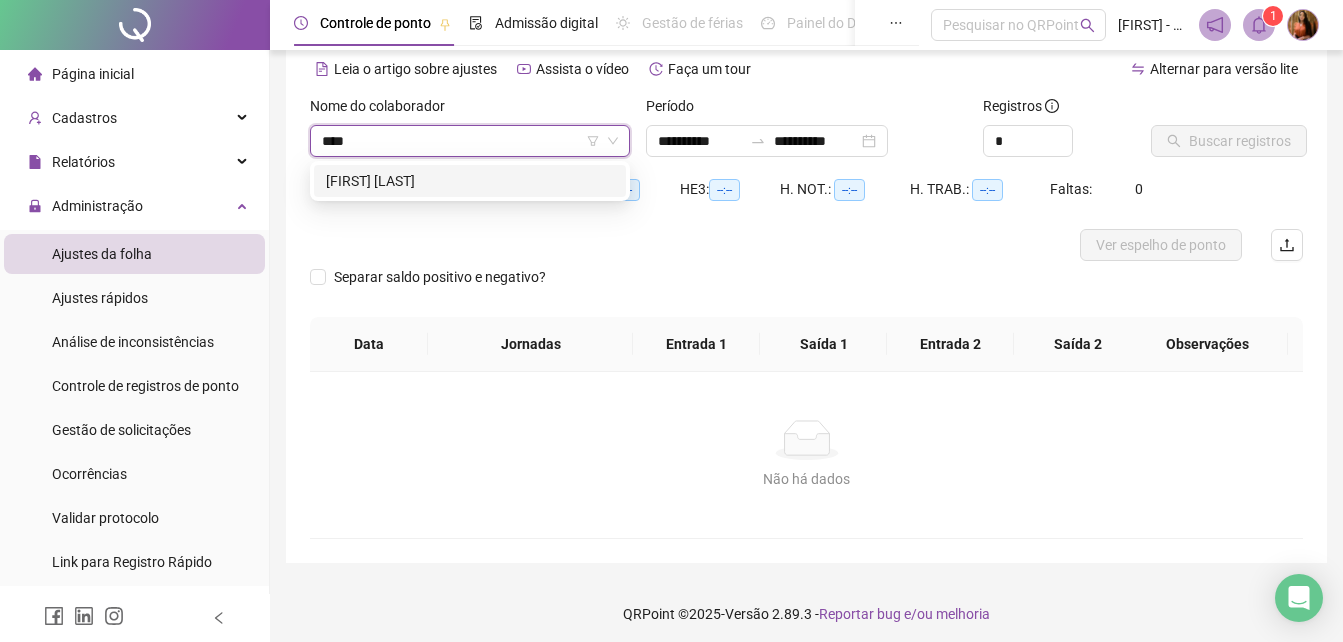 type on "*****" 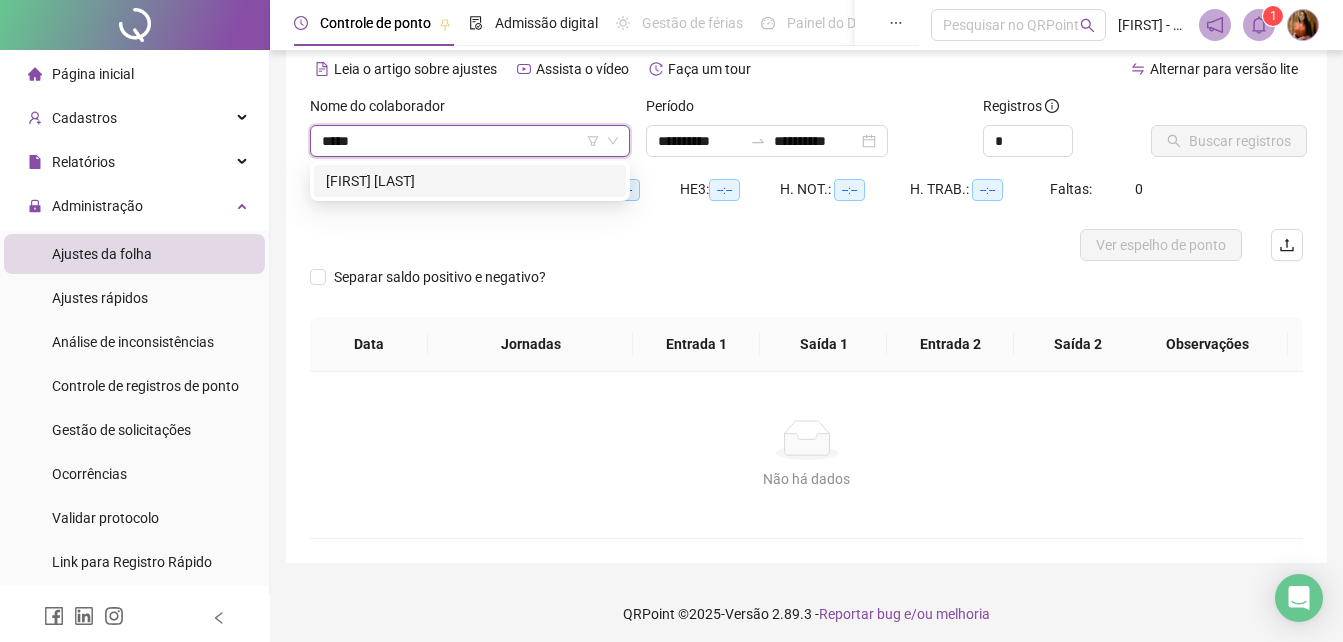 click on "[FIRST] [LAST]" at bounding box center (470, 181) 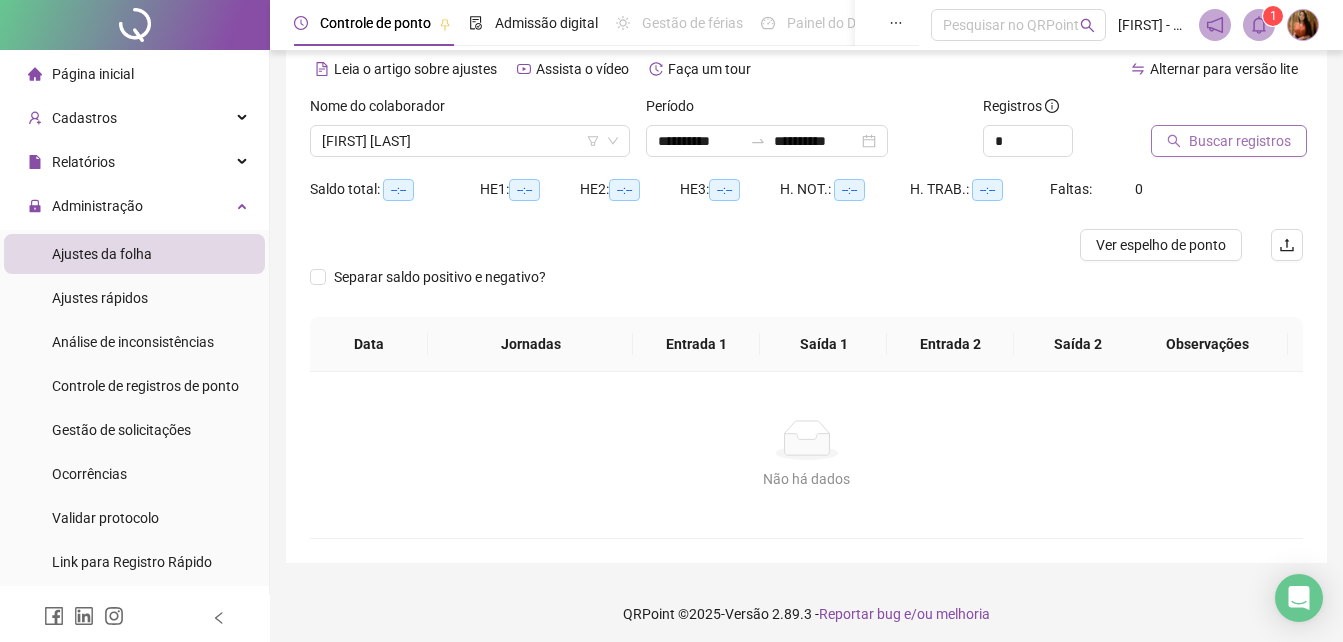 click on "Buscar registros" at bounding box center (1240, 141) 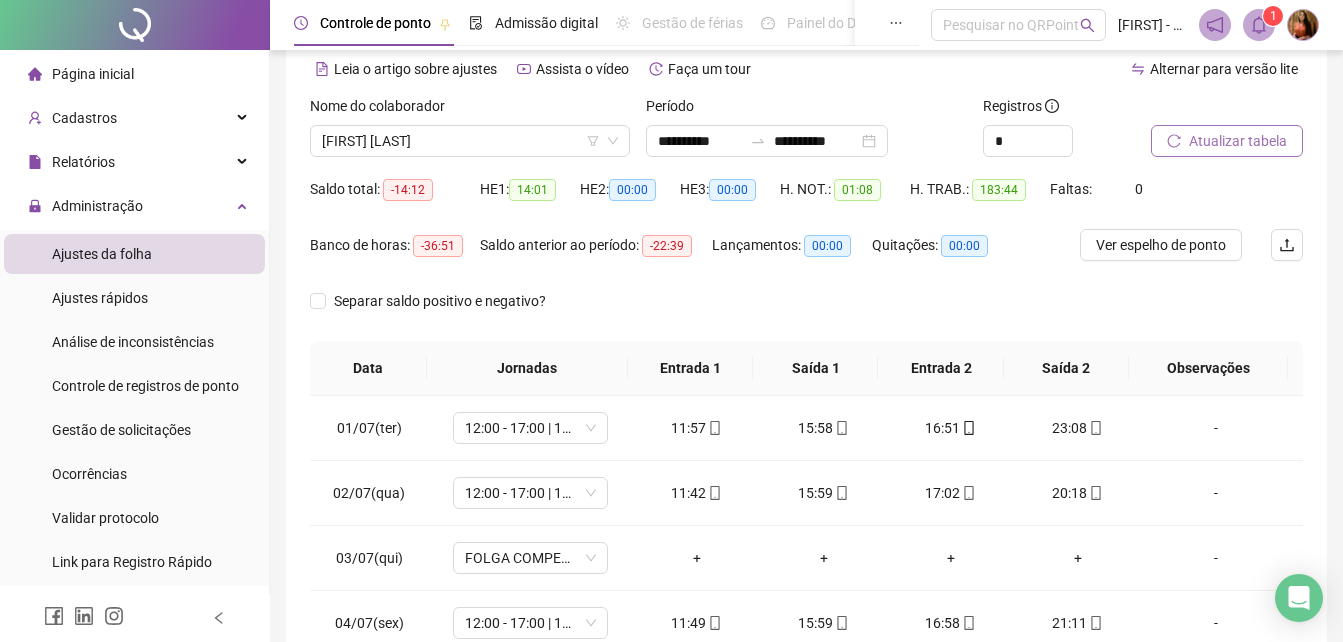 scroll, scrollTop: 91, scrollLeft: 0, axis: vertical 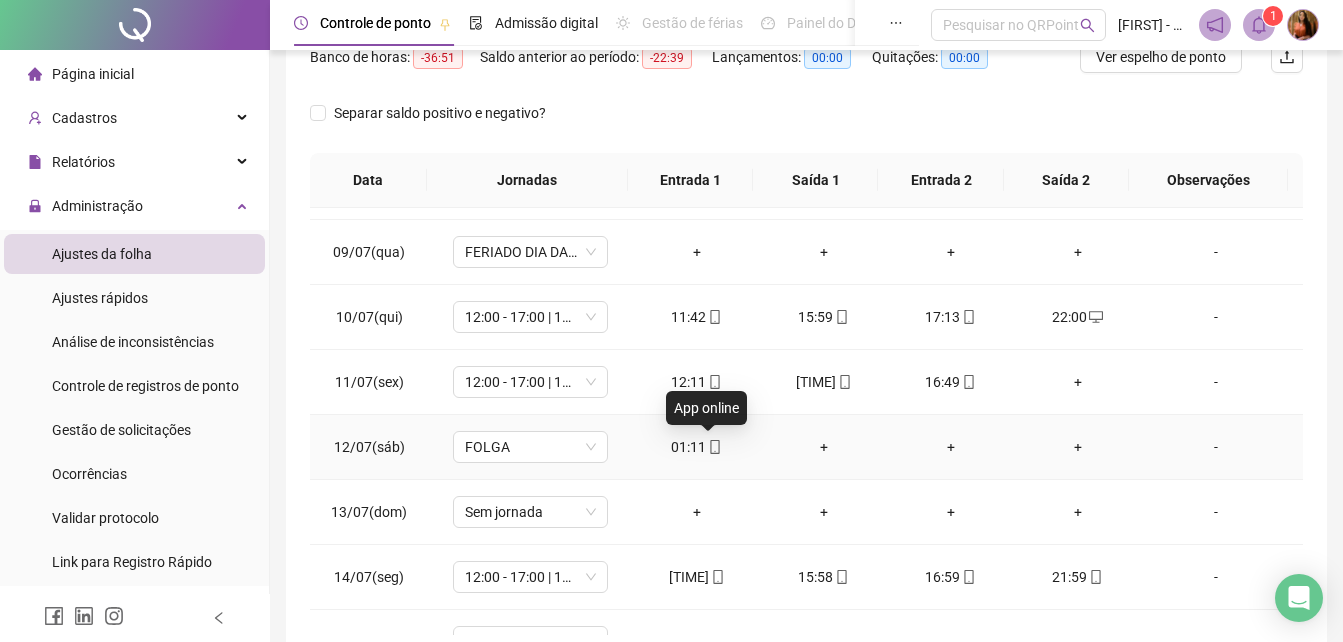 click 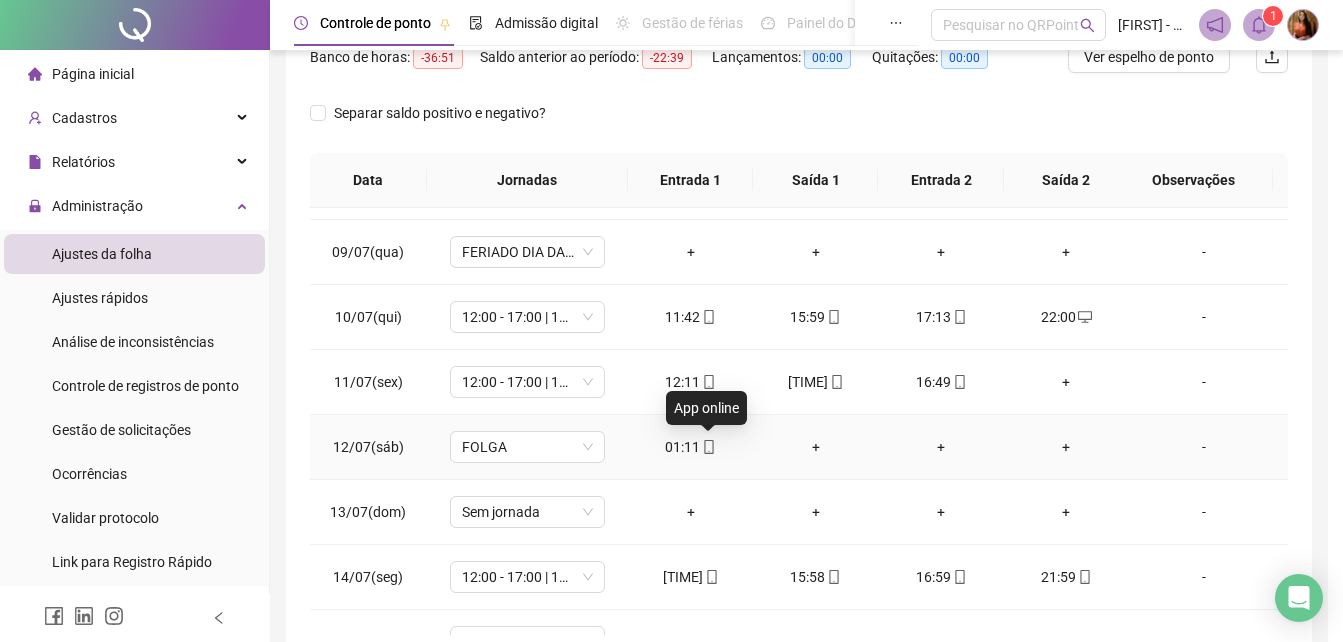 type on "**********" 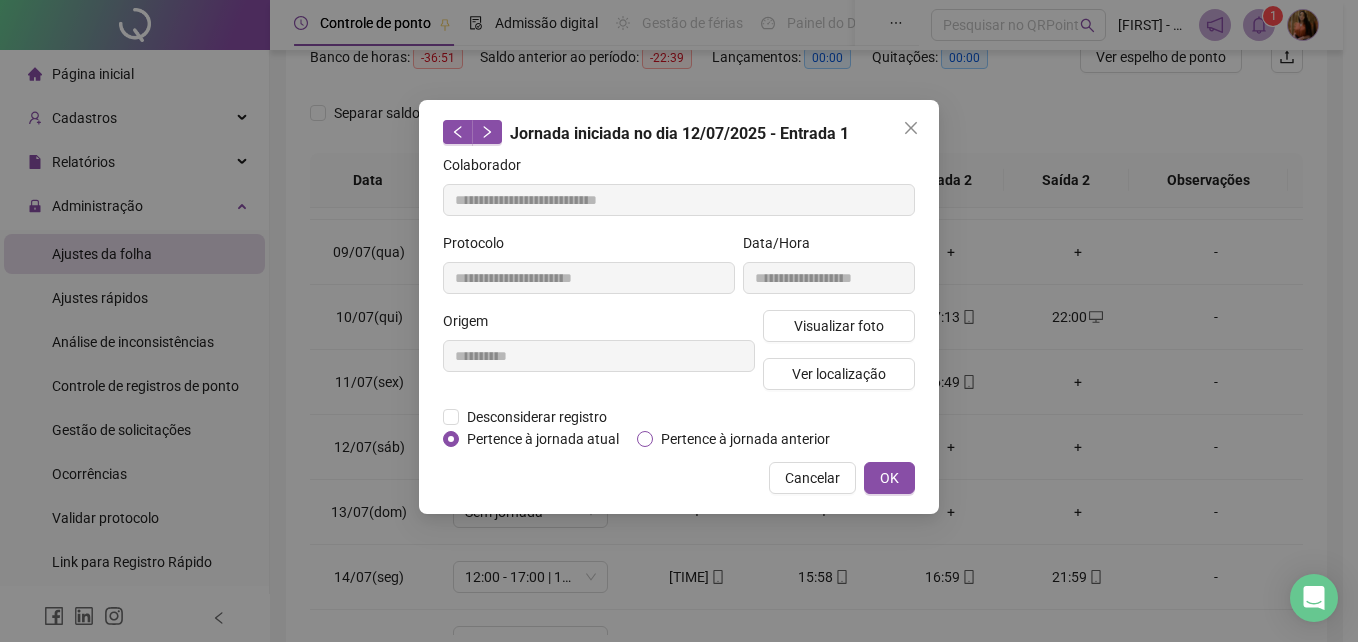 click on "Pertence à jornada anterior" at bounding box center (745, 439) 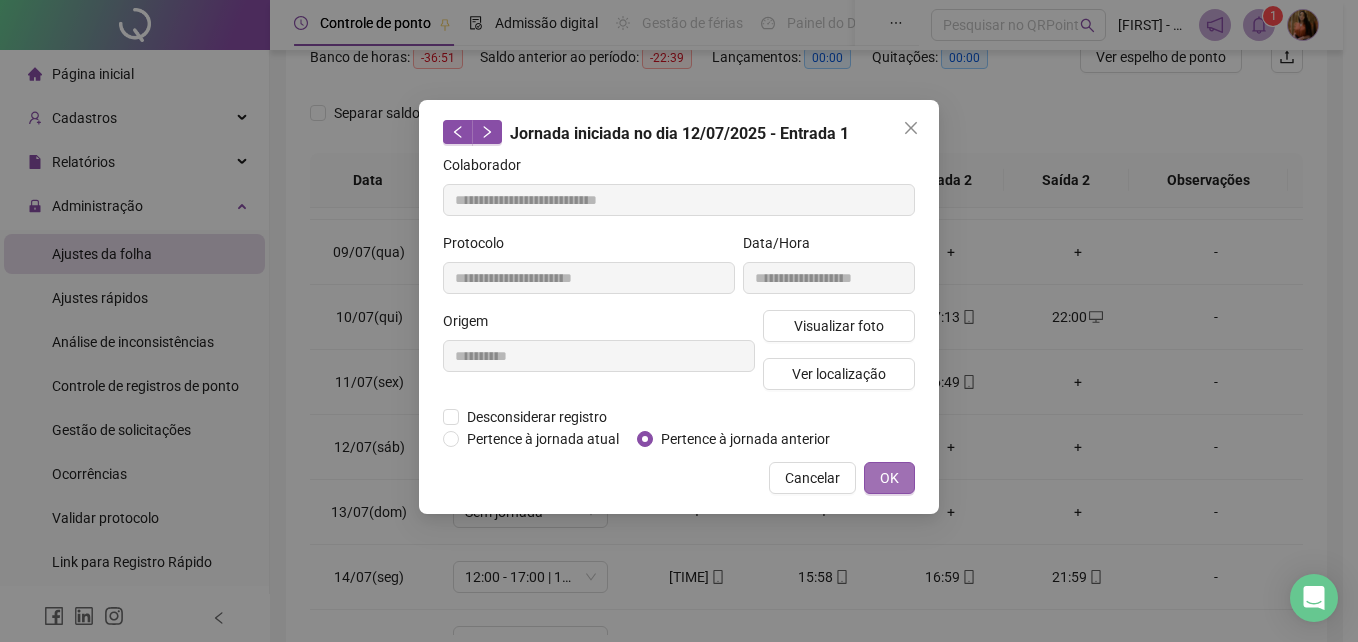 click on "OK" at bounding box center (889, 478) 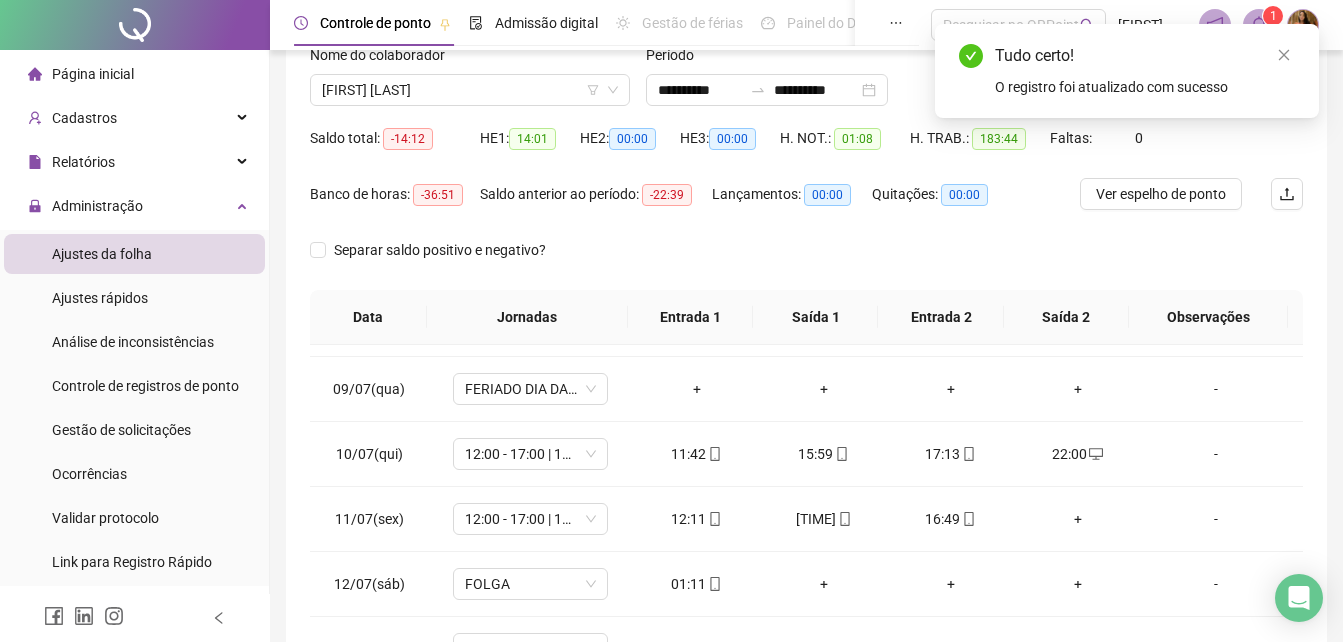 scroll, scrollTop: 0, scrollLeft: 0, axis: both 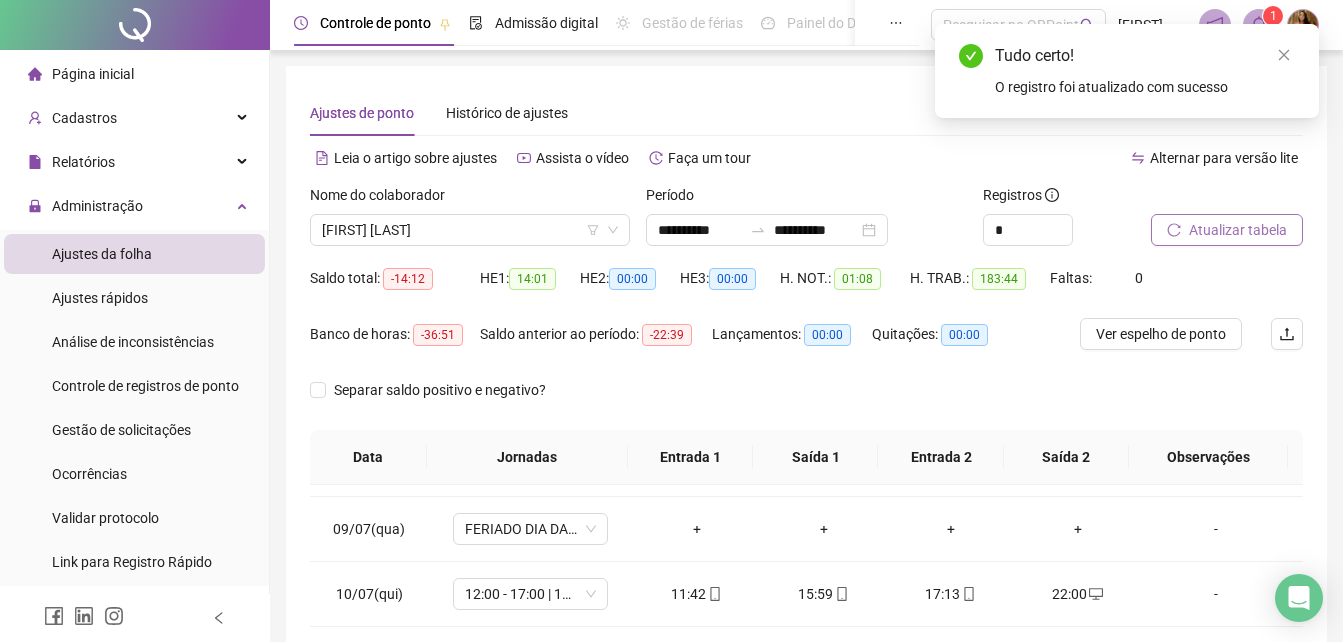click on "Atualizar tabela" at bounding box center [1238, 230] 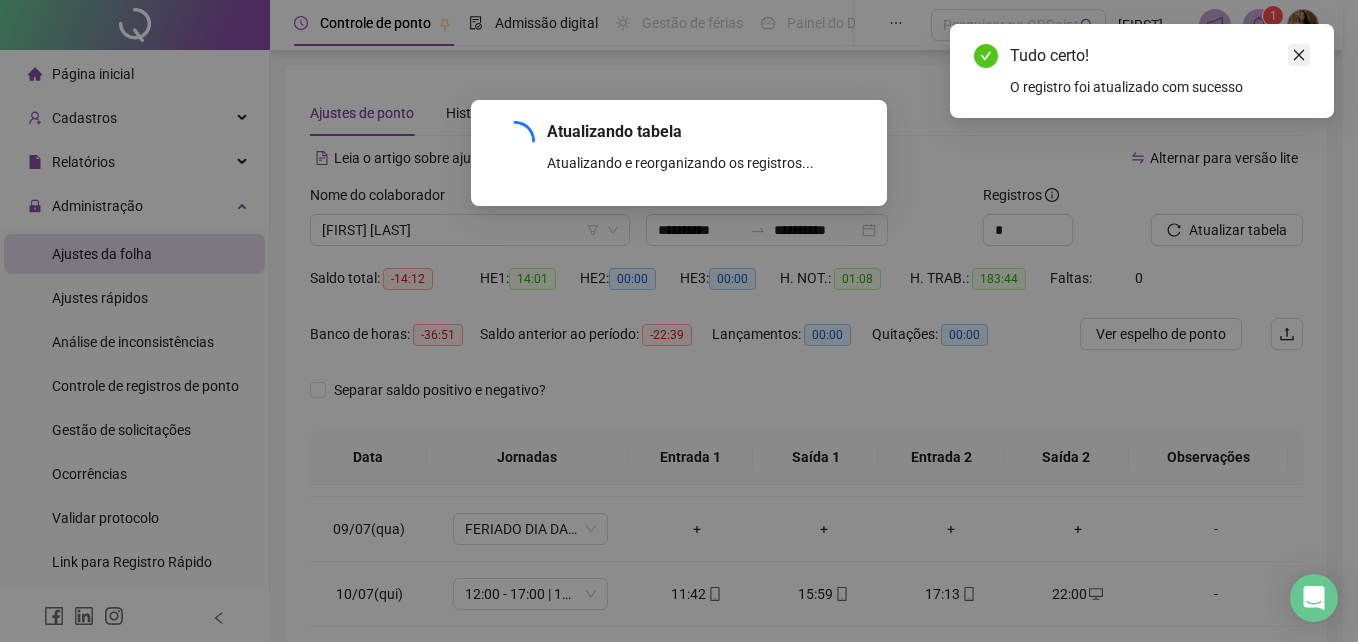 click 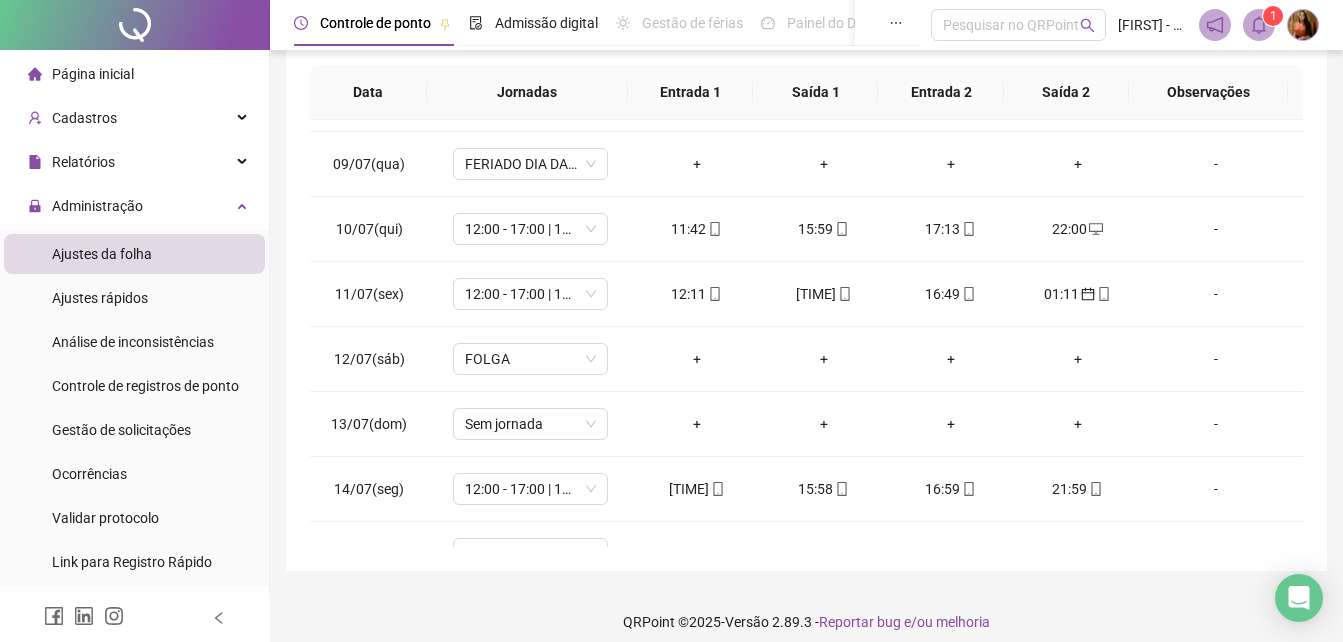 scroll, scrollTop: 371, scrollLeft: 0, axis: vertical 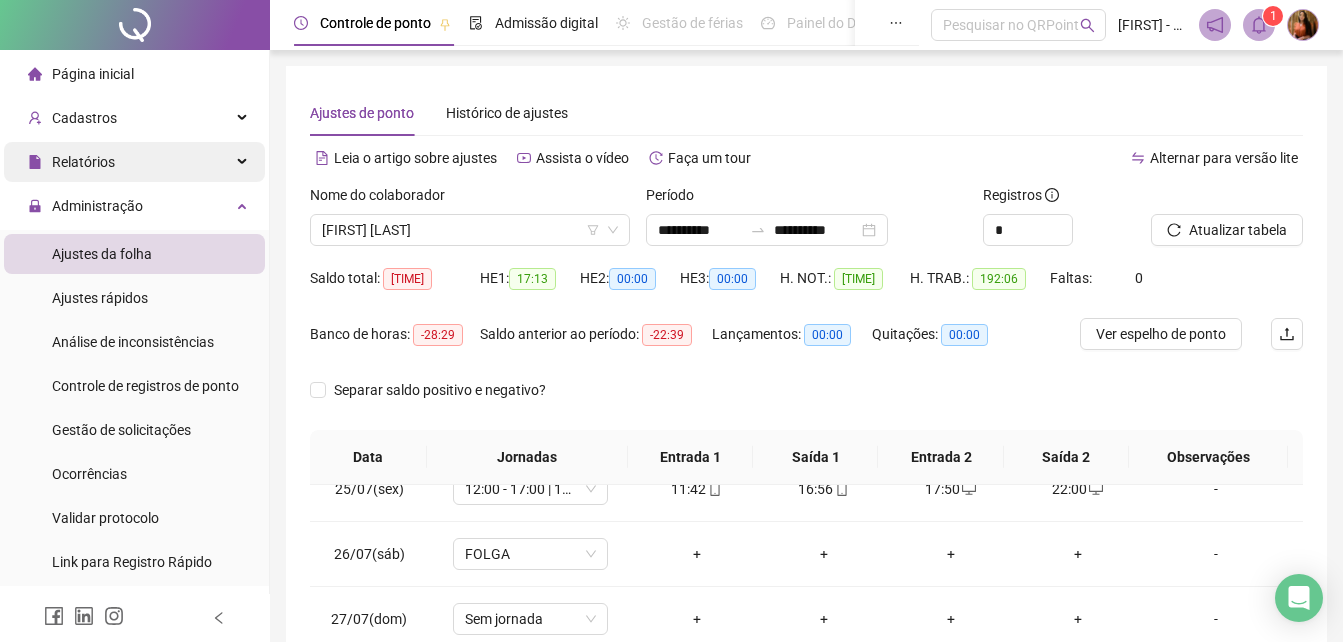 click on "Relatórios" at bounding box center [83, 162] 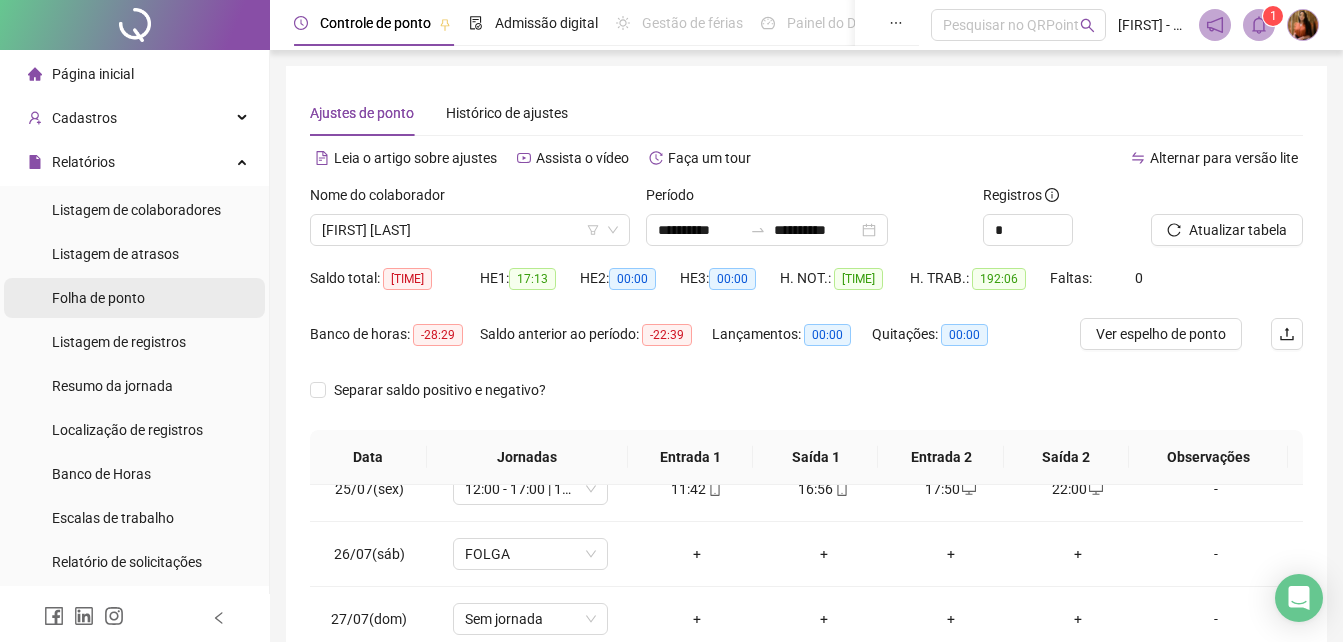 click on "Folha de ponto" at bounding box center (98, 298) 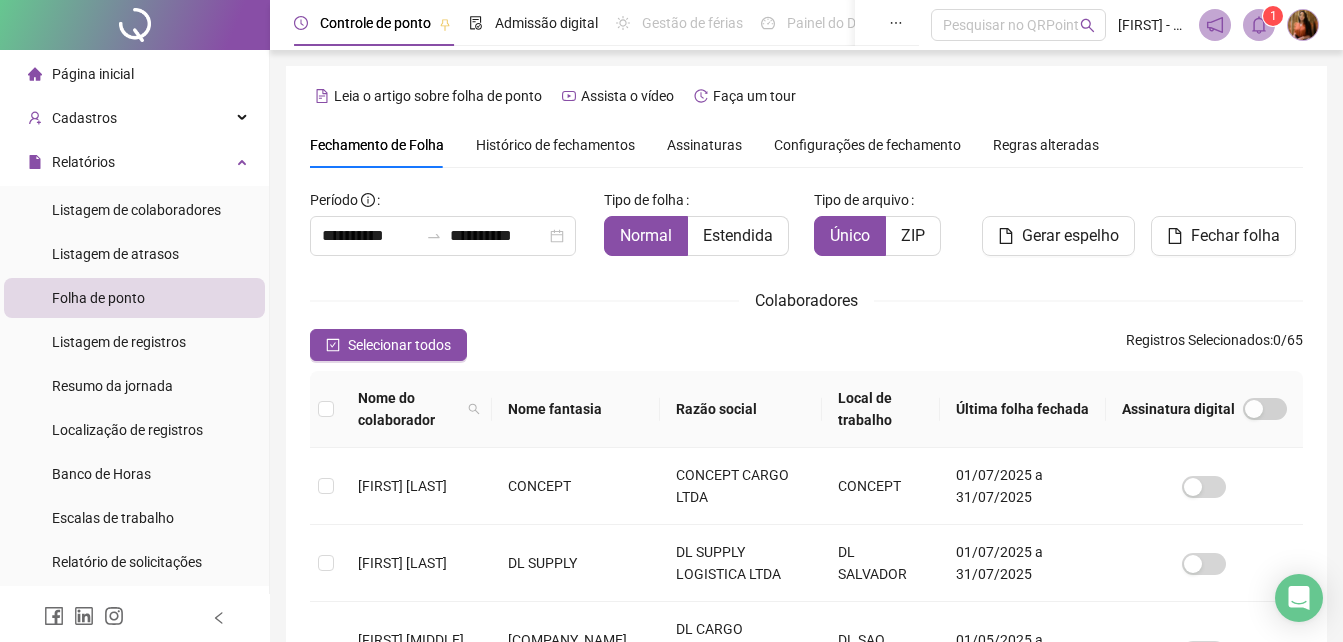 scroll, scrollTop: 89, scrollLeft: 0, axis: vertical 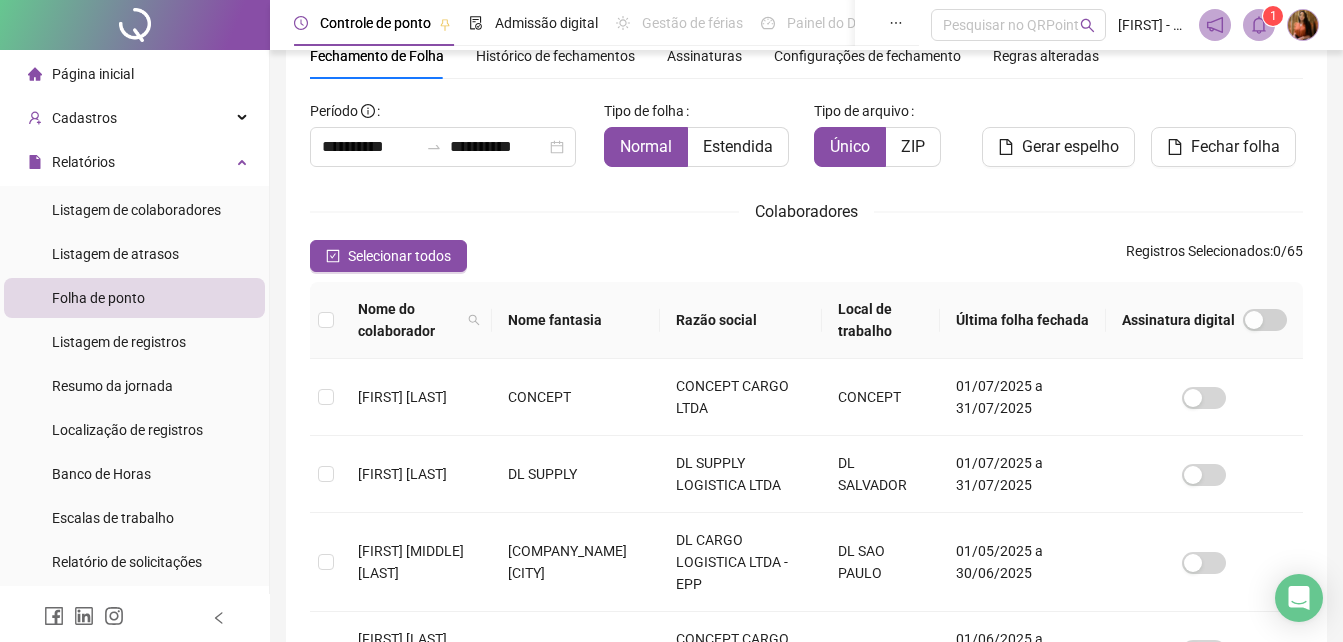 click on "Histórico de fechamentos" at bounding box center (555, 56) 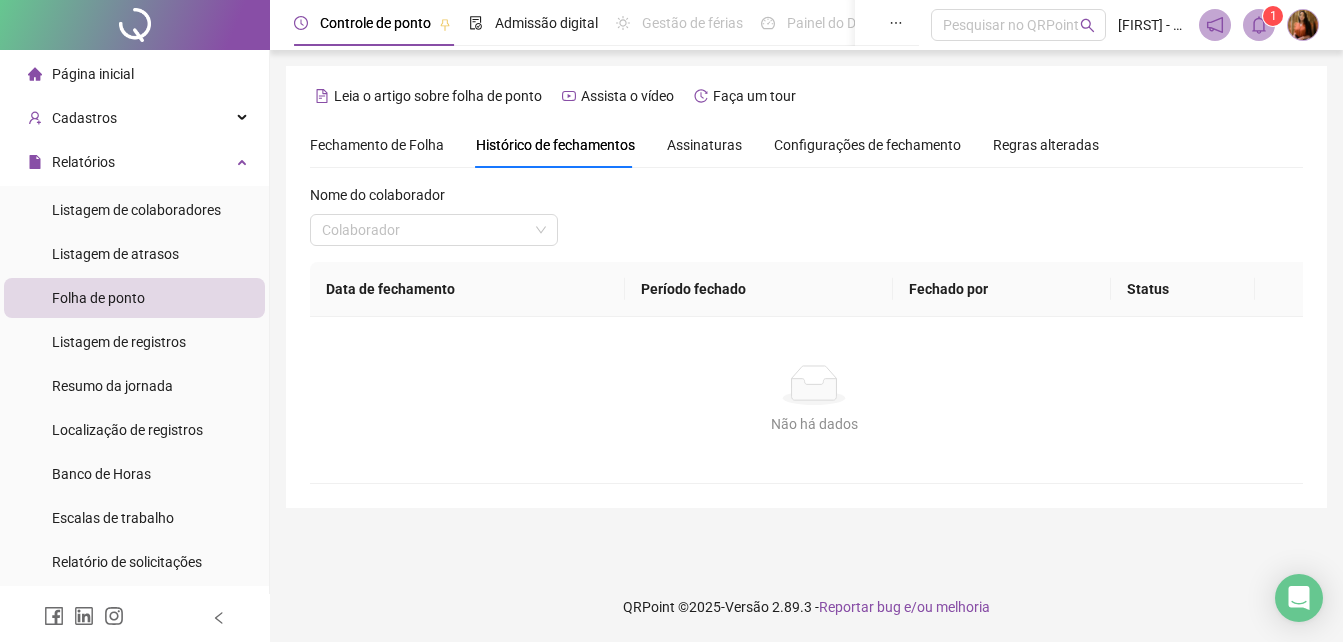 scroll, scrollTop: 0, scrollLeft: 0, axis: both 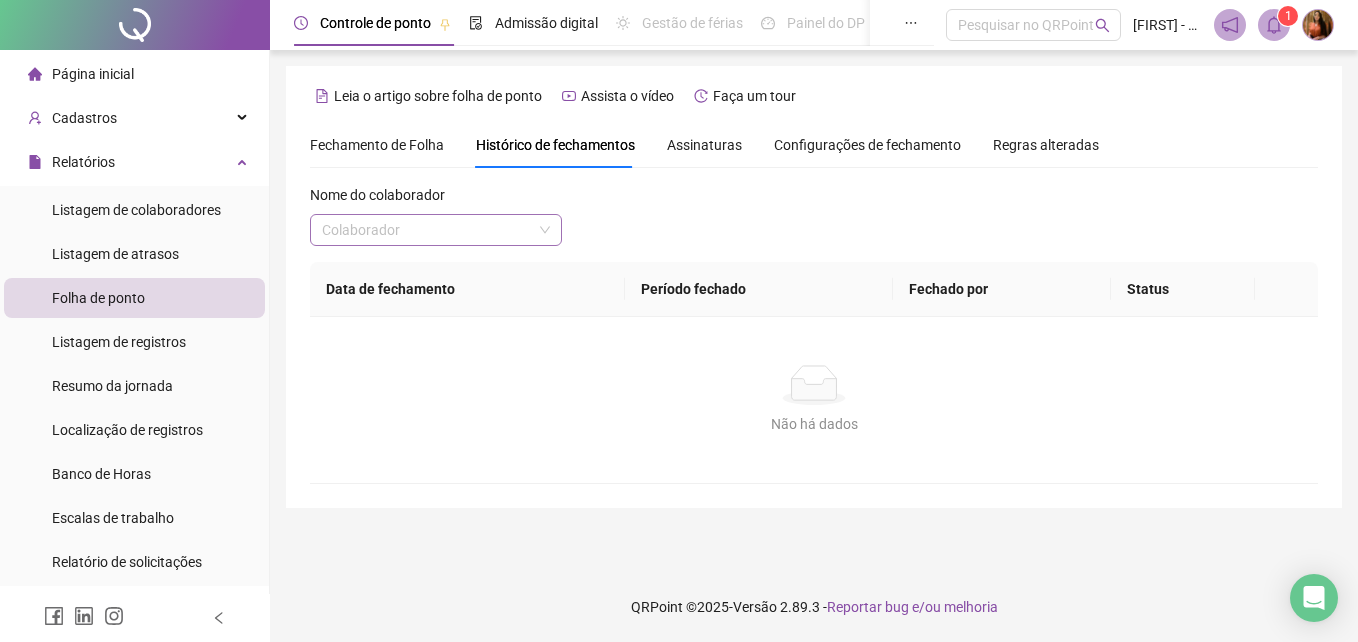 click at bounding box center [427, 230] 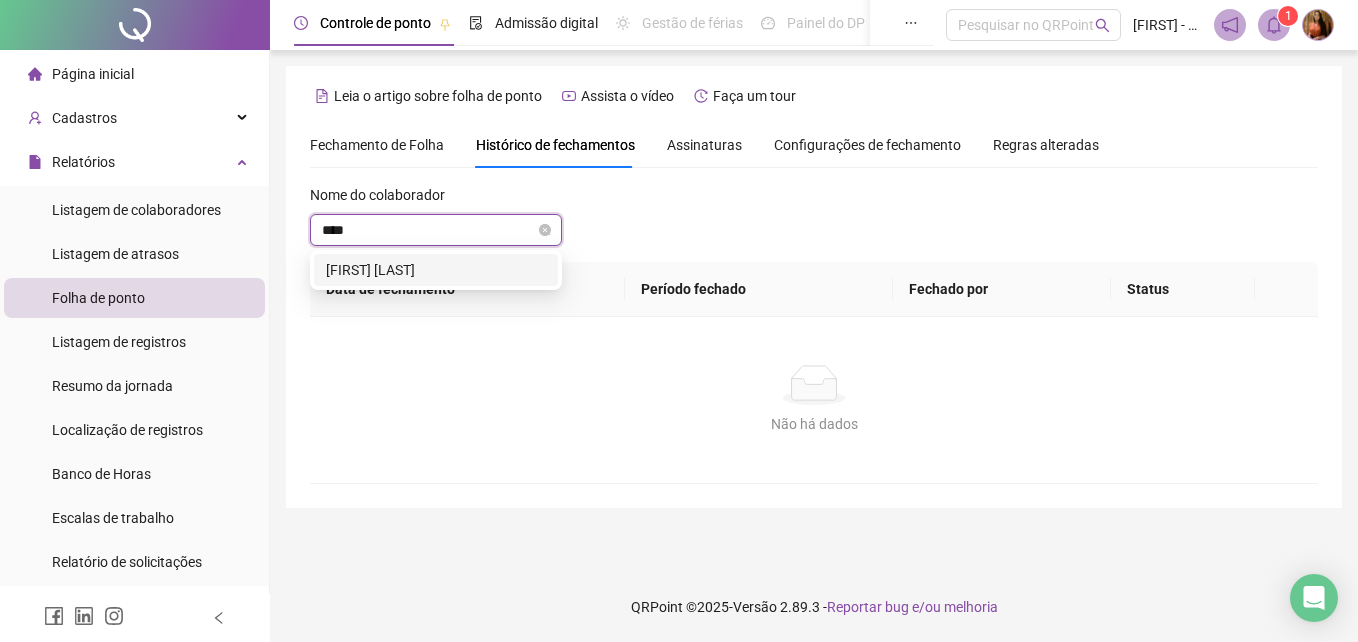 type on "*****" 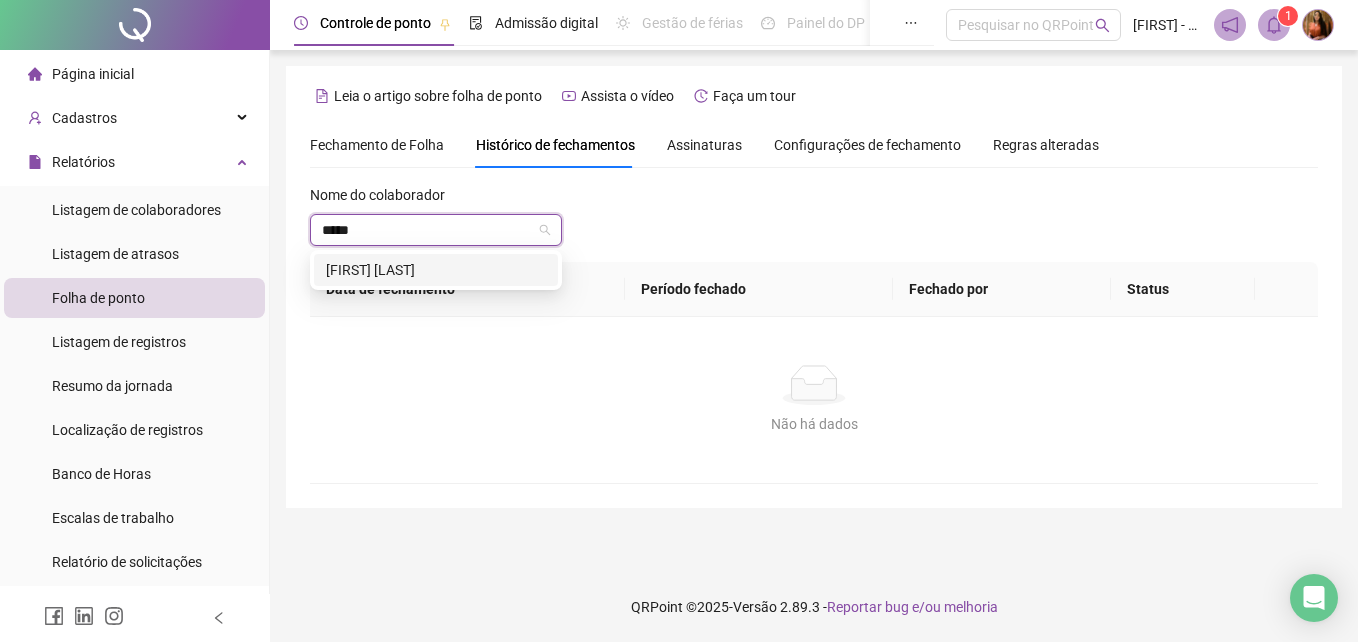 click on "[FIRST] [LAST]" at bounding box center [436, 270] 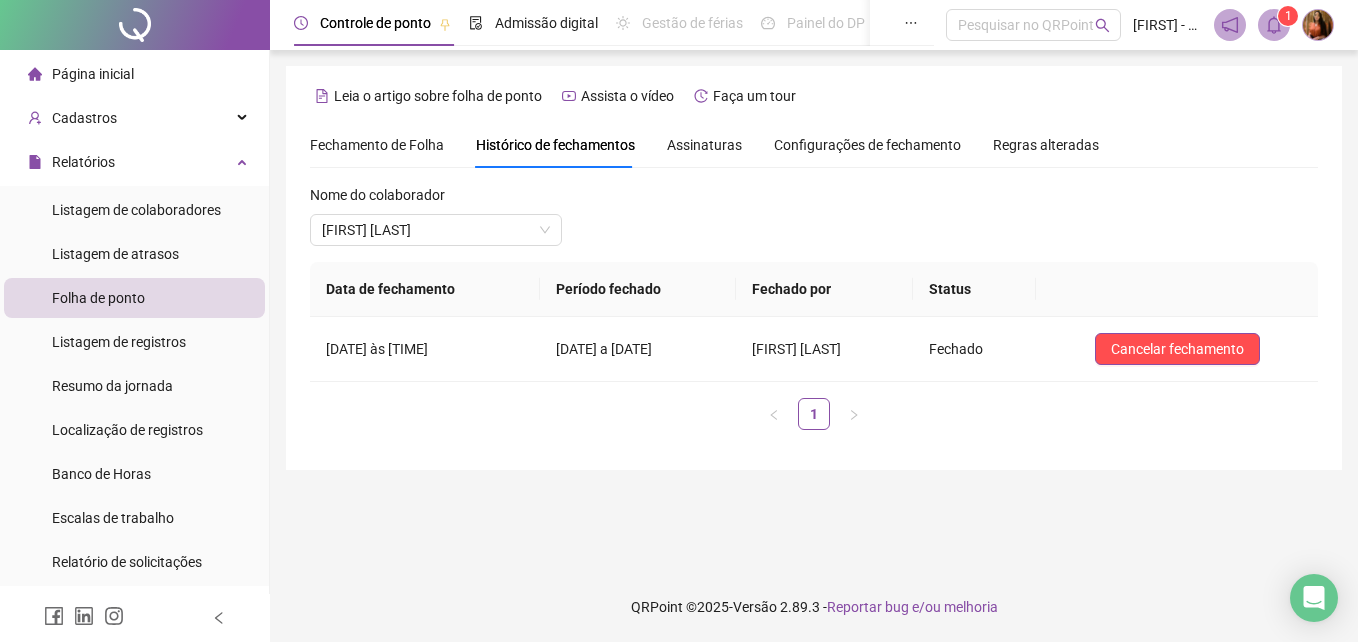 click on "Fechamento de Folha" at bounding box center (377, 145) 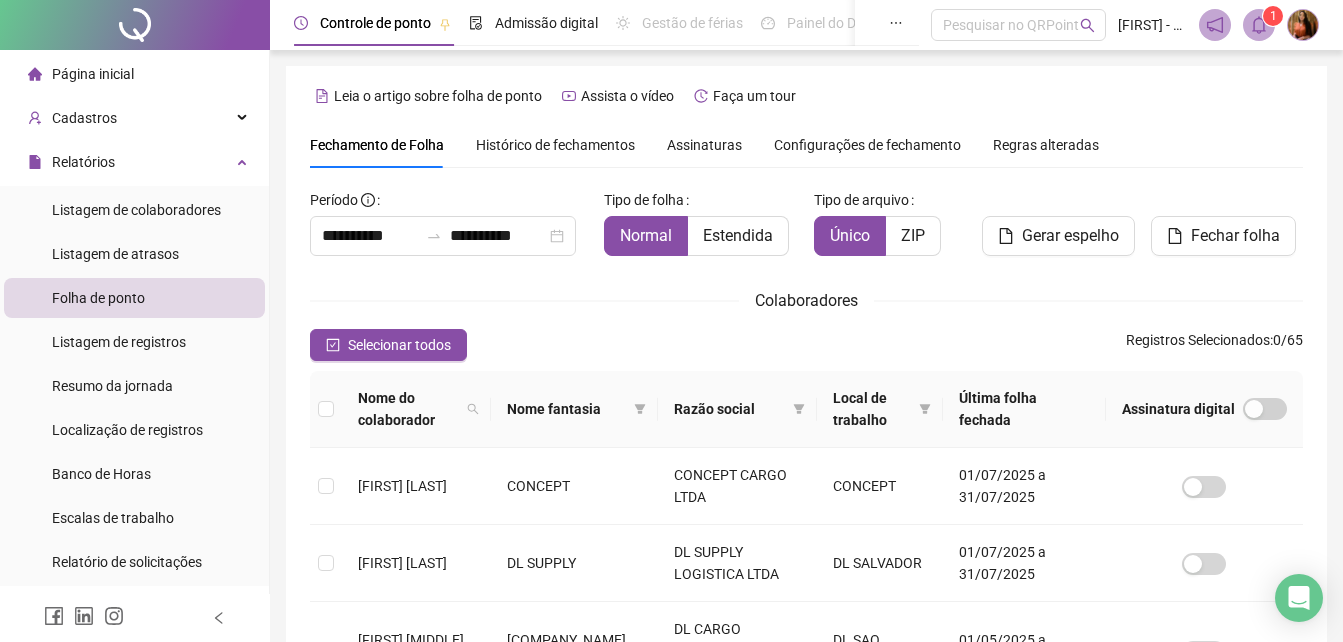 scroll, scrollTop: 89, scrollLeft: 0, axis: vertical 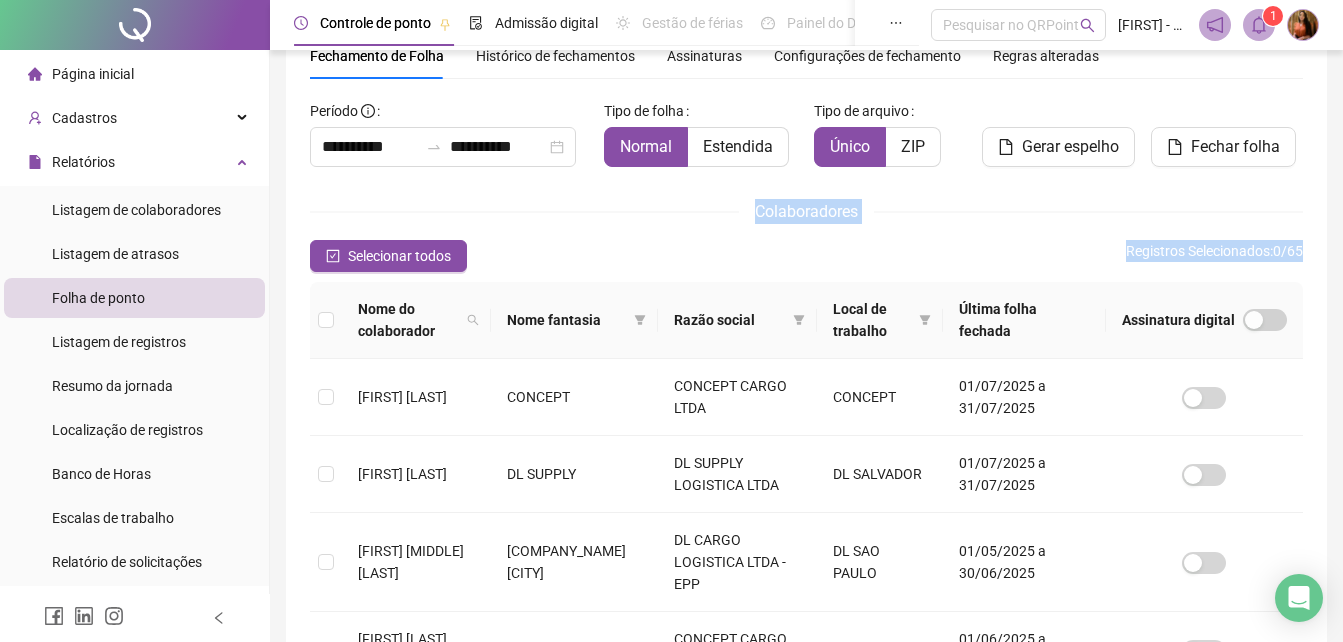 drag, startPoint x: 1342, startPoint y: 147, endPoint x: 1355, endPoint y: 294, distance: 147.57372 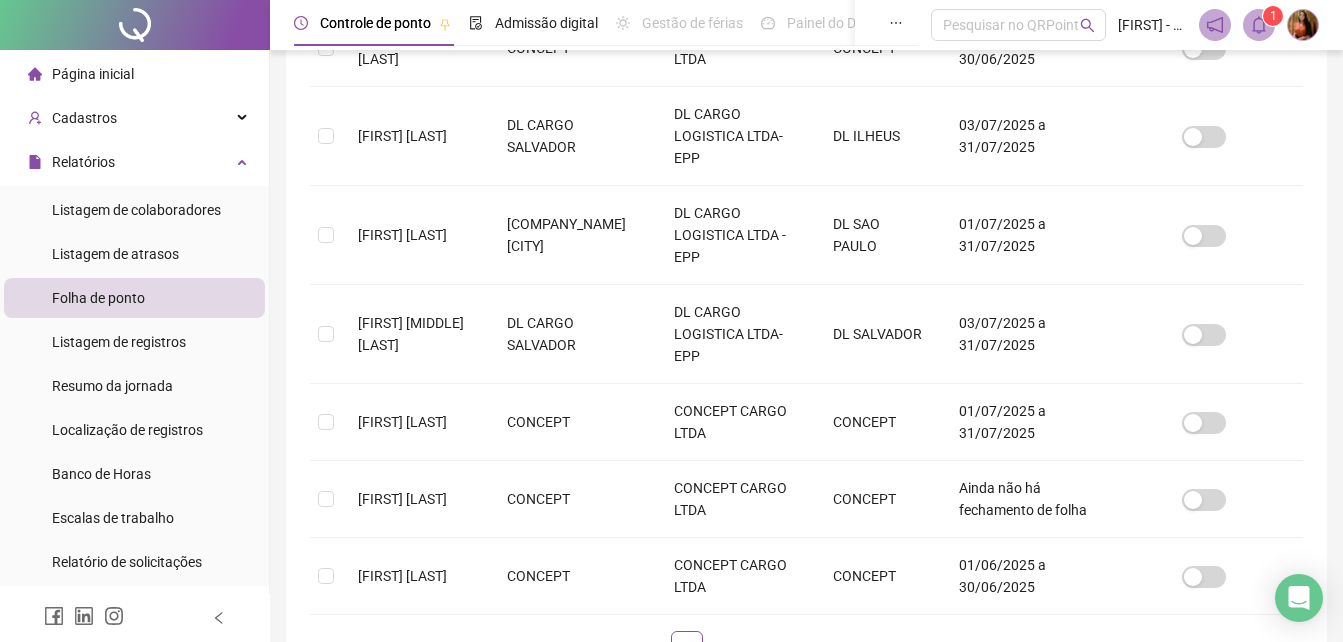 scroll, scrollTop: 838, scrollLeft: 0, axis: vertical 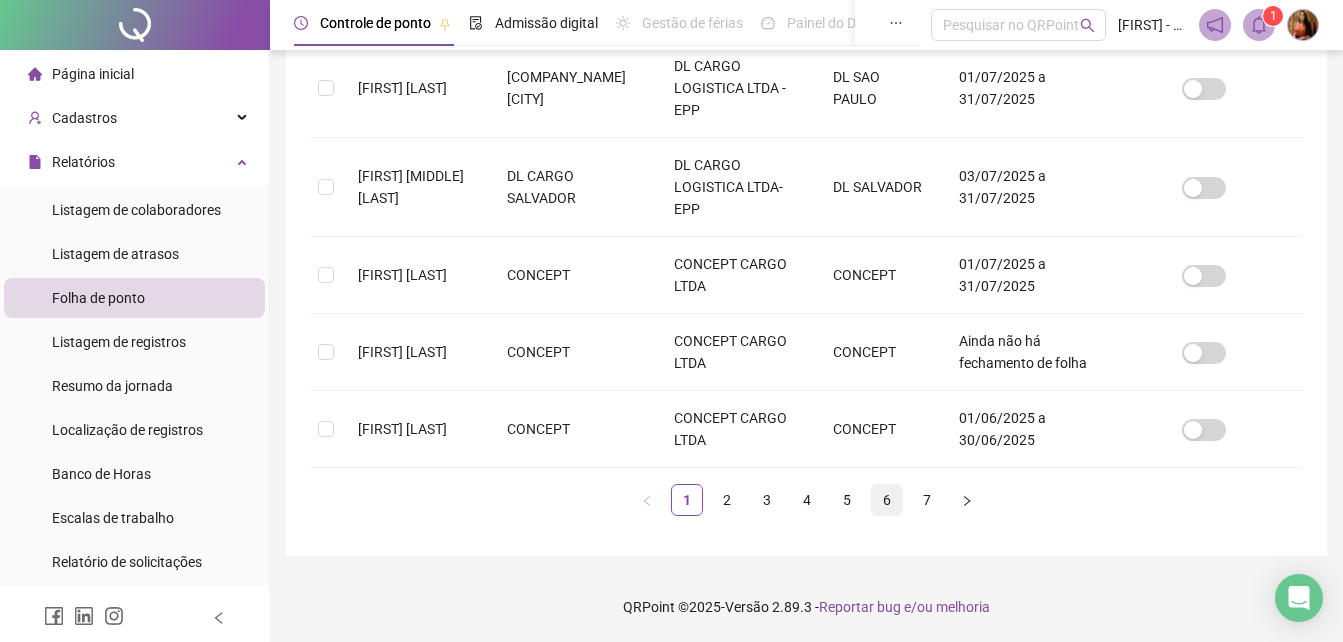click on "6" at bounding box center (887, 500) 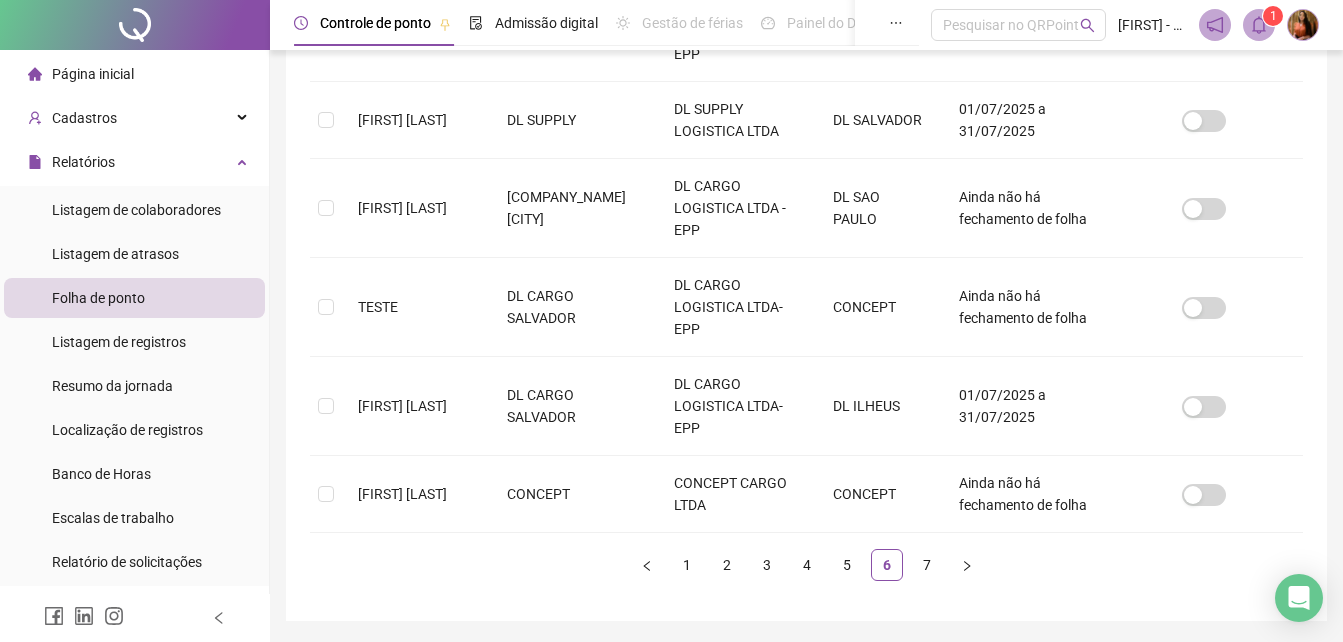 scroll, scrollTop: 843, scrollLeft: 0, axis: vertical 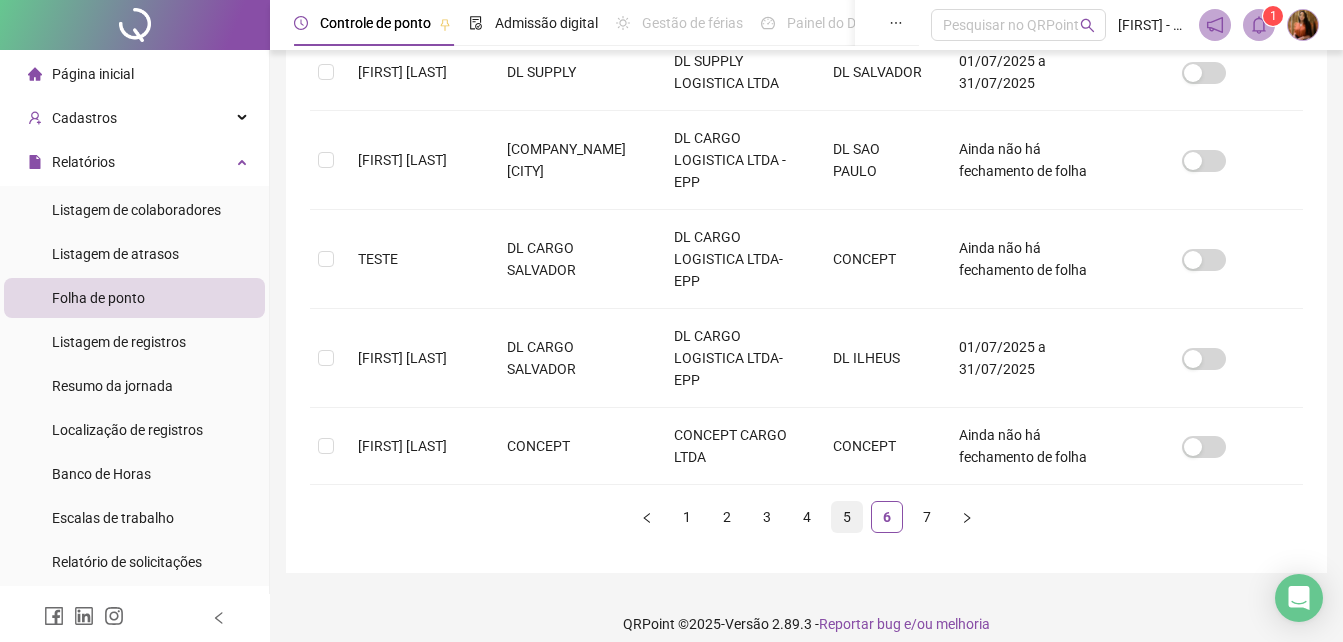 click on "5" at bounding box center (847, 517) 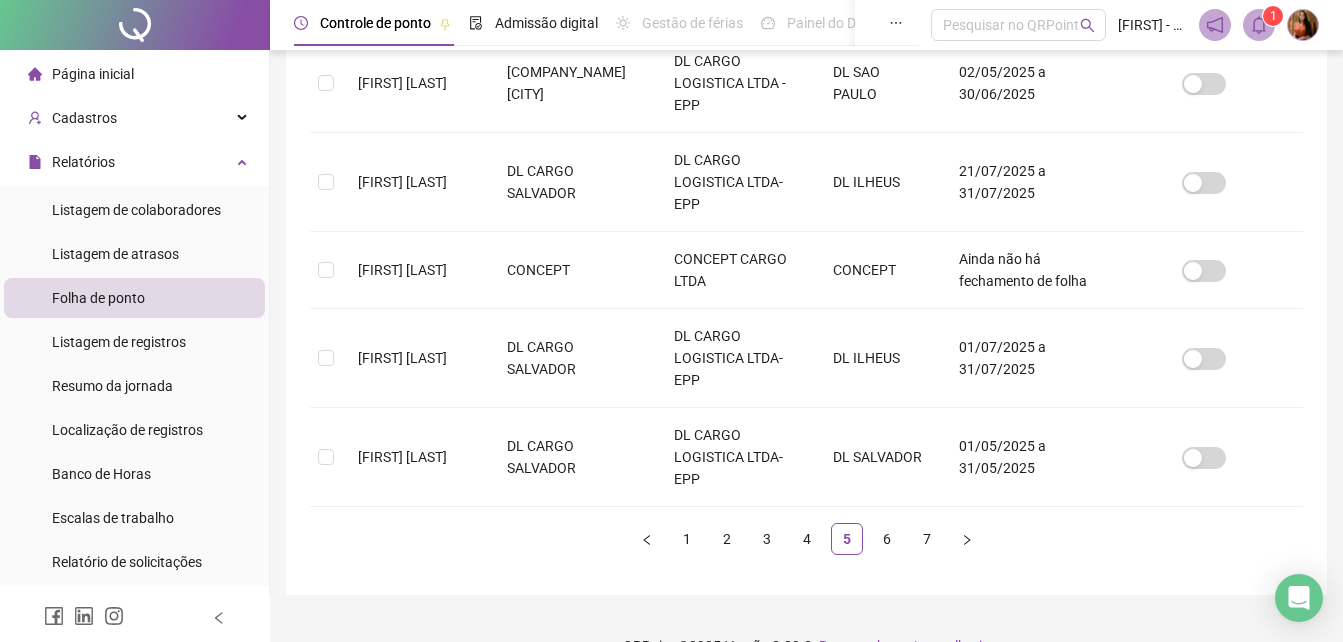 scroll, scrollTop: 89, scrollLeft: 0, axis: vertical 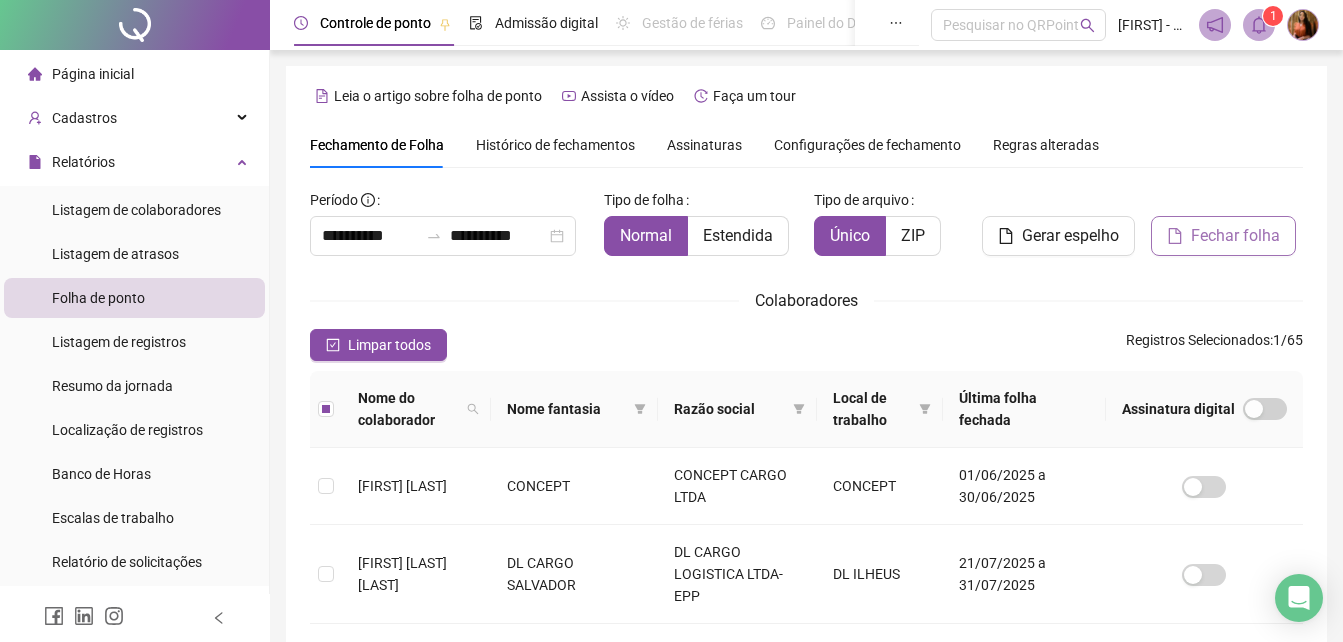 click on "Fechar folha" at bounding box center (1235, 236) 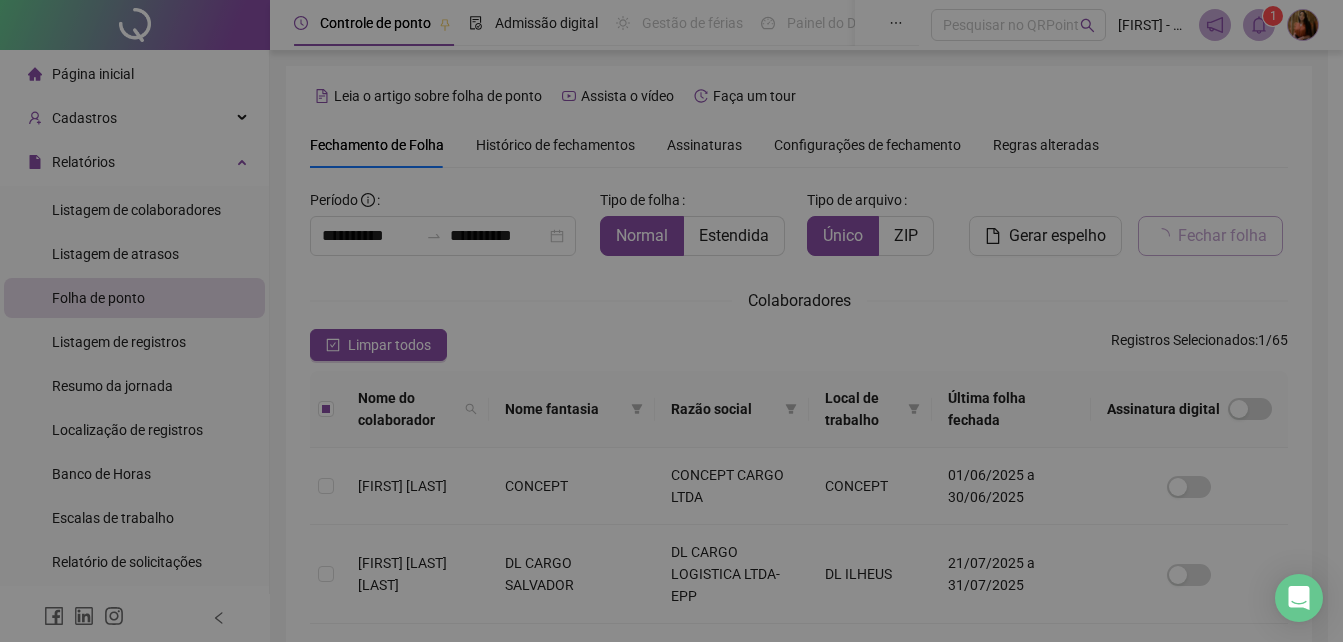 scroll, scrollTop: 89, scrollLeft: 0, axis: vertical 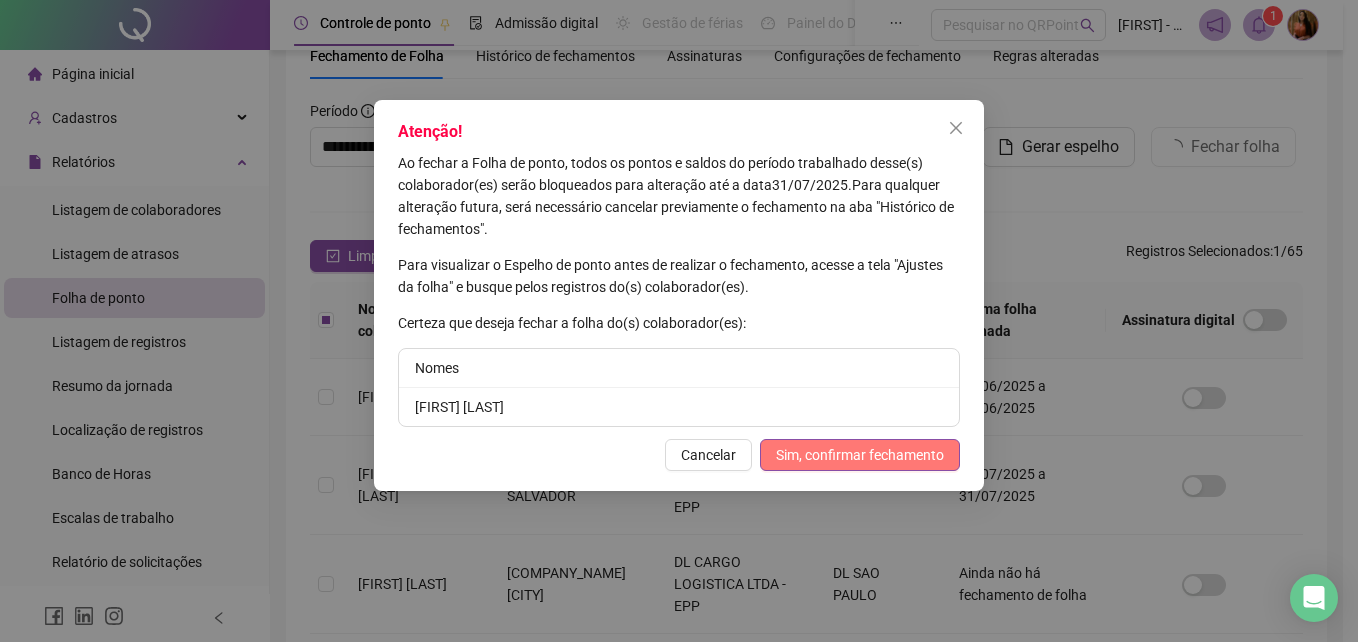 click on "Sim, confirmar fechamento" at bounding box center (860, 455) 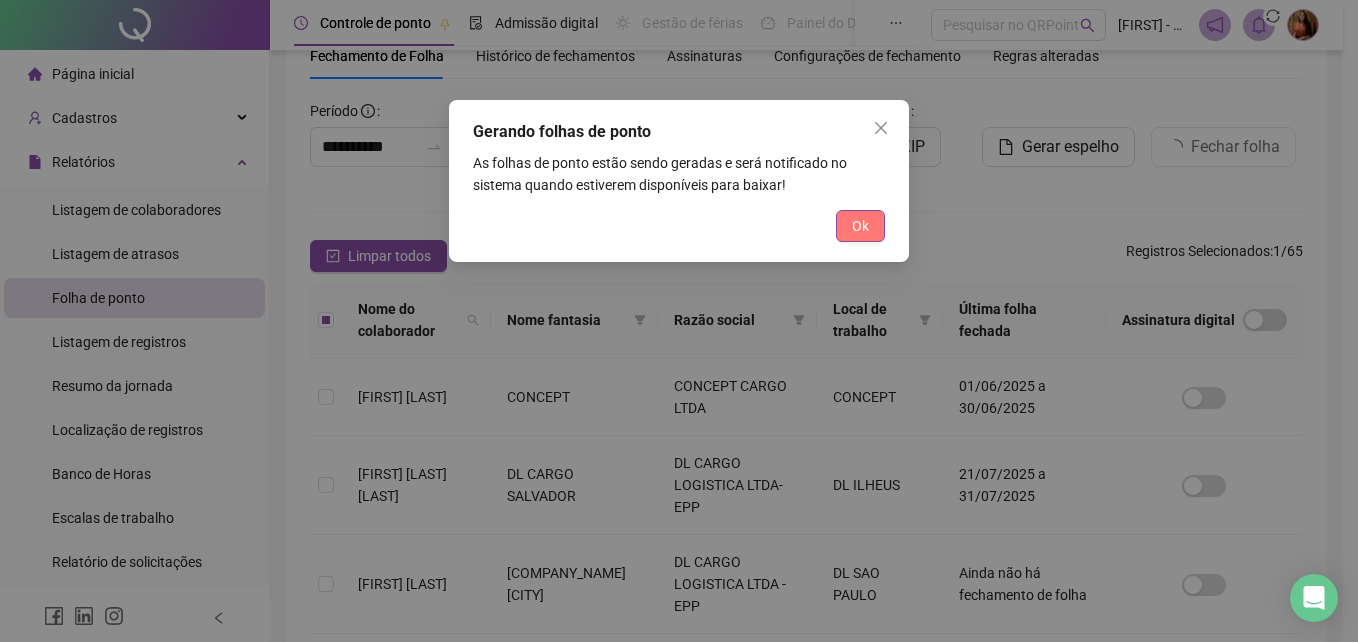 click on "Ok" at bounding box center (860, 226) 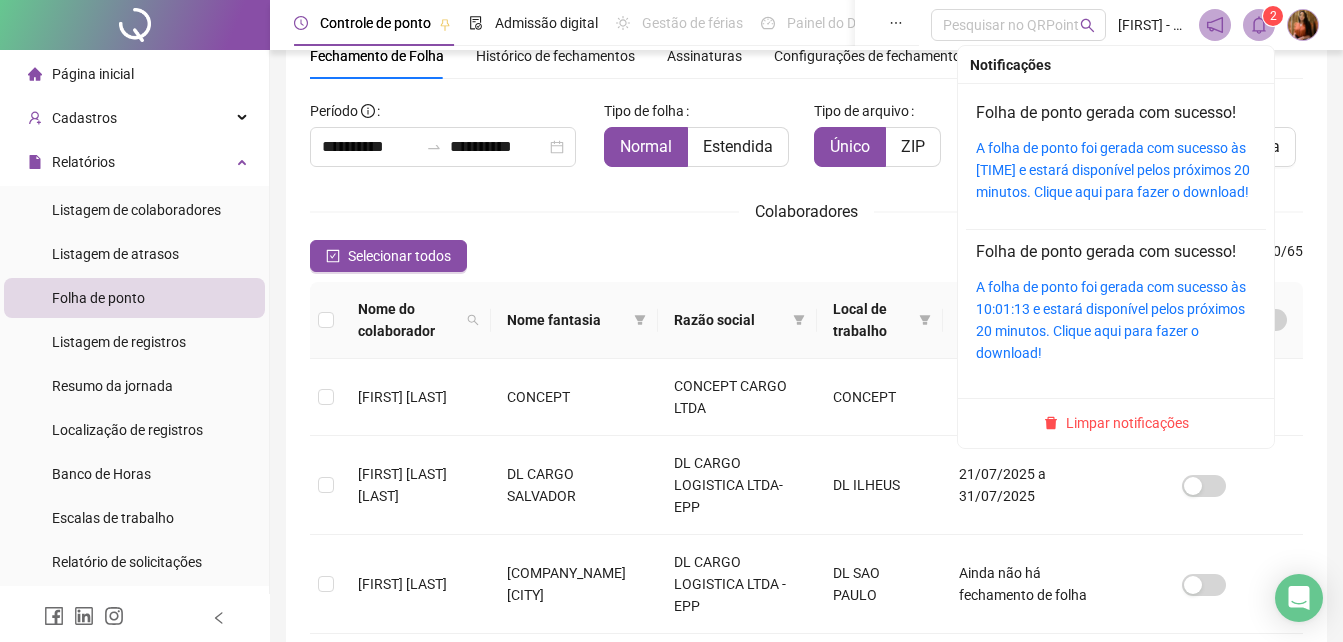 click 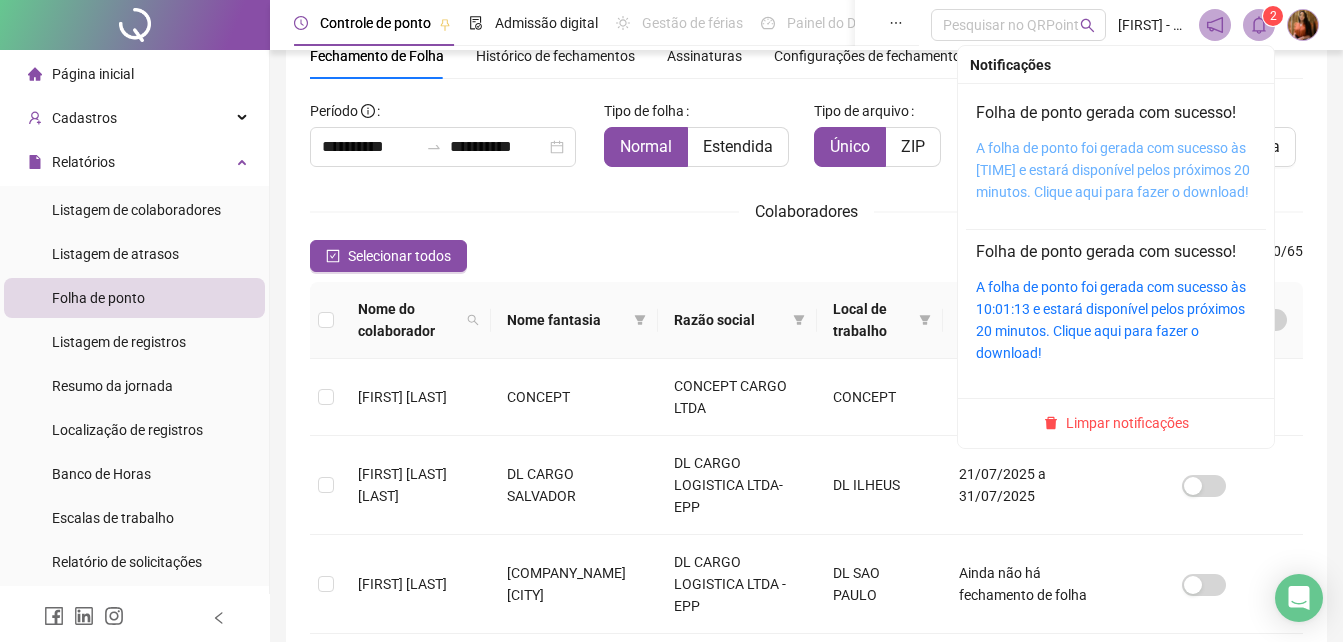 click on "A folha de ponto foi gerada com sucesso às [TIME] e estará disponível pelos próximos 20 minutos.
Clique aqui para fazer o download!" at bounding box center (1113, 170) 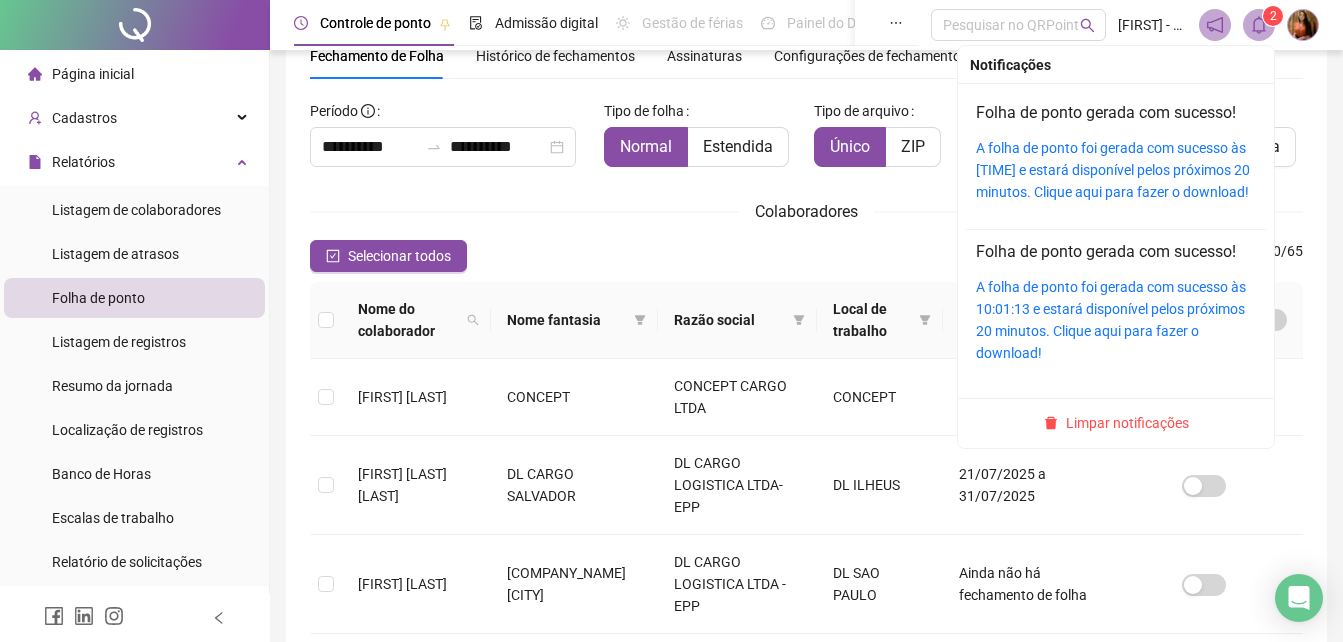click on "2" at bounding box center (1273, 16) 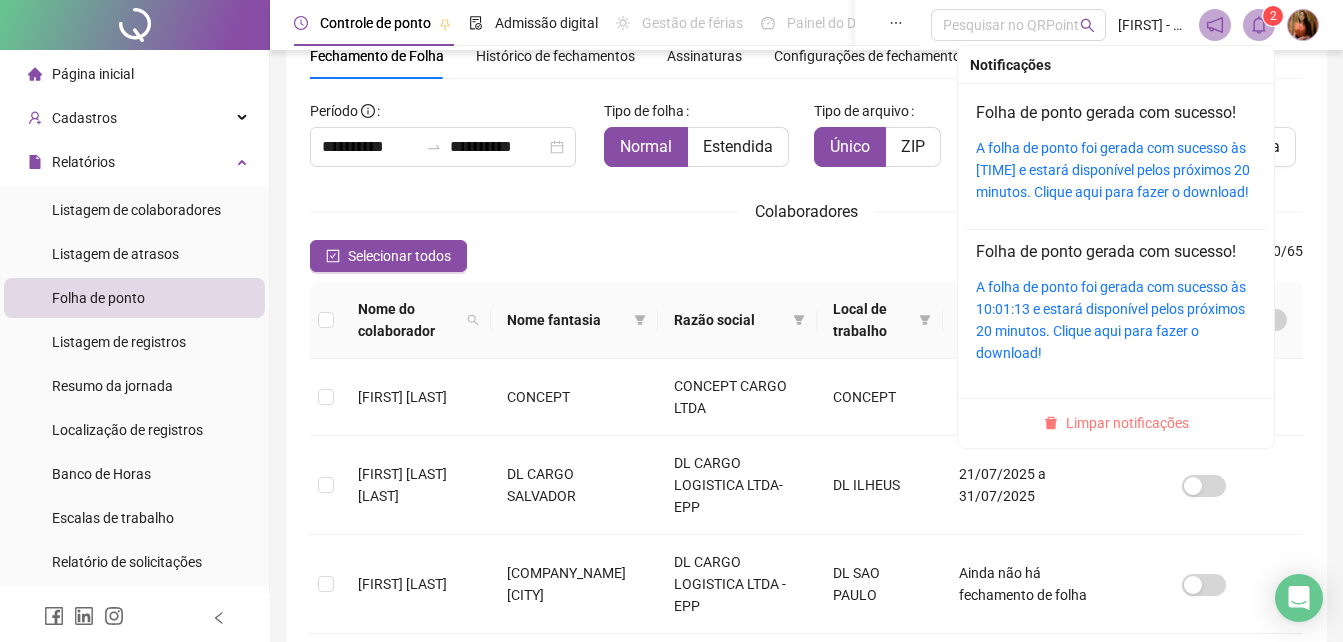 click on "Limpar notificações" at bounding box center (1127, 423) 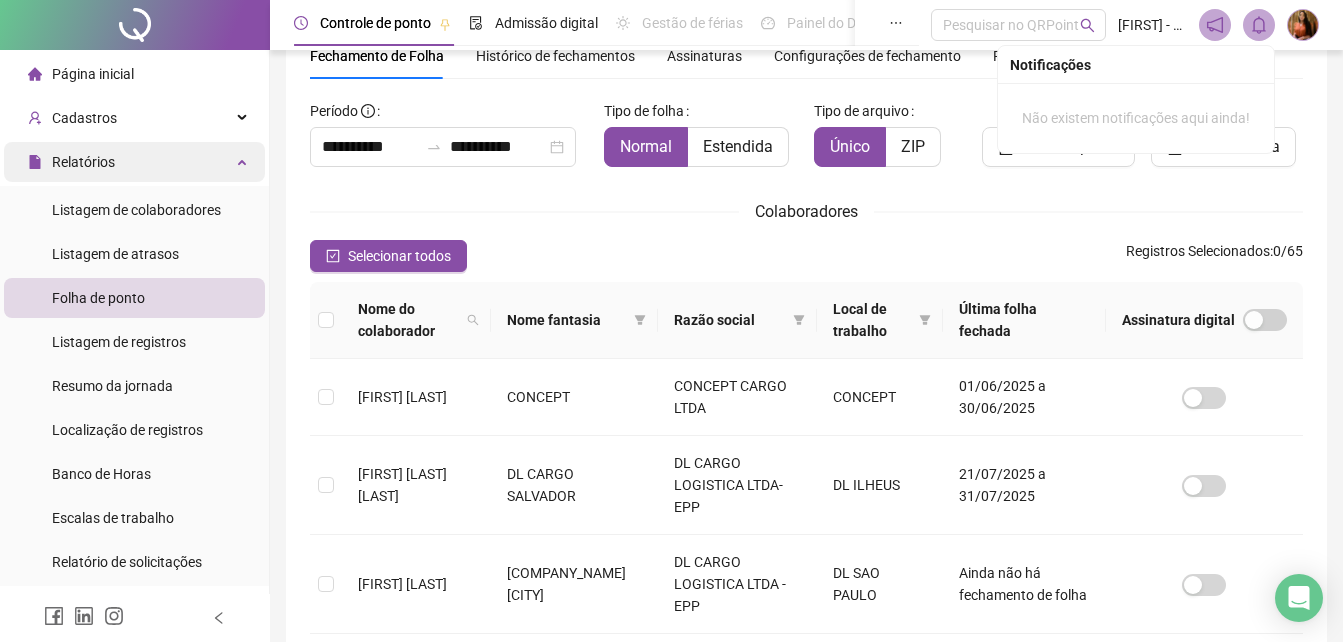 click on "Relatórios" at bounding box center (83, 162) 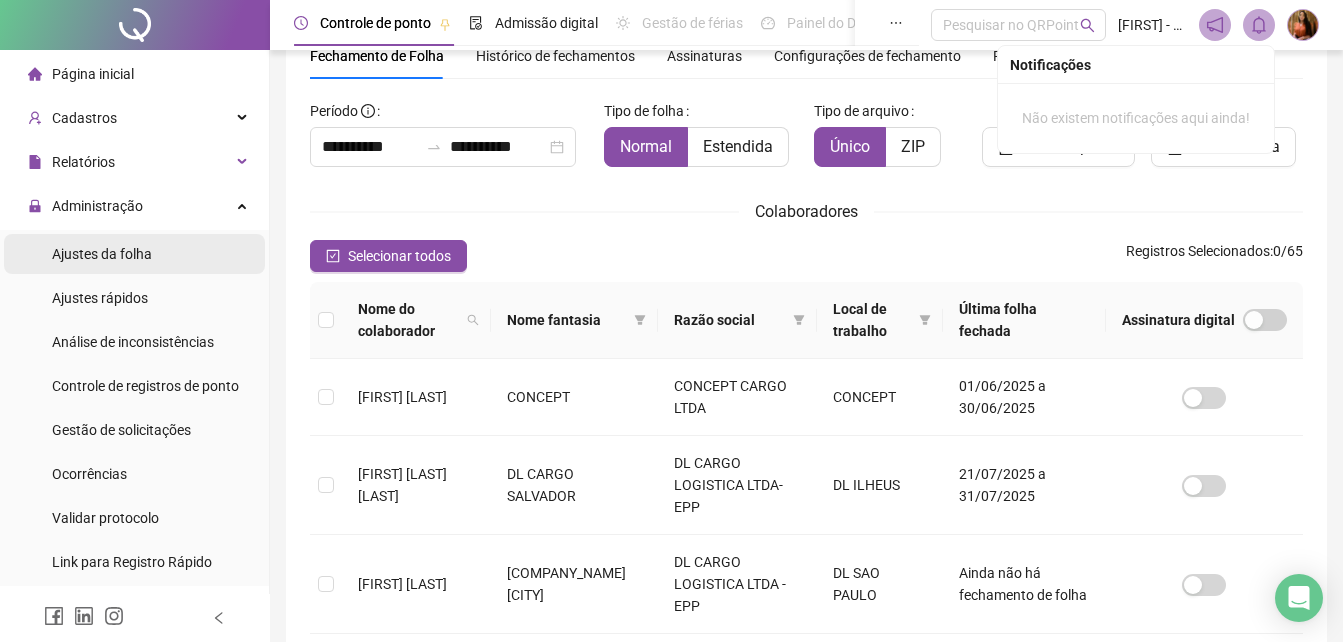 click on "Ajustes da folha" at bounding box center (102, 254) 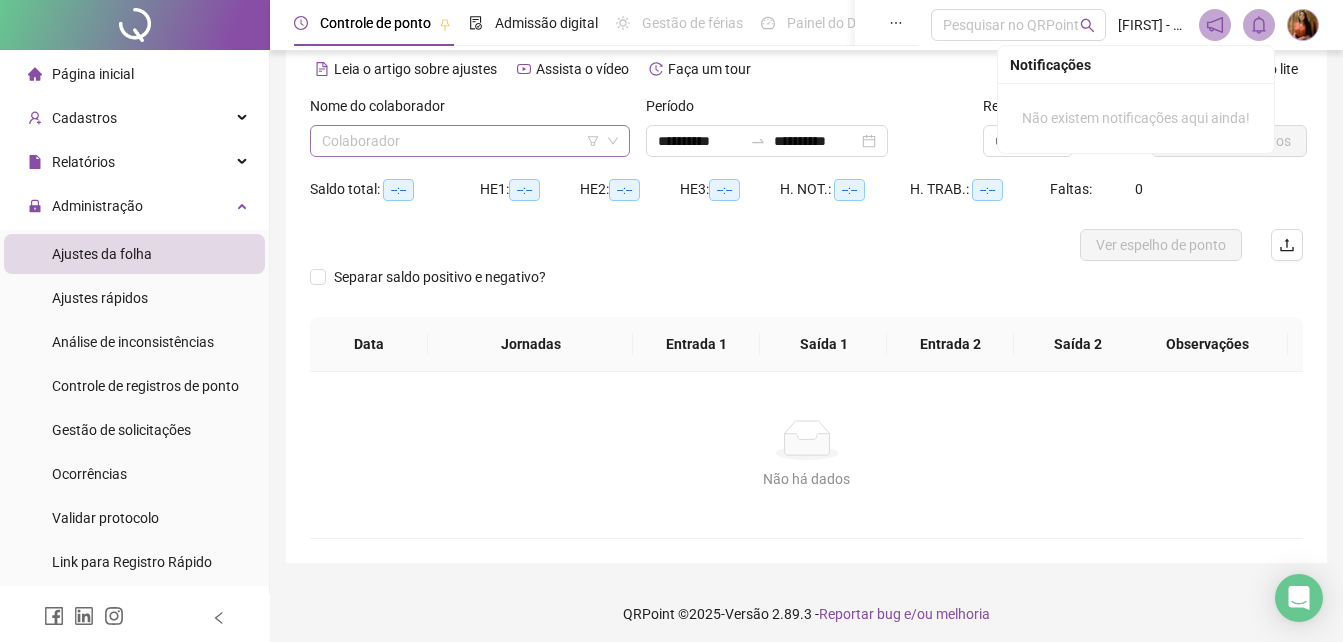 click at bounding box center (461, 141) 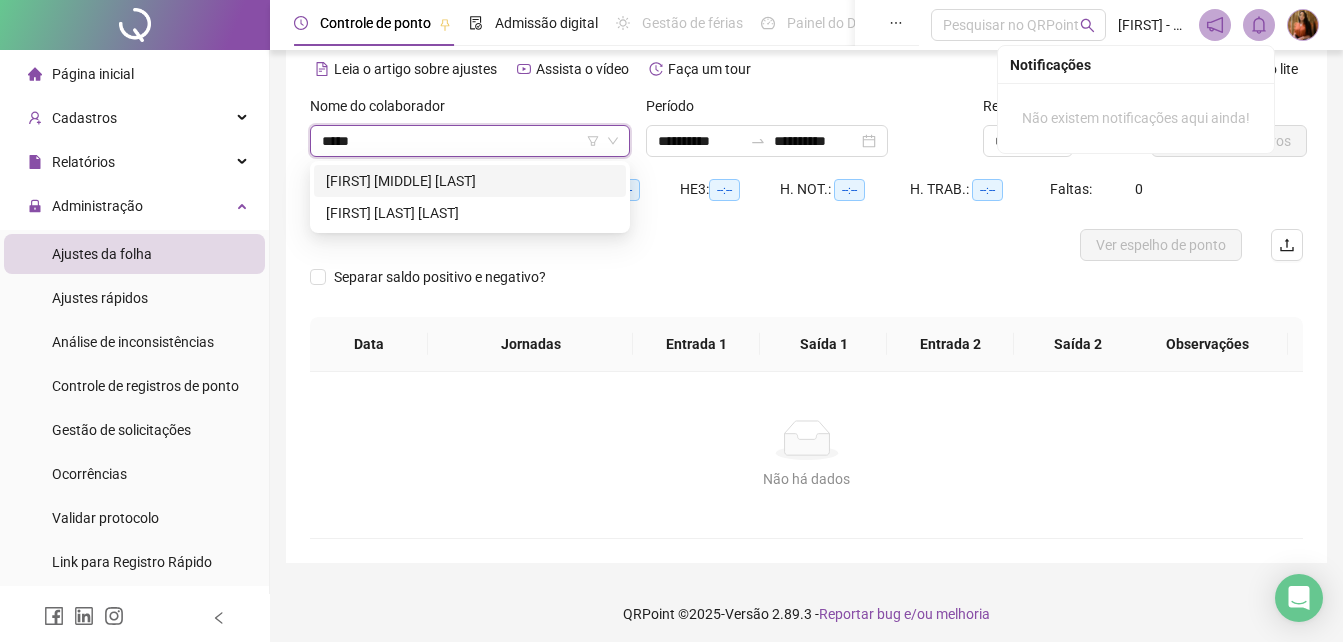type on "******" 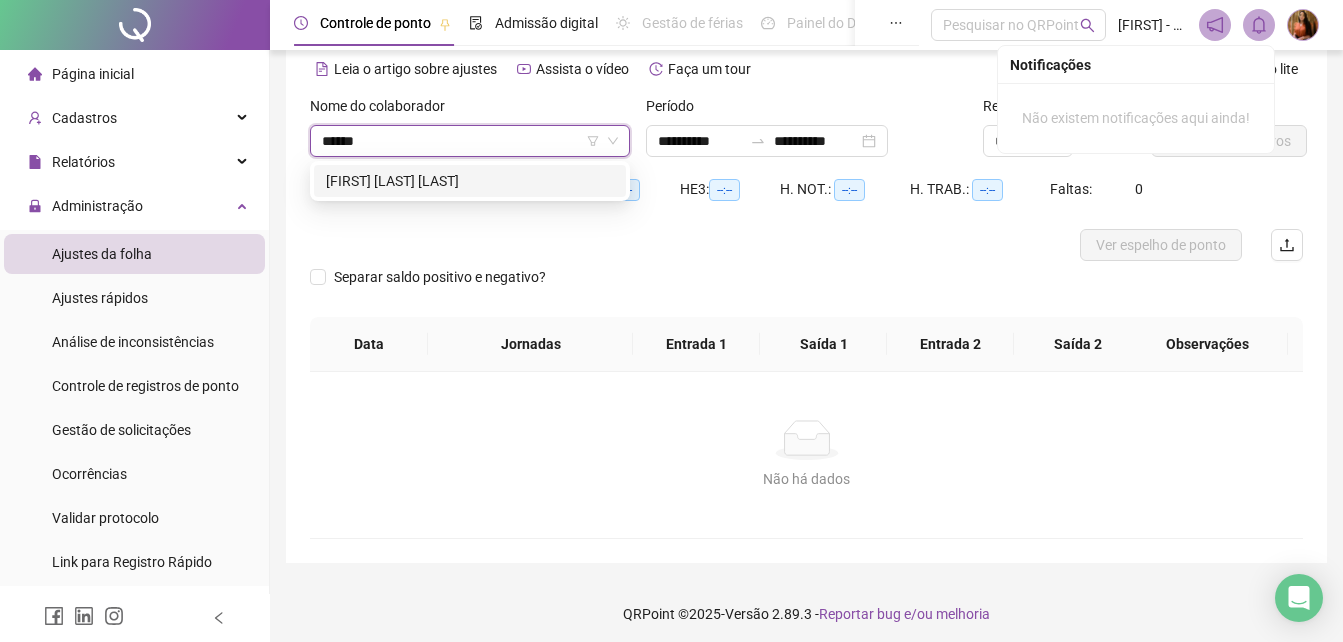 click on "[FIRST] [LAST] [LAST]" at bounding box center [470, 181] 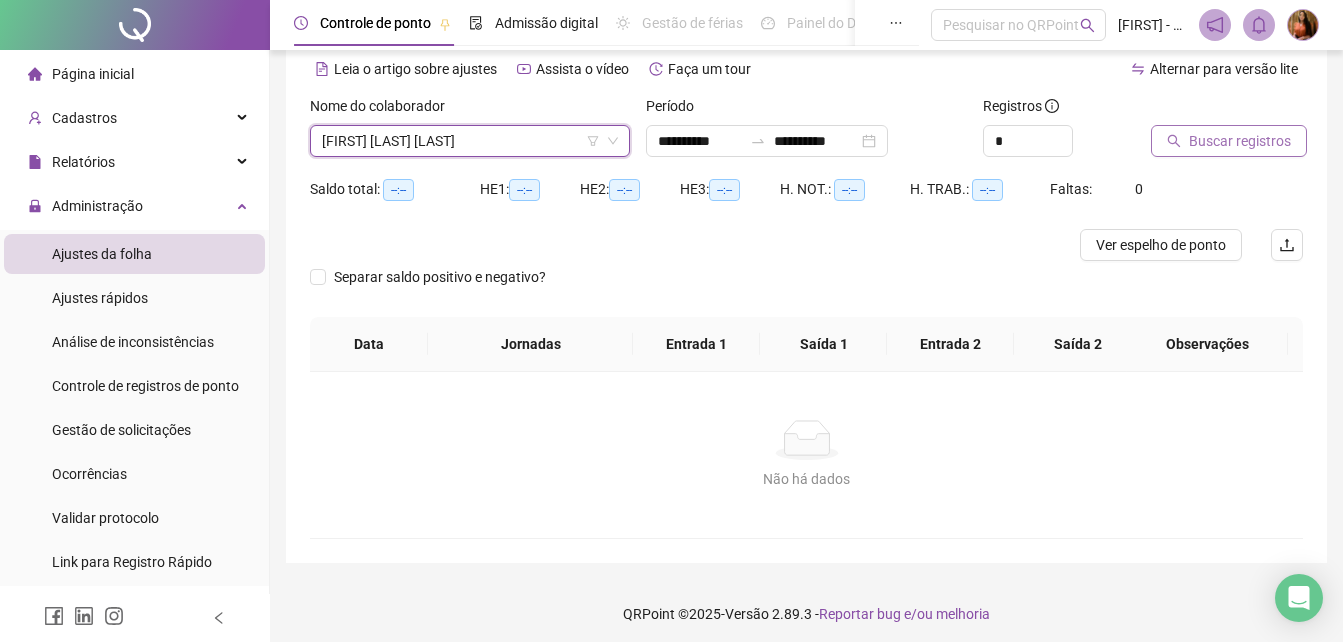 click on "Buscar registros" at bounding box center [1229, 141] 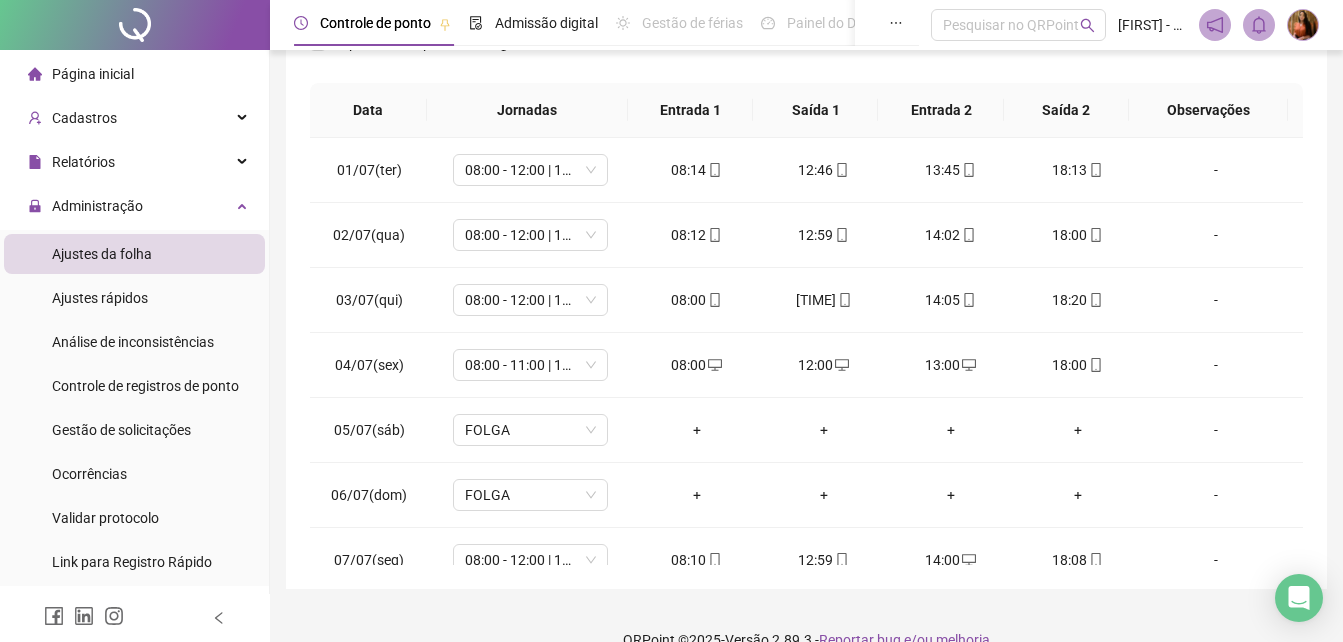 scroll, scrollTop: 351, scrollLeft: 0, axis: vertical 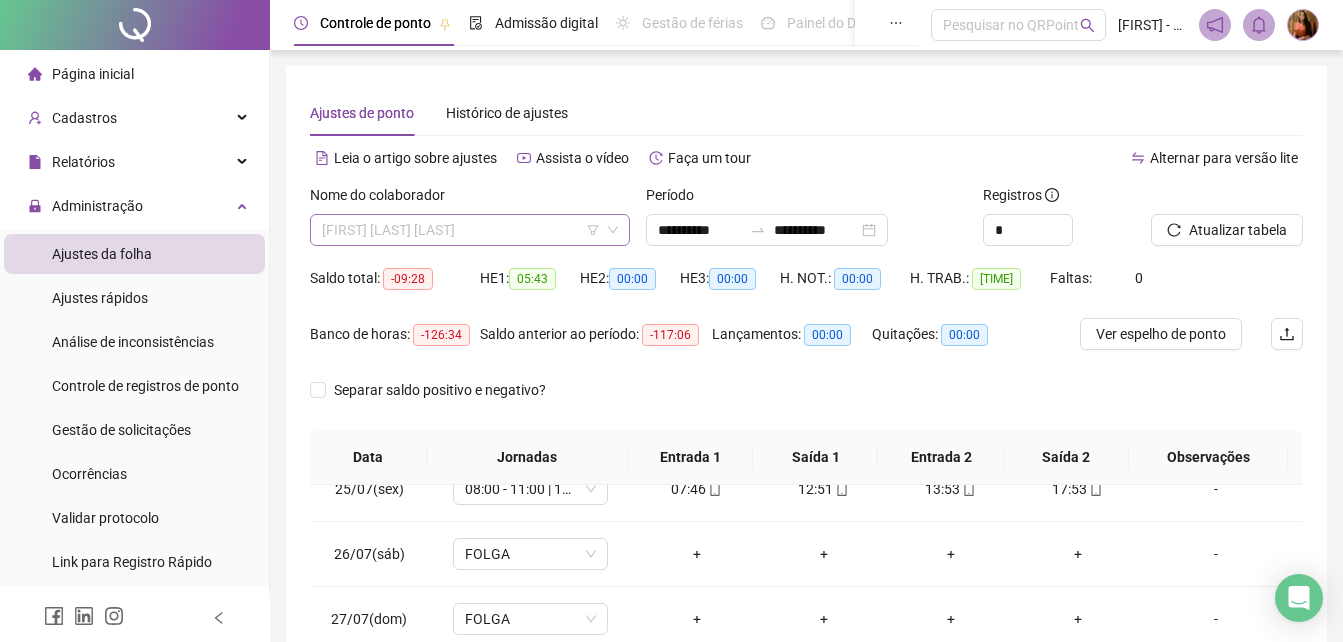 click on "[FIRST] [LAST] [LAST]" at bounding box center [470, 230] 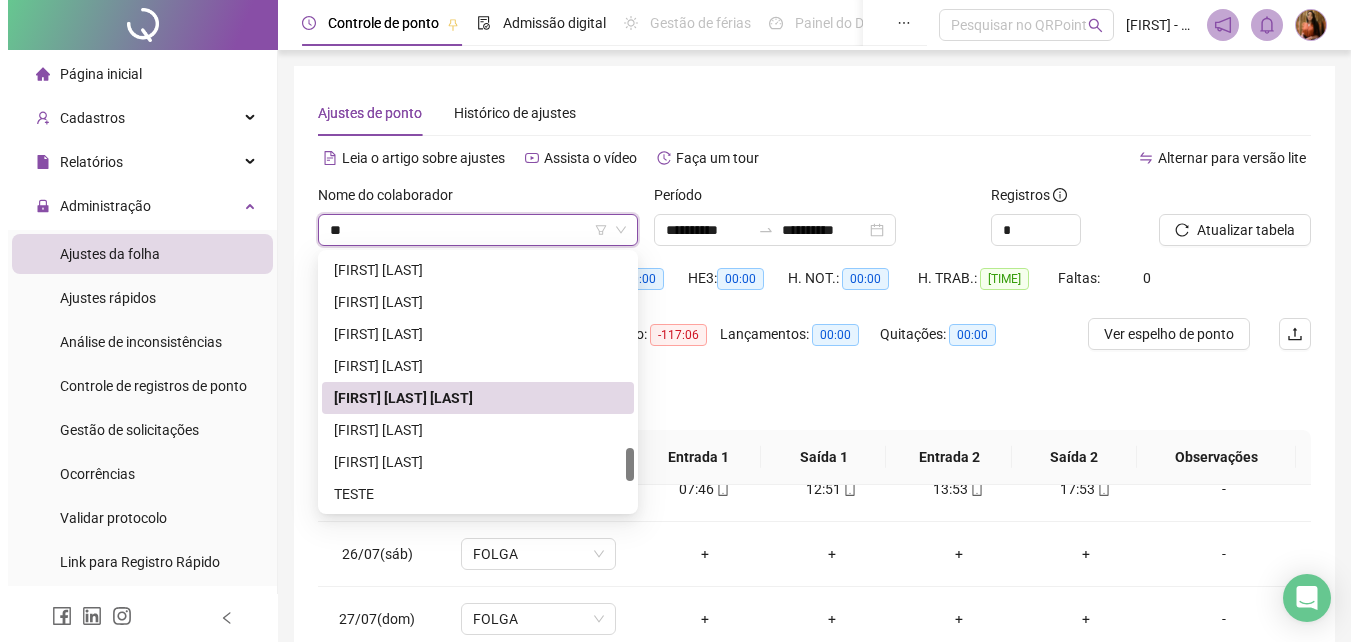 scroll, scrollTop: 0, scrollLeft: 0, axis: both 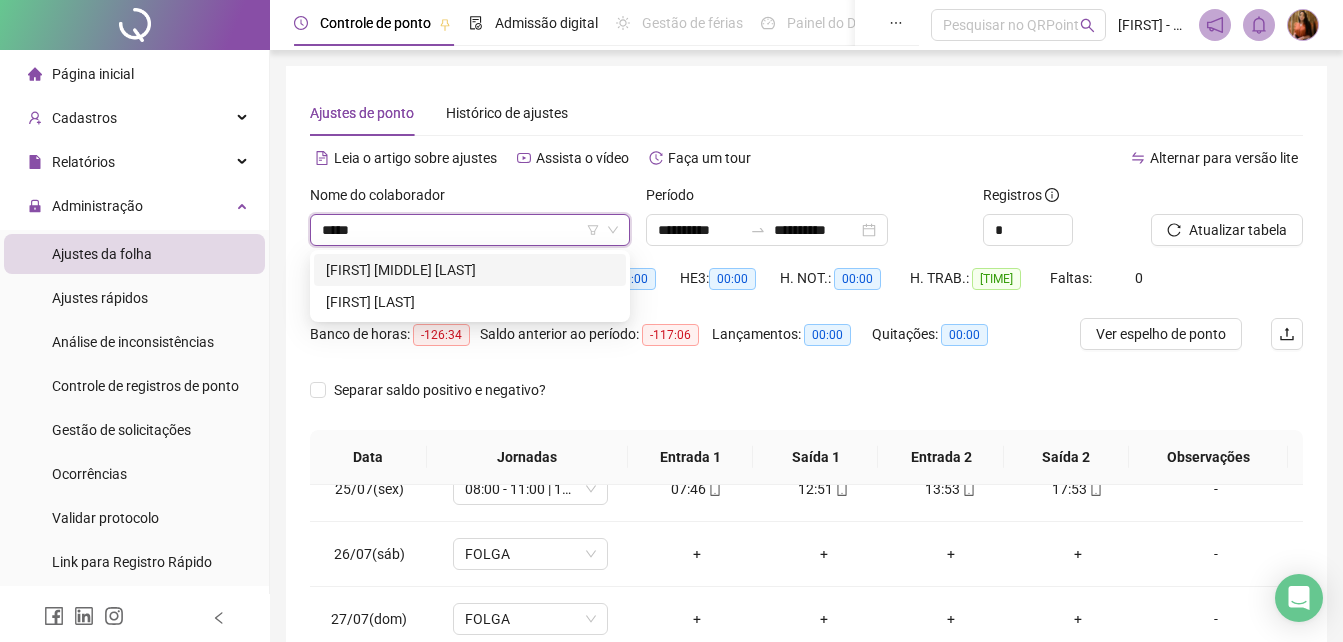 type on "******" 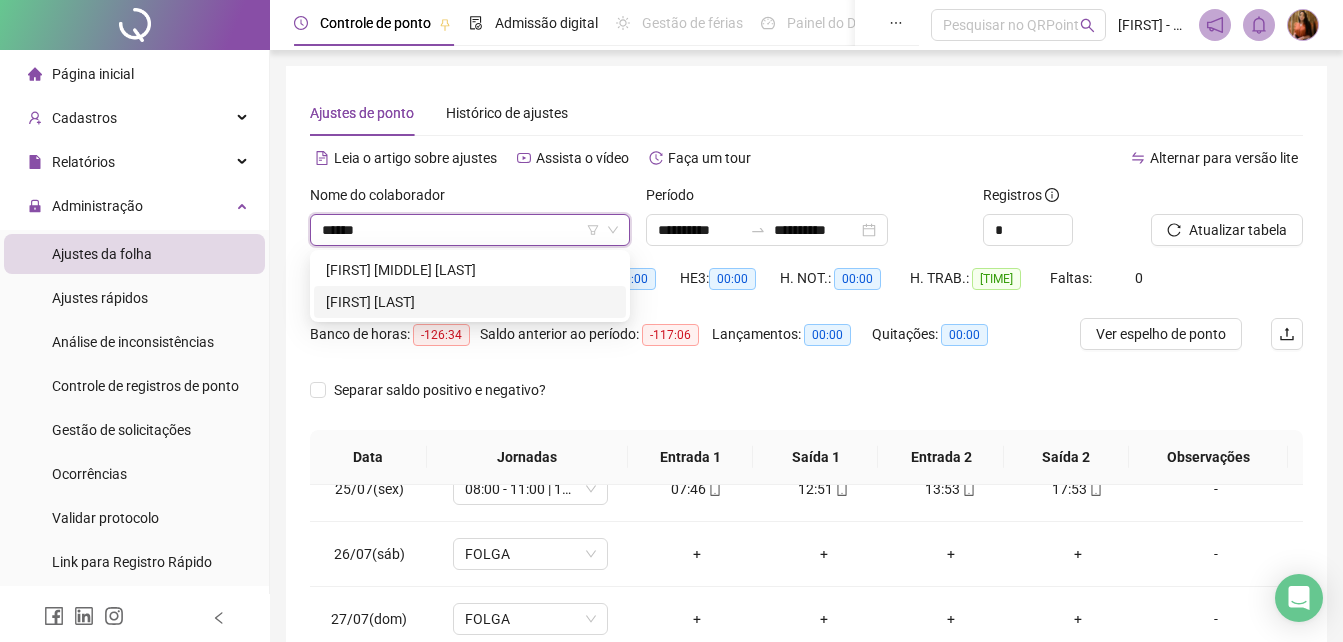 click on "[FIRST] [LAST]" at bounding box center [470, 302] 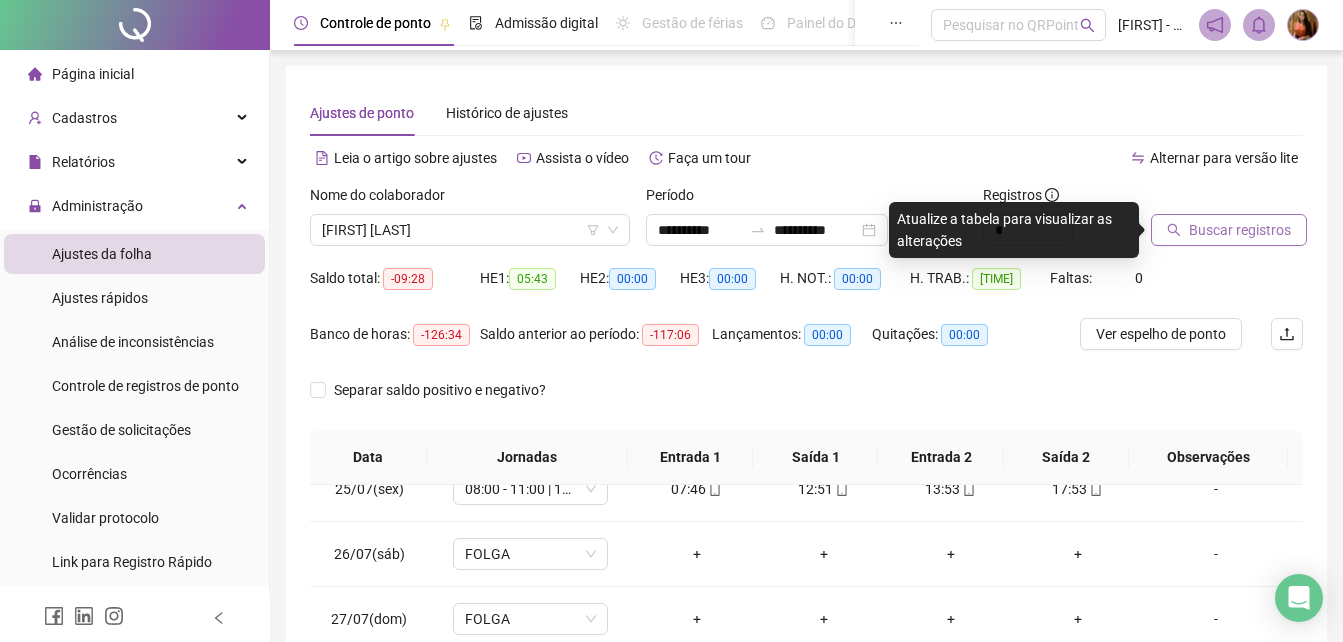 click on "Buscar registros" at bounding box center [1240, 230] 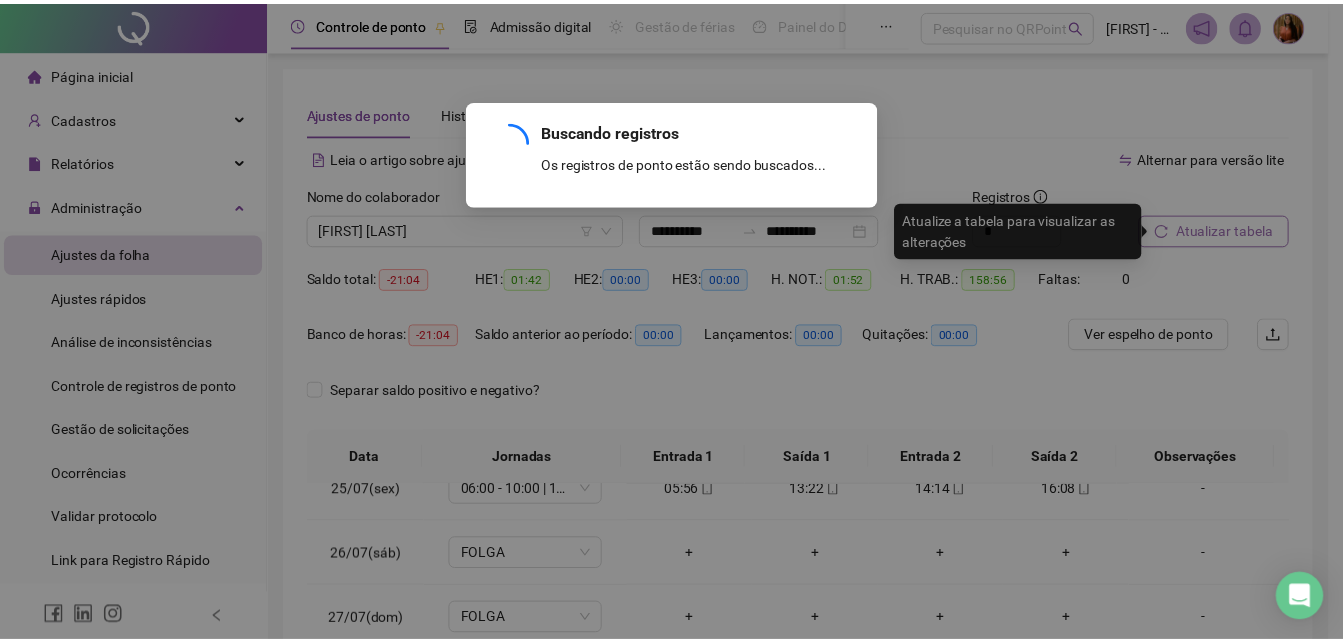 scroll, scrollTop: 1458, scrollLeft: 0, axis: vertical 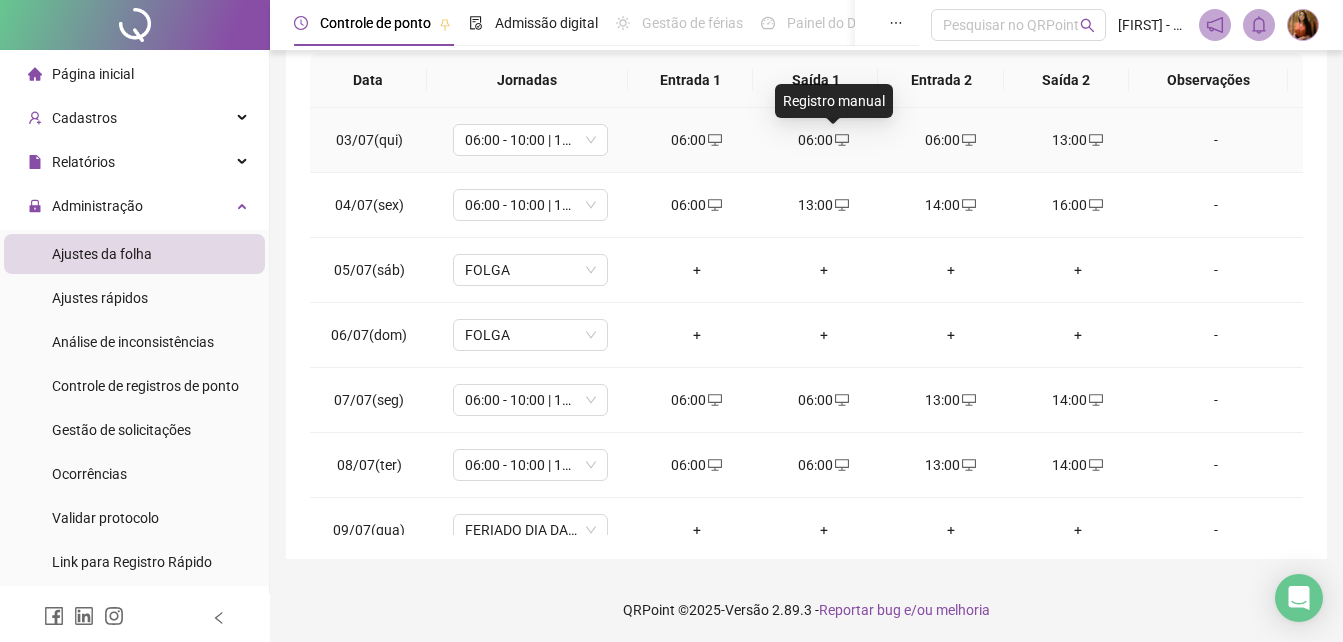 click 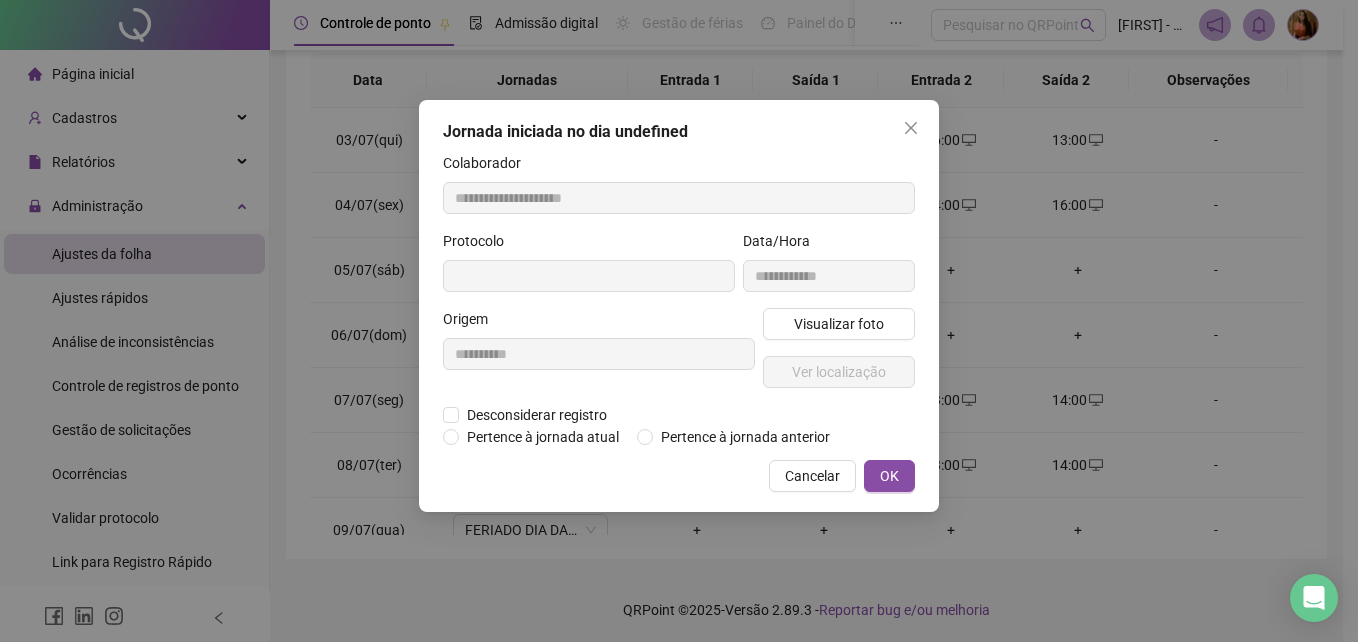 type on "**********" 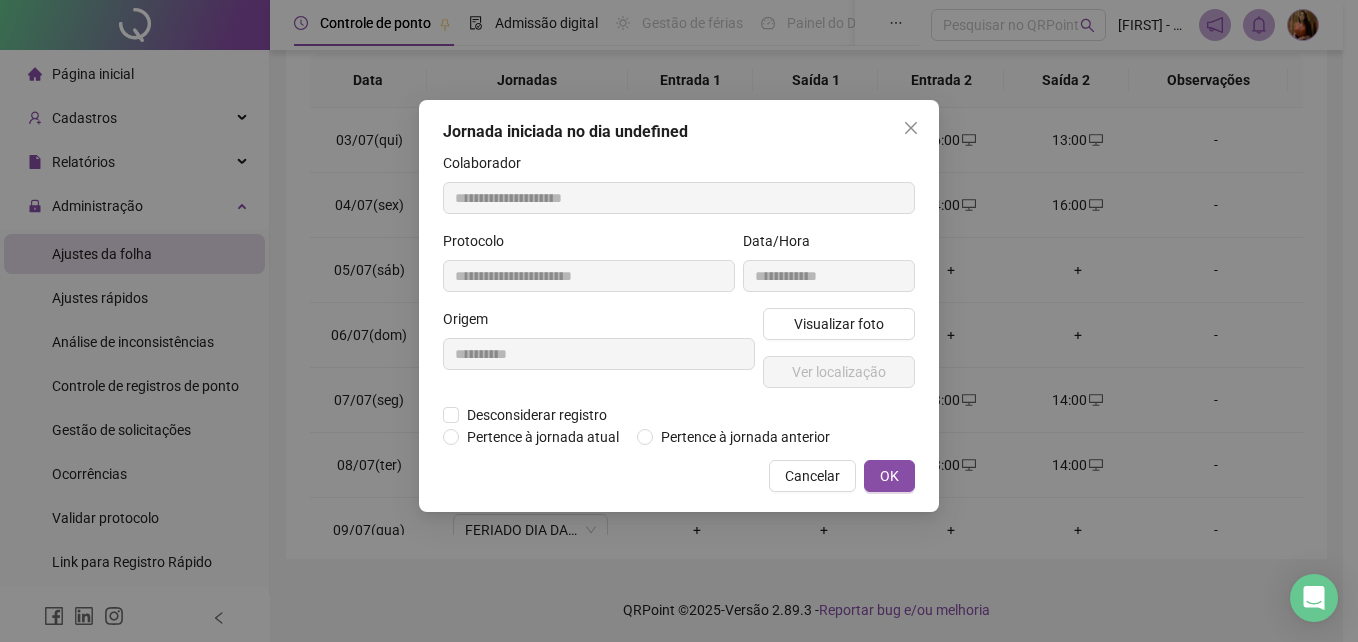 type on "**********" 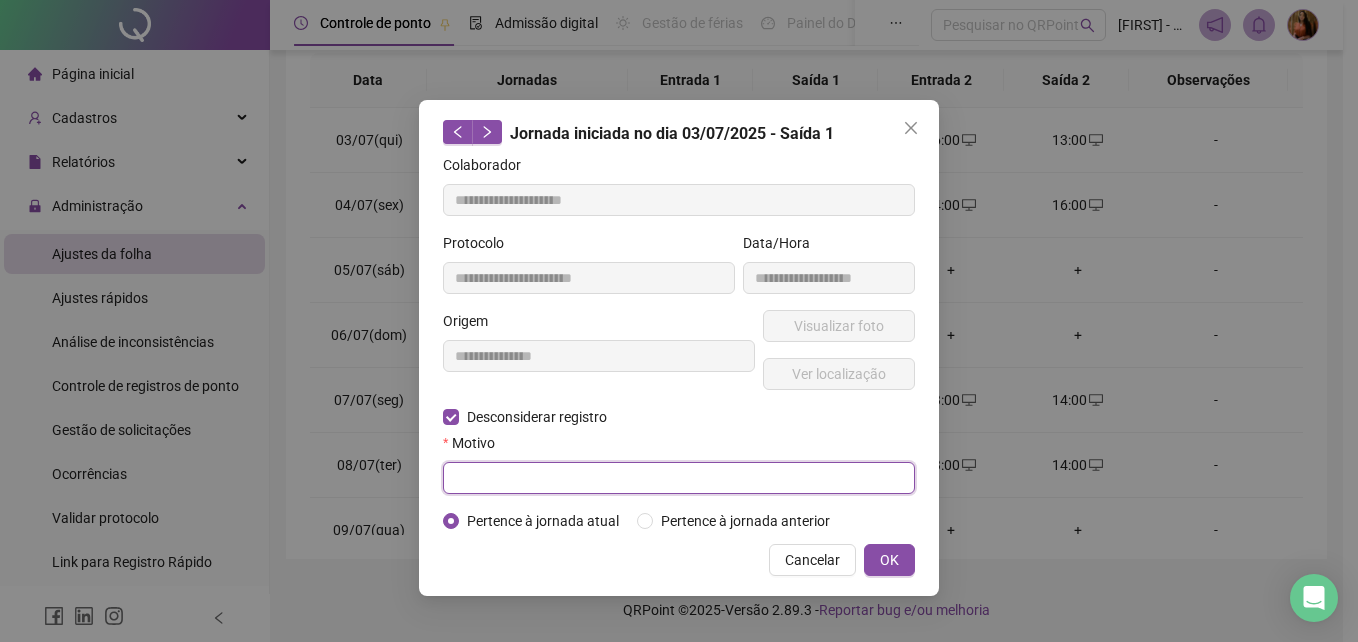 click at bounding box center [679, 478] 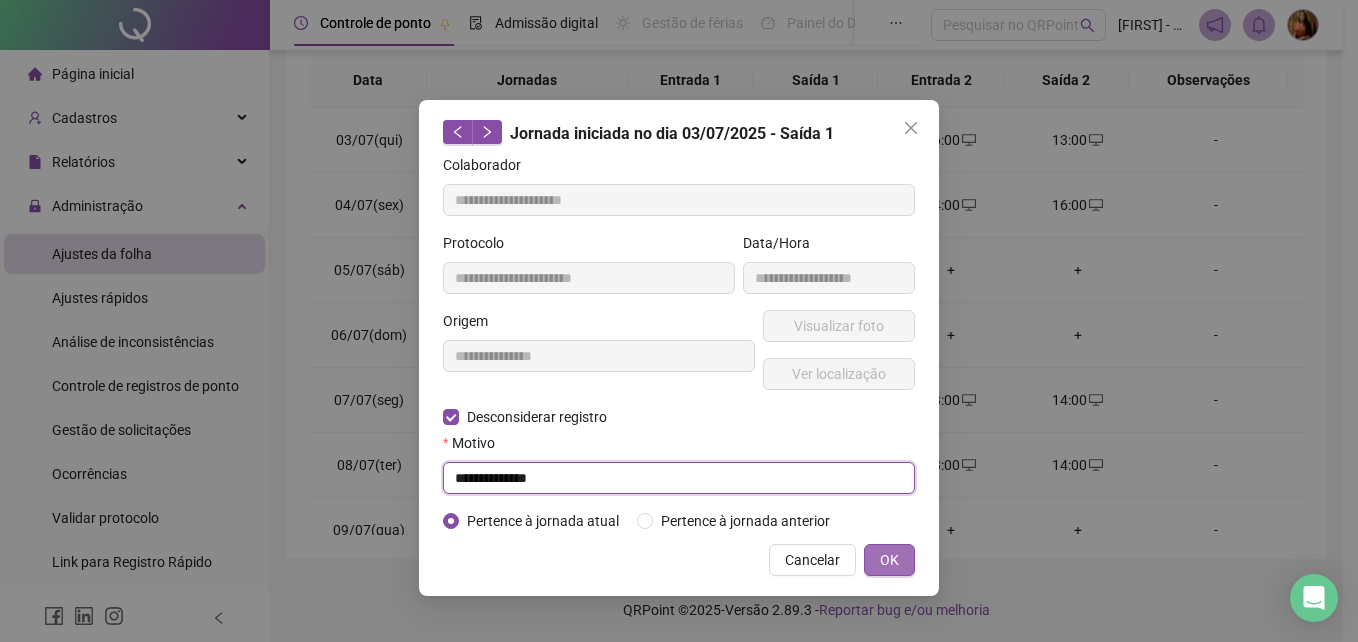 type on "**********" 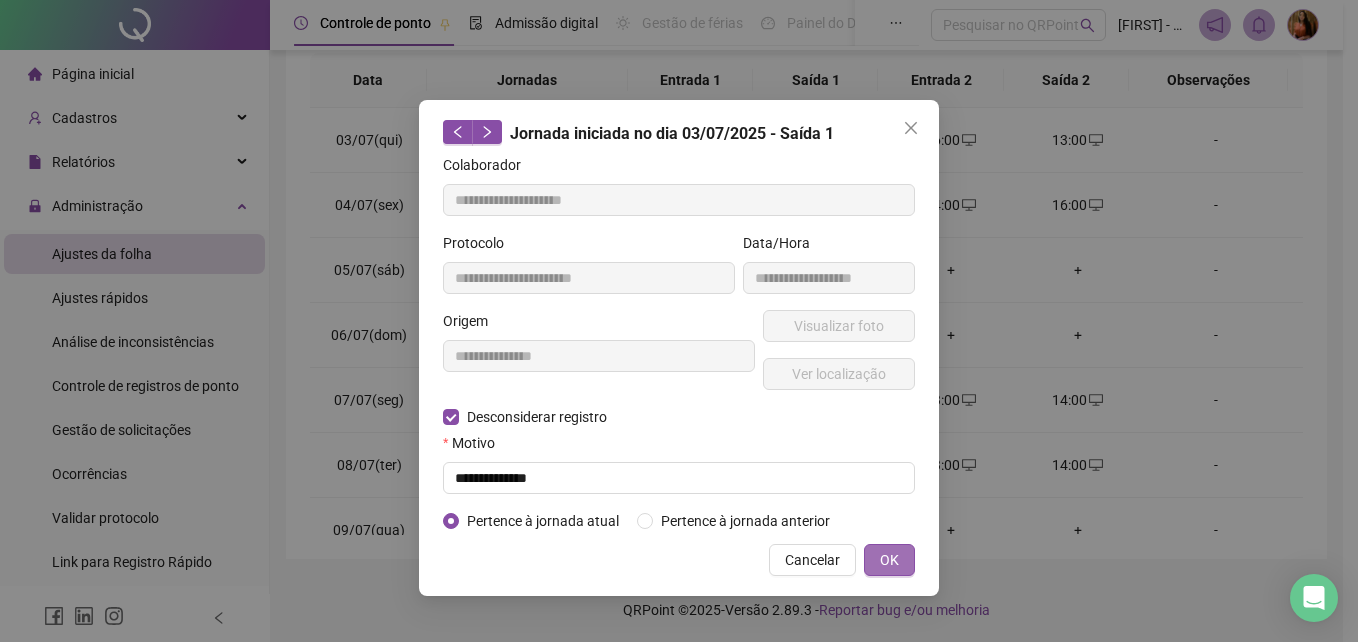 click on "OK" at bounding box center (889, 560) 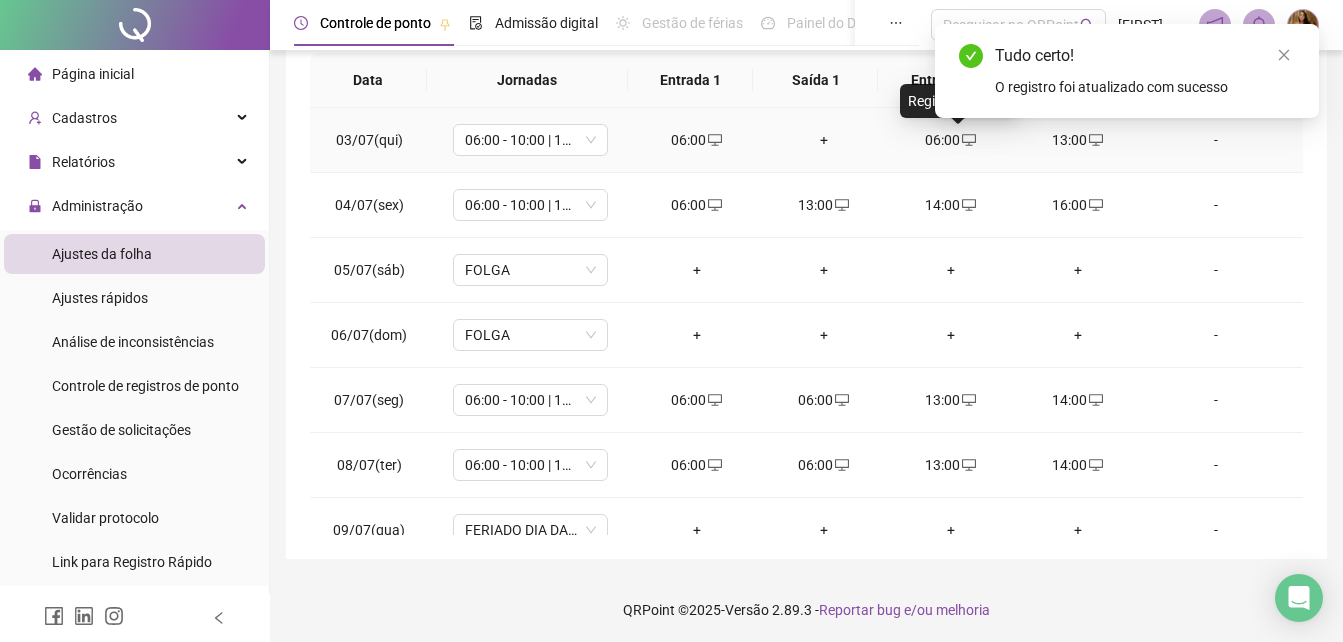 click 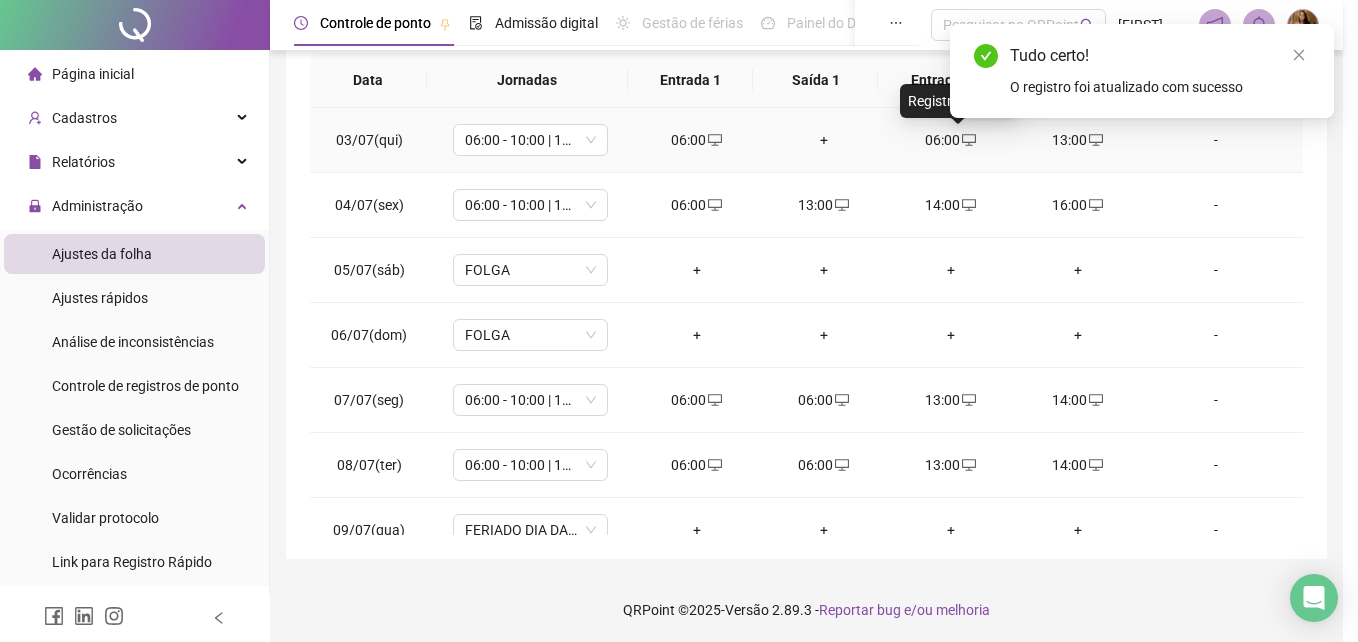 type on "**********" 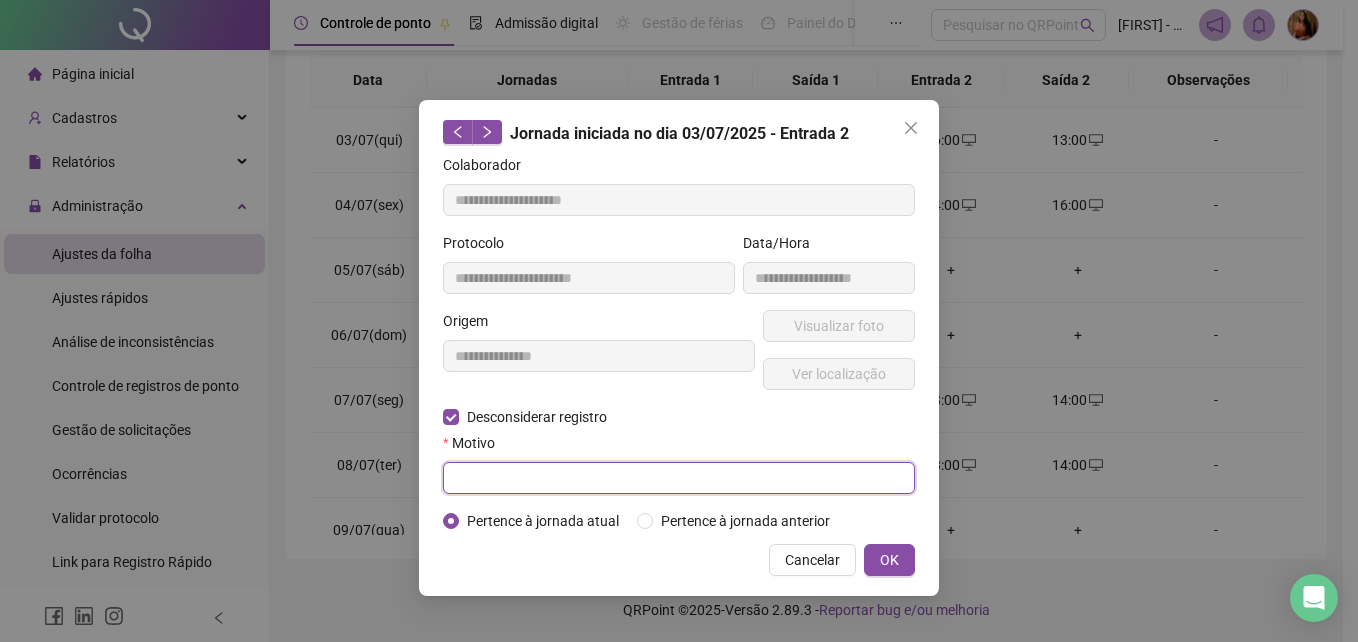 click at bounding box center [679, 478] 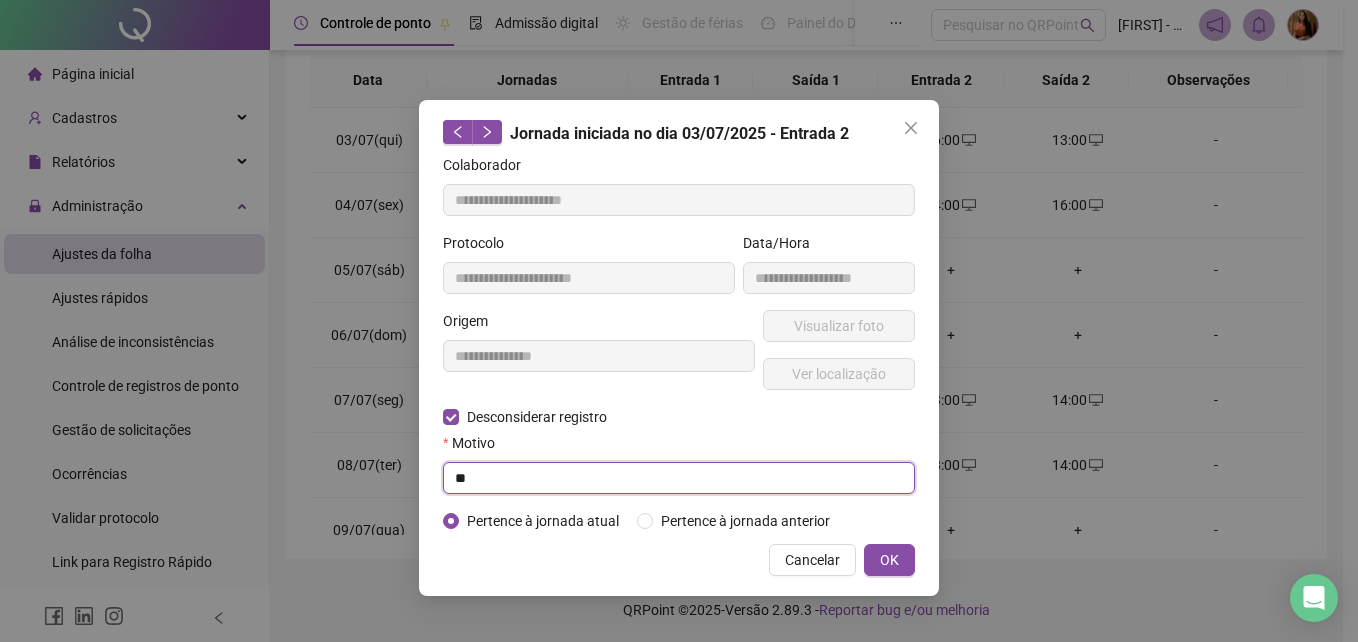 type on "*" 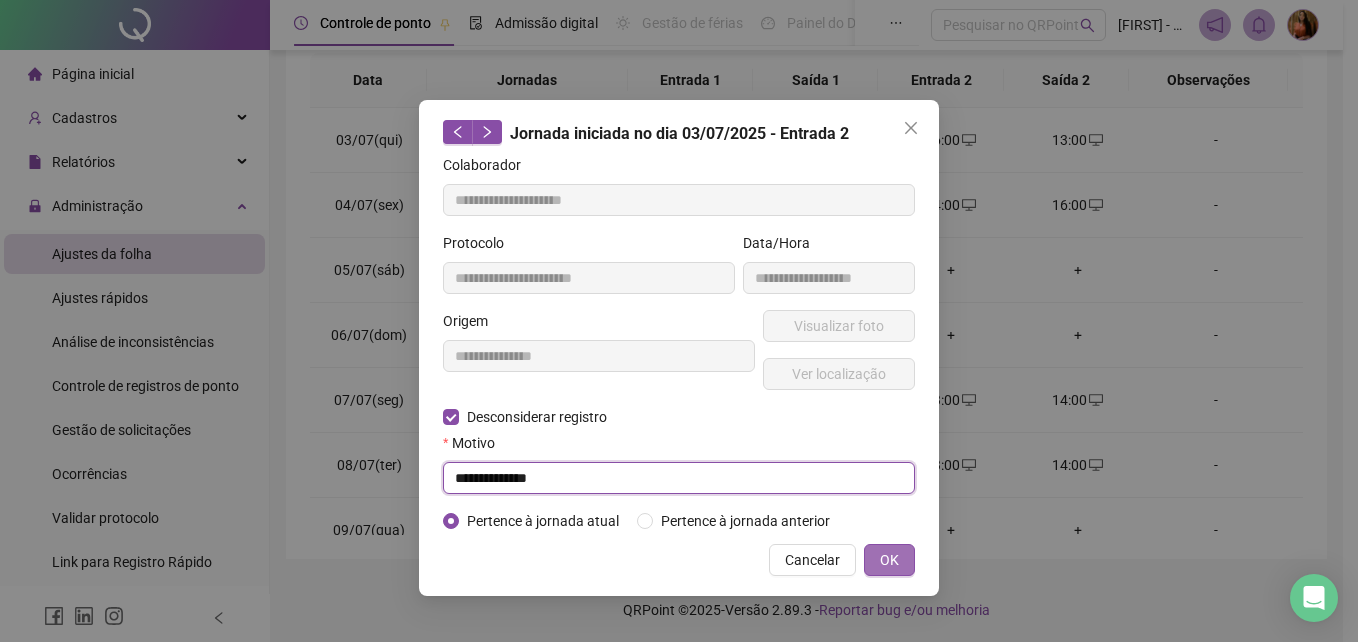 type on "**********" 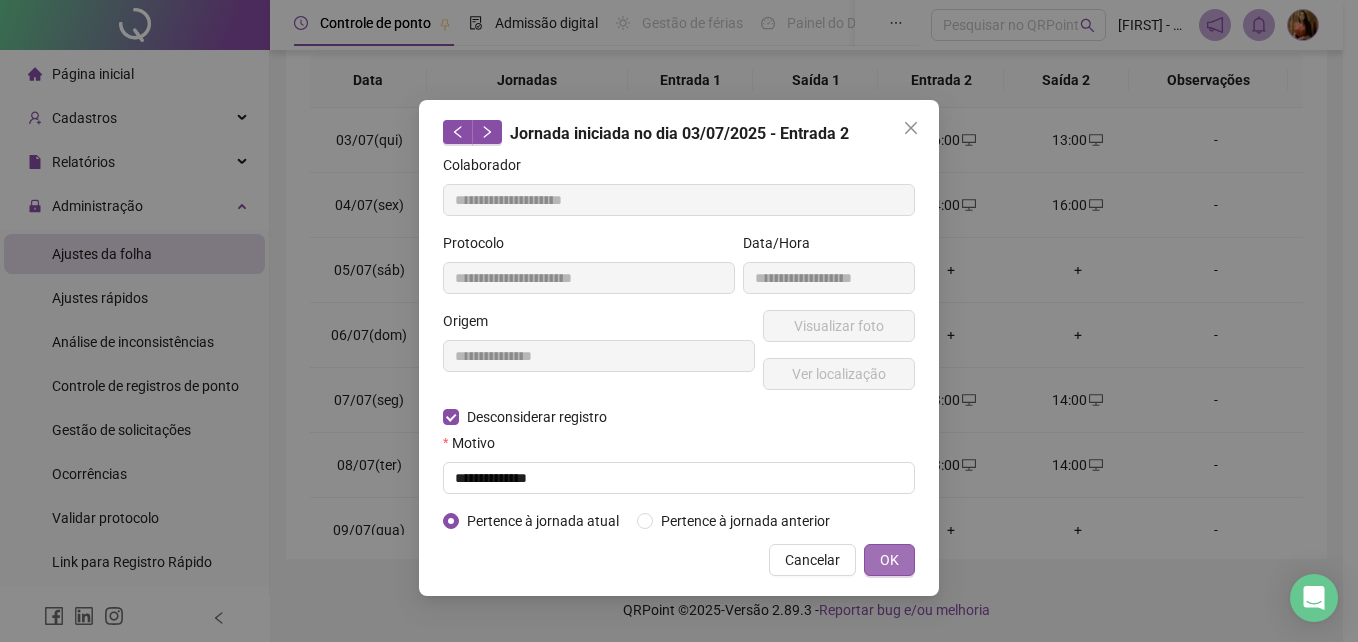 click on "OK" at bounding box center [889, 560] 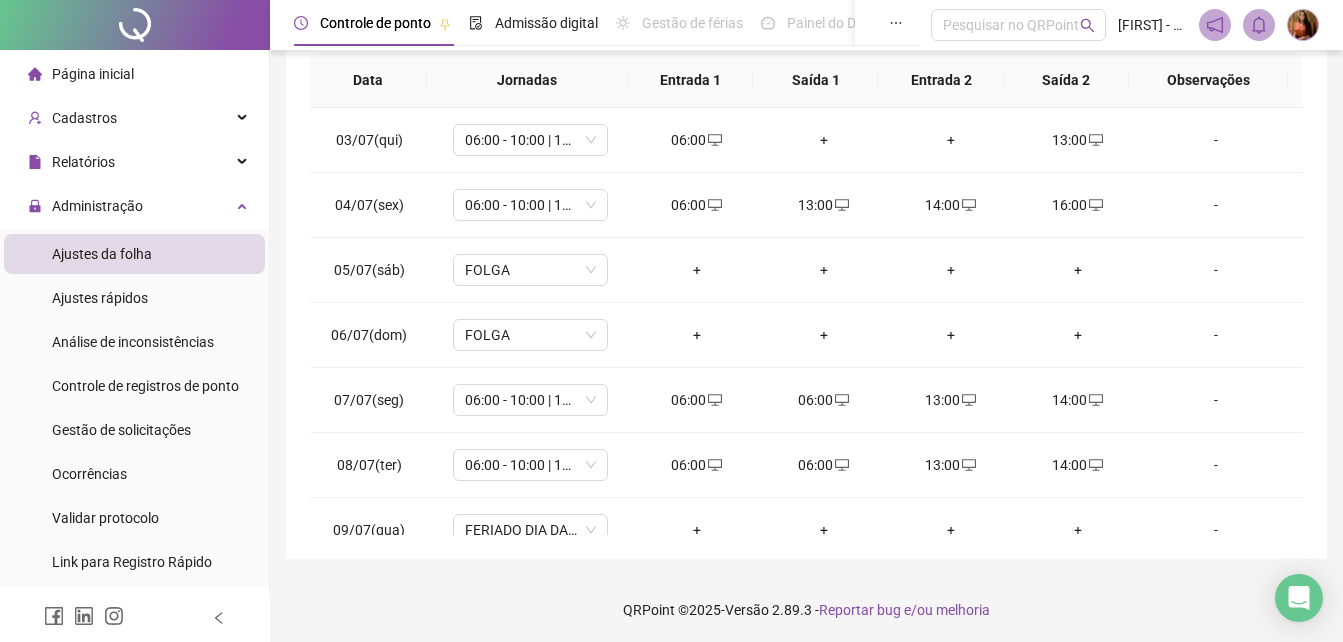 scroll, scrollTop: 380, scrollLeft: 0, axis: vertical 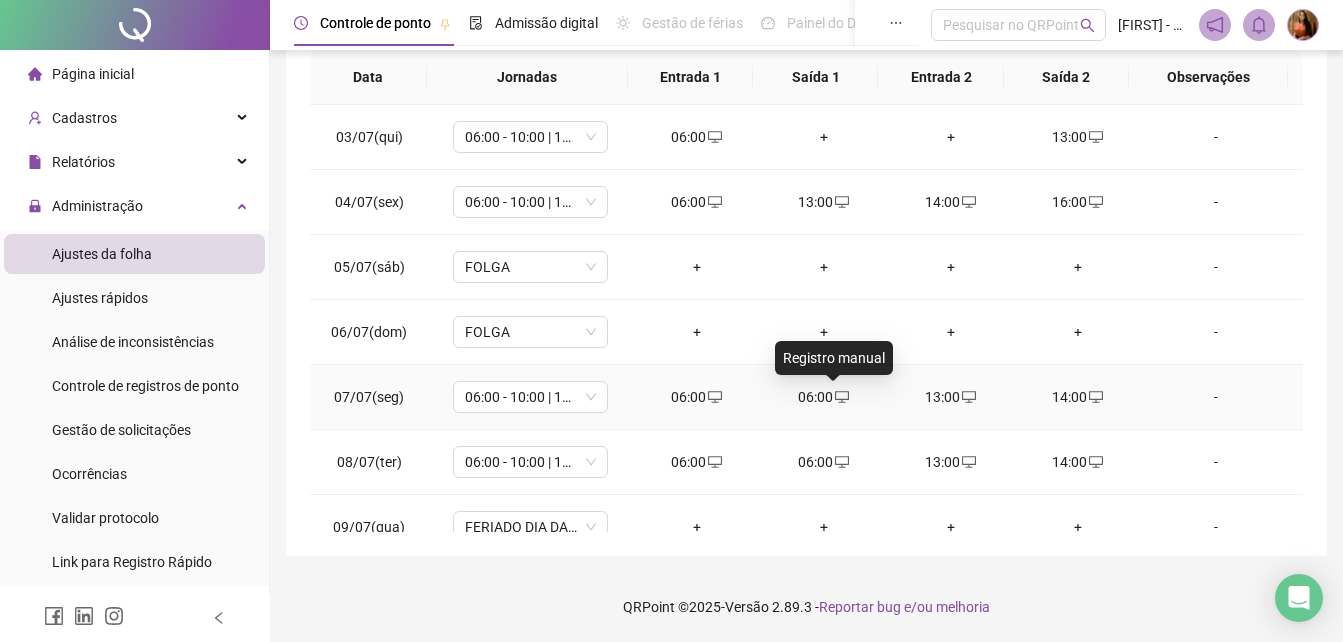 click 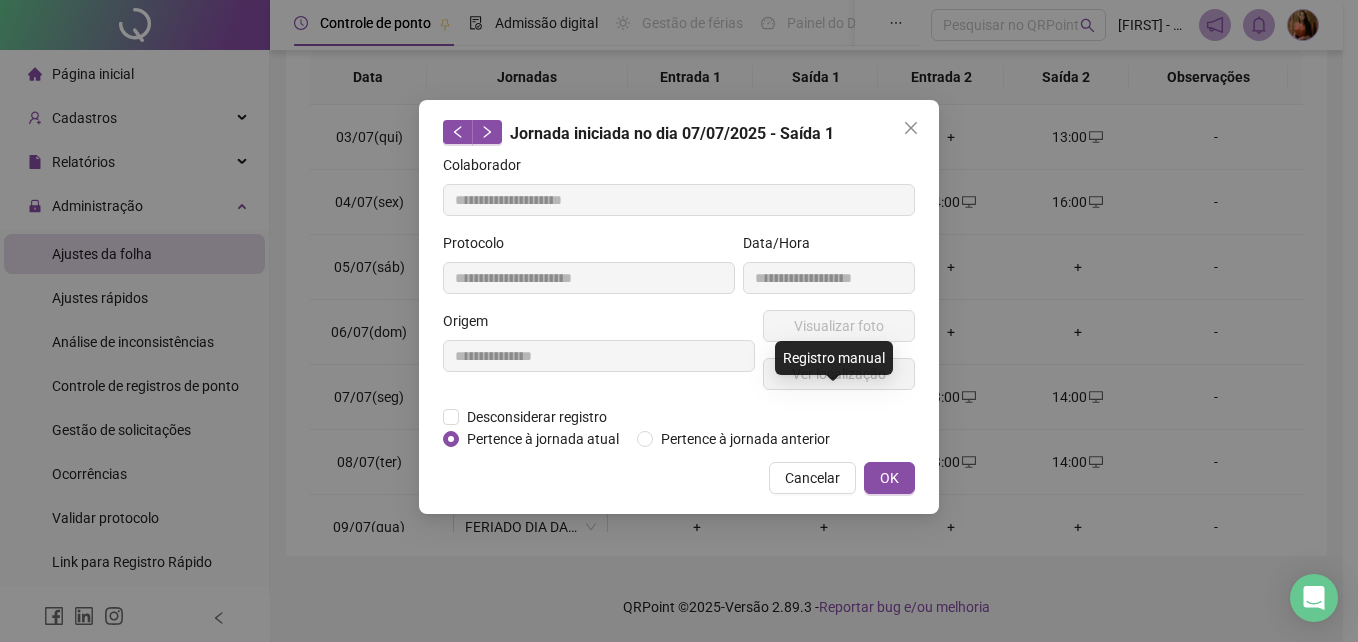 type on "**********" 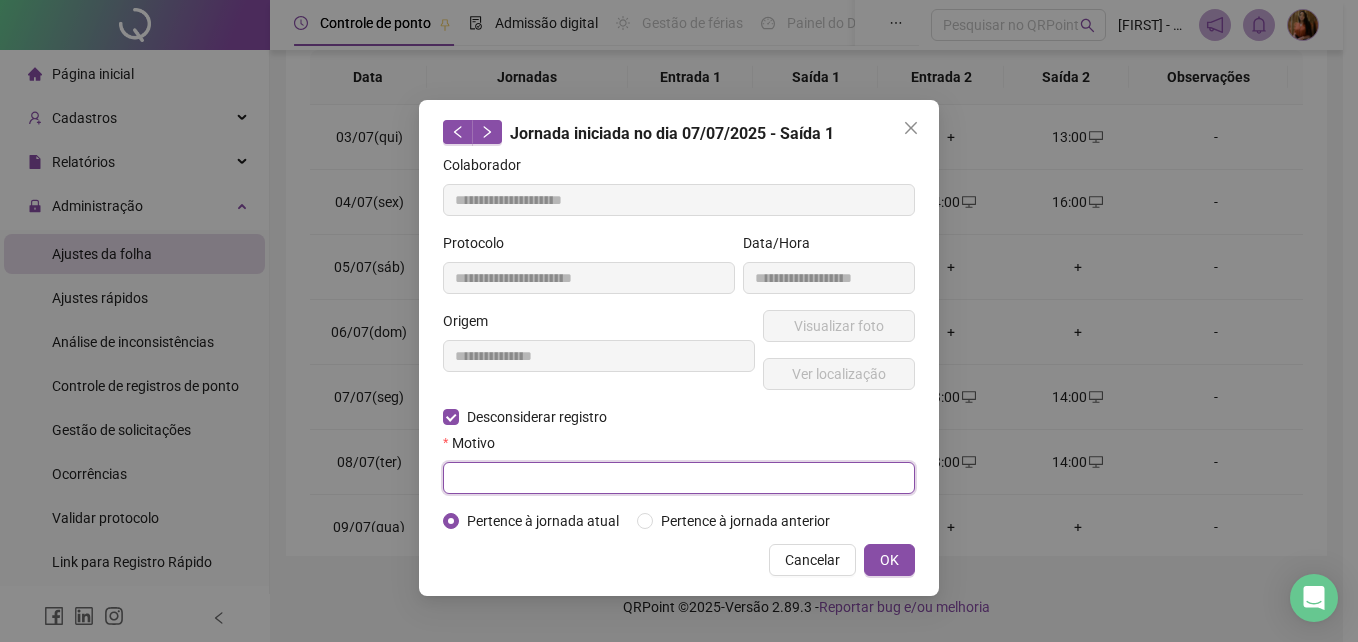 click at bounding box center (679, 478) 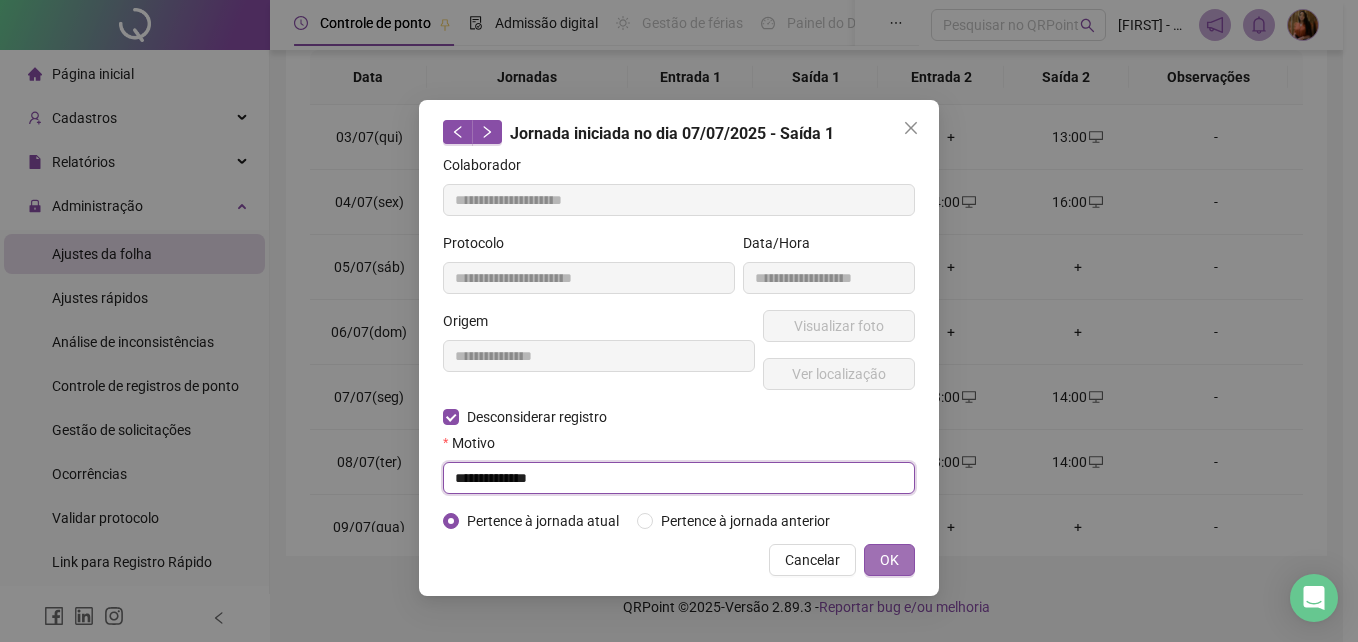 type on "**********" 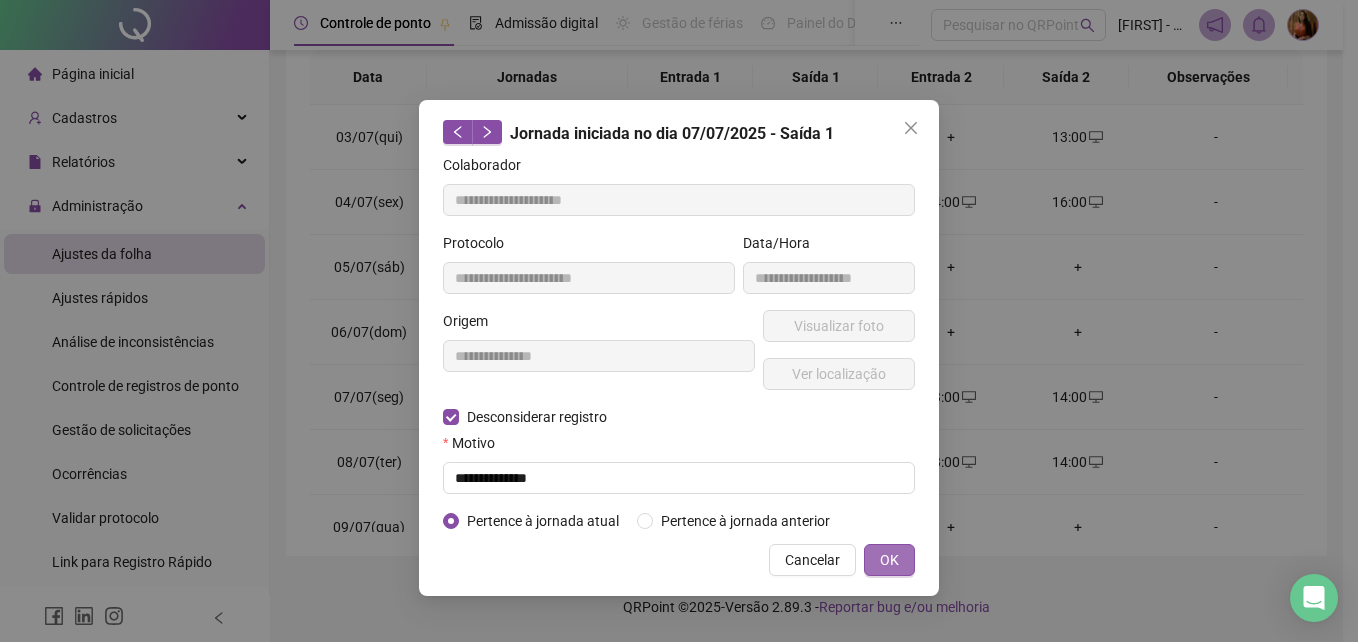 click on "OK" at bounding box center [889, 560] 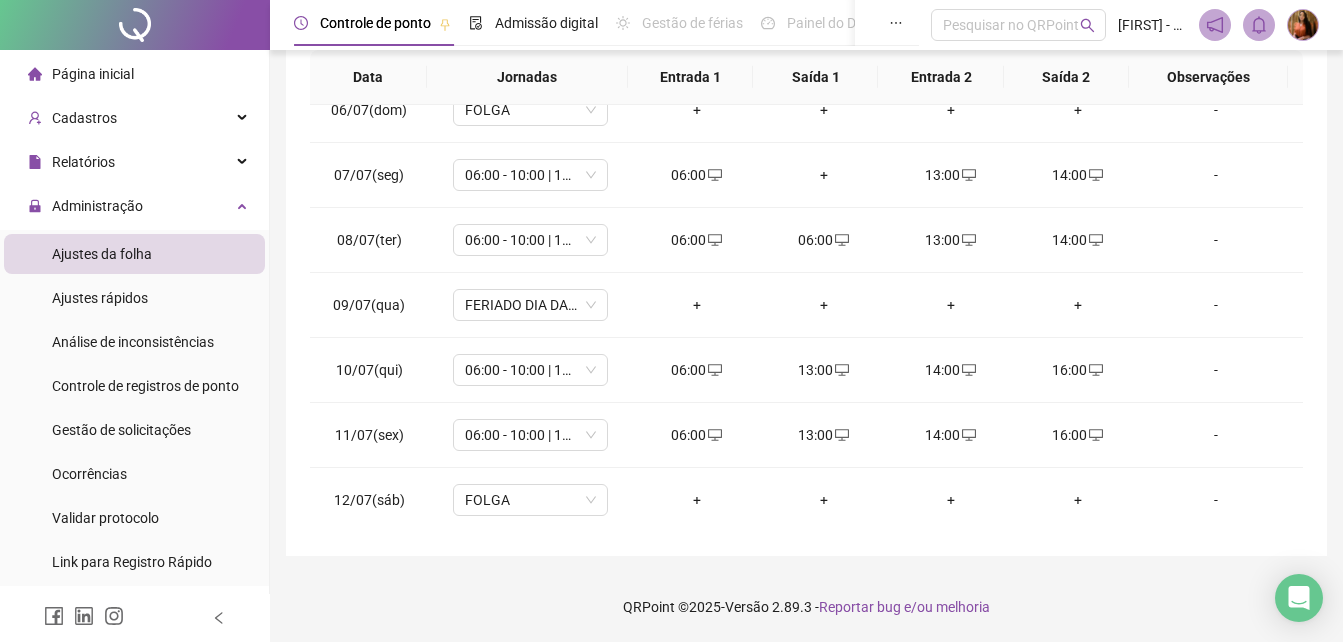 scroll, scrollTop: 242, scrollLeft: 0, axis: vertical 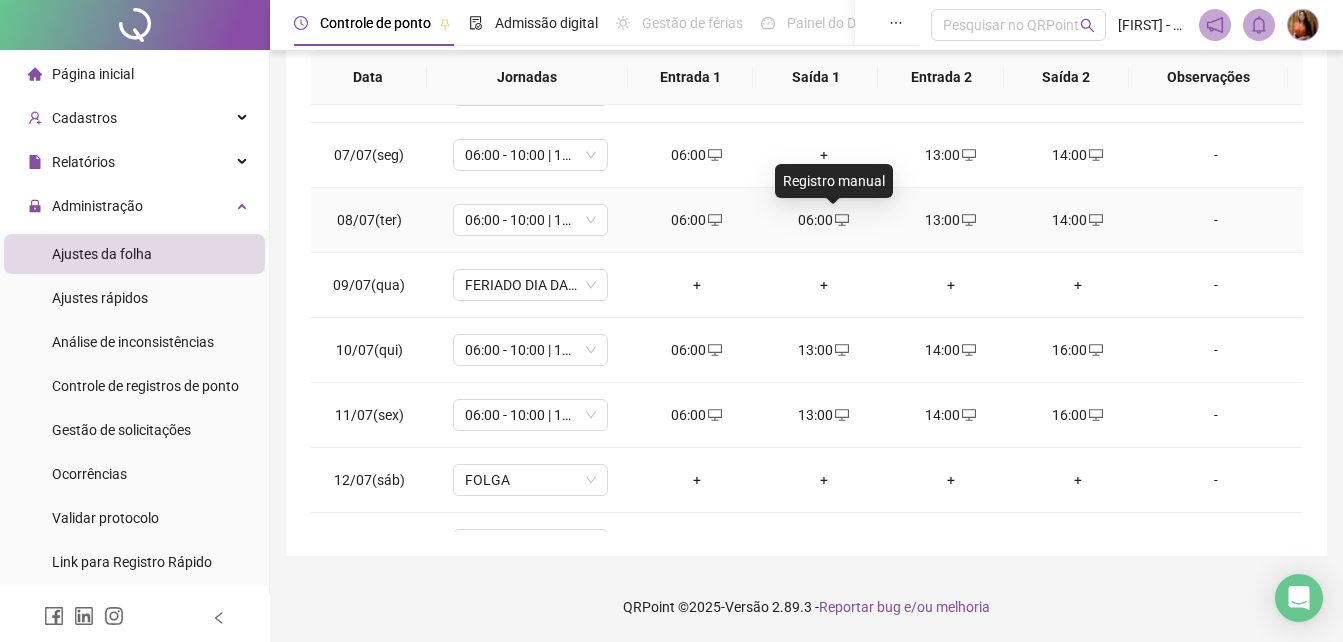 click 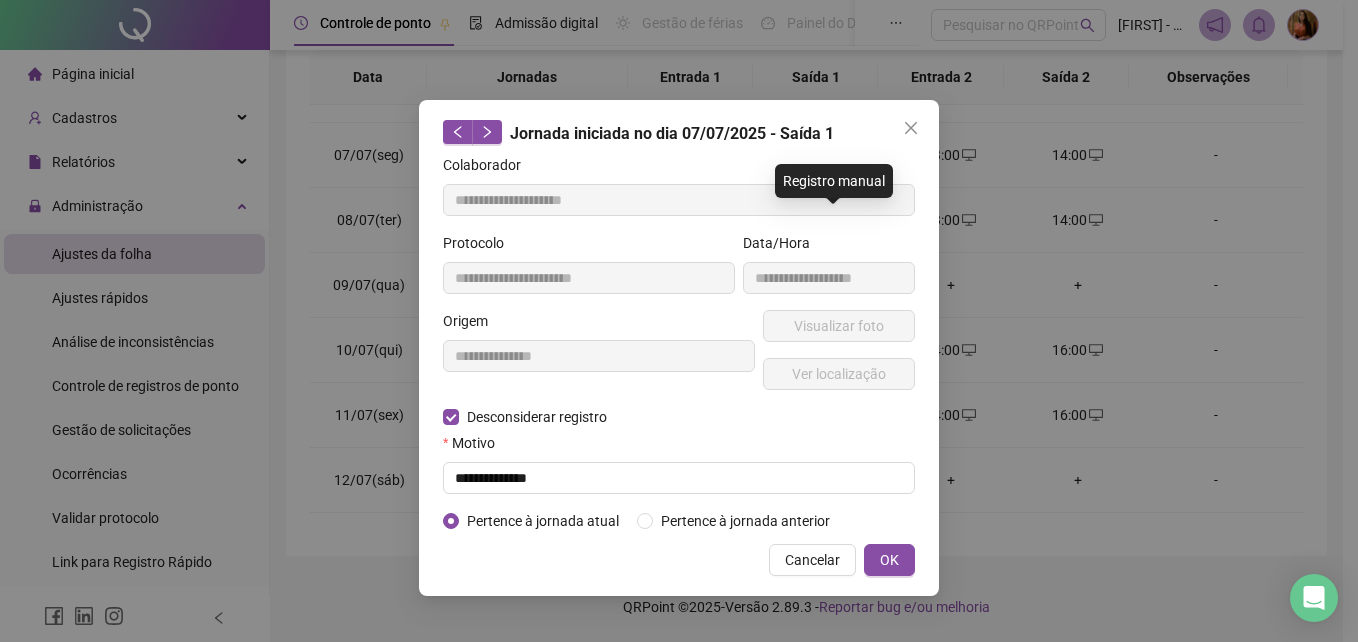 type on "**********" 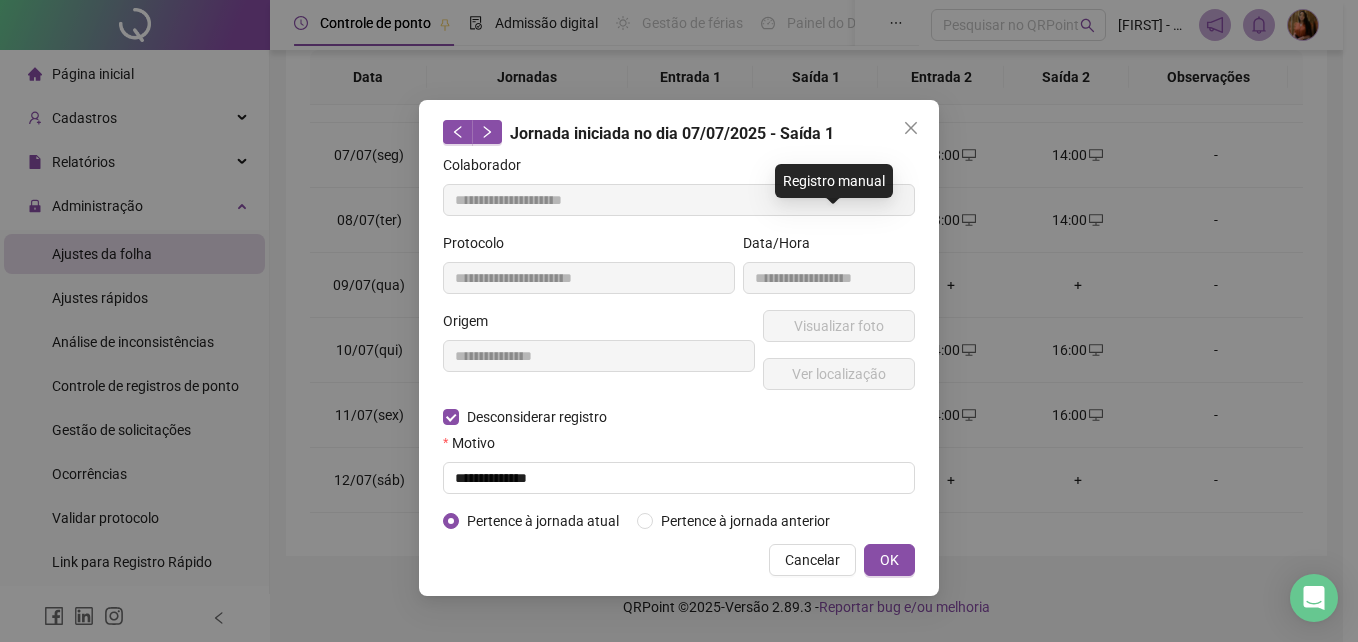 type on "**********" 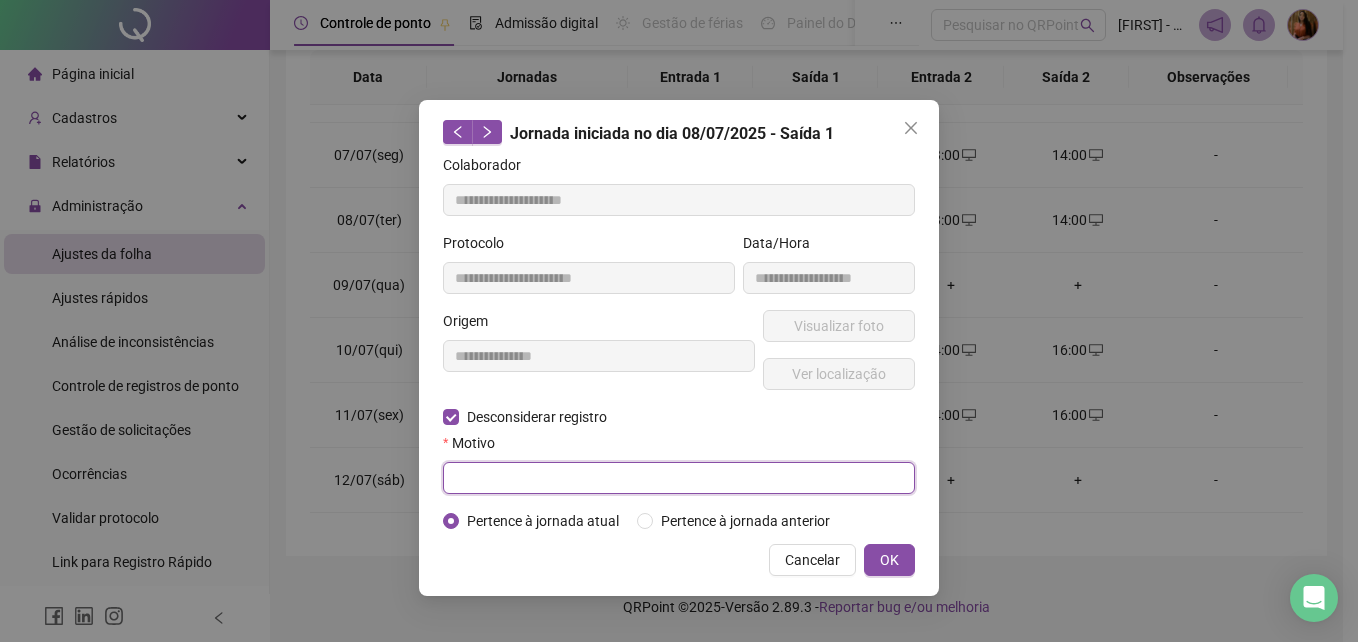 click at bounding box center (679, 478) 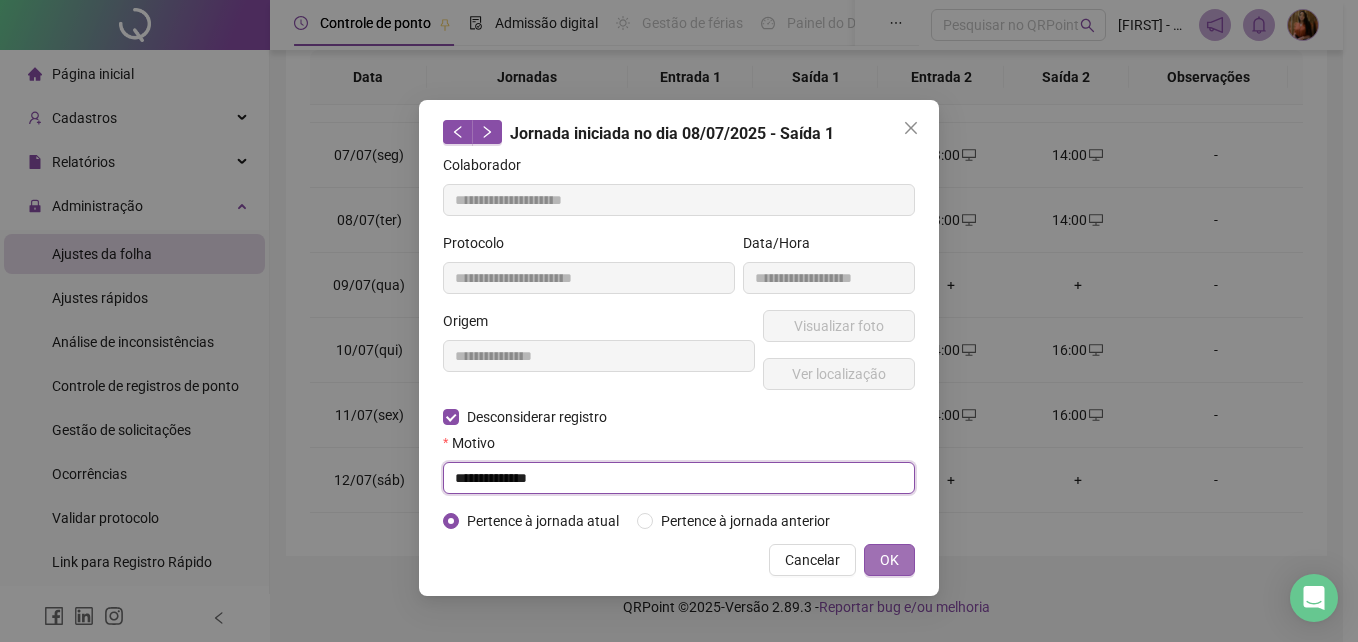 type on "**********" 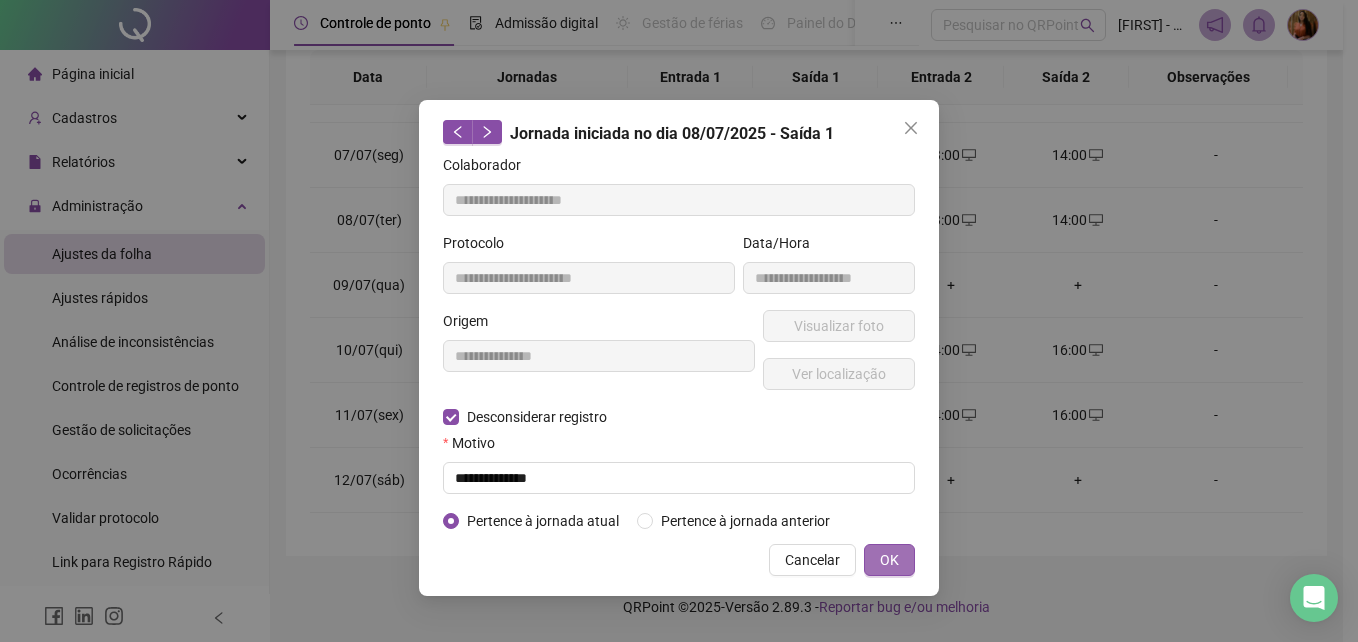 click on "OK" at bounding box center [889, 560] 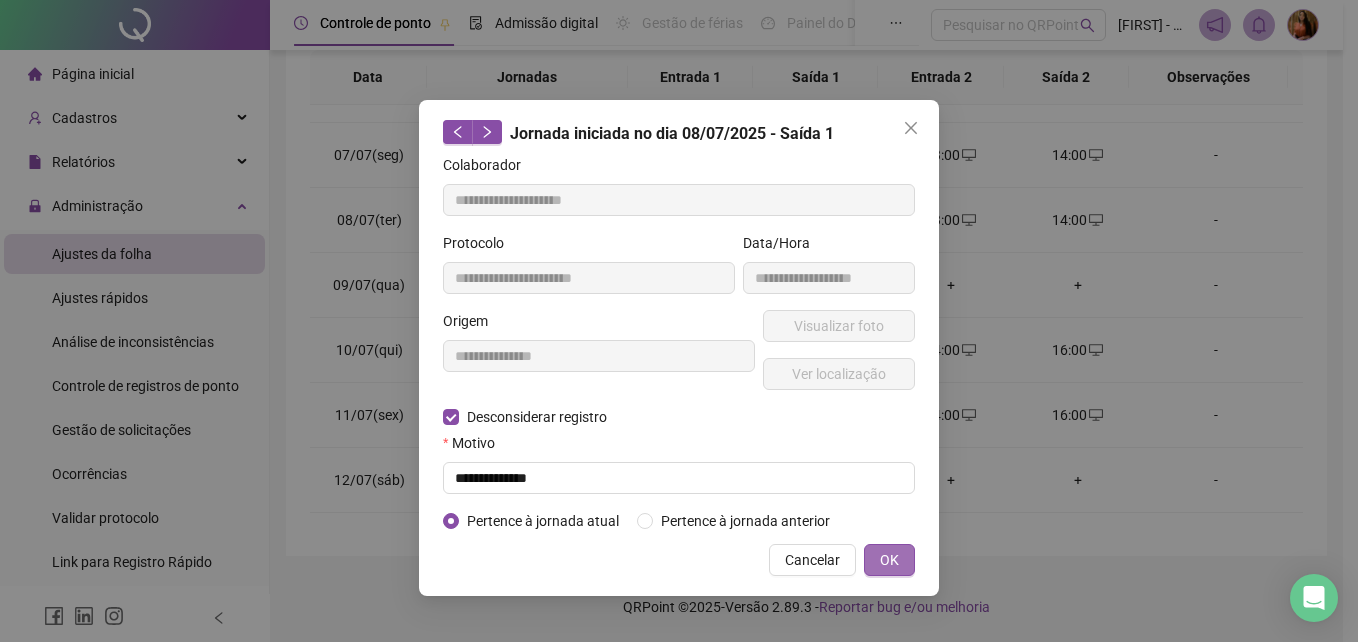 click on "OK" at bounding box center [889, 560] 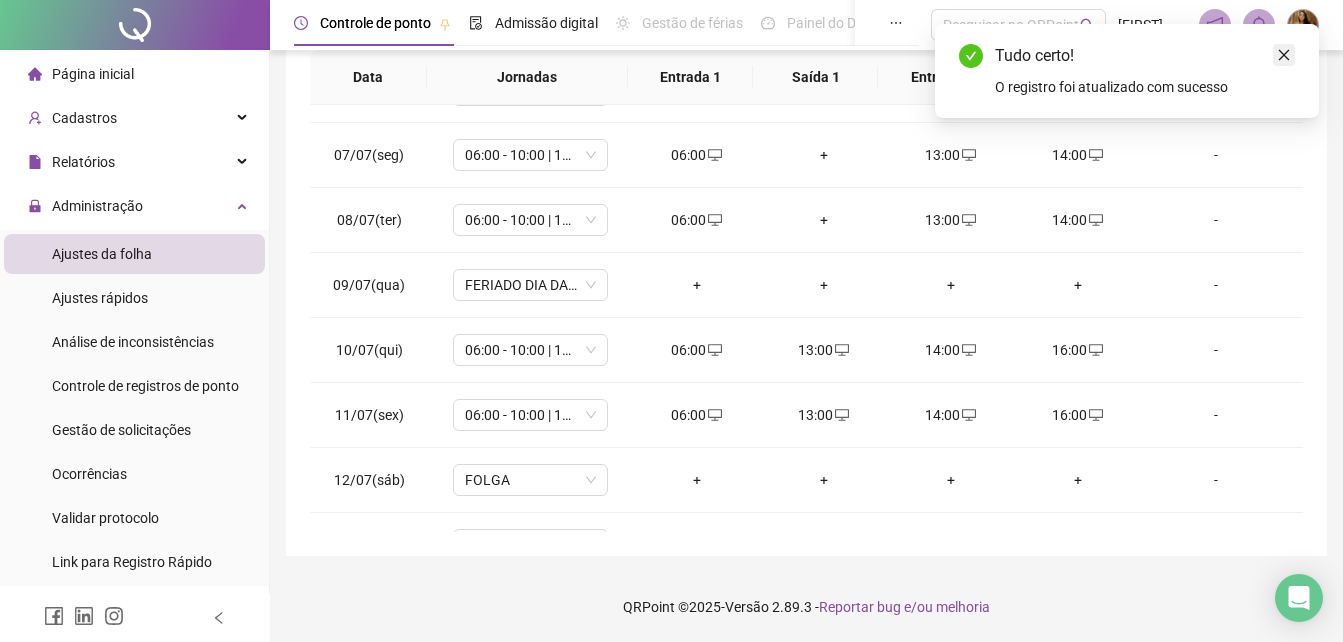 click 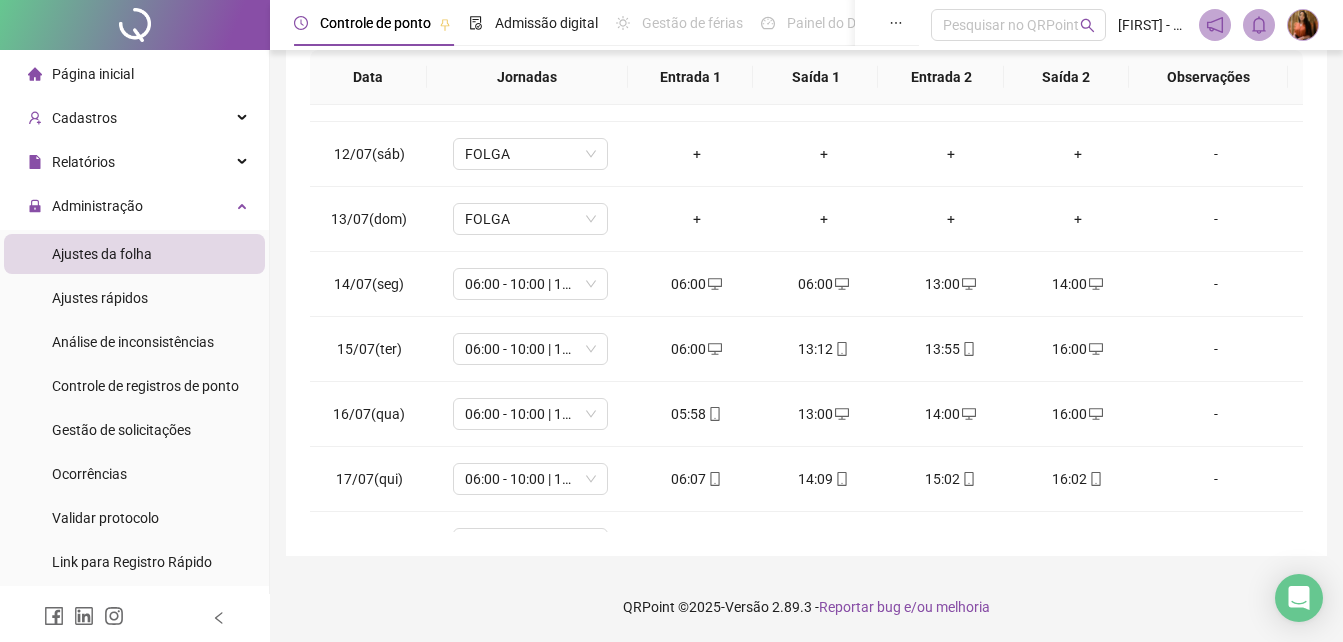 scroll, scrollTop: 588, scrollLeft: 0, axis: vertical 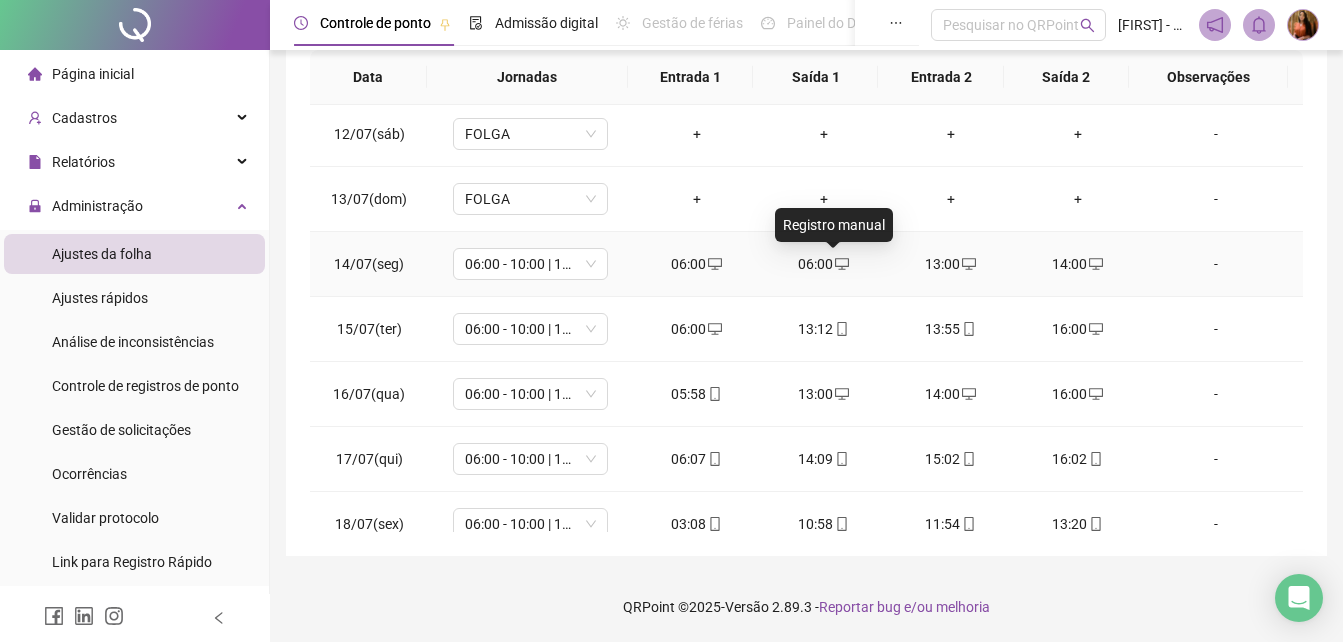 click 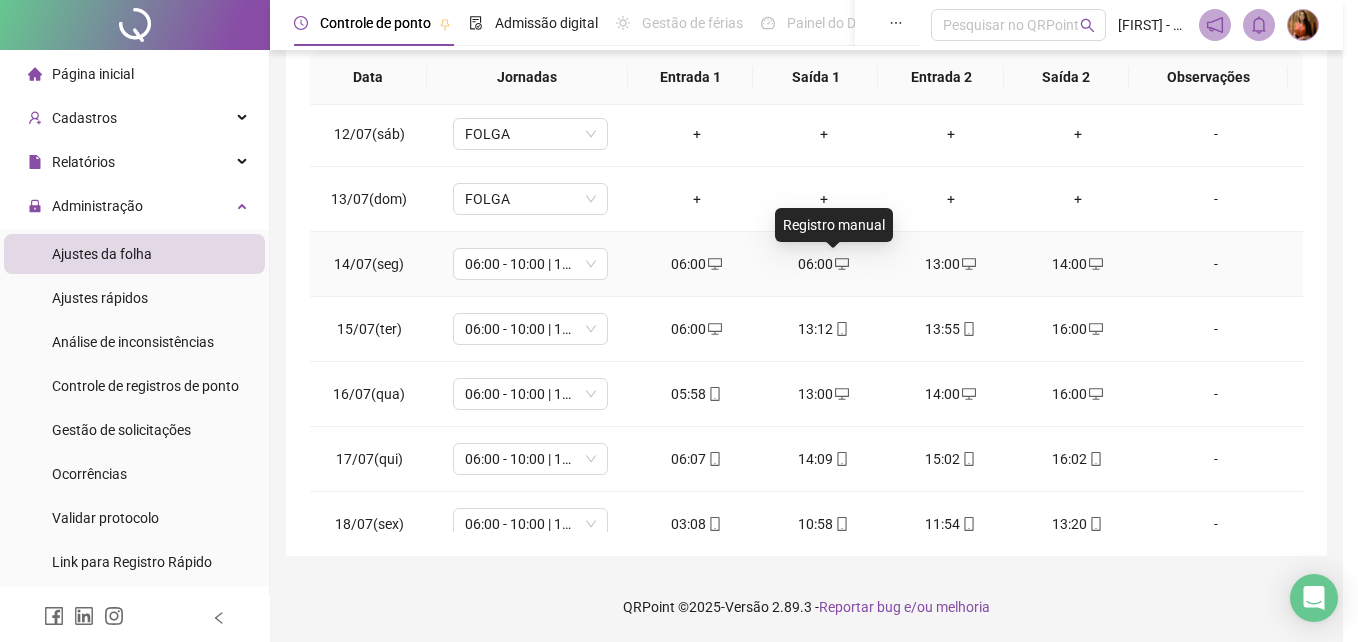 type on "**********" 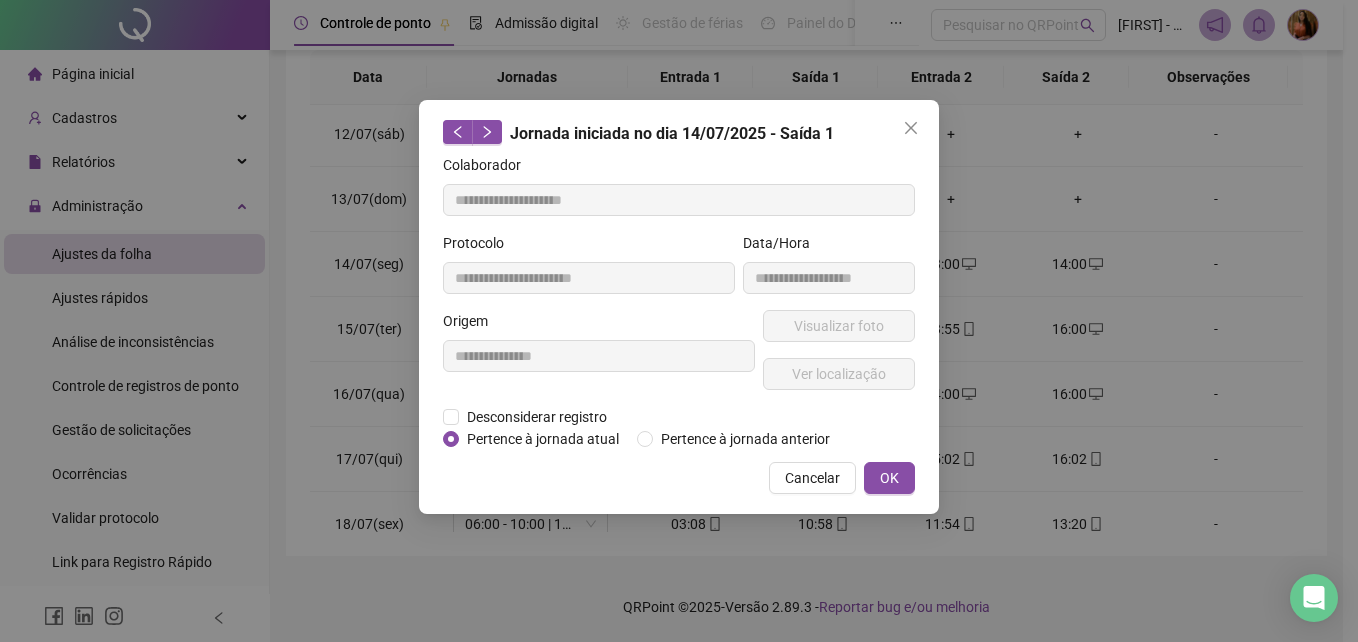 click on "**********" at bounding box center (679, 307) 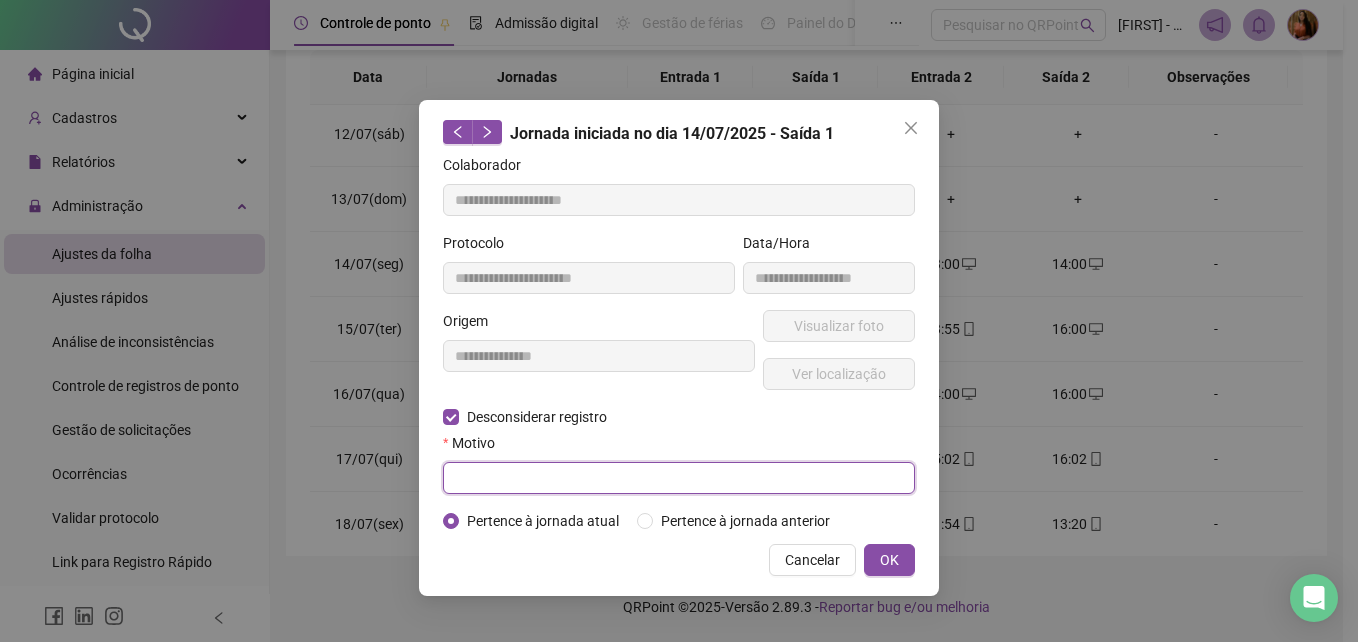 click at bounding box center (679, 478) 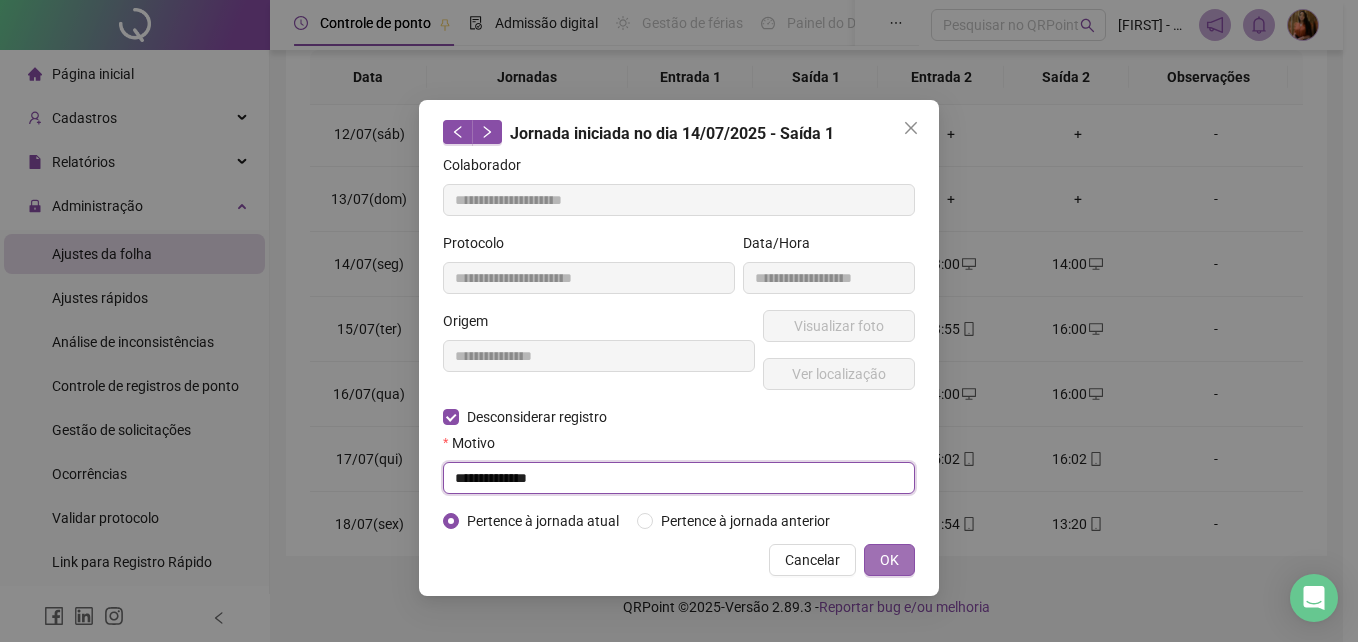 type on "**********" 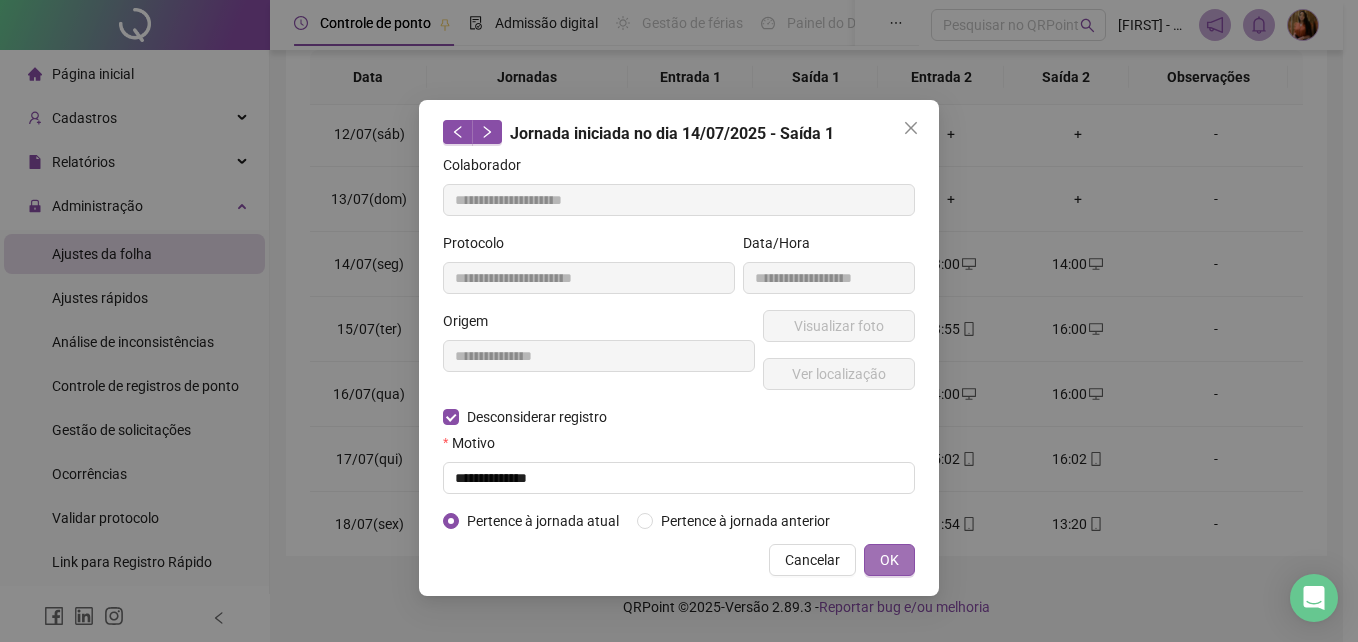 click on "OK" at bounding box center [889, 560] 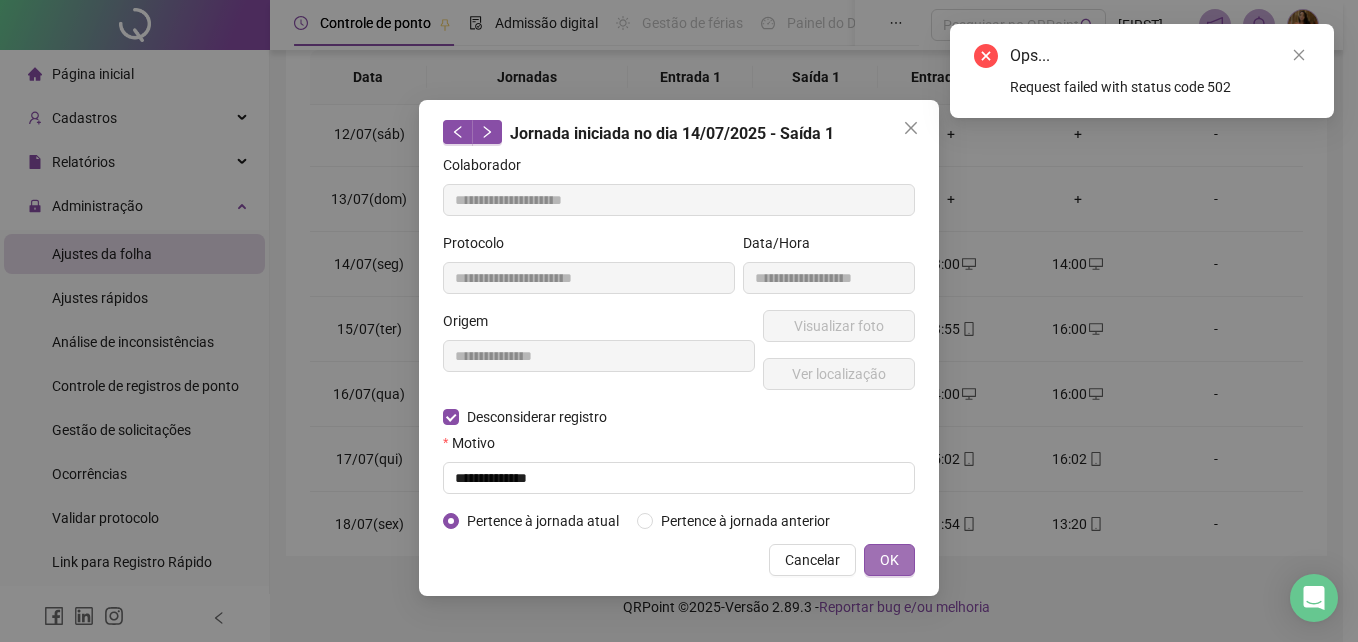 click on "OK" at bounding box center (889, 560) 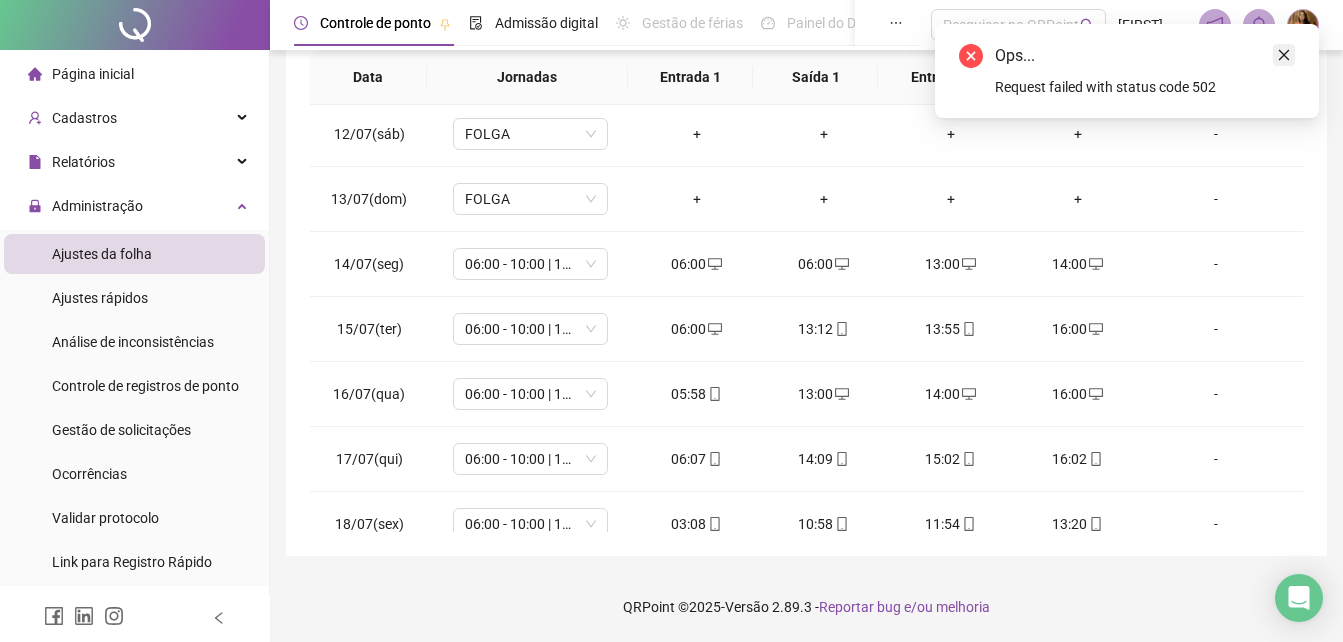 click 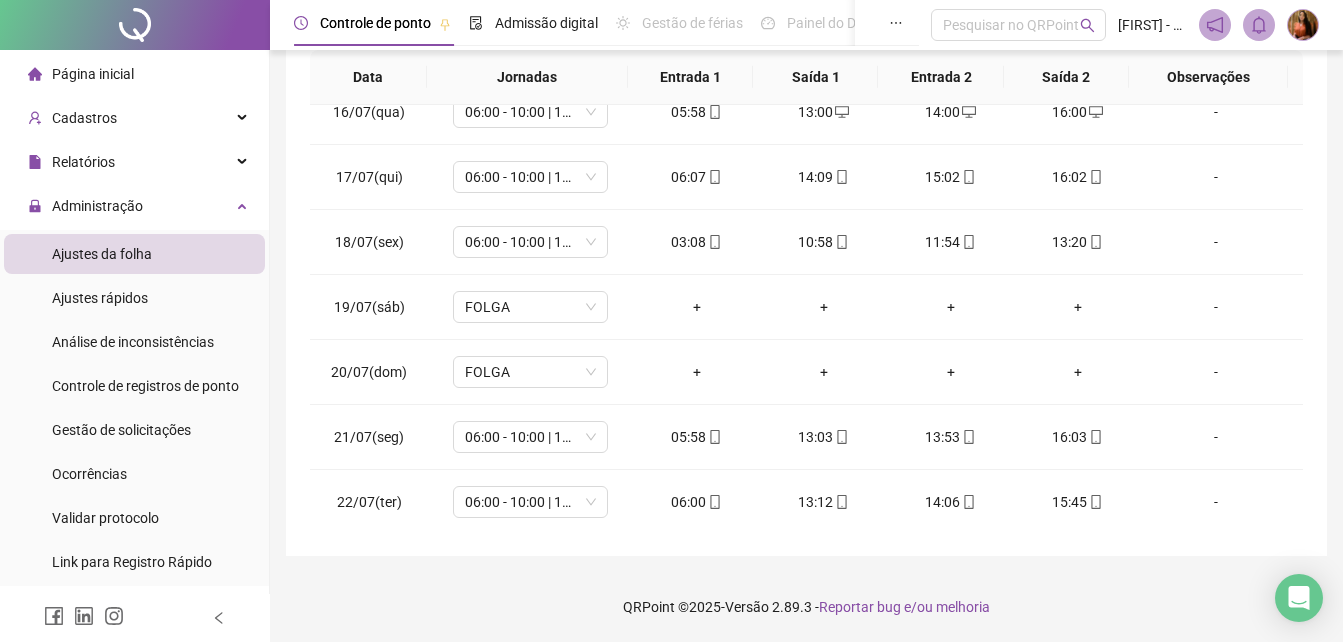 scroll, scrollTop: 0, scrollLeft: 0, axis: both 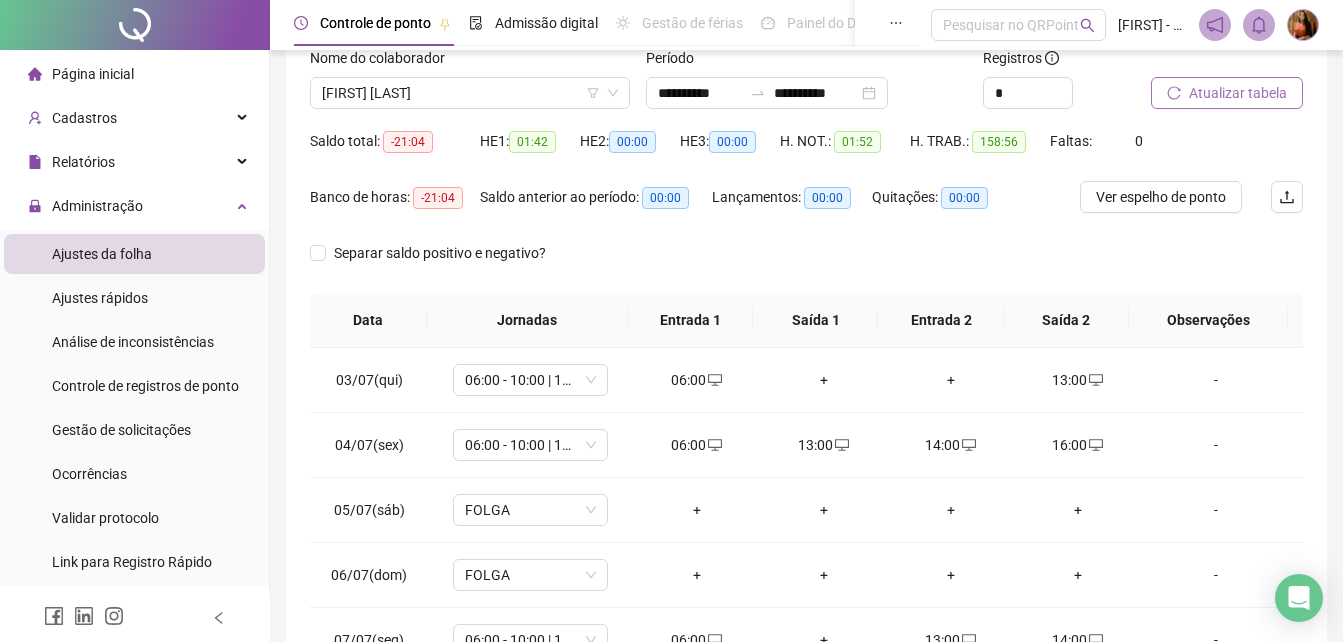 click on "Atualizar tabela" at bounding box center [1238, 93] 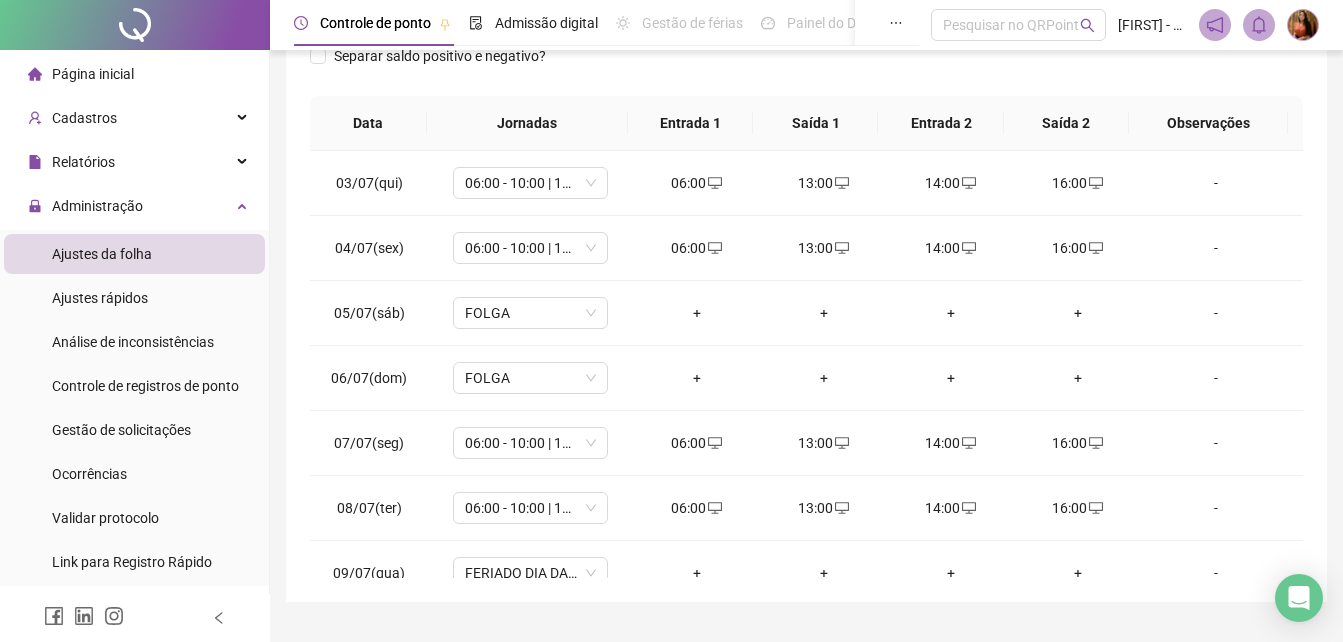 scroll, scrollTop: 337, scrollLeft: 0, axis: vertical 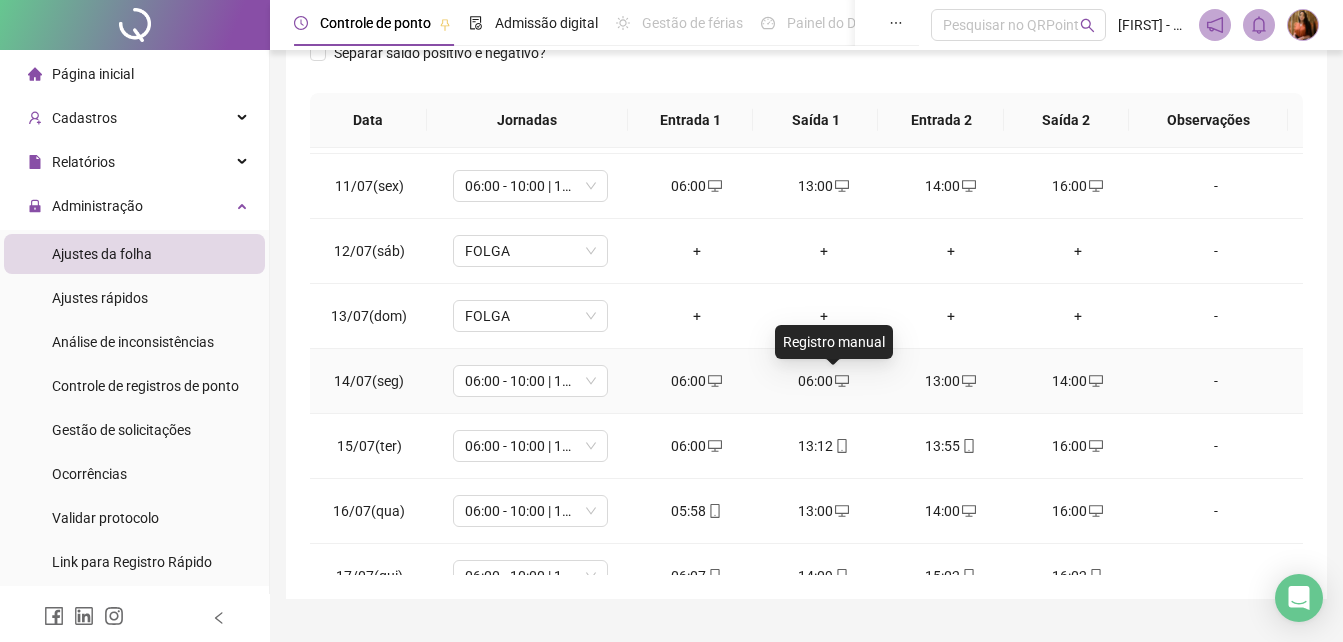 click 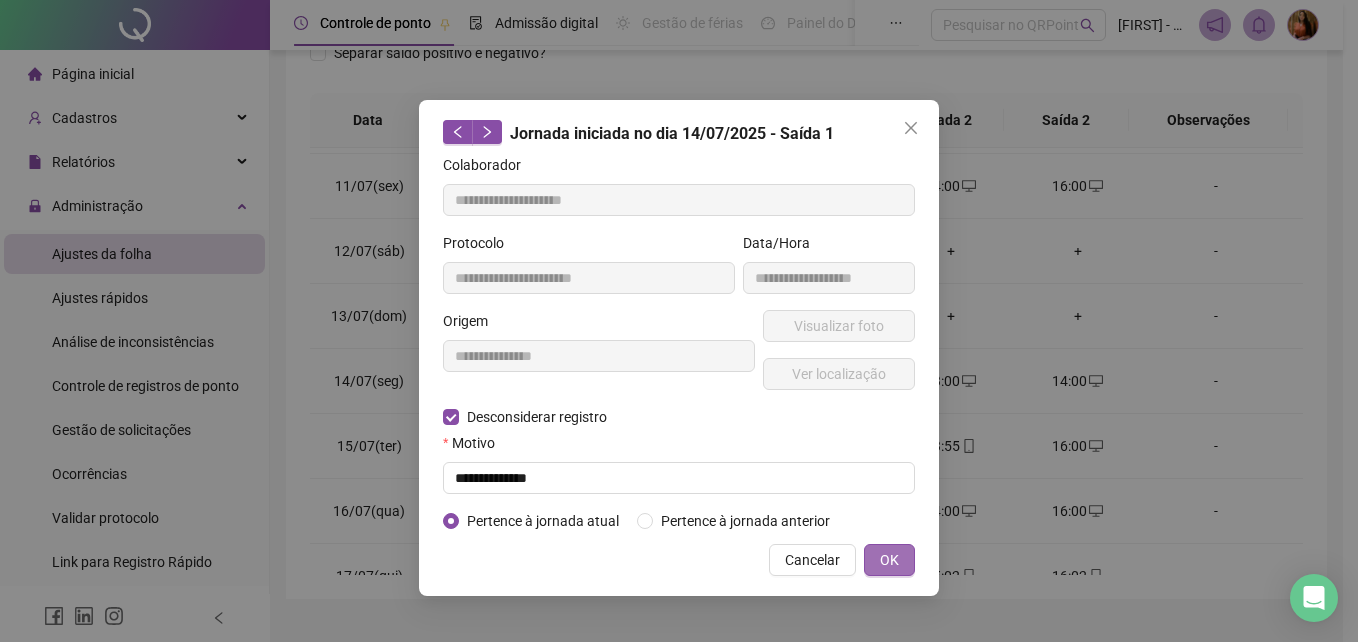 click on "OK" at bounding box center [889, 560] 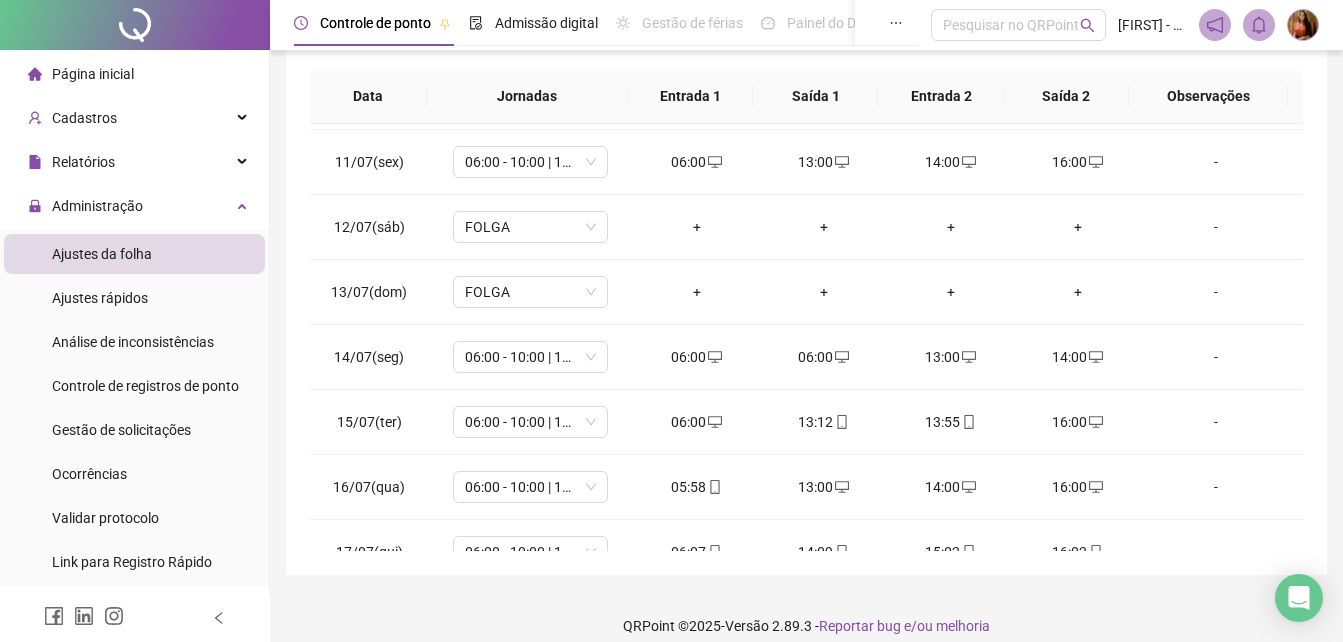 scroll, scrollTop: 380, scrollLeft: 0, axis: vertical 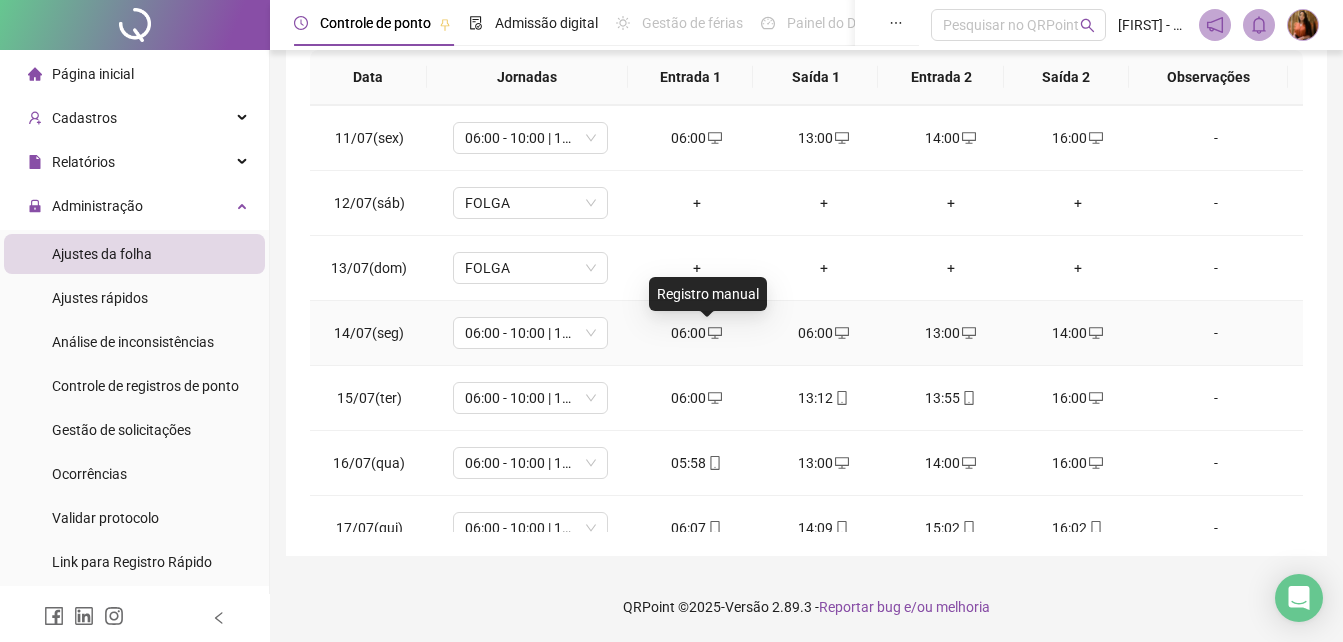 click 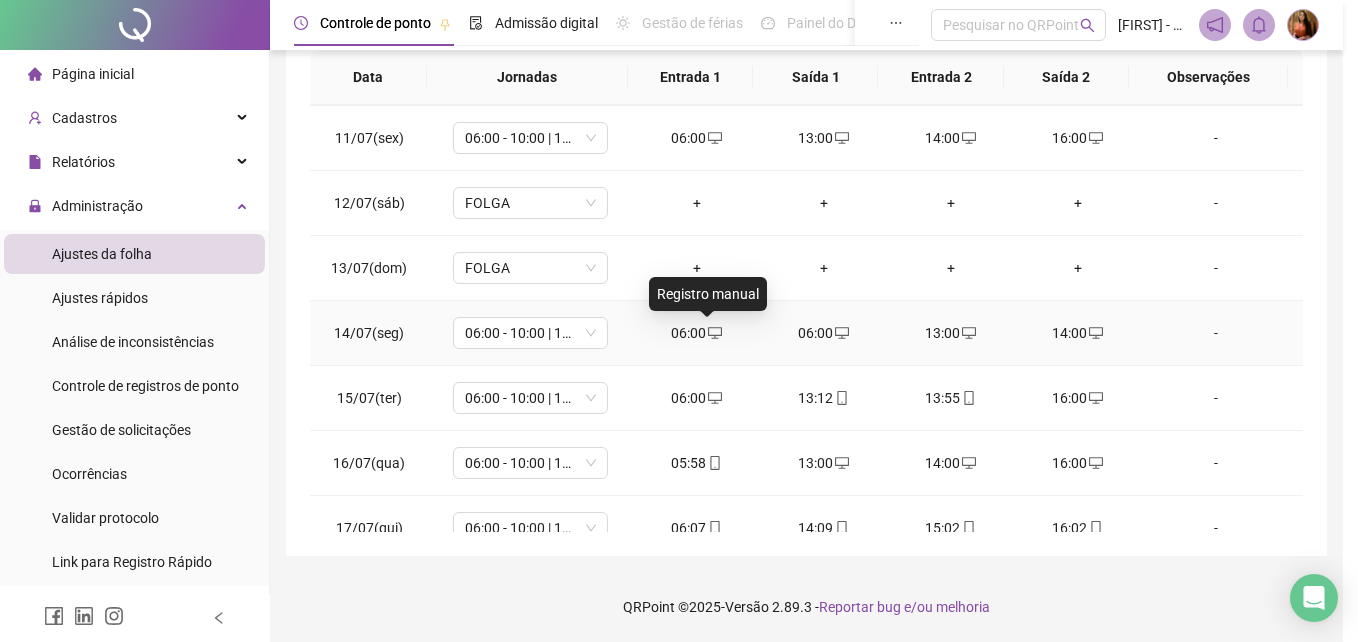 type on "**********" 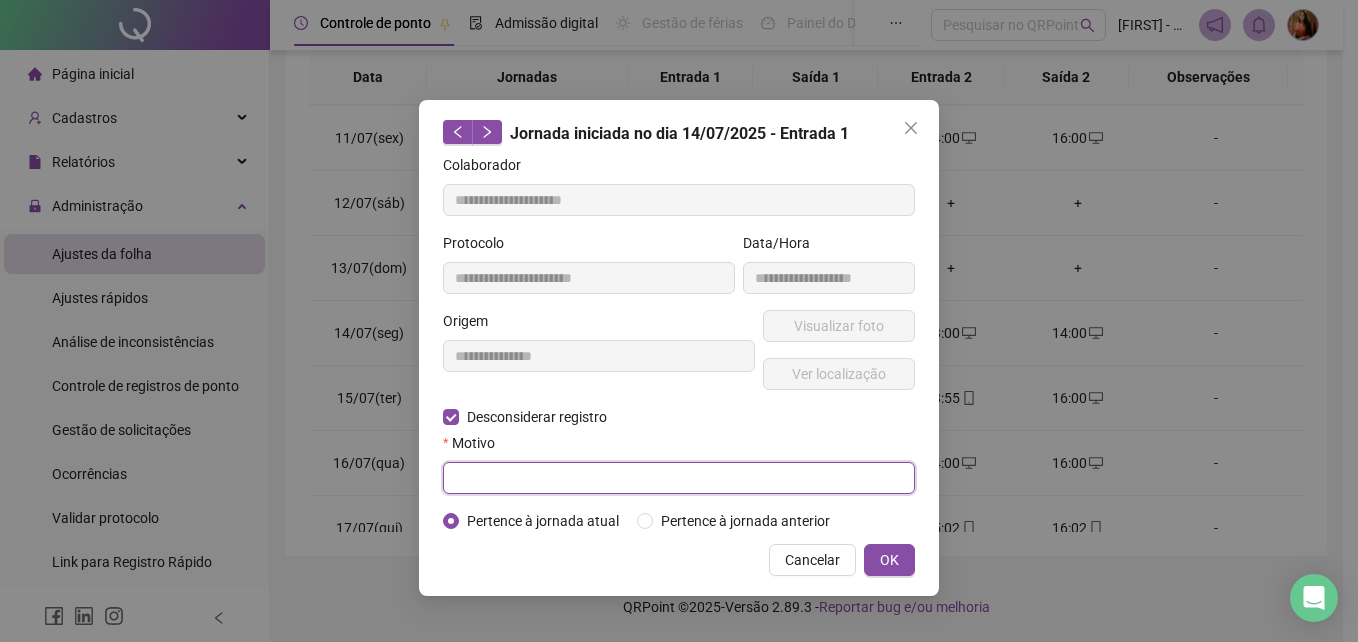 click at bounding box center (679, 478) 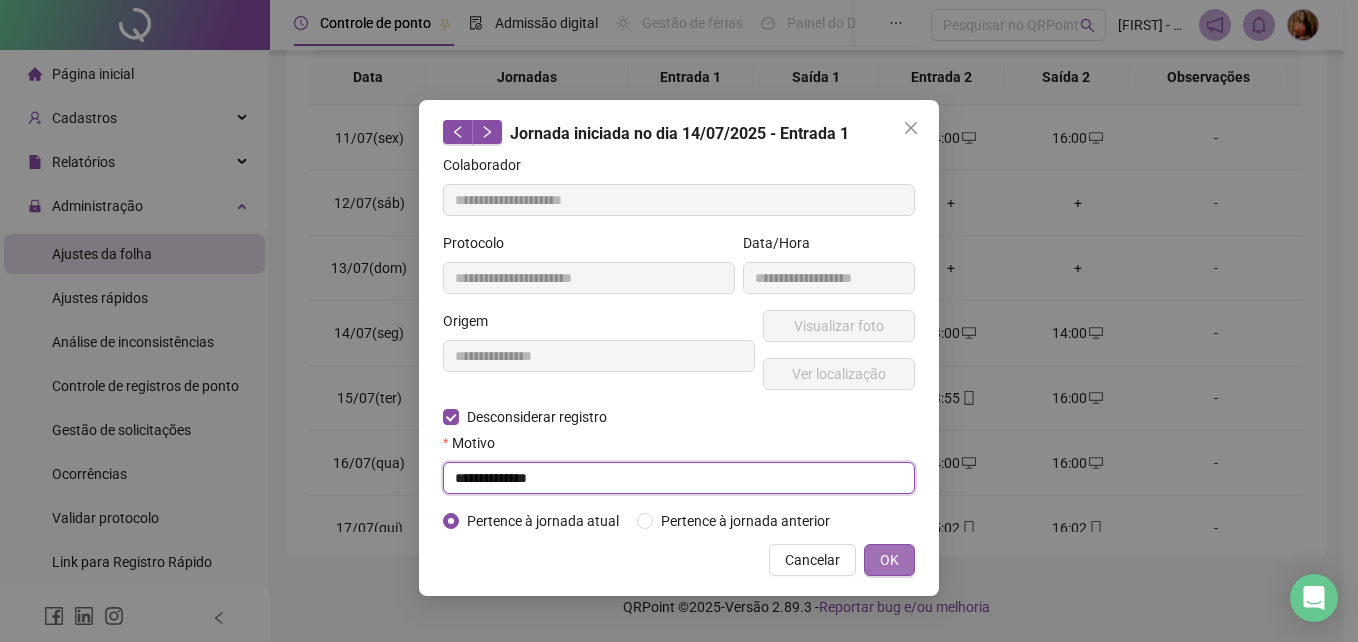 type on "**********" 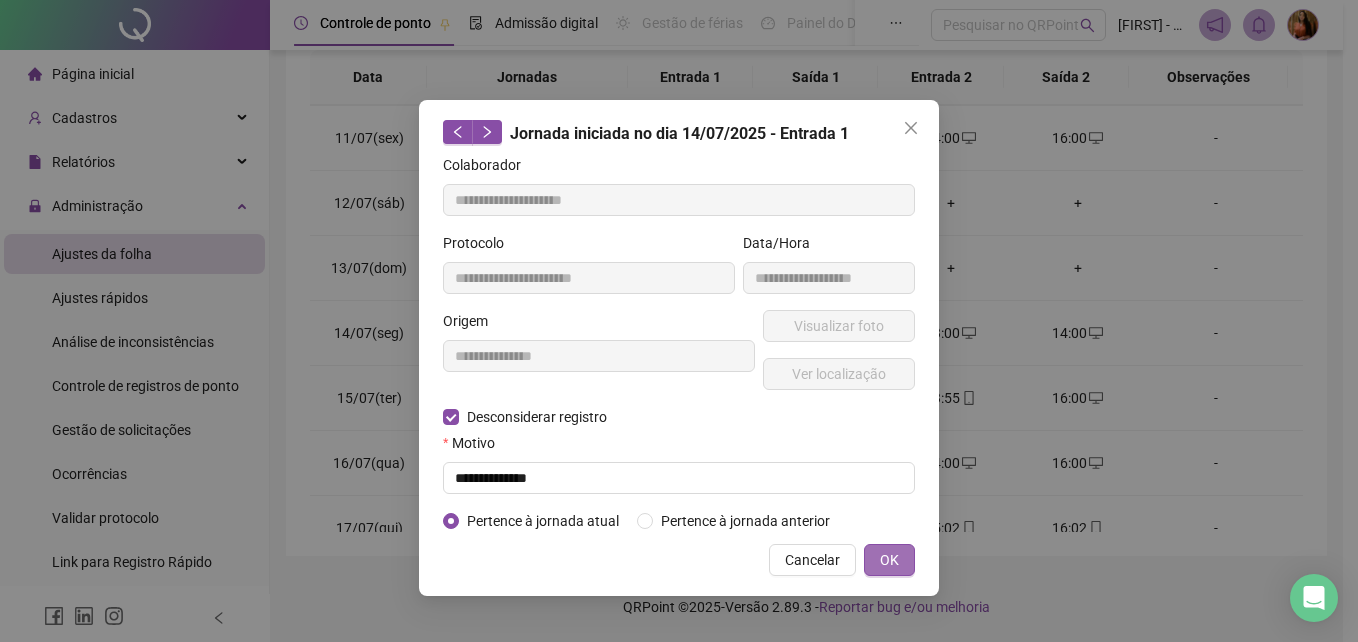 click on "OK" at bounding box center [889, 560] 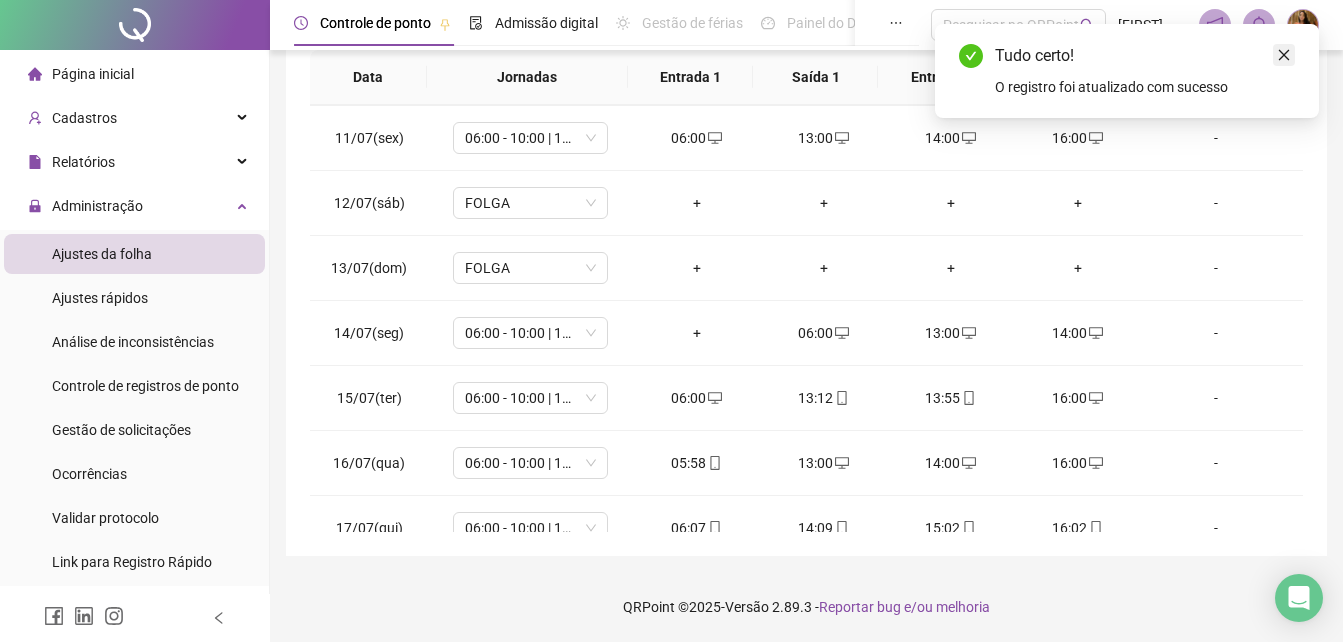 click 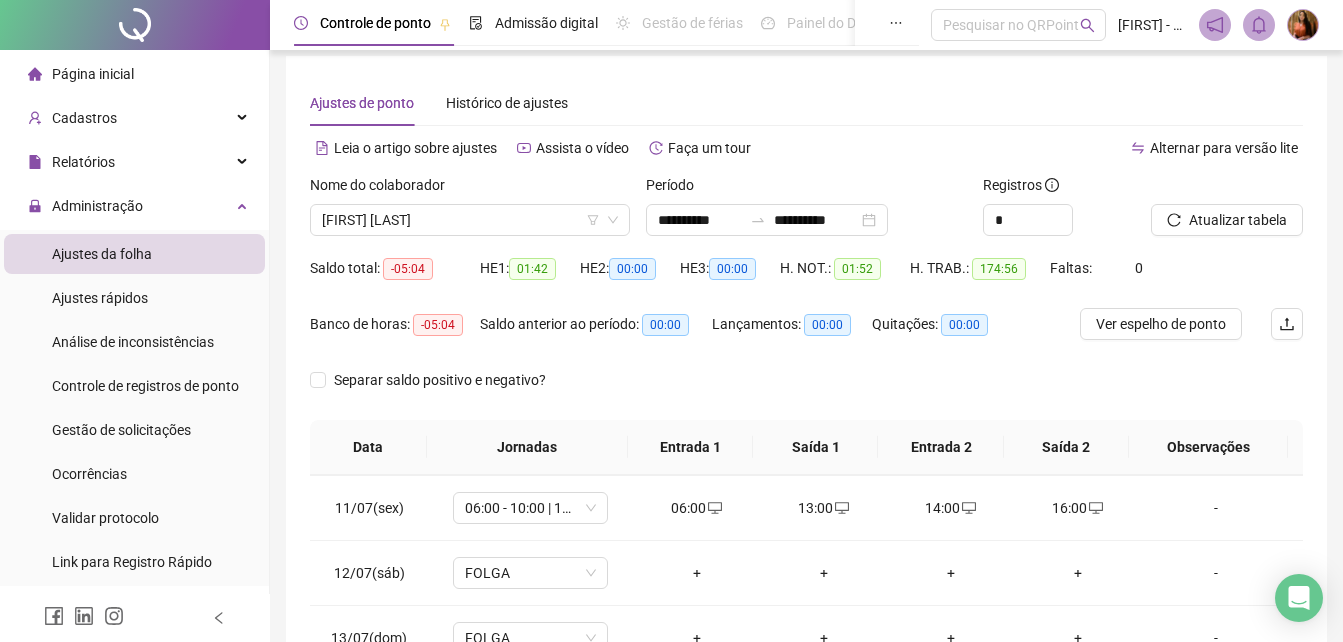 scroll, scrollTop: 0, scrollLeft: 0, axis: both 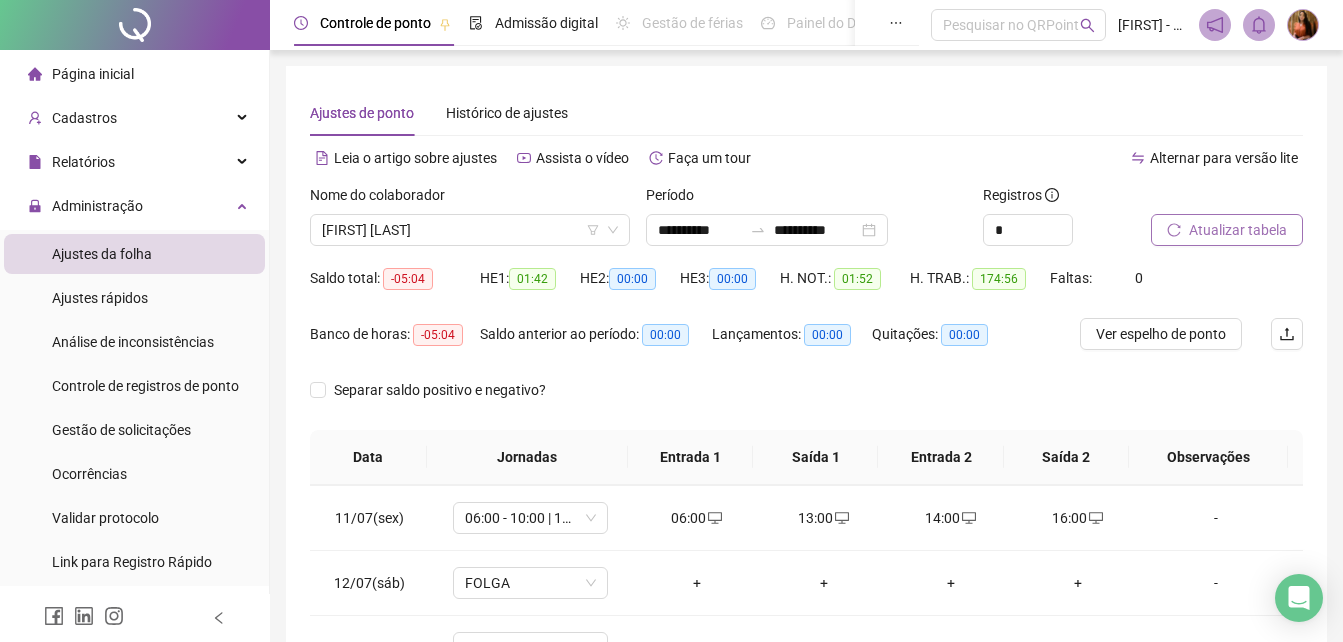 click on "Atualizar tabela" at bounding box center (1238, 230) 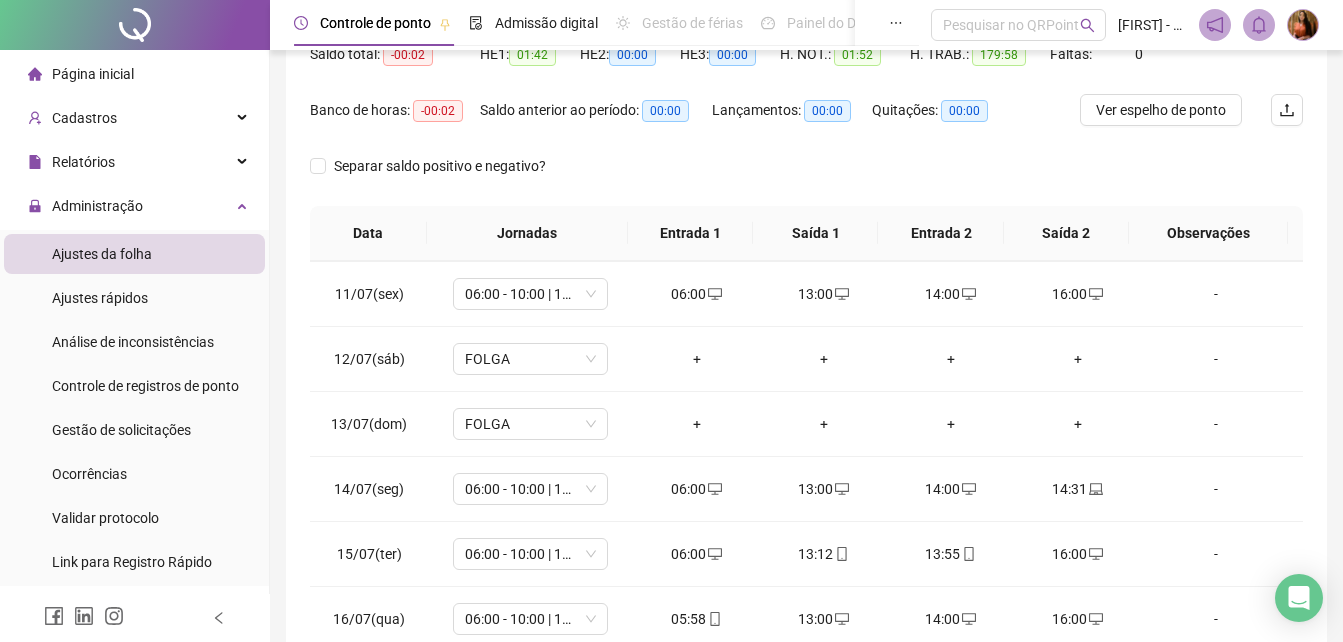 scroll, scrollTop: 305, scrollLeft: 0, axis: vertical 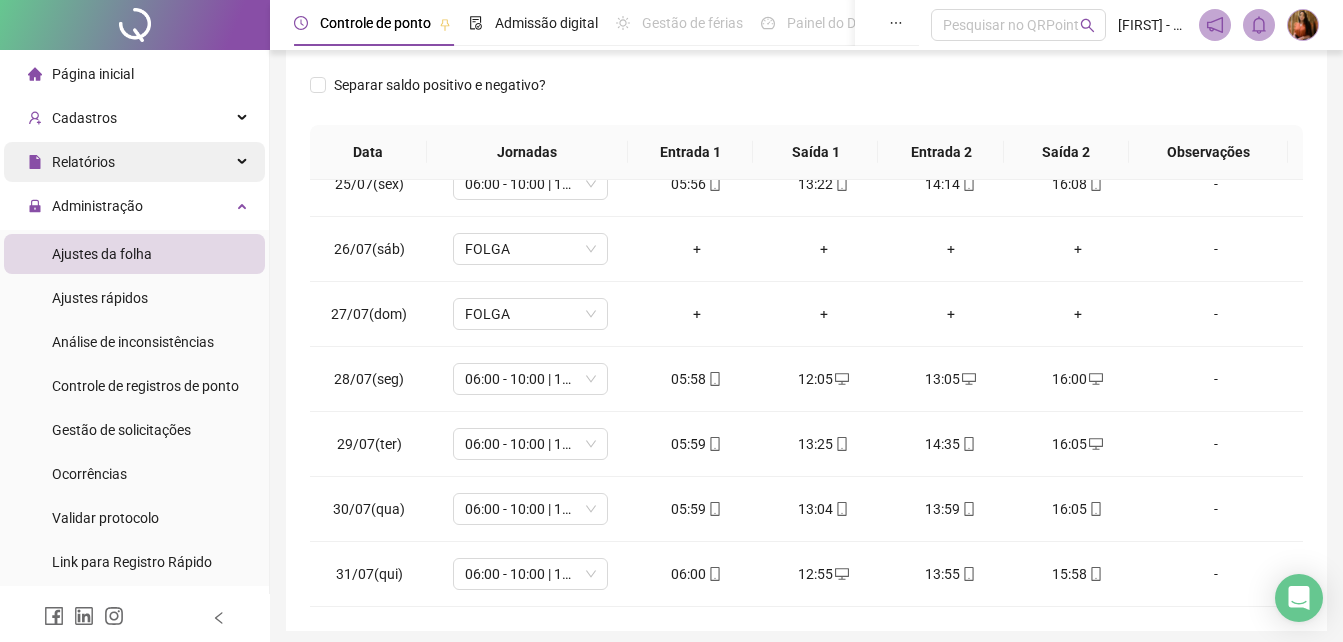 click on "Relatórios" at bounding box center (83, 162) 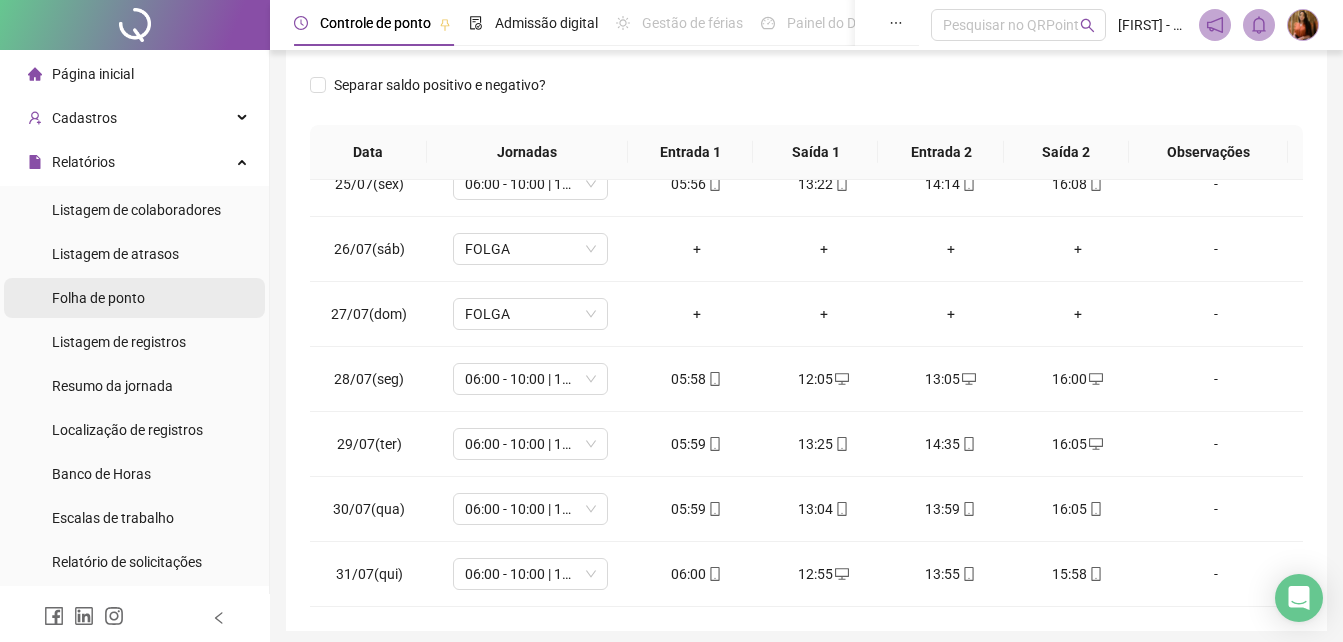 click on "Folha de ponto" at bounding box center (98, 298) 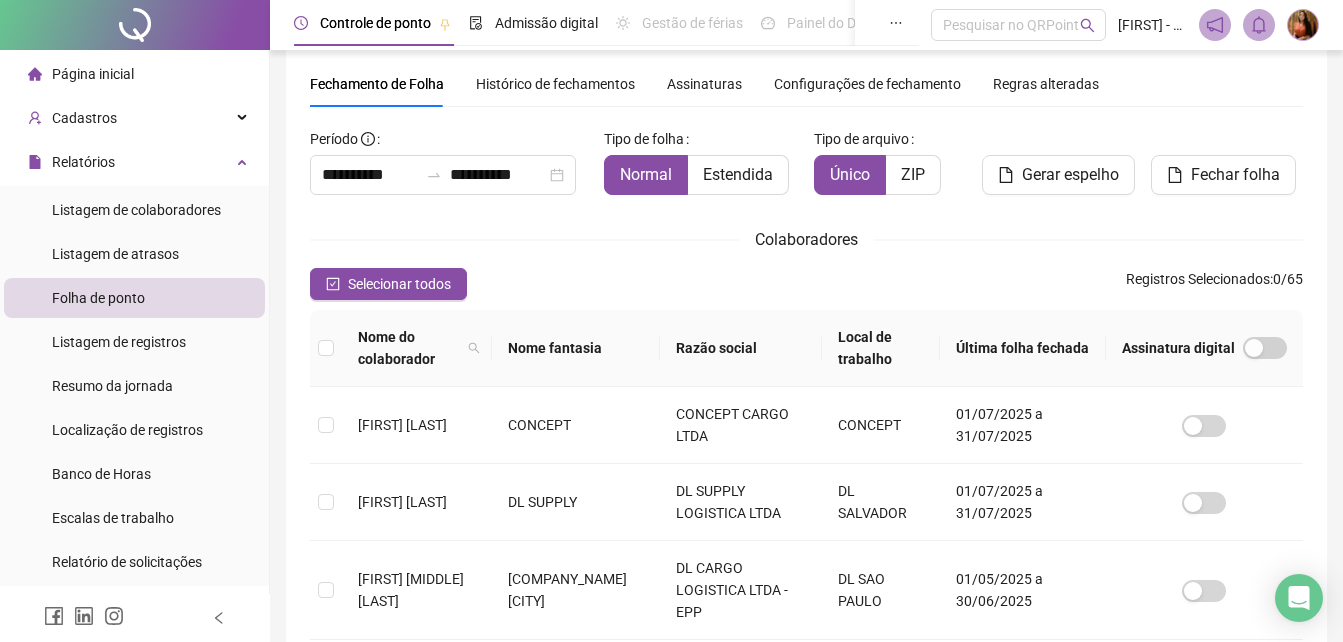 scroll, scrollTop: 89, scrollLeft: 0, axis: vertical 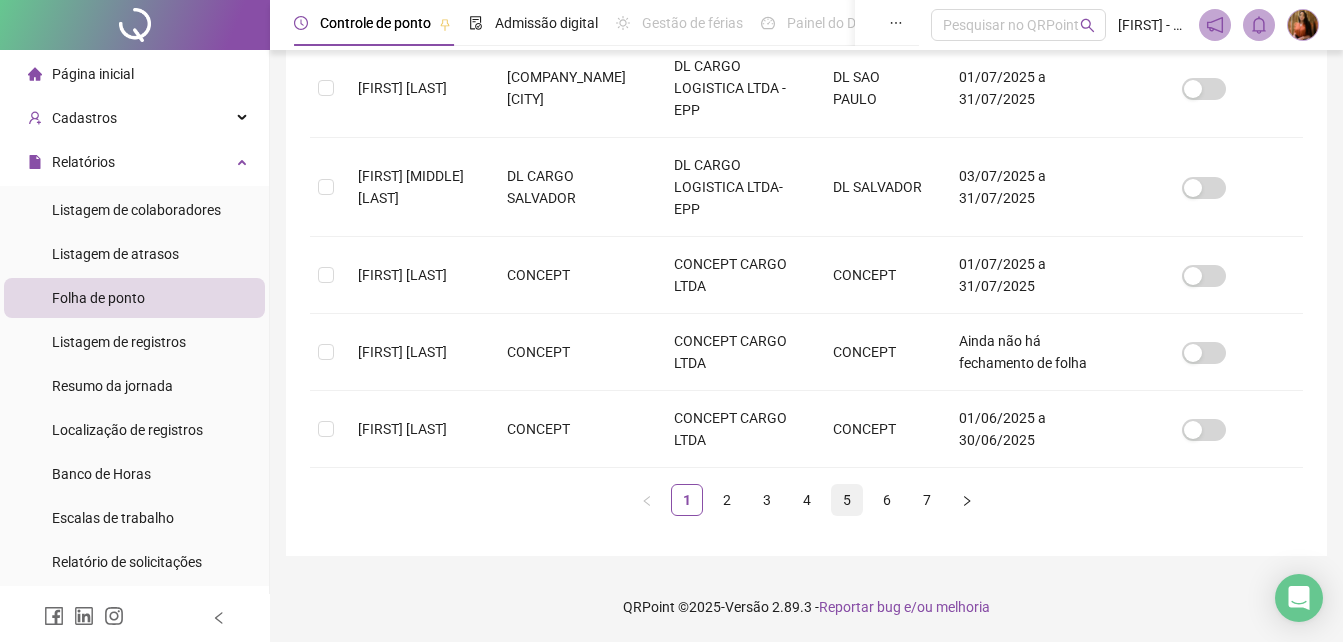 click on "5" at bounding box center [847, 500] 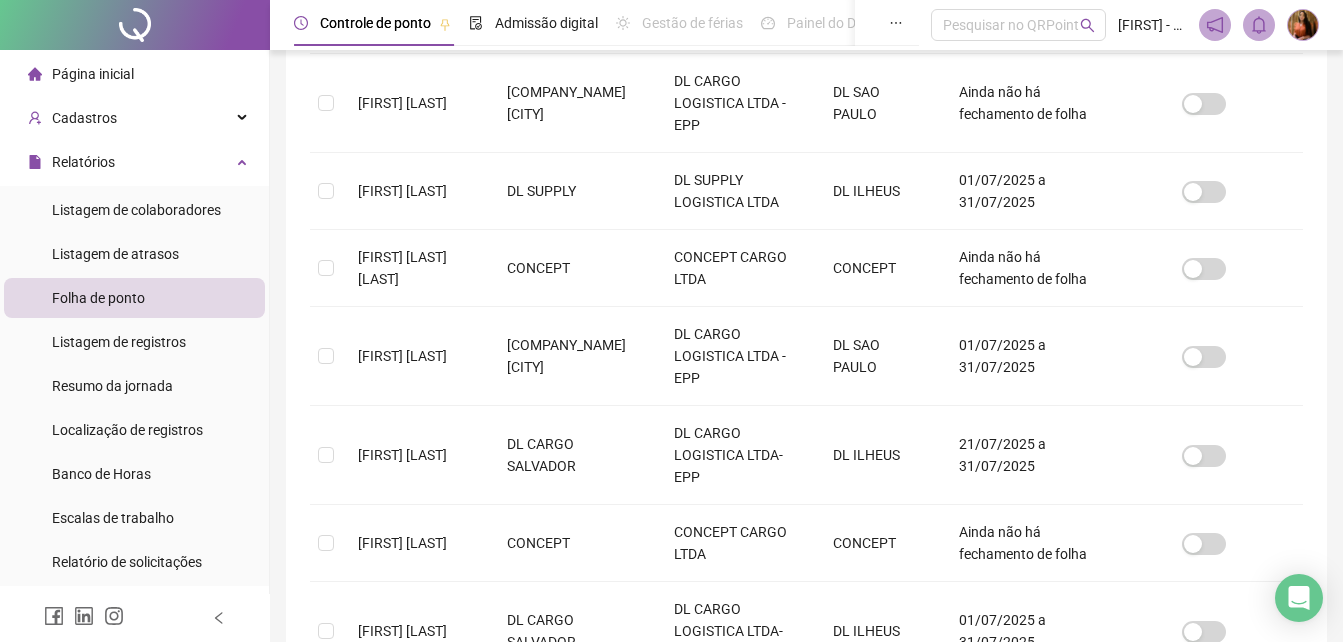 scroll, scrollTop: 682, scrollLeft: 0, axis: vertical 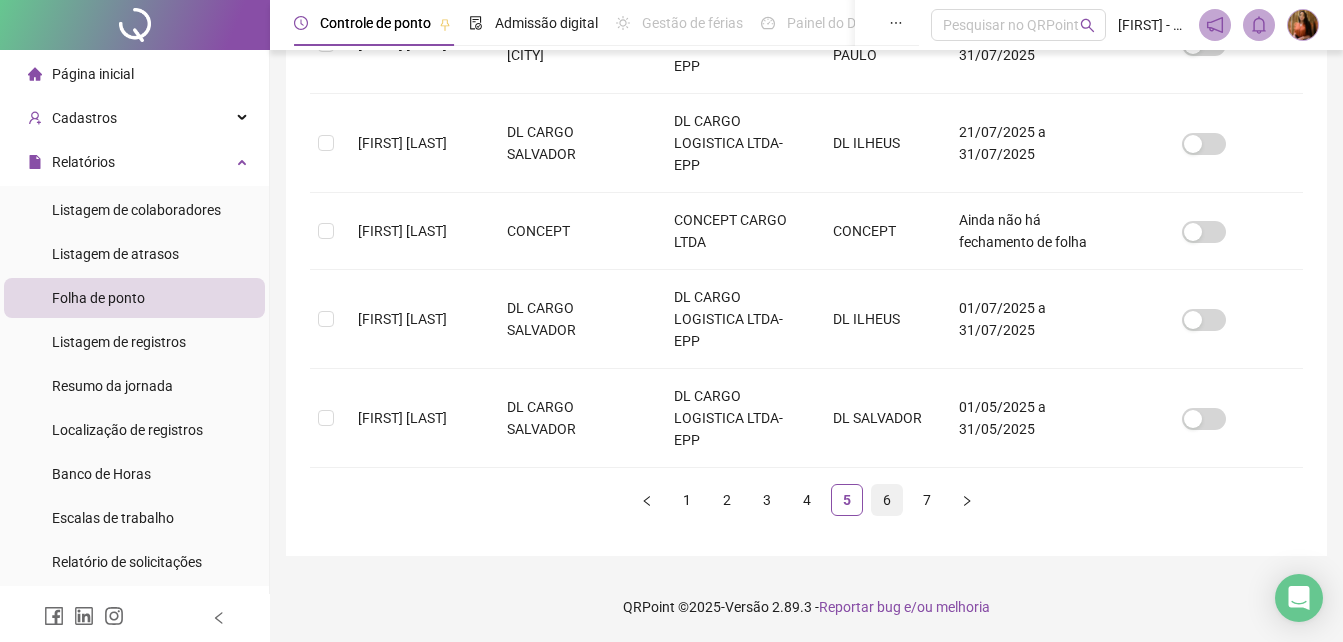 click on "6" at bounding box center (887, 500) 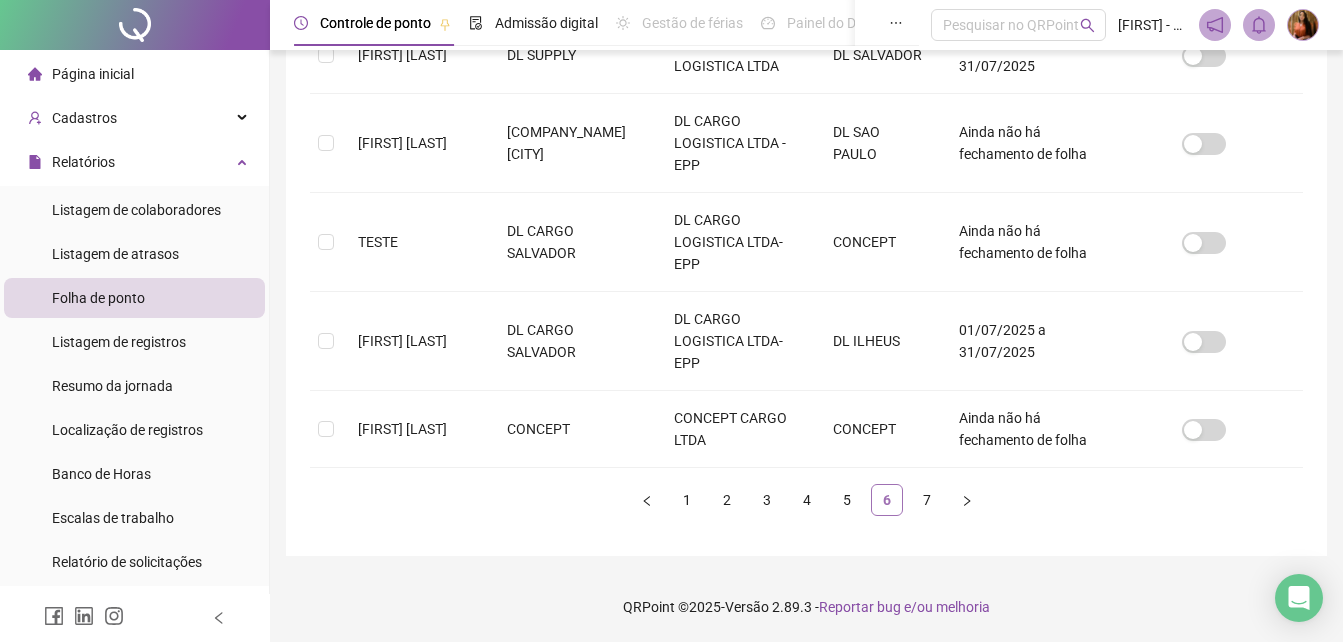 scroll, scrollTop: 89, scrollLeft: 0, axis: vertical 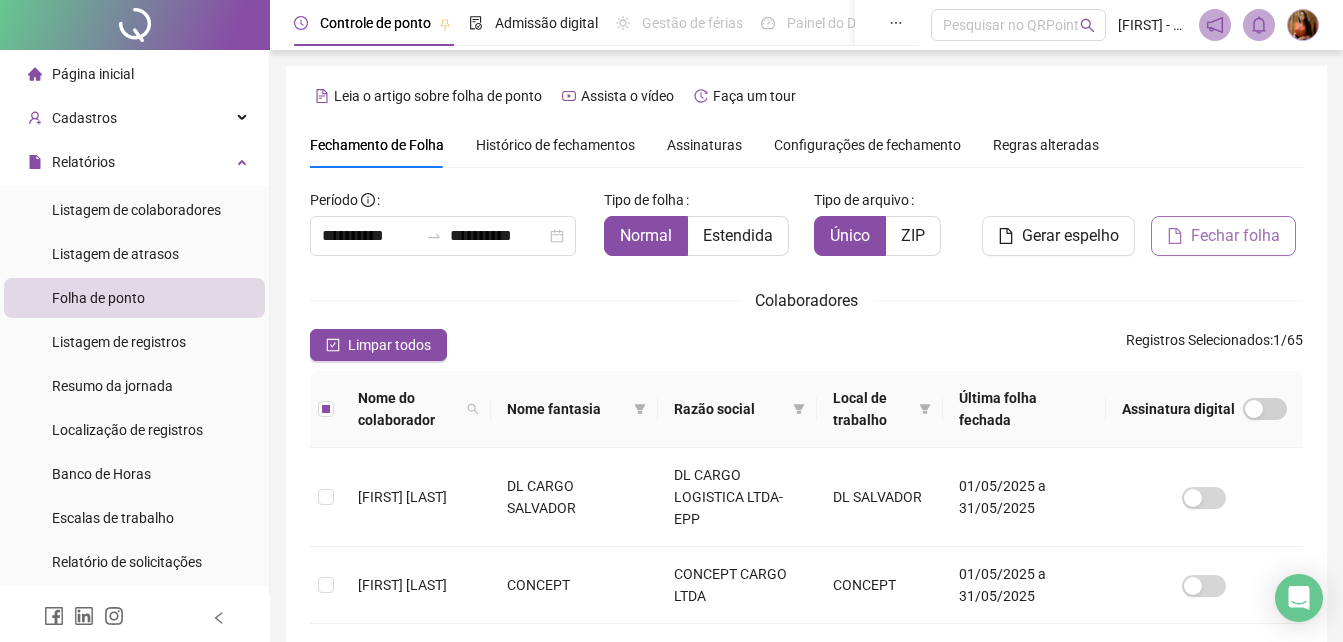 click on "Fechar folha" at bounding box center (1235, 236) 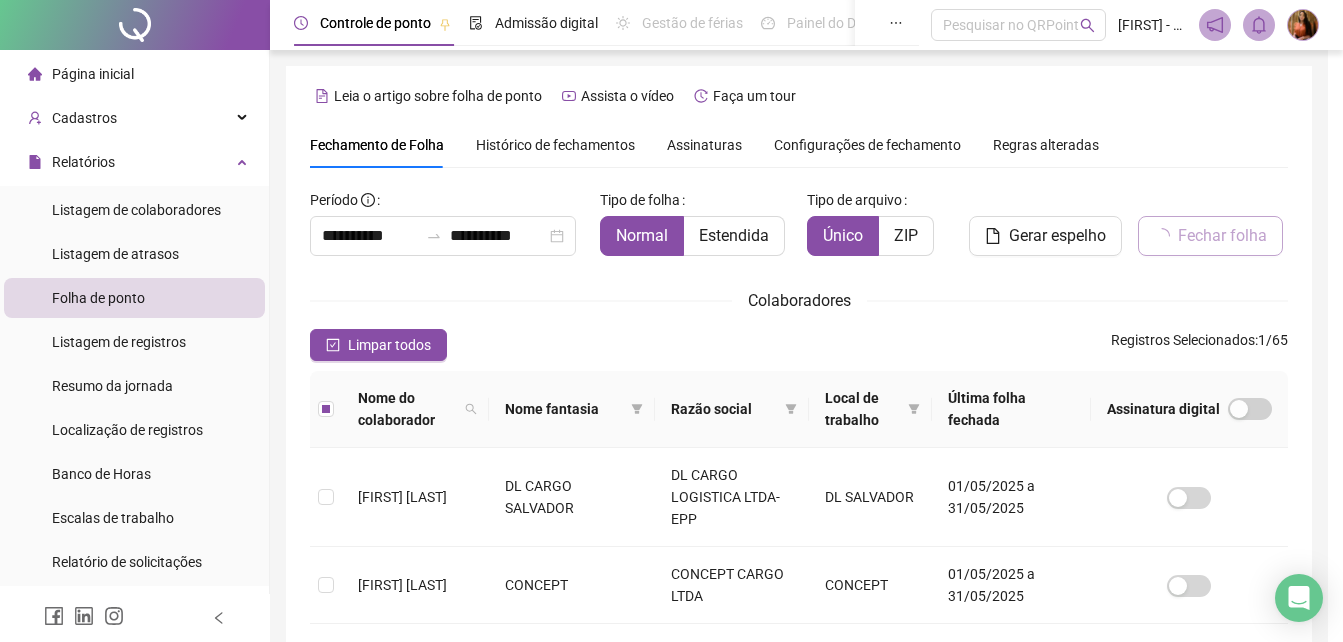 scroll, scrollTop: 89, scrollLeft: 0, axis: vertical 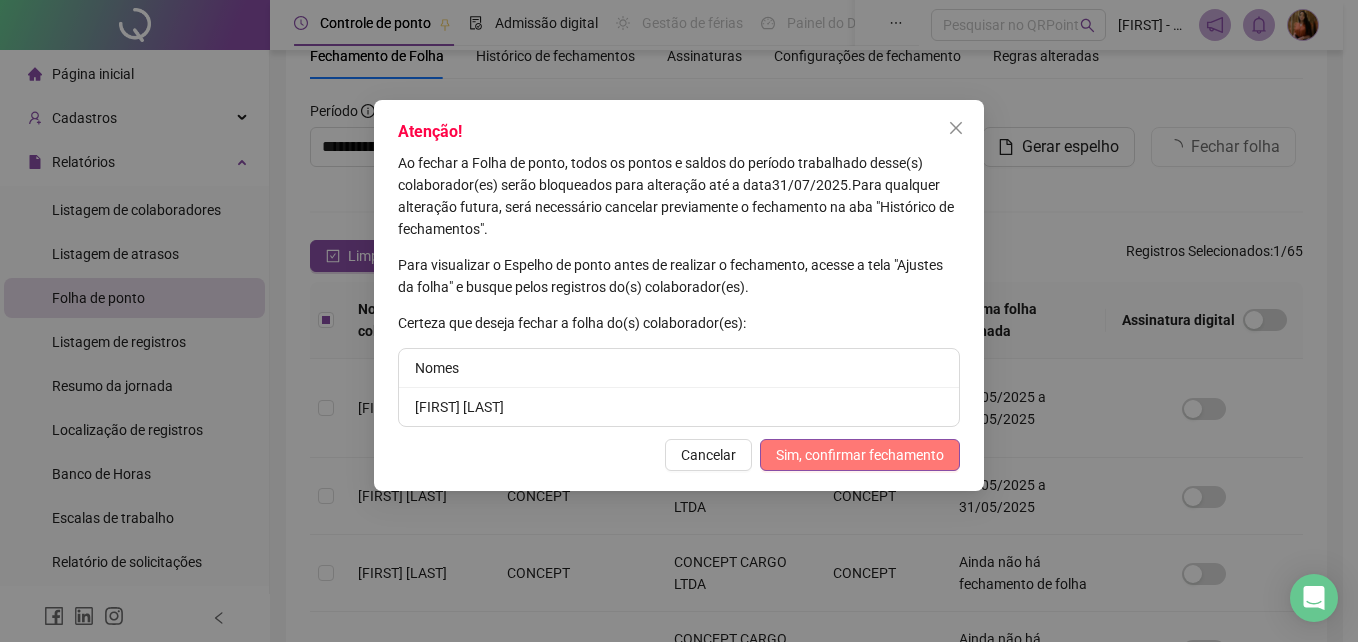 click on "Sim, confirmar fechamento" at bounding box center [860, 455] 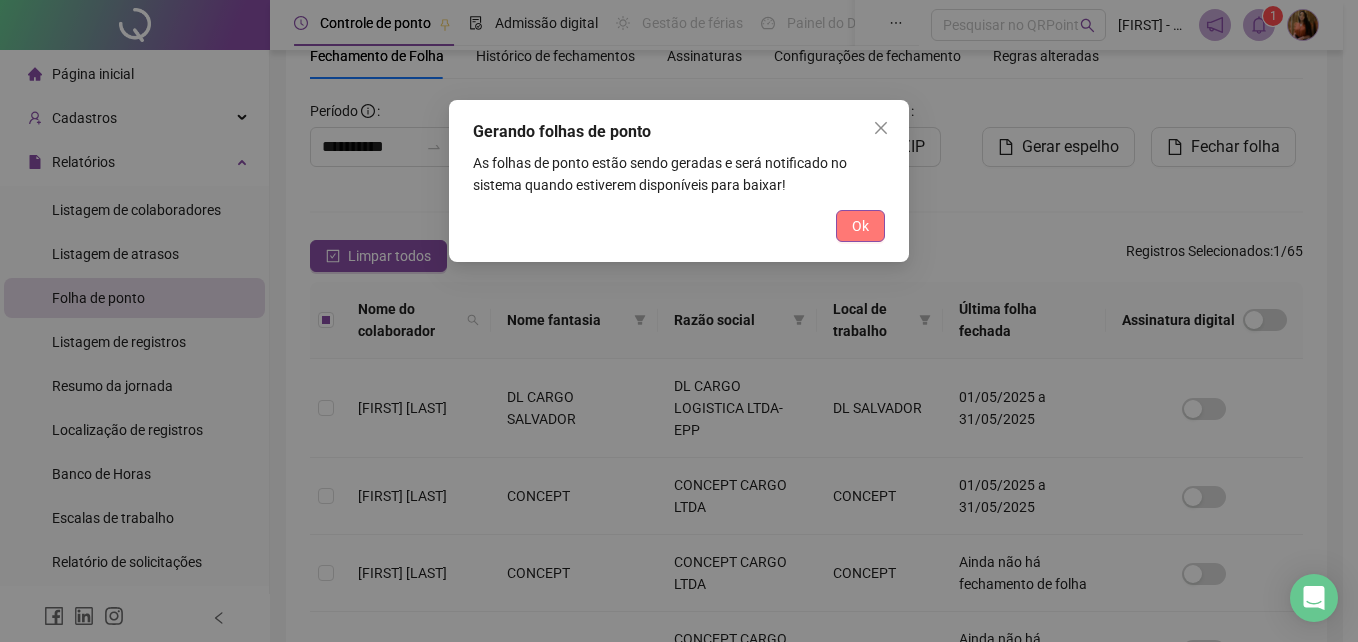 click on "Ok" at bounding box center (860, 226) 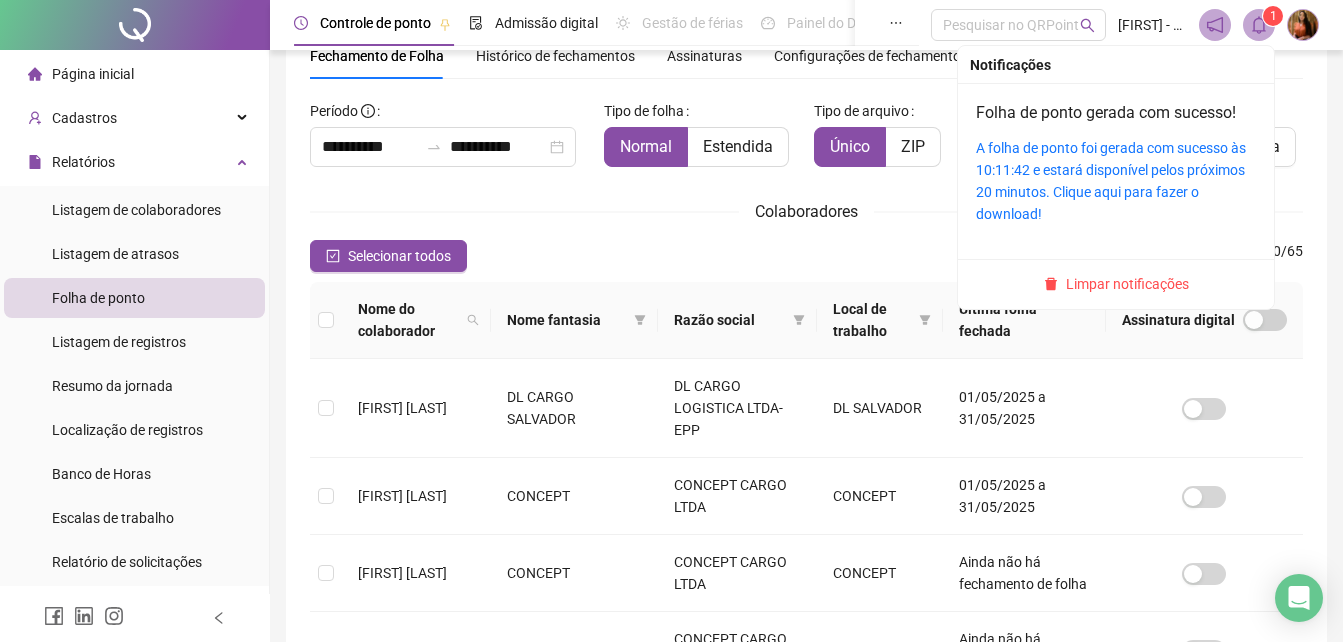 click 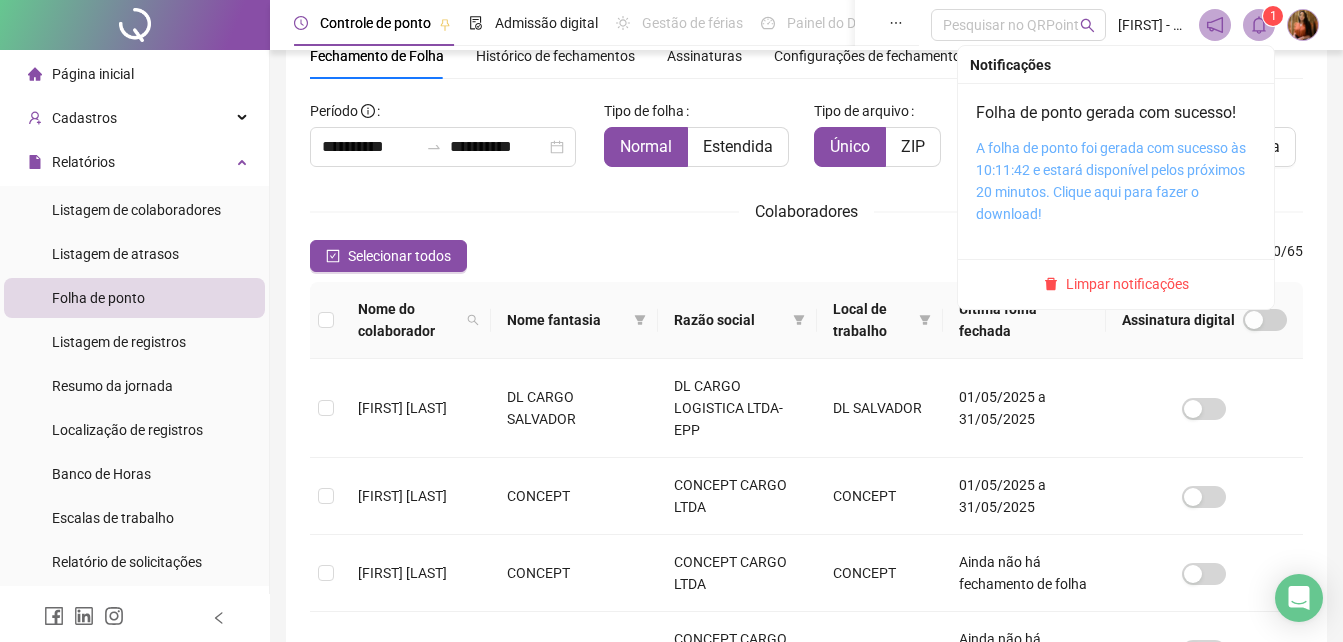 click on "A folha de ponto foi gerada com sucesso às 10:11:42 e estará disponível pelos próximos 20 minutos.
Clique aqui para fazer o download!" at bounding box center (1111, 181) 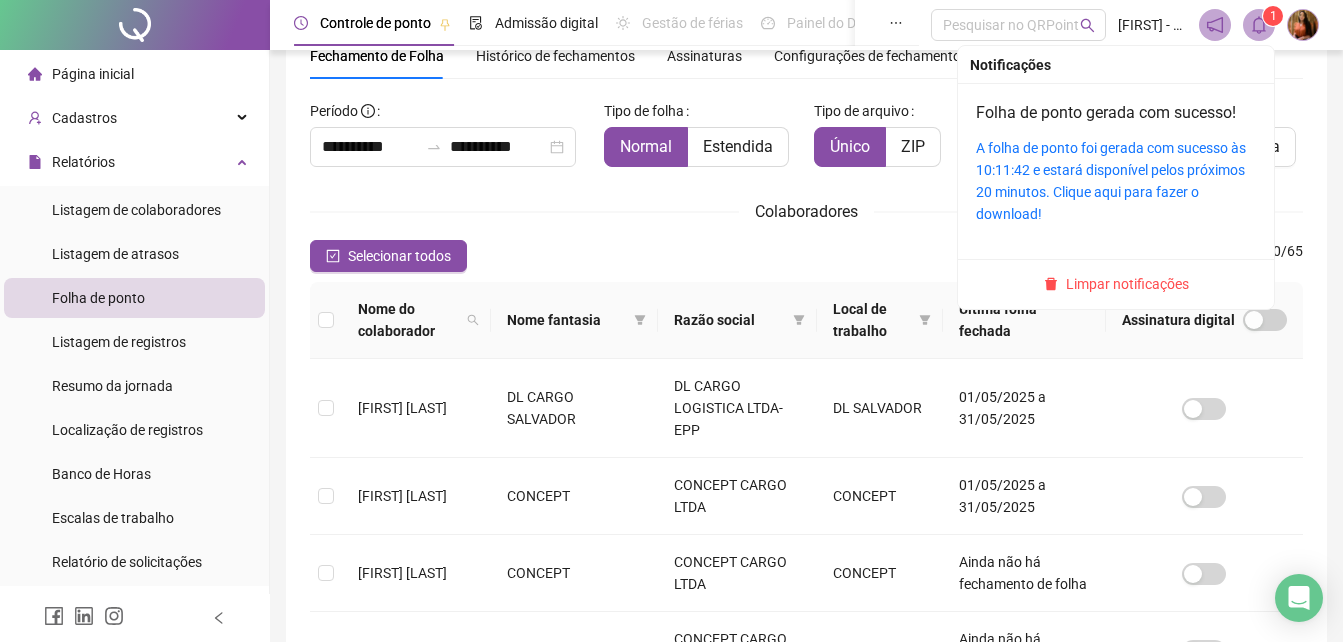 click at bounding box center [1259, 25] 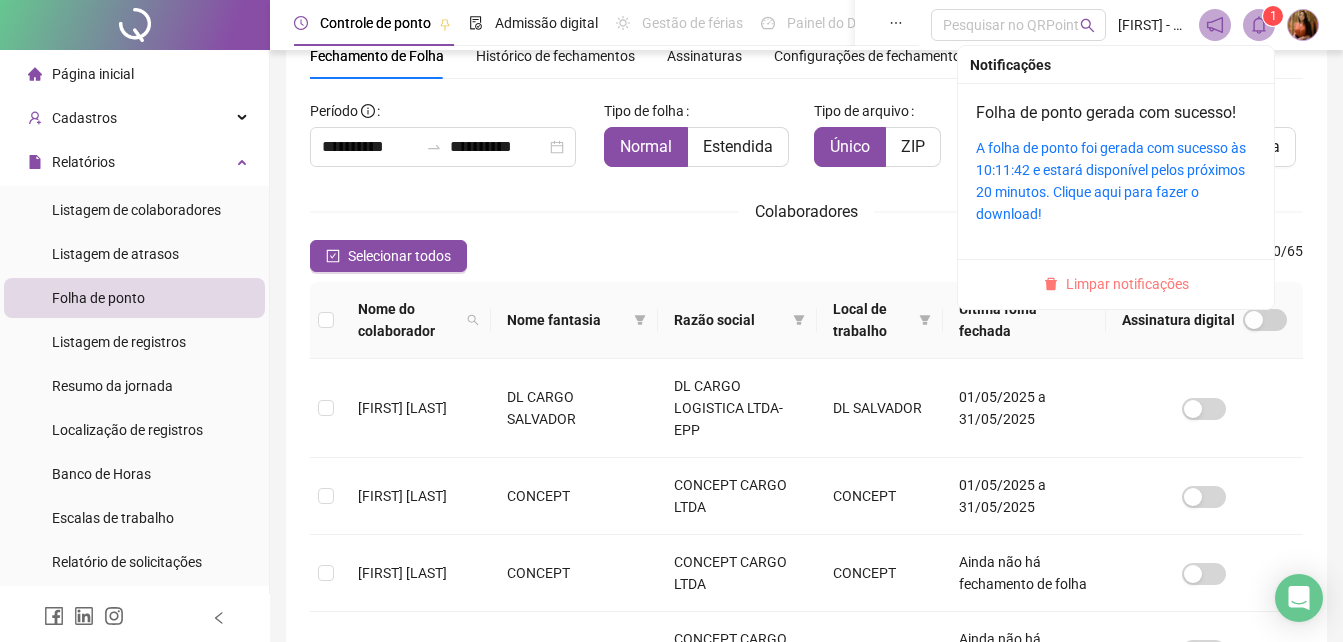 click on "Limpar notificações" at bounding box center (1127, 284) 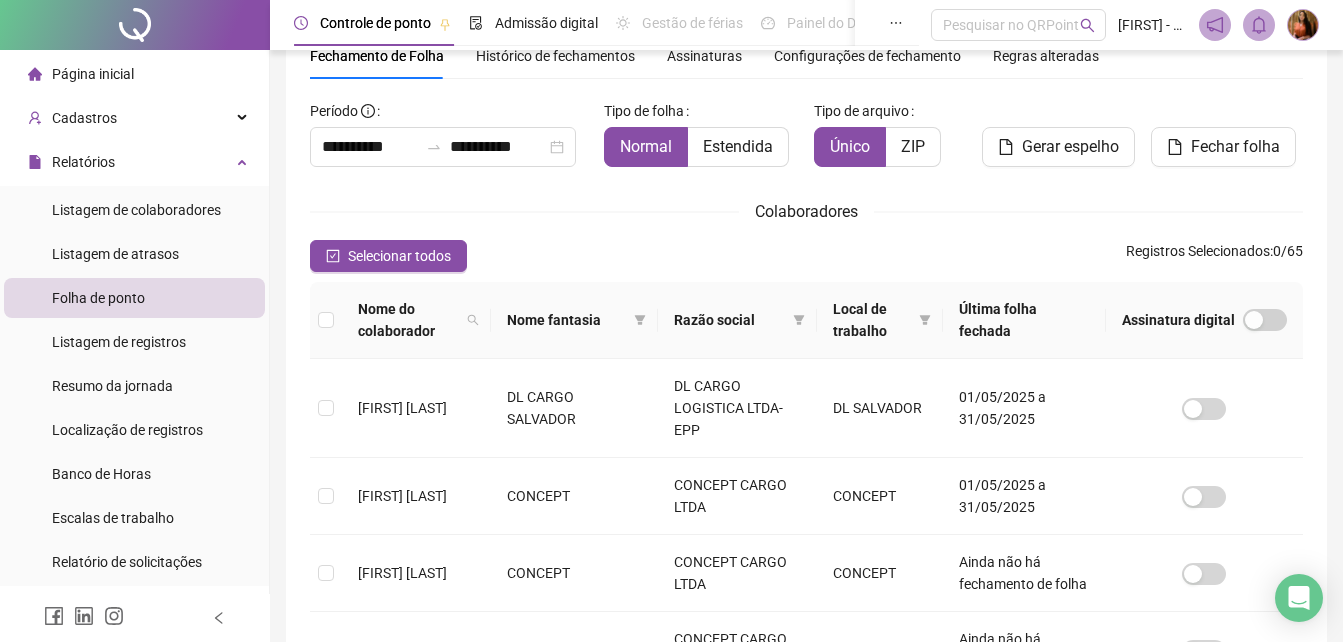click on "Histórico de fechamentos" at bounding box center (555, 56) 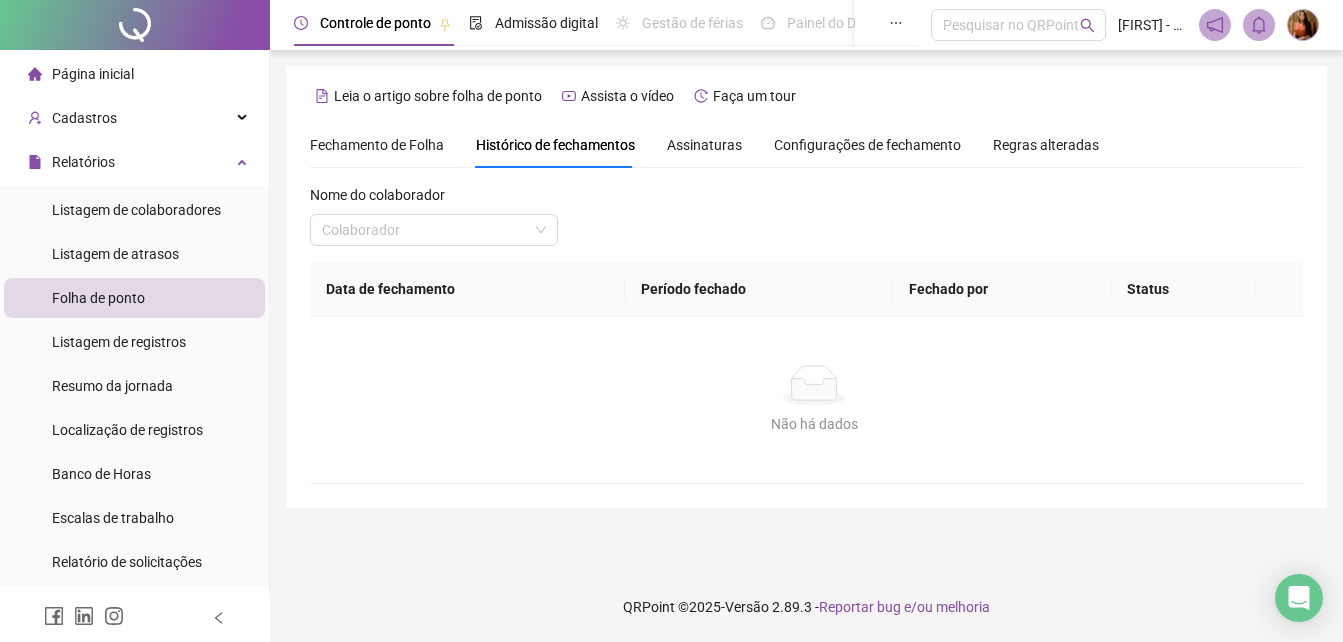 scroll, scrollTop: 0, scrollLeft: 0, axis: both 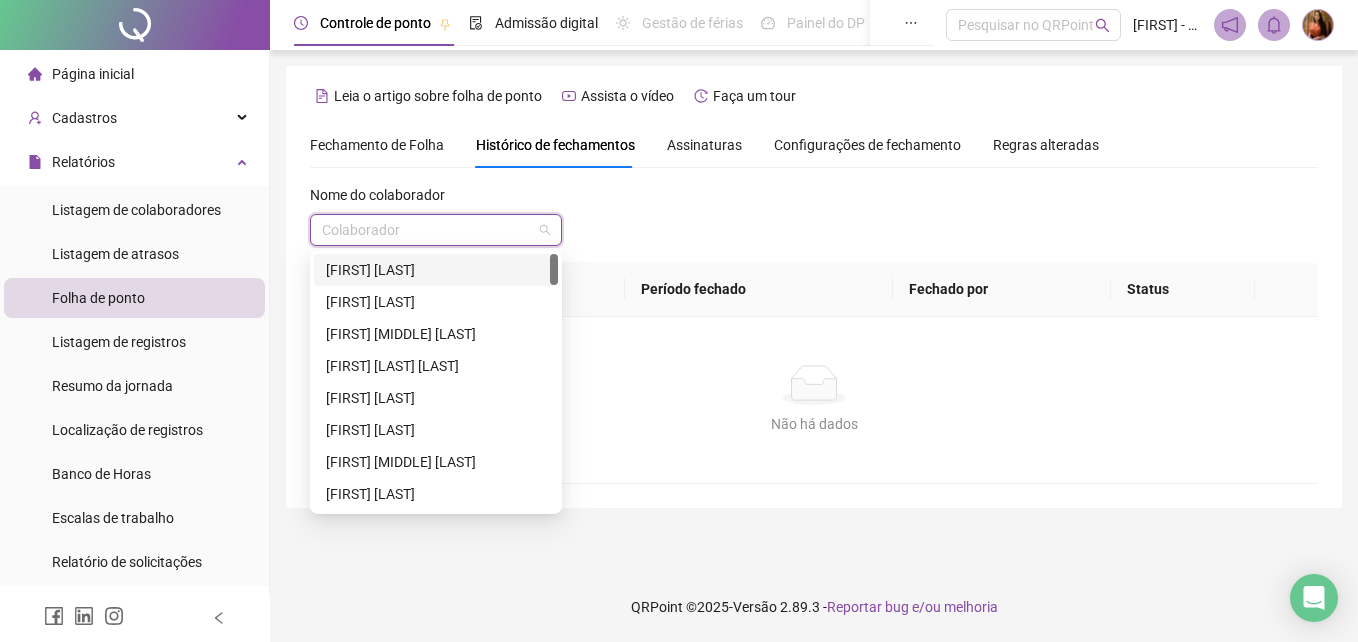 click at bounding box center [427, 230] 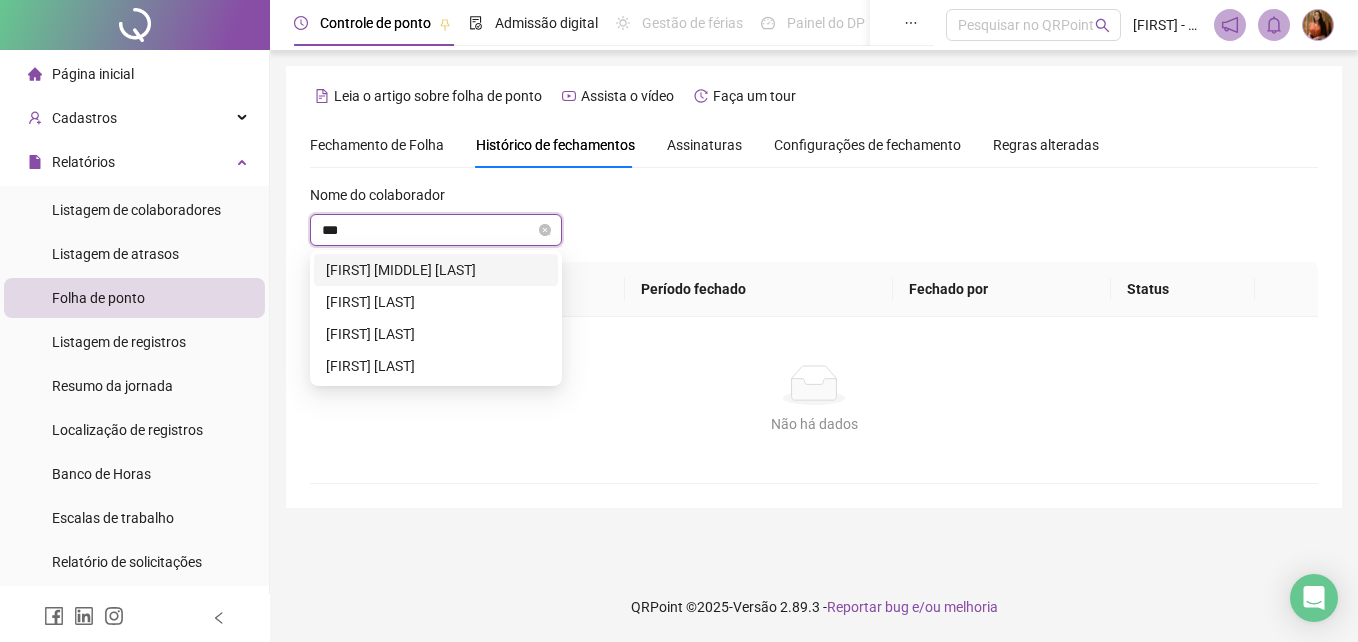 type on "****" 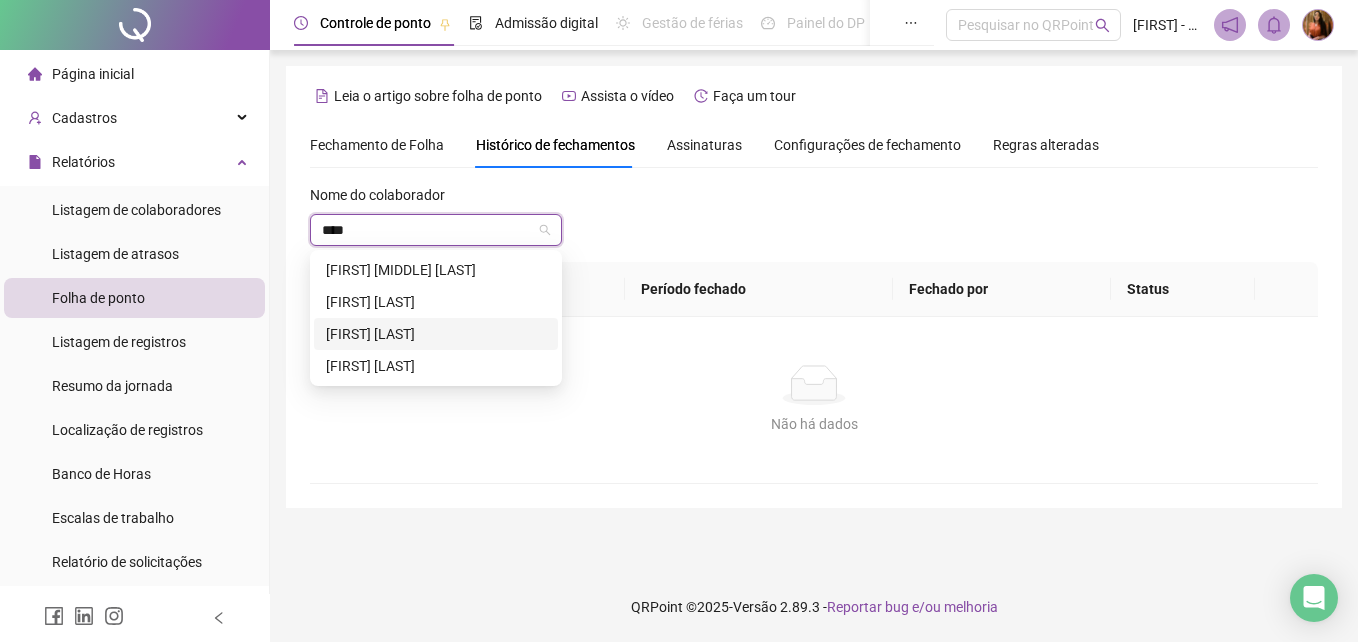 click on "[FIRST] [LAST]" at bounding box center (436, 334) 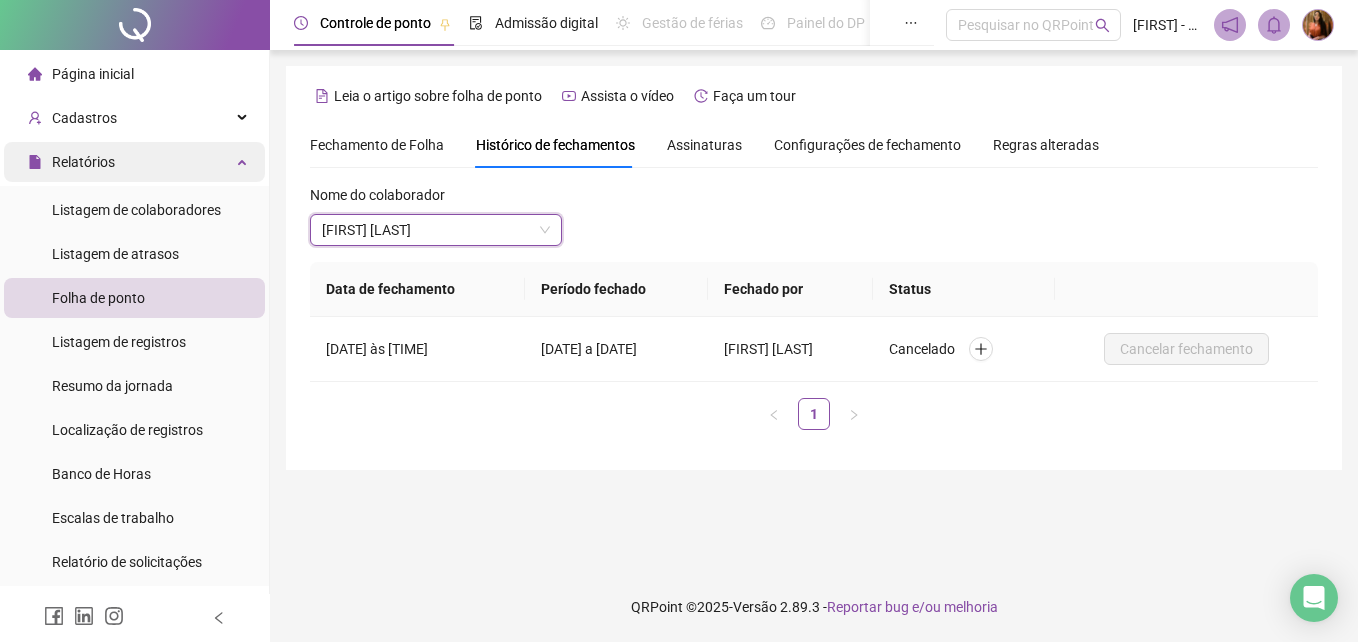 click on "Relatórios" at bounding box center [83, 162] 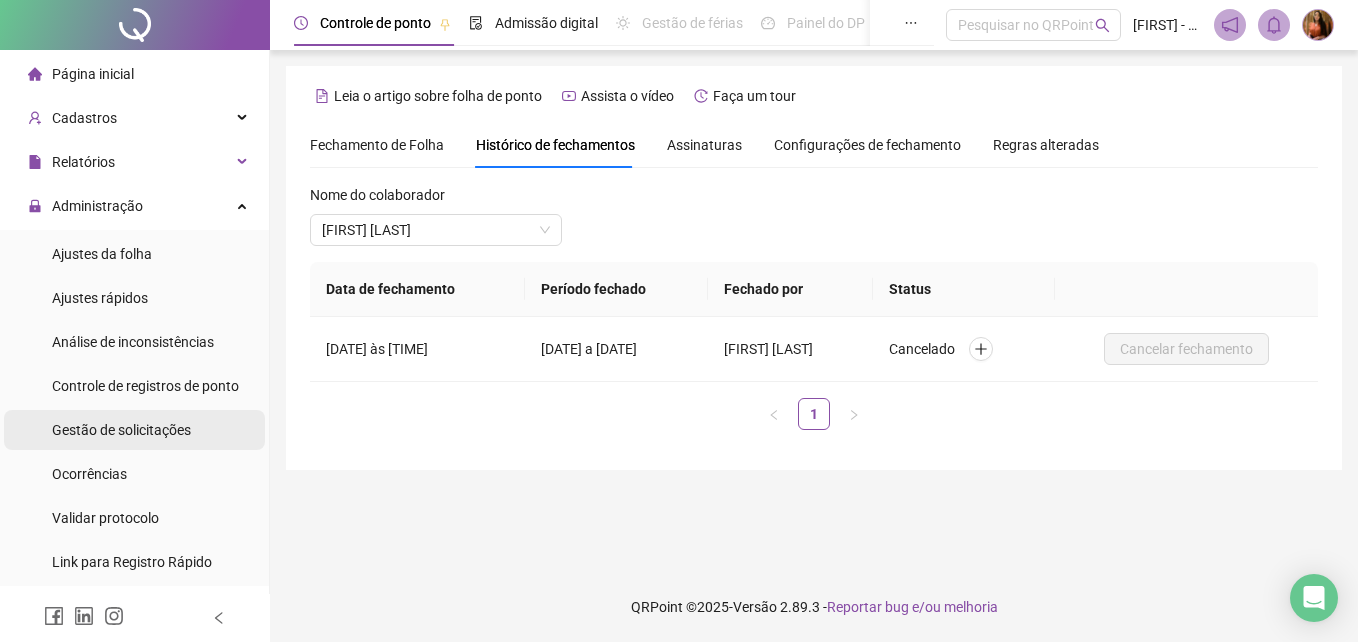 click on "Gestão de solicitações" at bounding box center [121, 430] 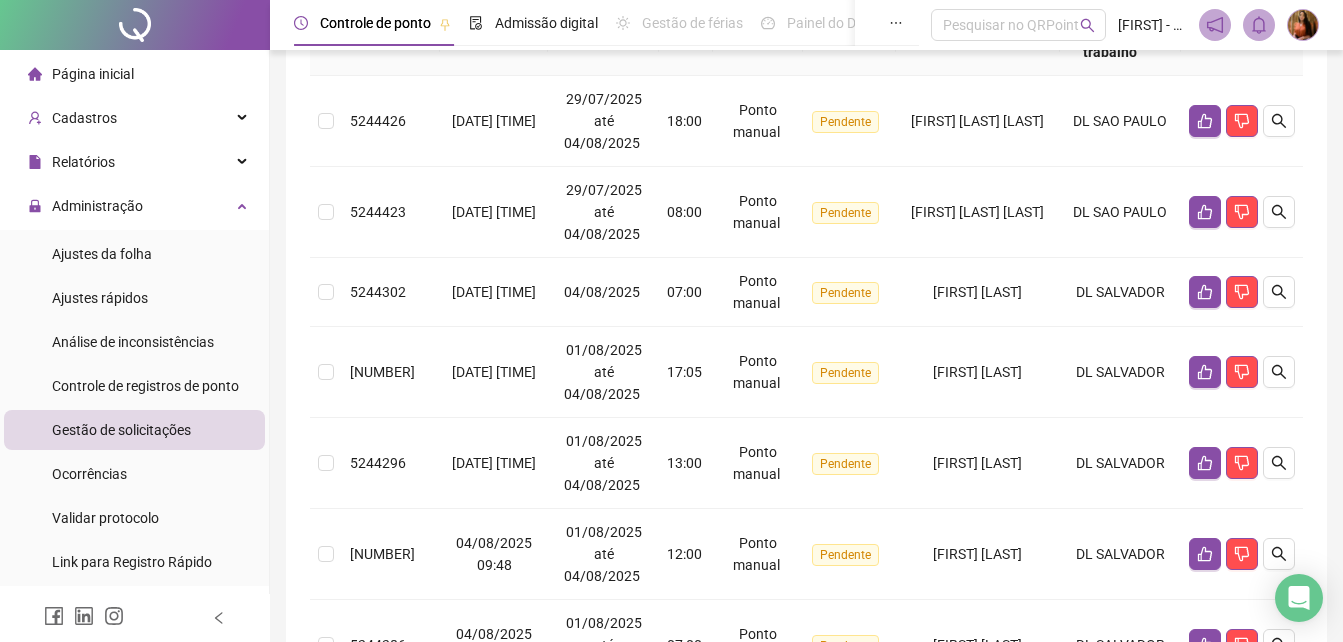scroll, scrollTop: 180, scrollLeft: 0, axis: vertical 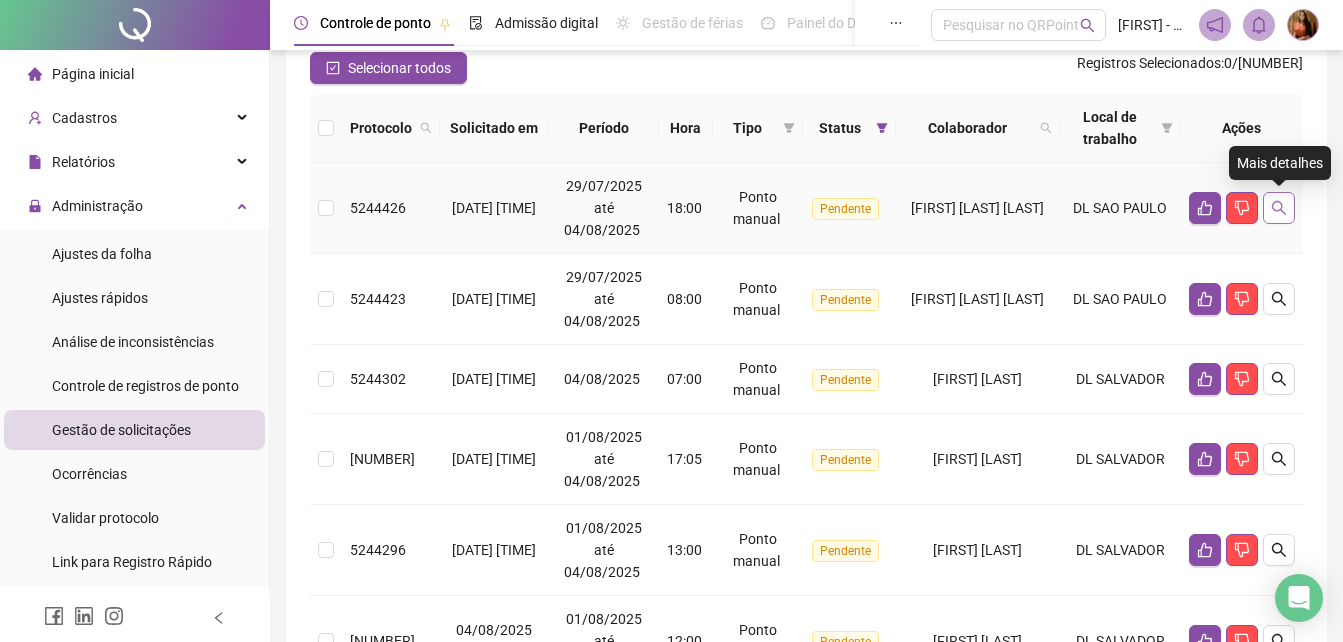 click 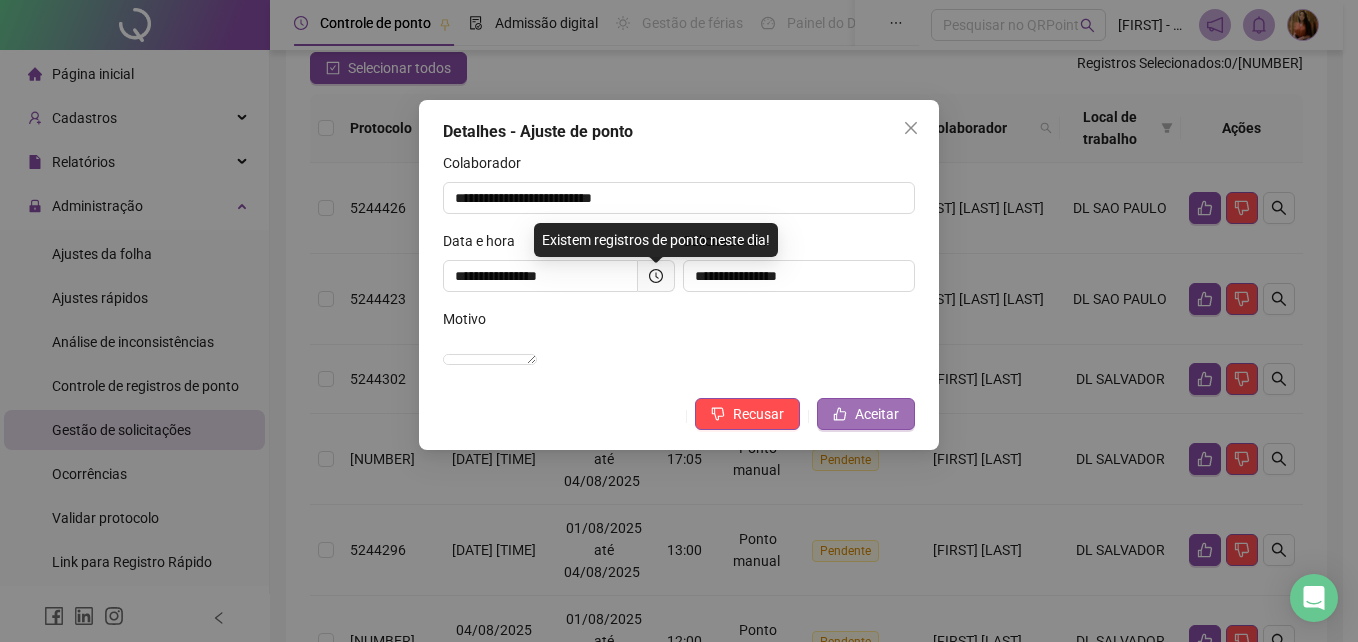 click on "Aceitar" at bounding box center [866, 414] 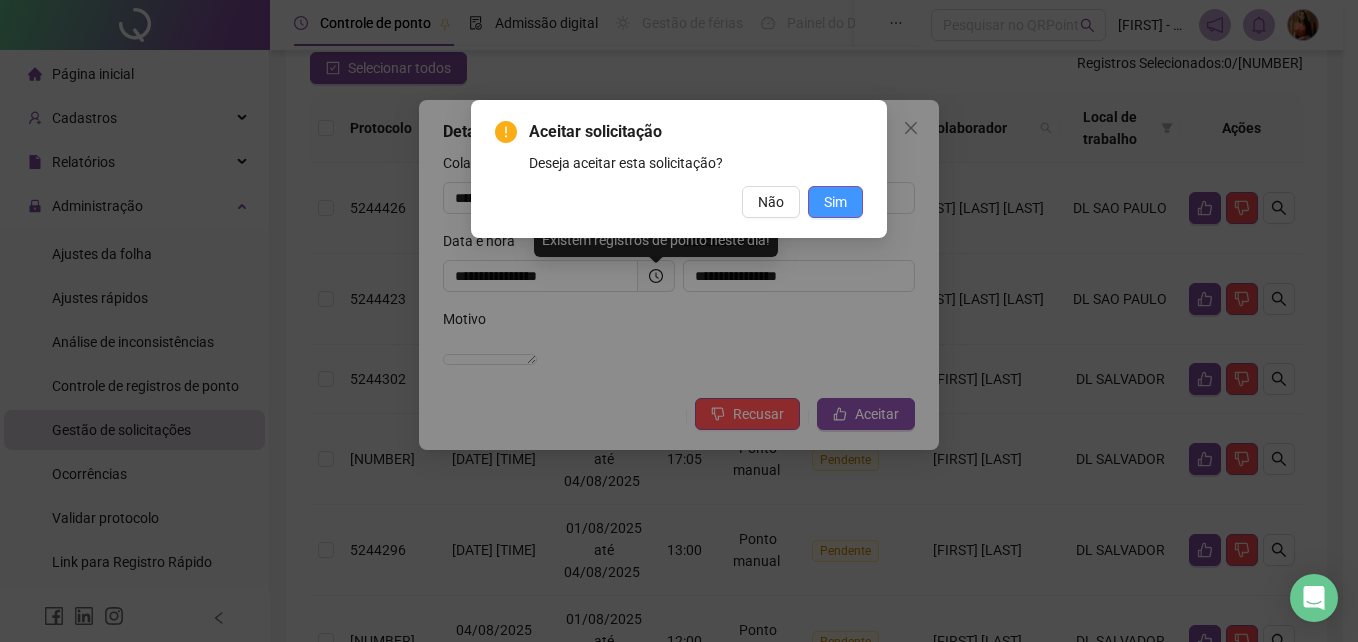 click on "Sim" at bounding box center [835, 202] 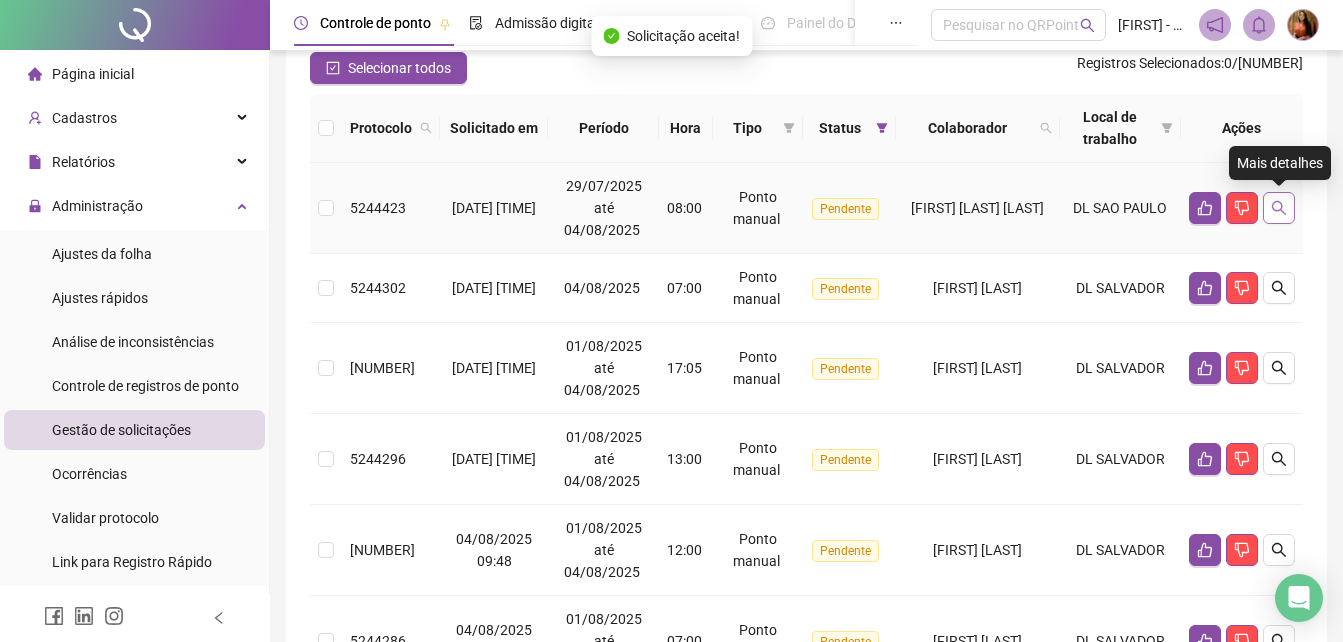 click 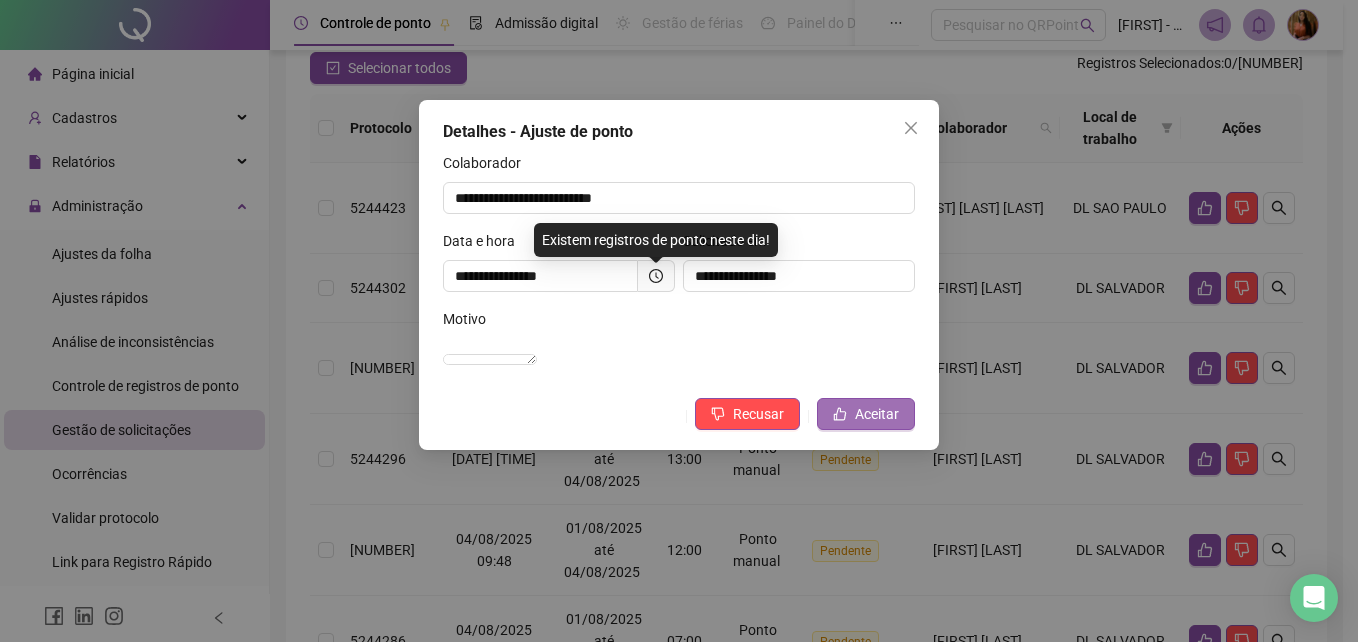 click on "Aceitar" at bounding box center [866, 414] 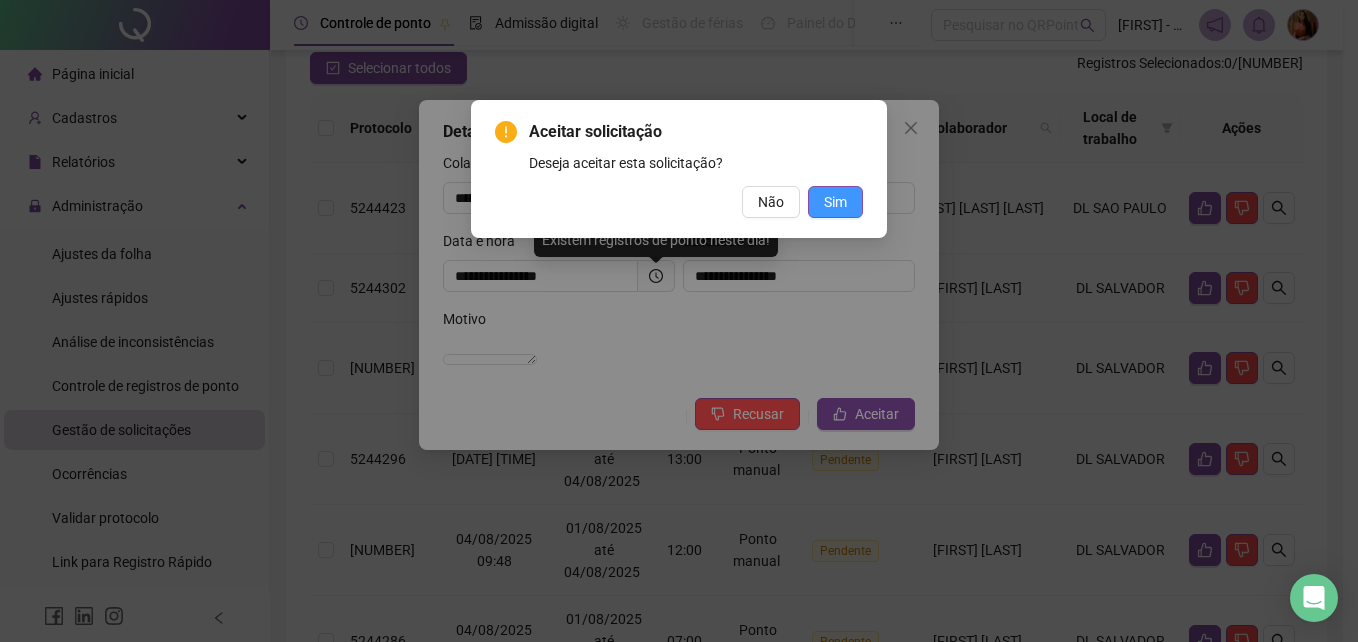 click on "Sim" at bounding box center (835, 202) 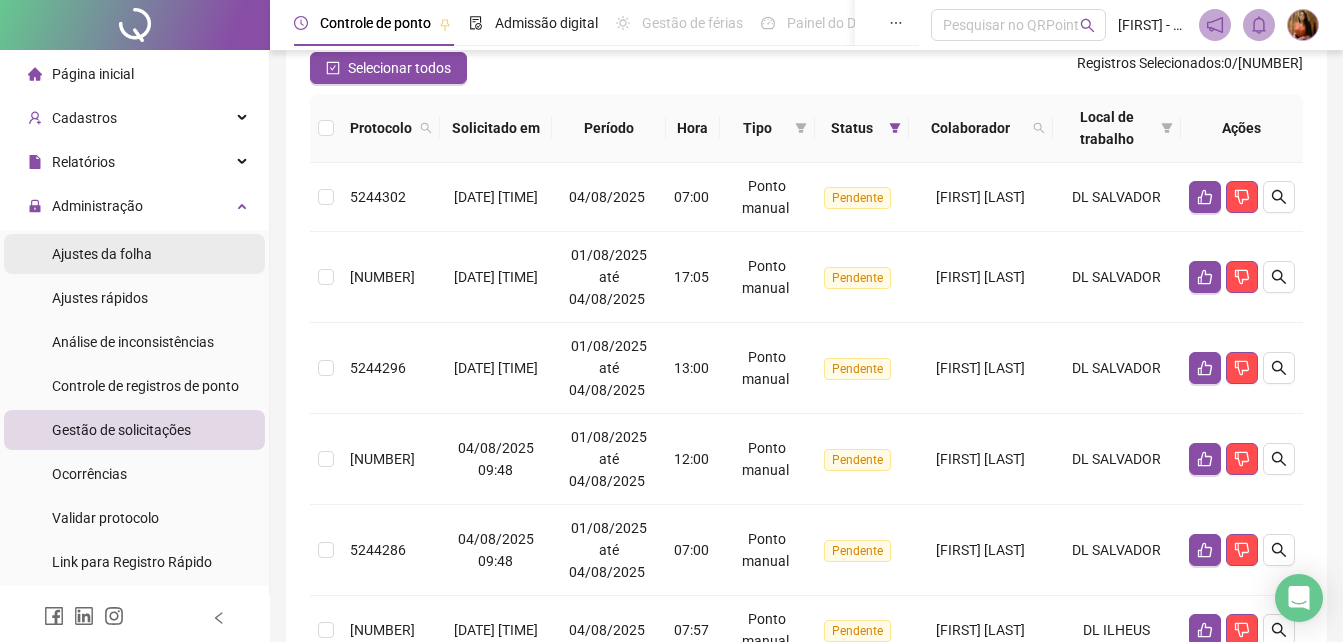 click on "Ajustes da folha" at bounding box center [102, 254] 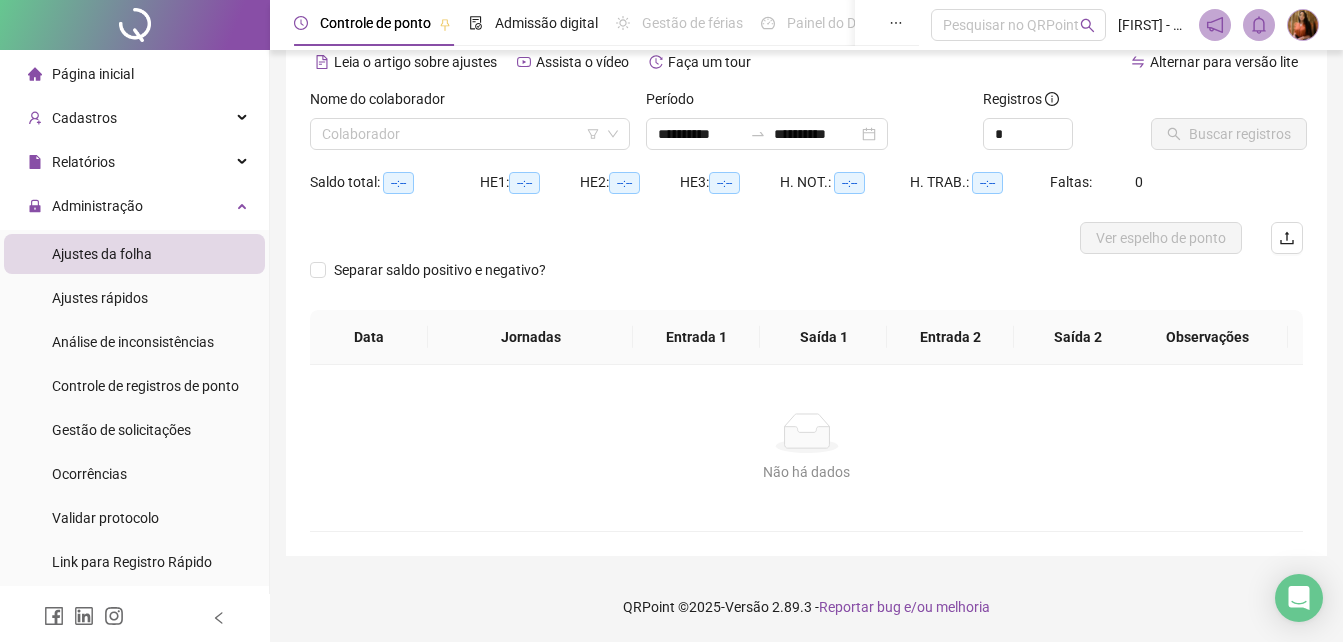 scroll, scrollTop: 96, scrollLeft: 0, axis: vertical 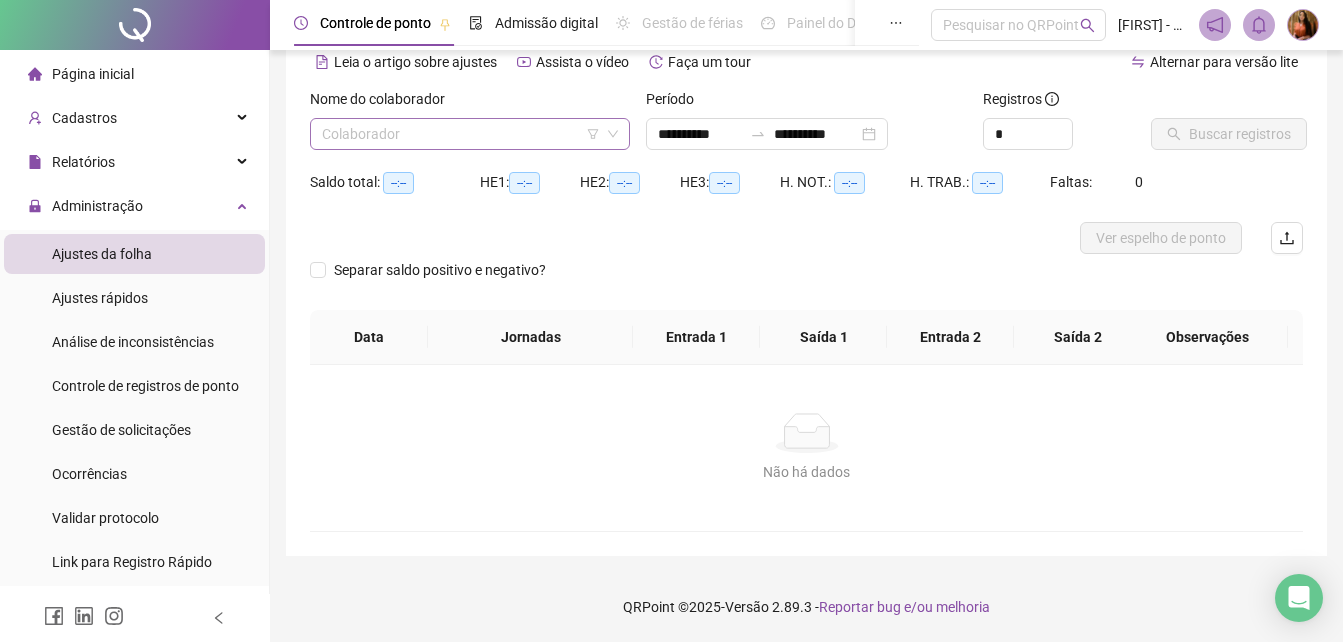 click at bounding box center [461, 134] 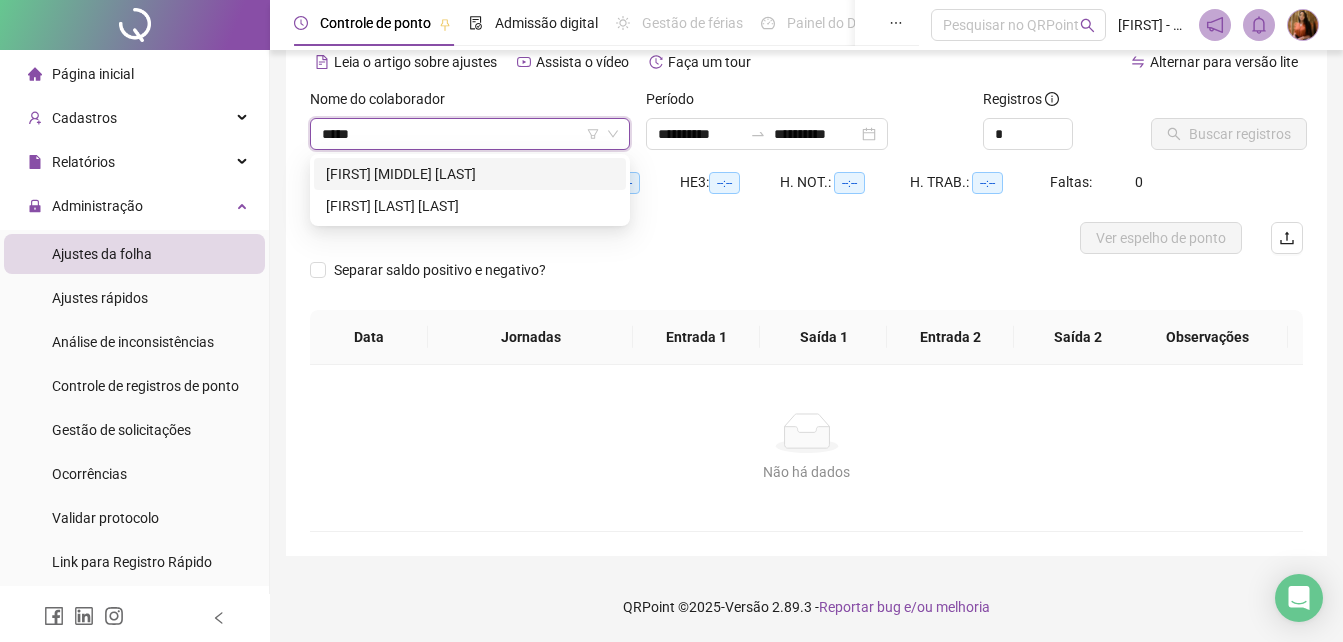 type on "******" 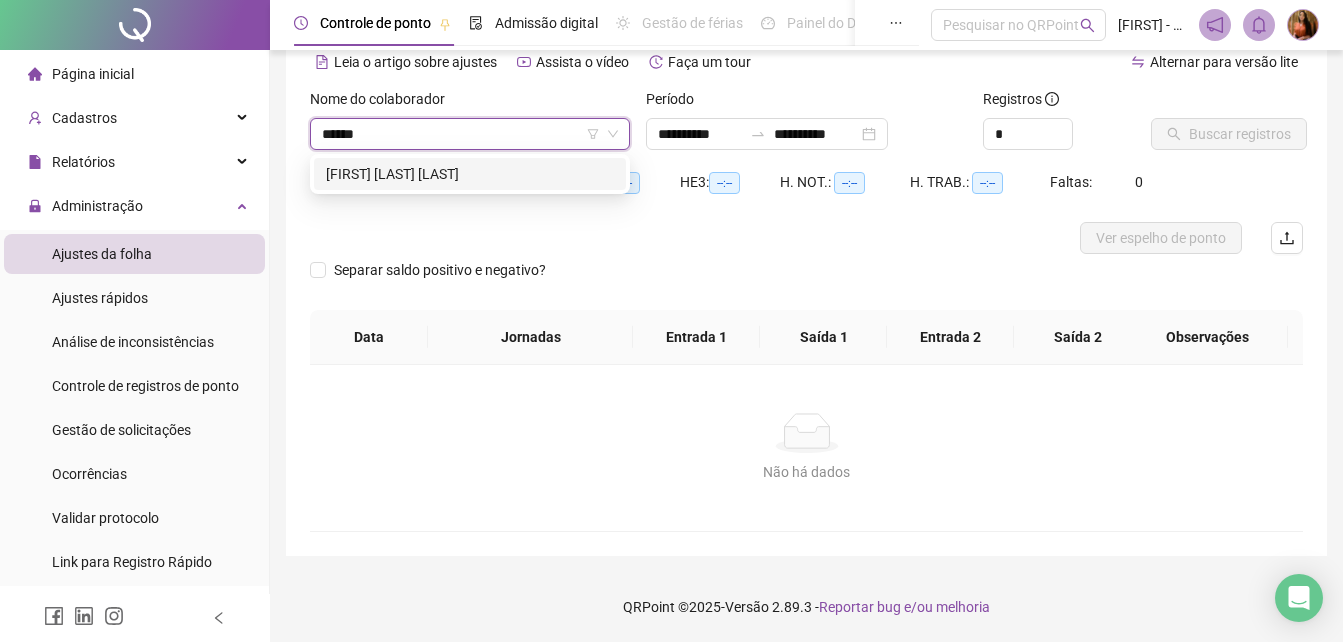 click on "[FIRST] [LAST] [LAST]" at bounding box center [470, 174] 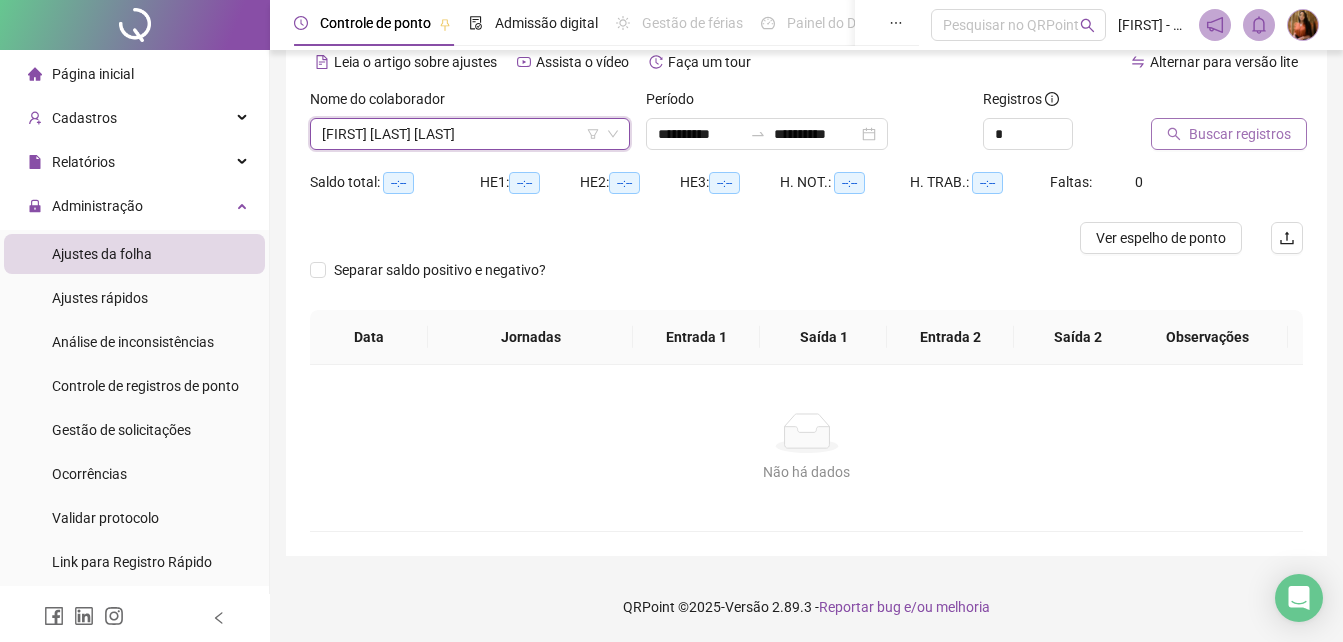 click on "Buscar registros" at bounding box center (1240, 134) 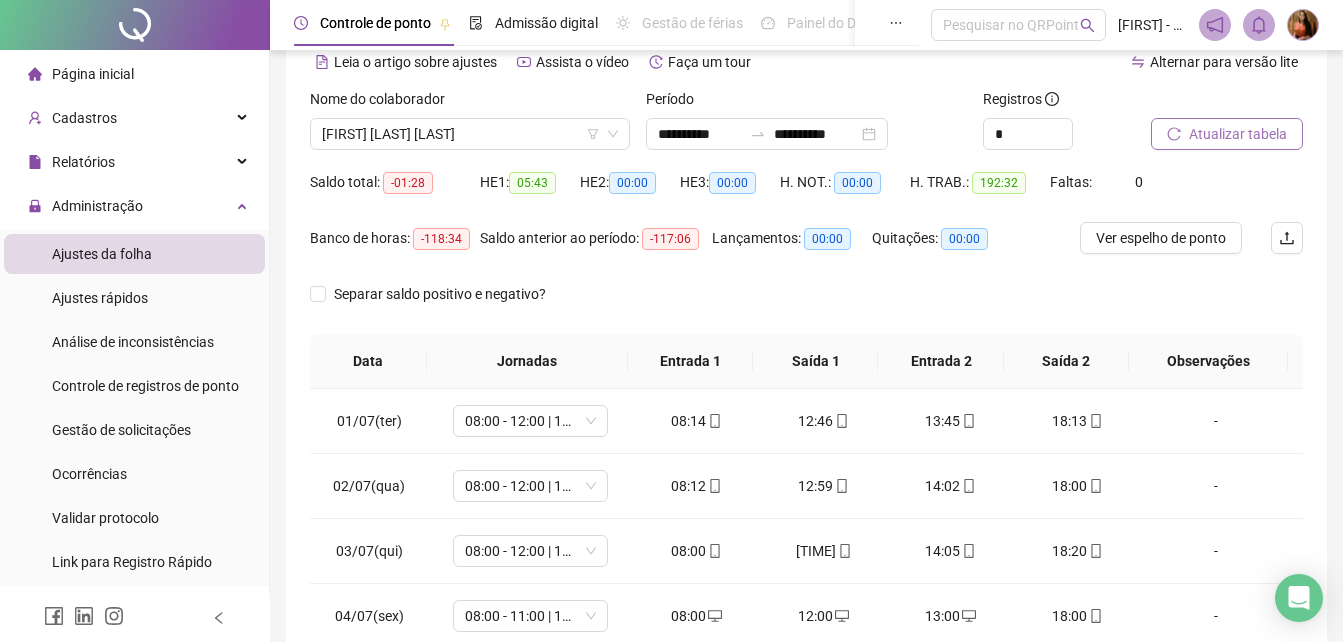 scroll, scrollTop: 380, scrollLeft: 0, axis: vertical 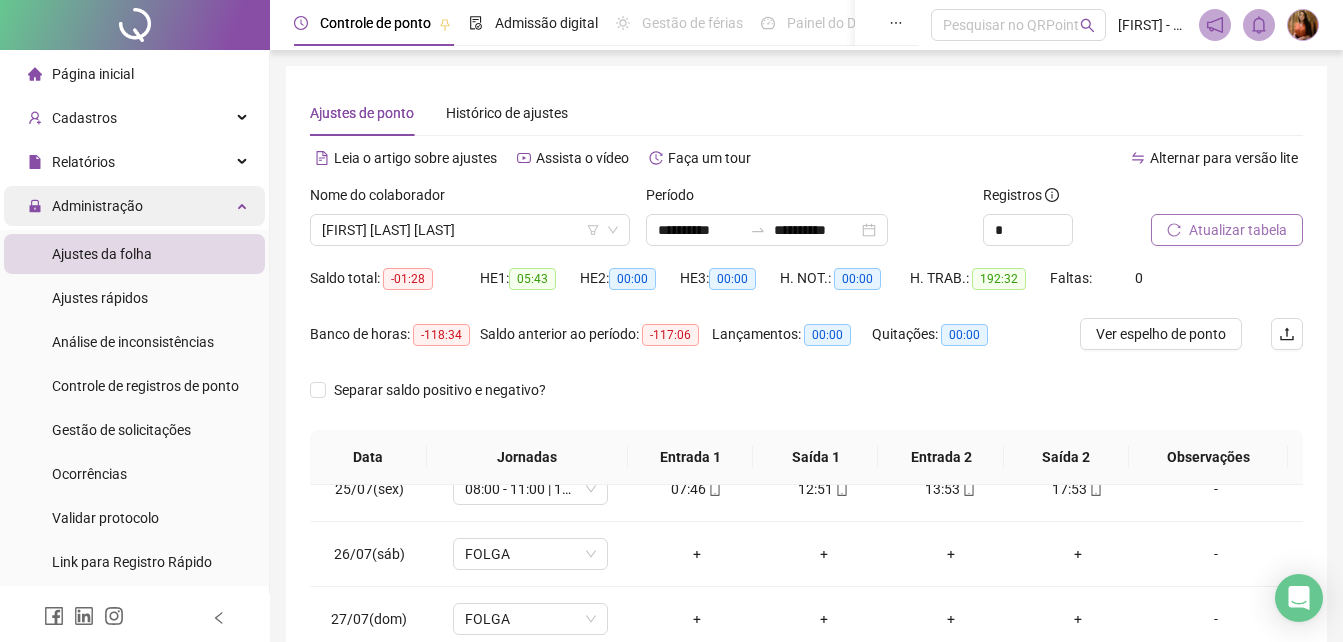click on "Administração" at bounding box center (97, 206) 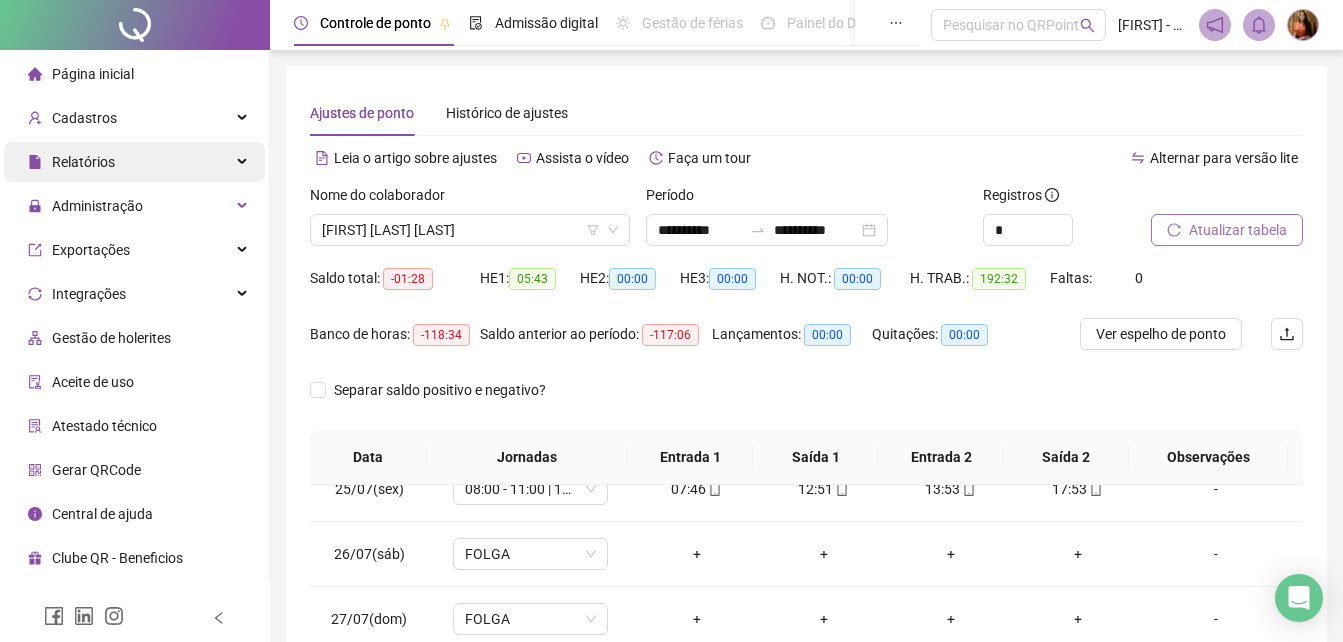 click on "Relatórios" at bounding box center (83, 162) 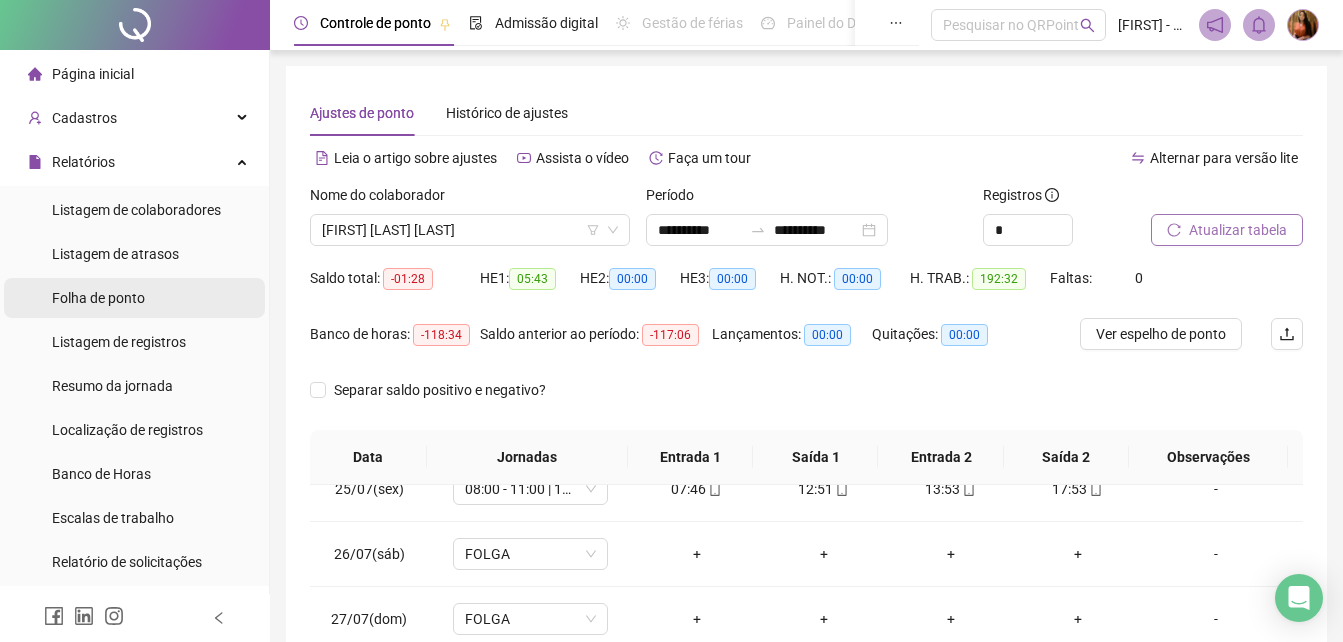 click on "Folha de ponto" at bounding box center [98, 298] 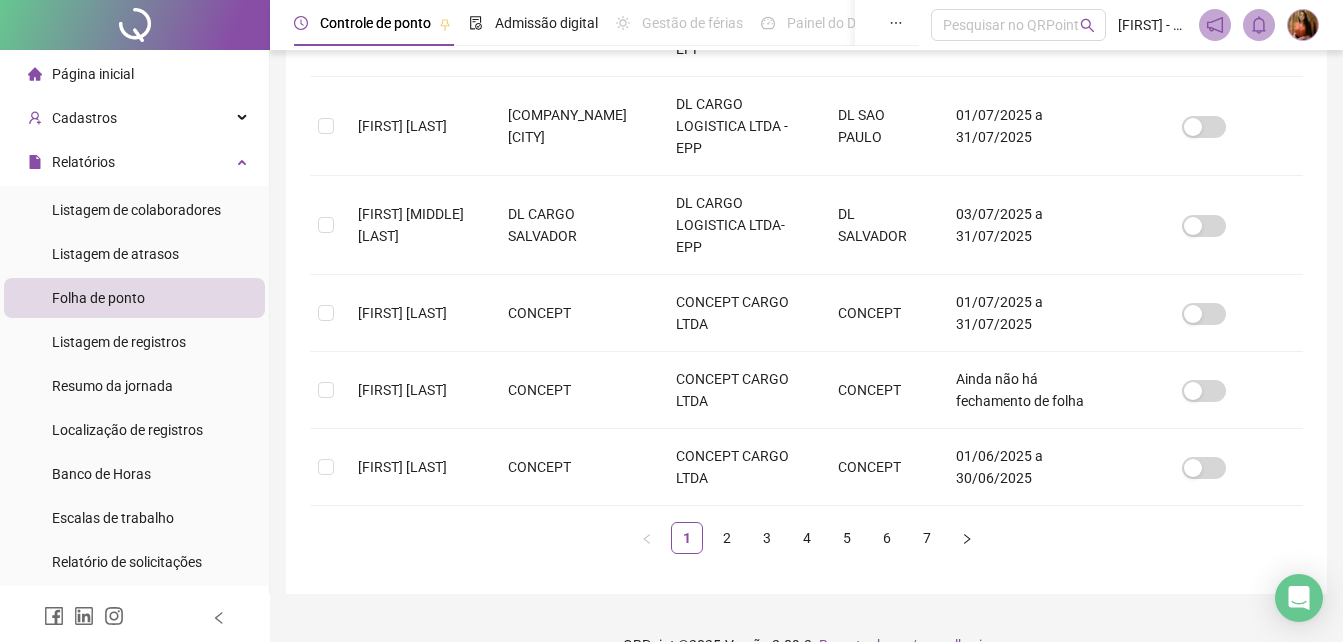 scroll, scrollTop: 838, scrollLeft: 0, axis: vertical 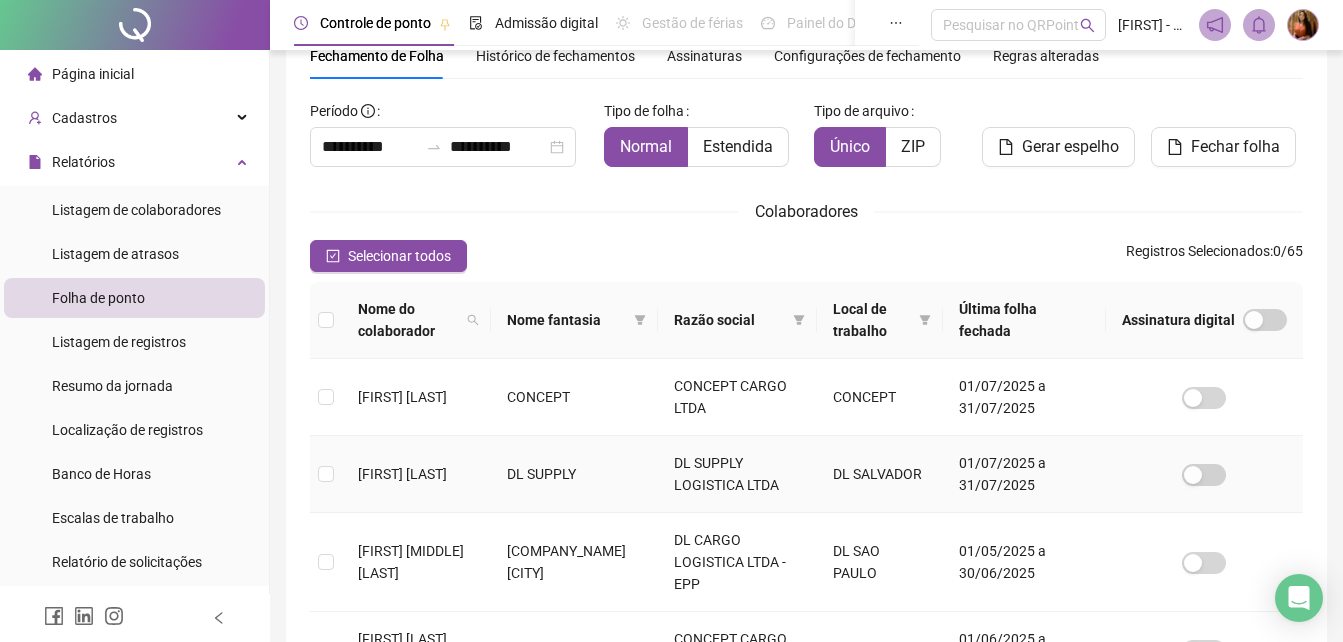 click on "DL SALVADOR" at bounding box center (879, 474) 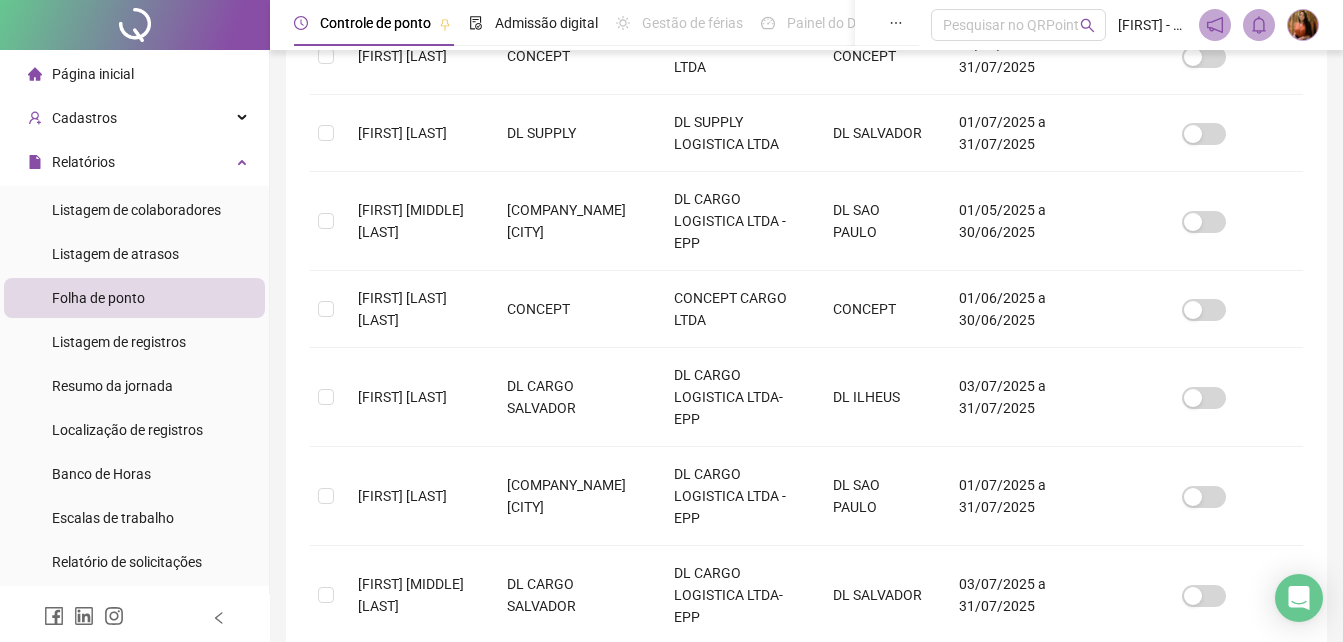 scroll, scrollTop: 838, scrollLeft: 0, axis: vertical 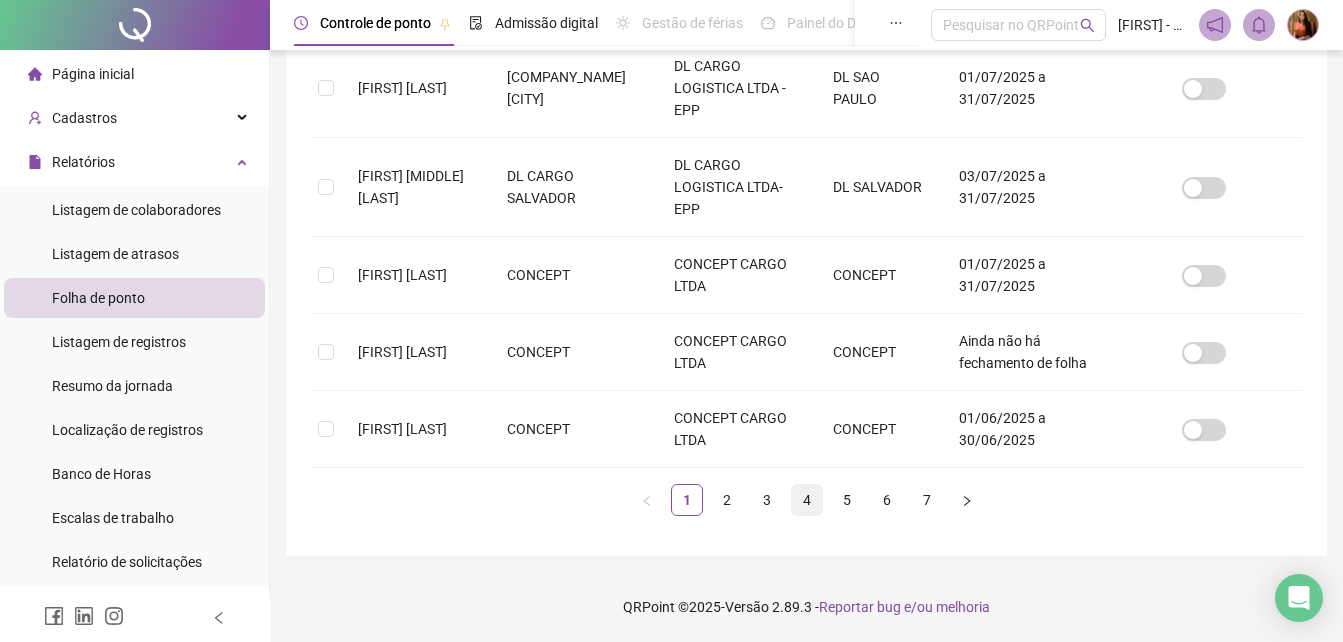 click on "4" at bounding box center (807, 500) 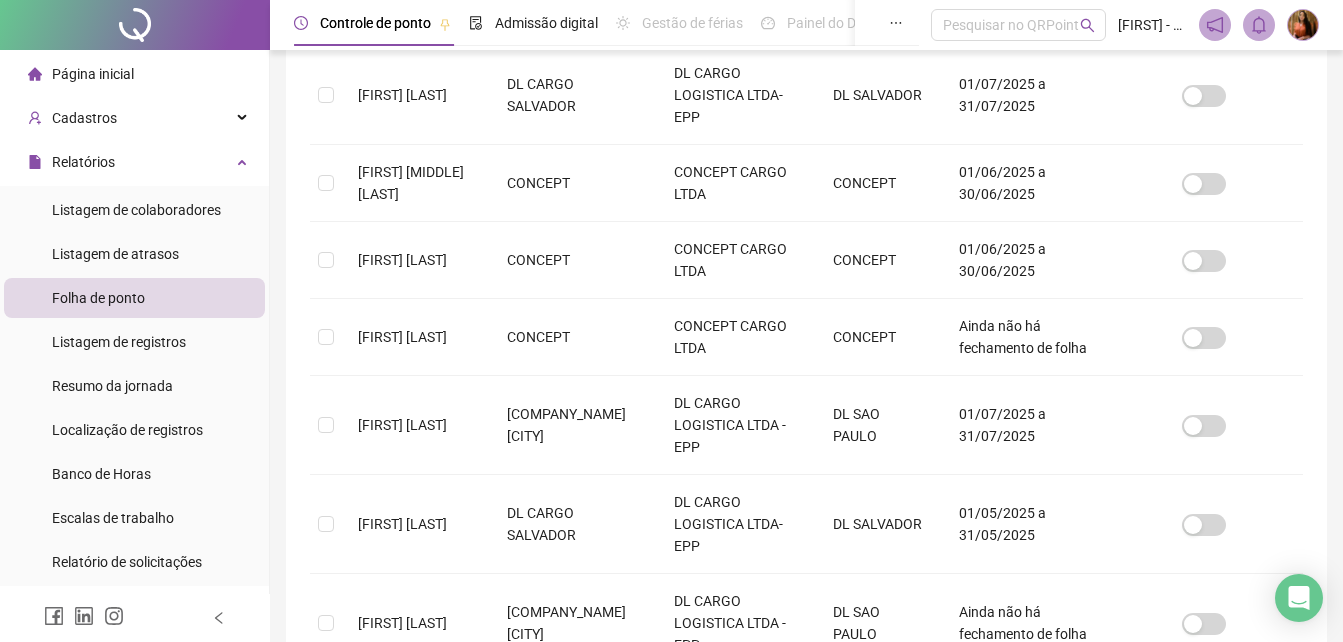 scroll, scrollTop: 860, scrollLeft: 0, axis: vertical 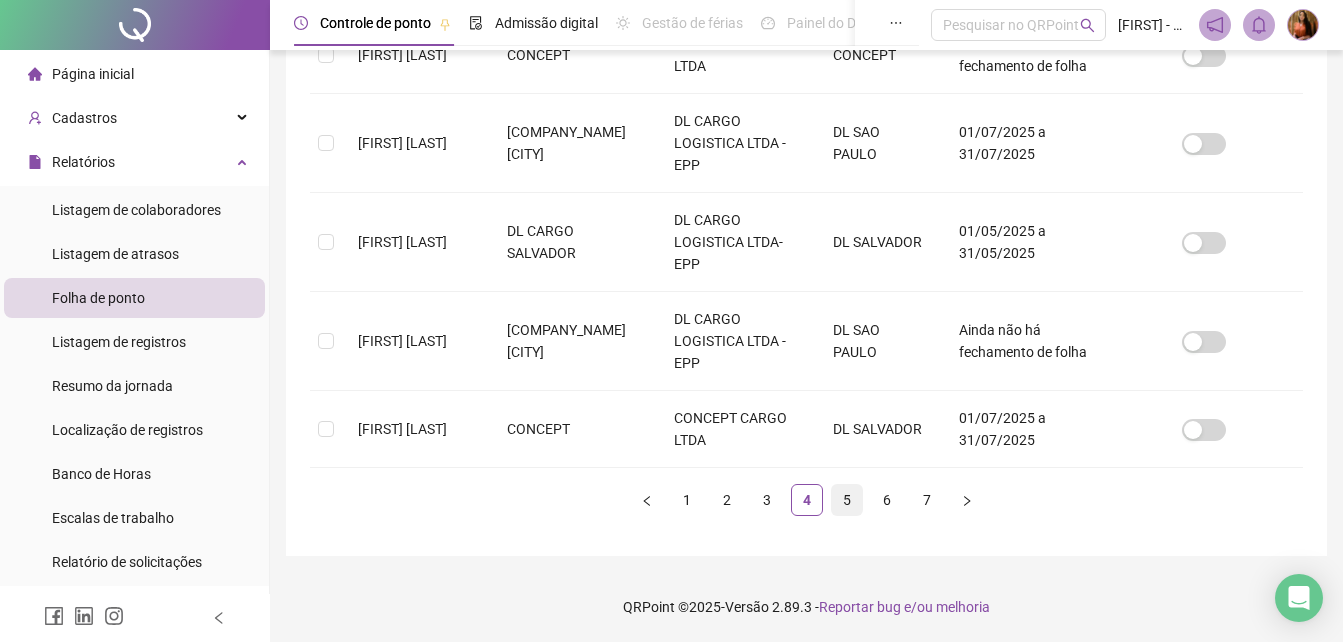 click on "5" at bounding box center [847, 500] 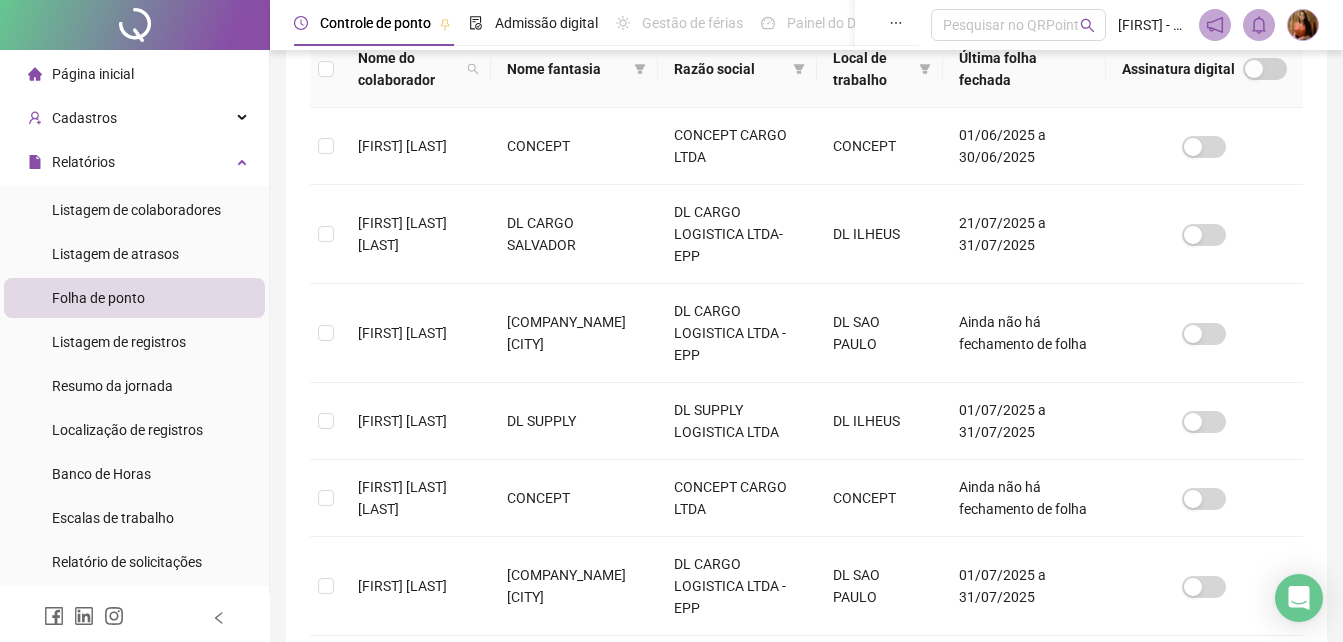 scroll, scrollTop: 882, scrollLeft: 0, axis: vertical 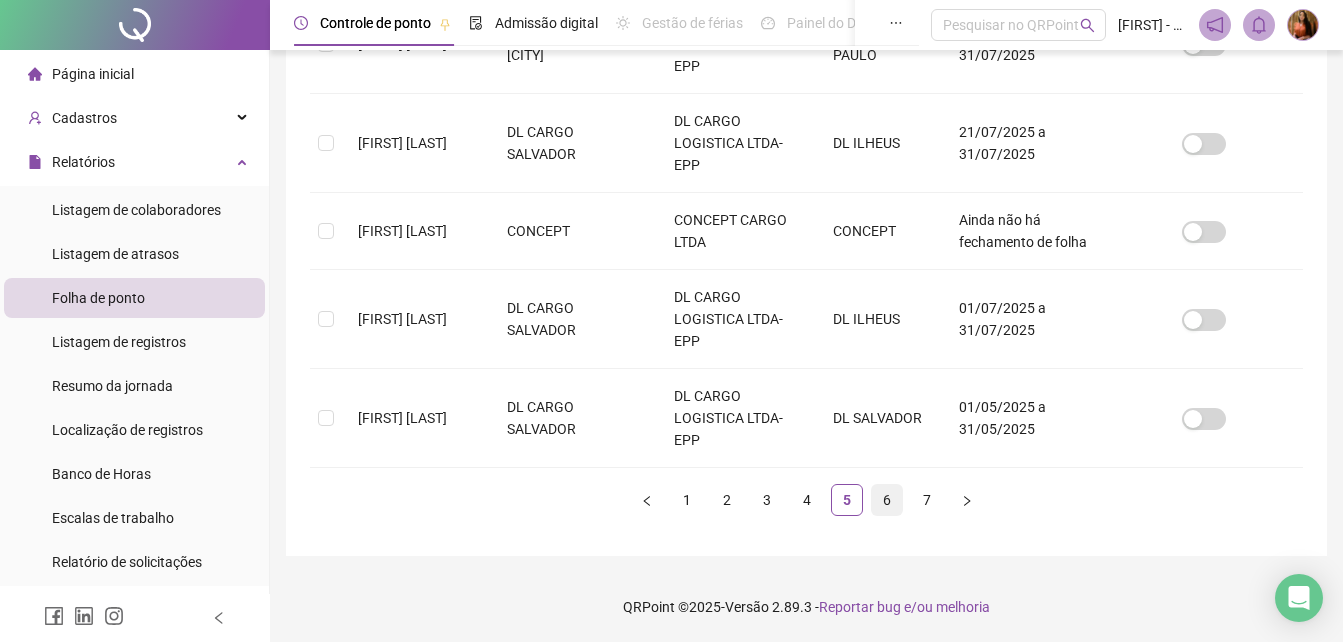 click on "6" at bounding box center (887, 500) 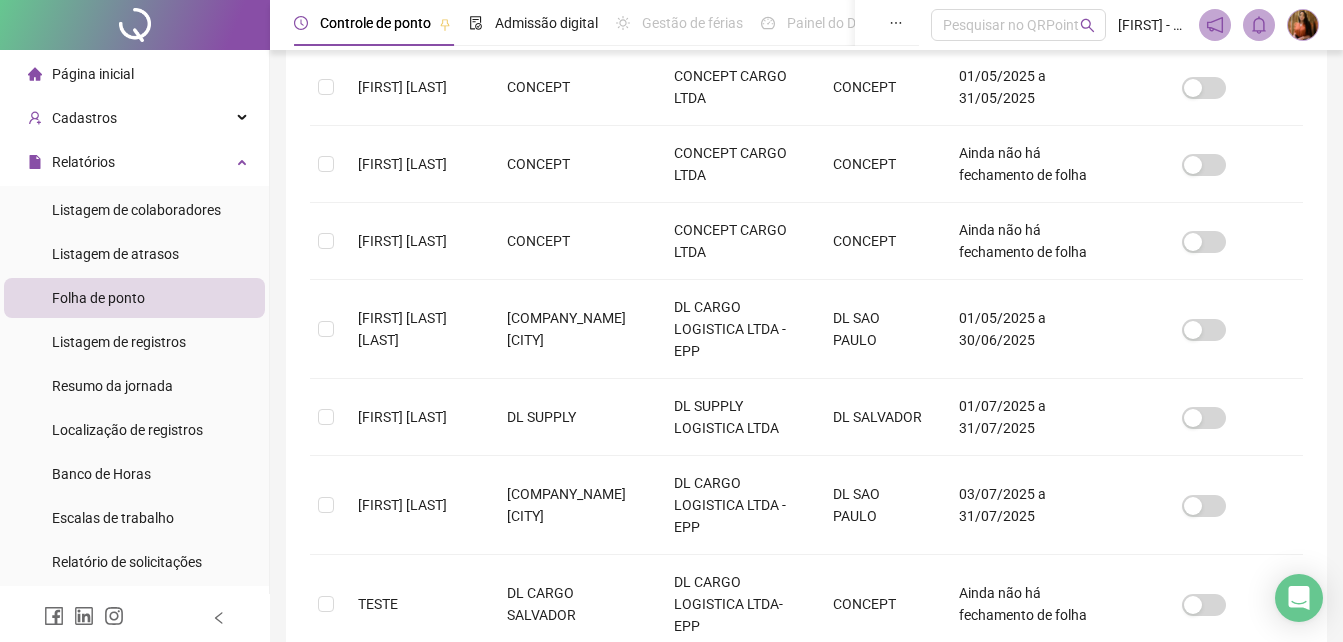 scroll, scrollTop: 545, scrollLeft: 0, axis: vertical 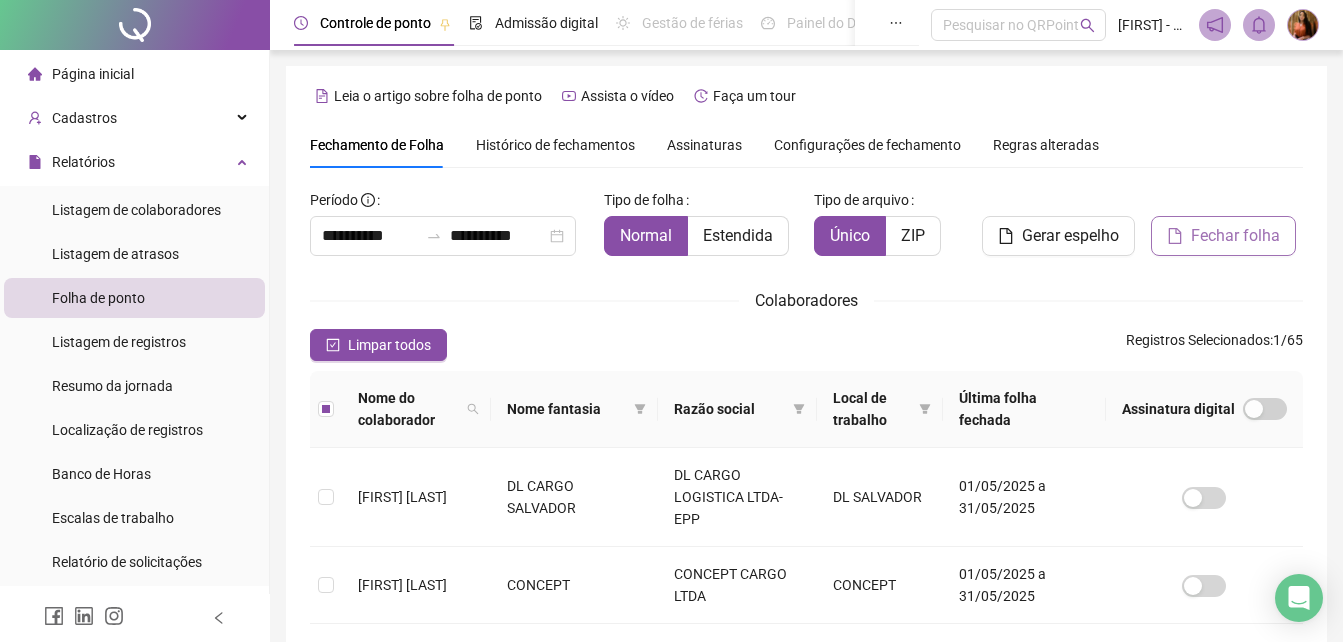 click on "Fechar folha" at bounding box center (1235, 236) 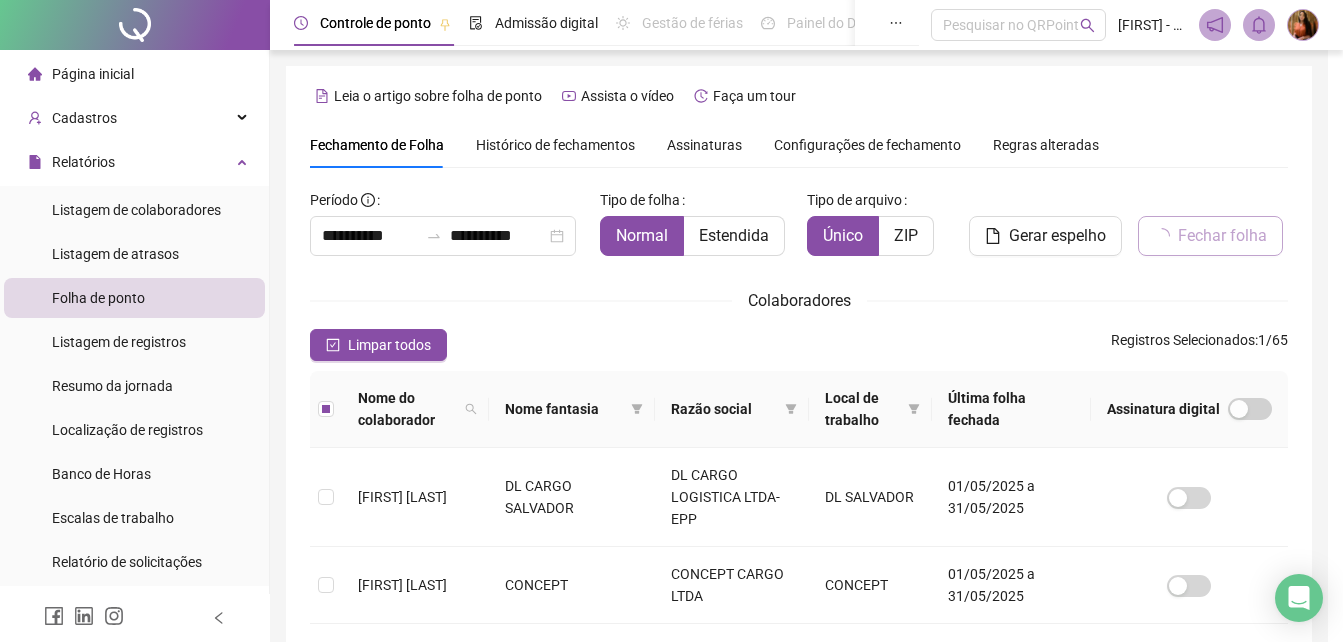 scroll, scrollTop: 89, scrollLeft: 0, axis: vertical 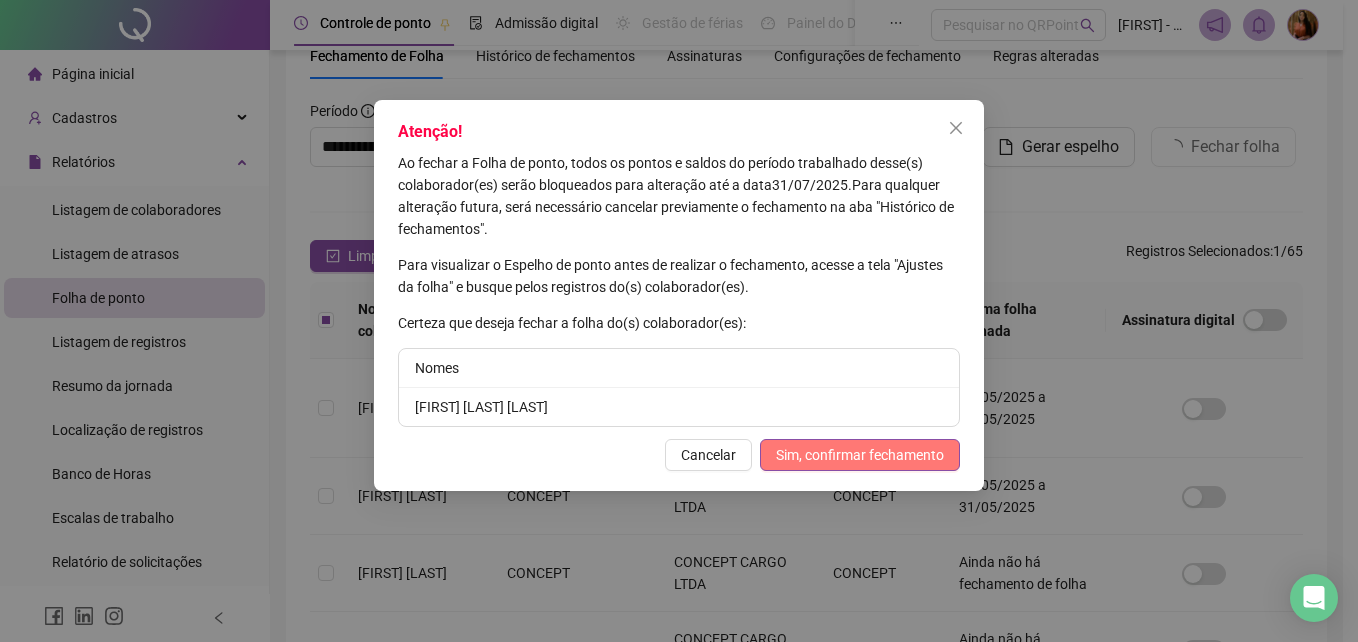 click on "Sim, confirmar fechamento" at bounding box center [860, 455] 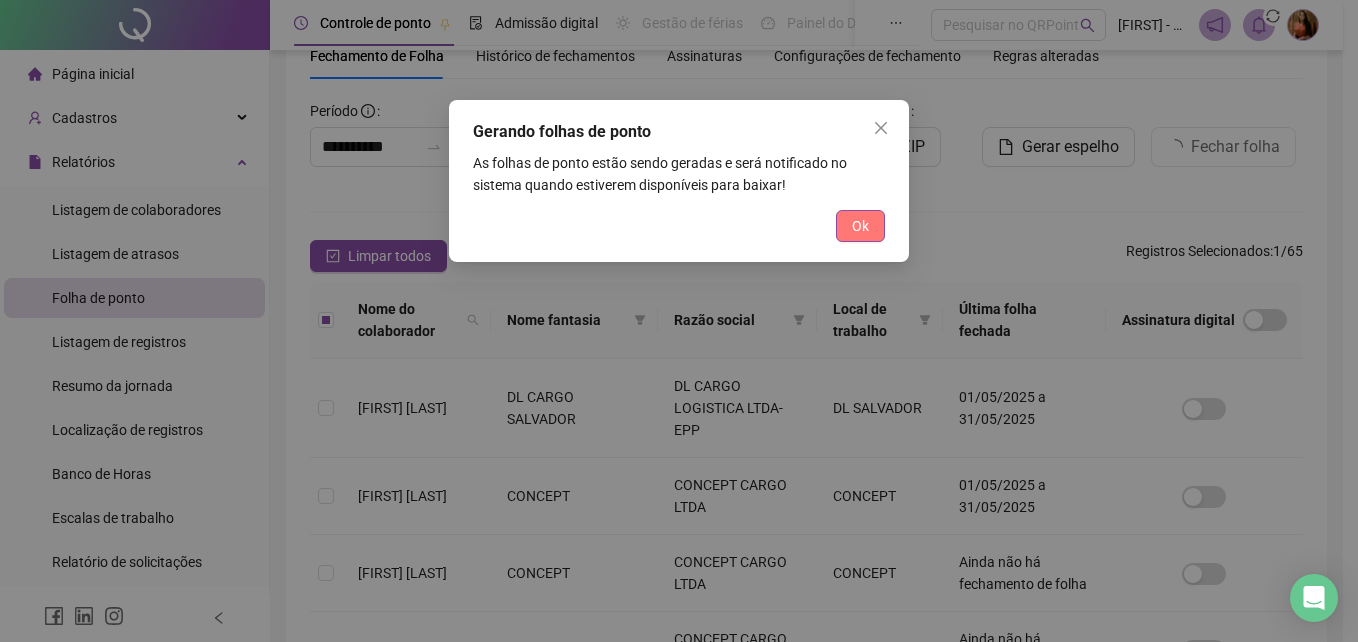 click on "Ok" at bounding box center [860, 226] 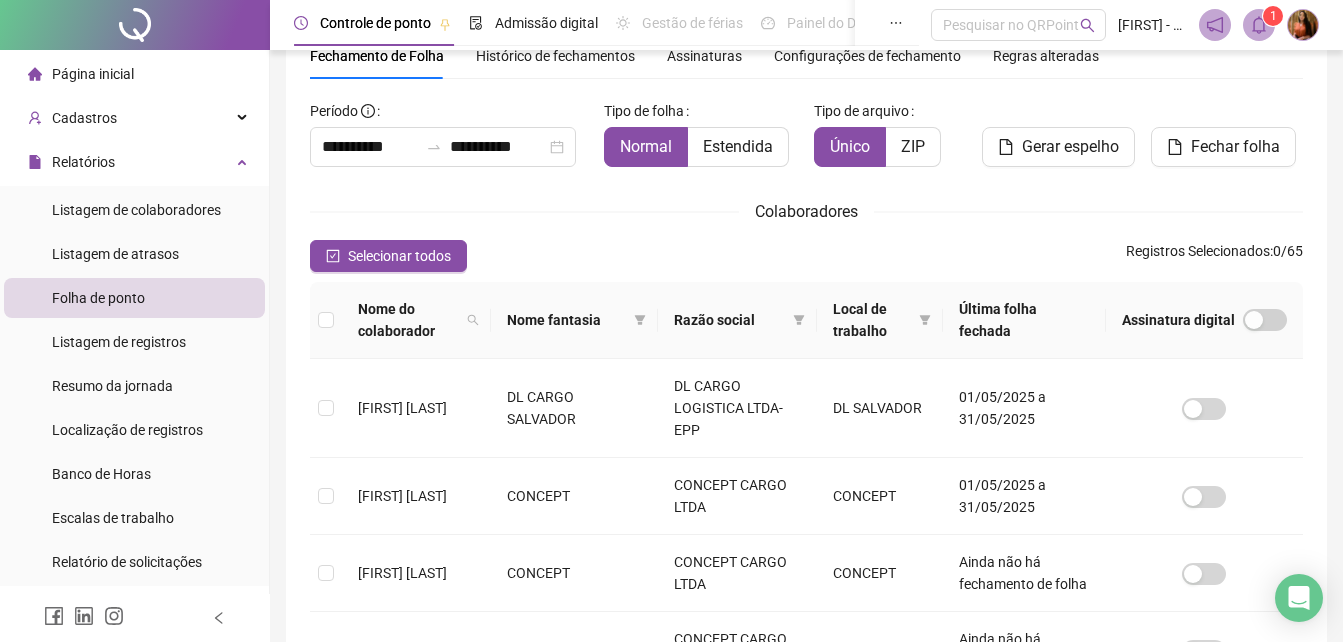 scroll, scrollTop: 0, scrollLeft: 0, axis: both 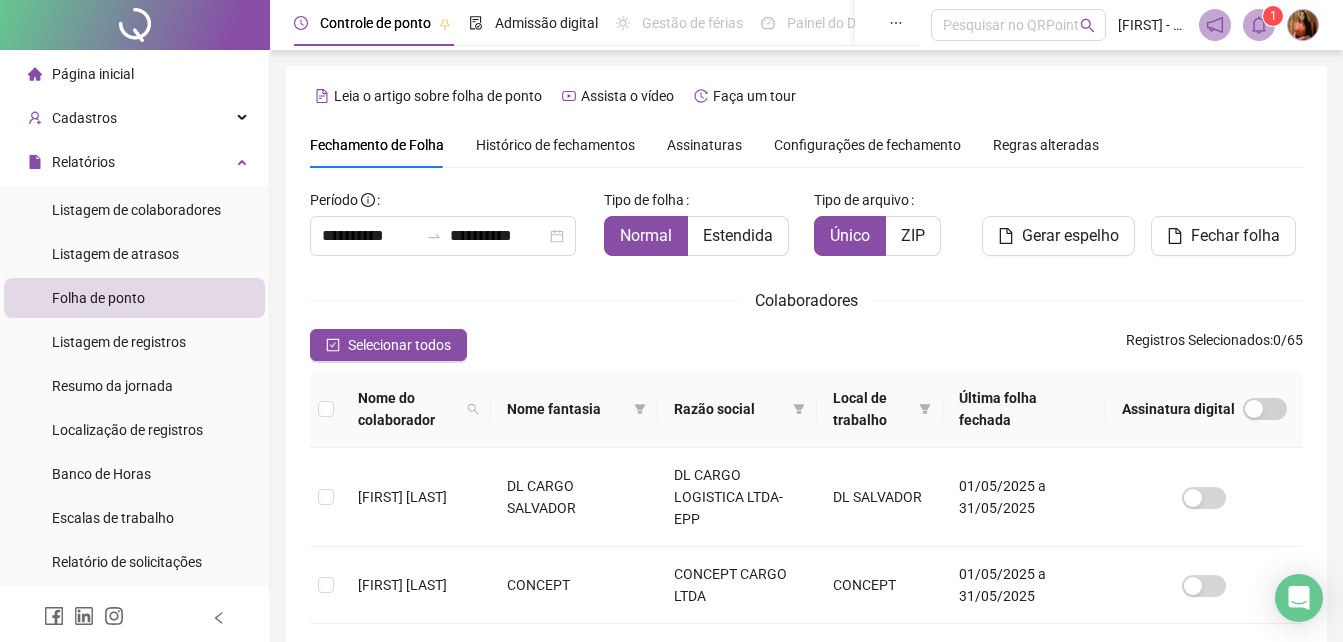 click 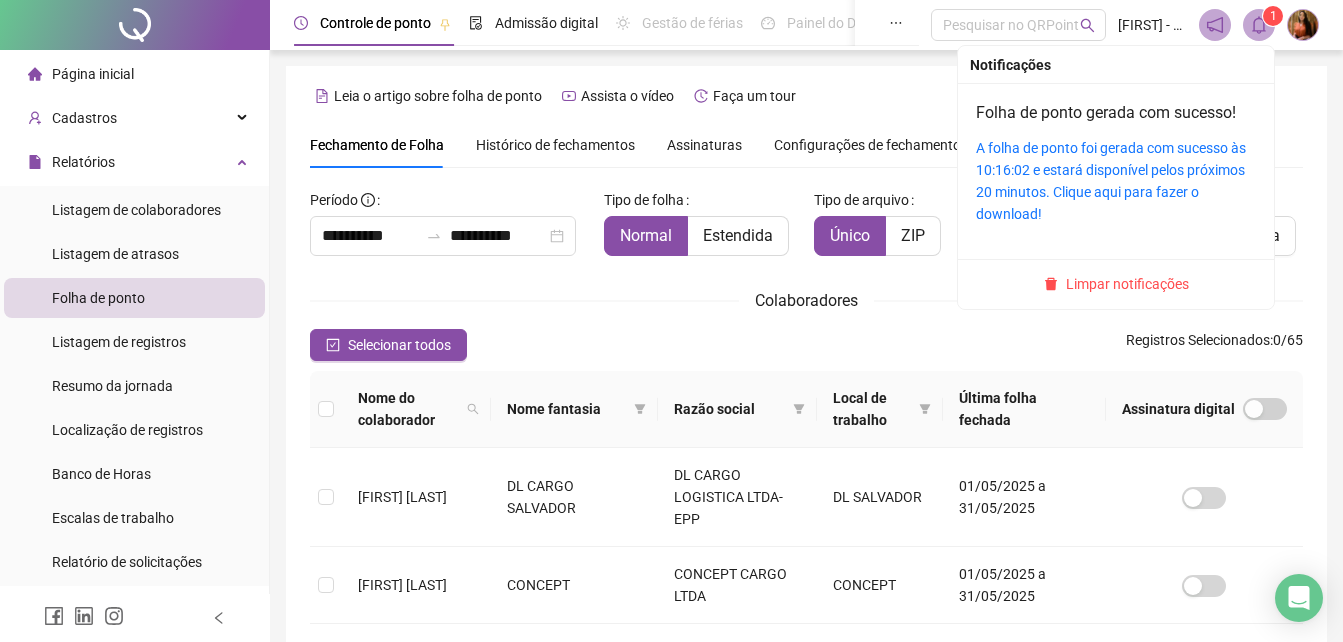 click 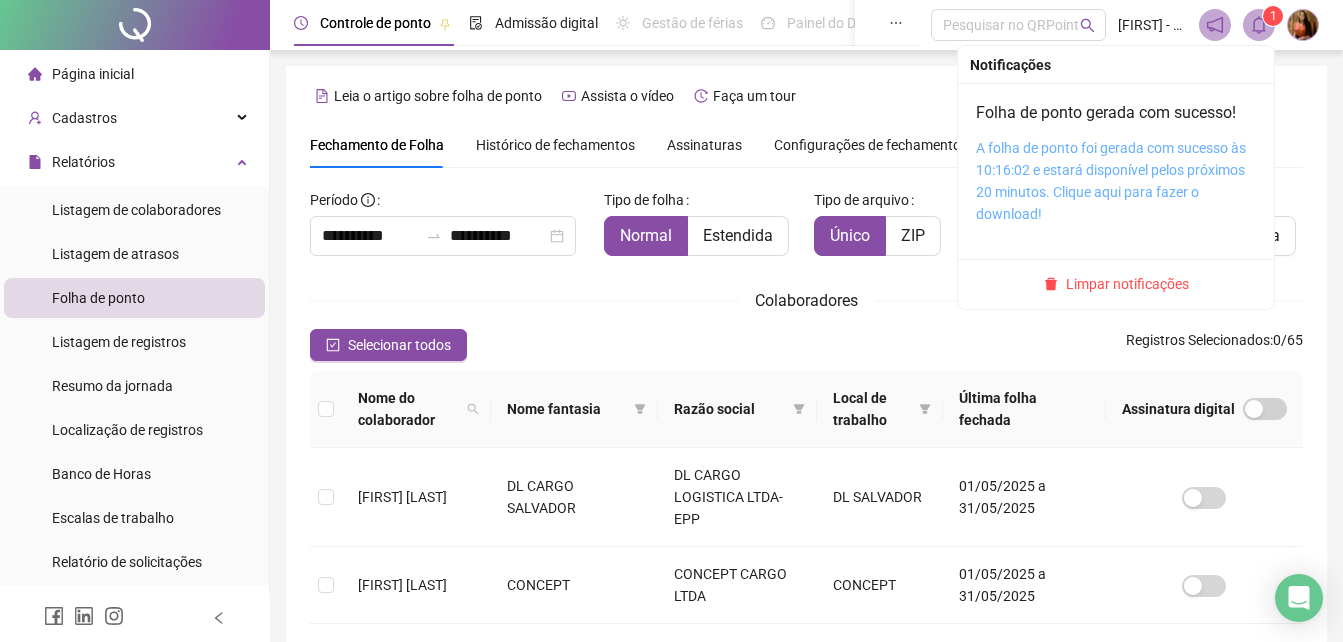 click on "A folha de ponto foi gerada com sucesso às 10:16:02 e estará disponível pelos próximos 20 minutos.
Clique aqui para fazer o download!" at bounding box center [1111, 181] 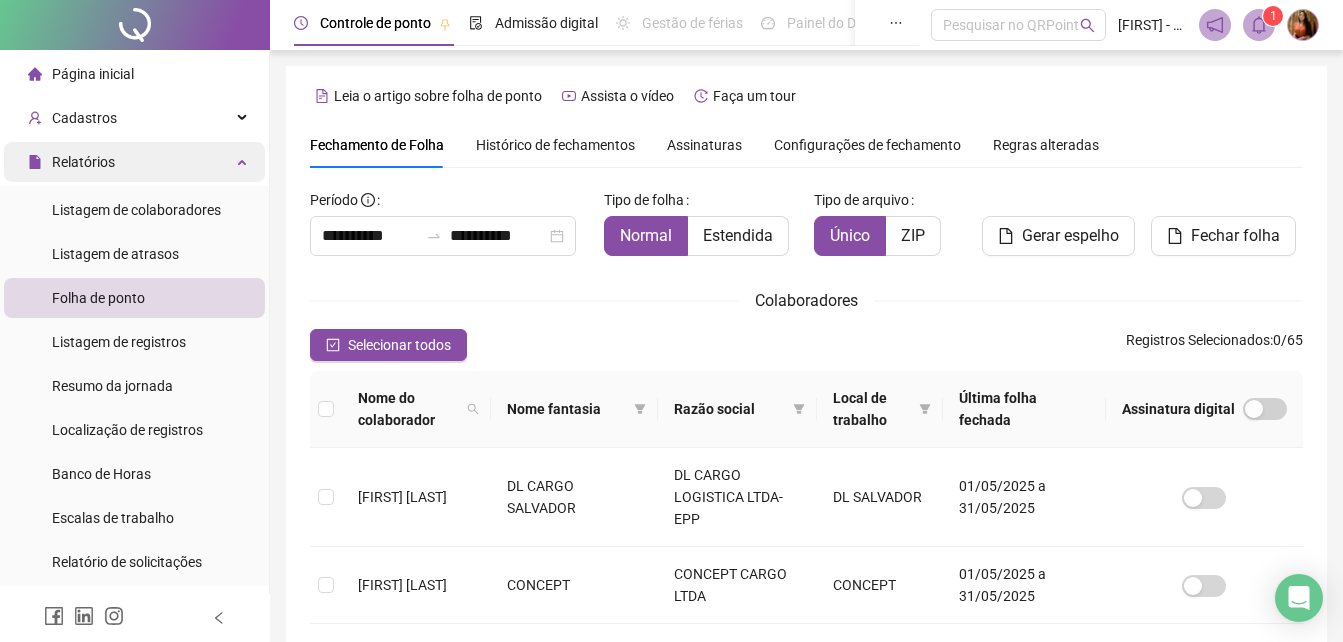 click on "Relatórios" at bounding box center [83, 162] 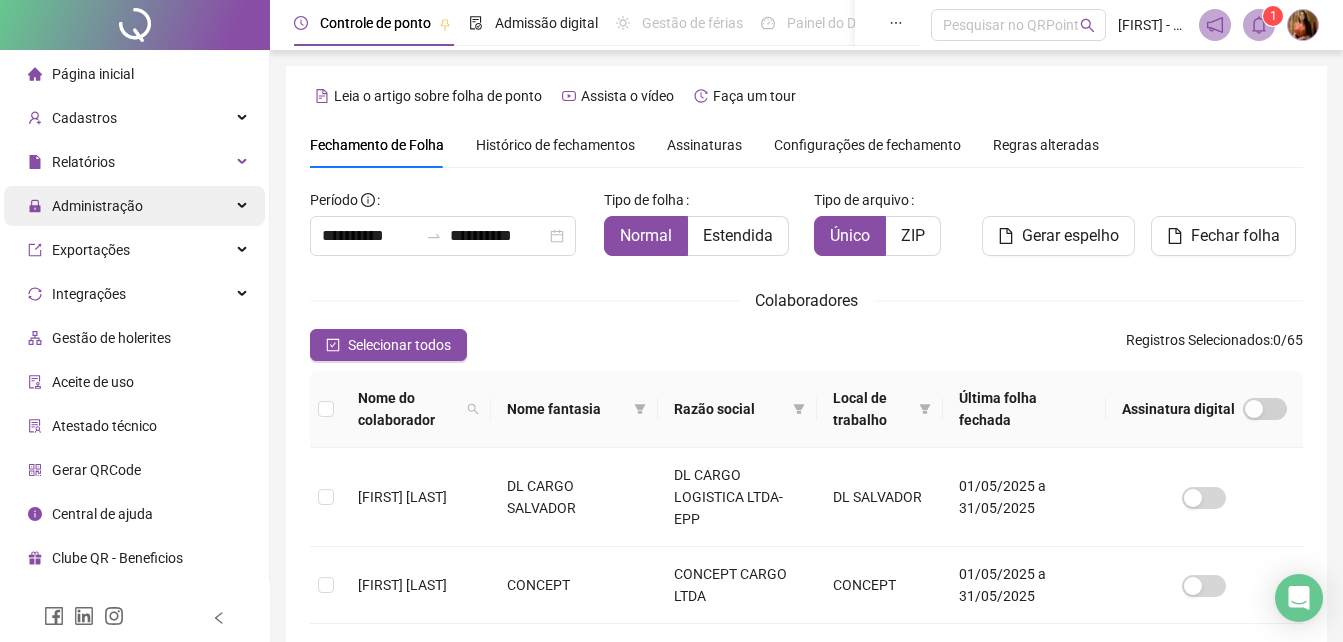 click on "Administração" at bounding box center [97, 206] 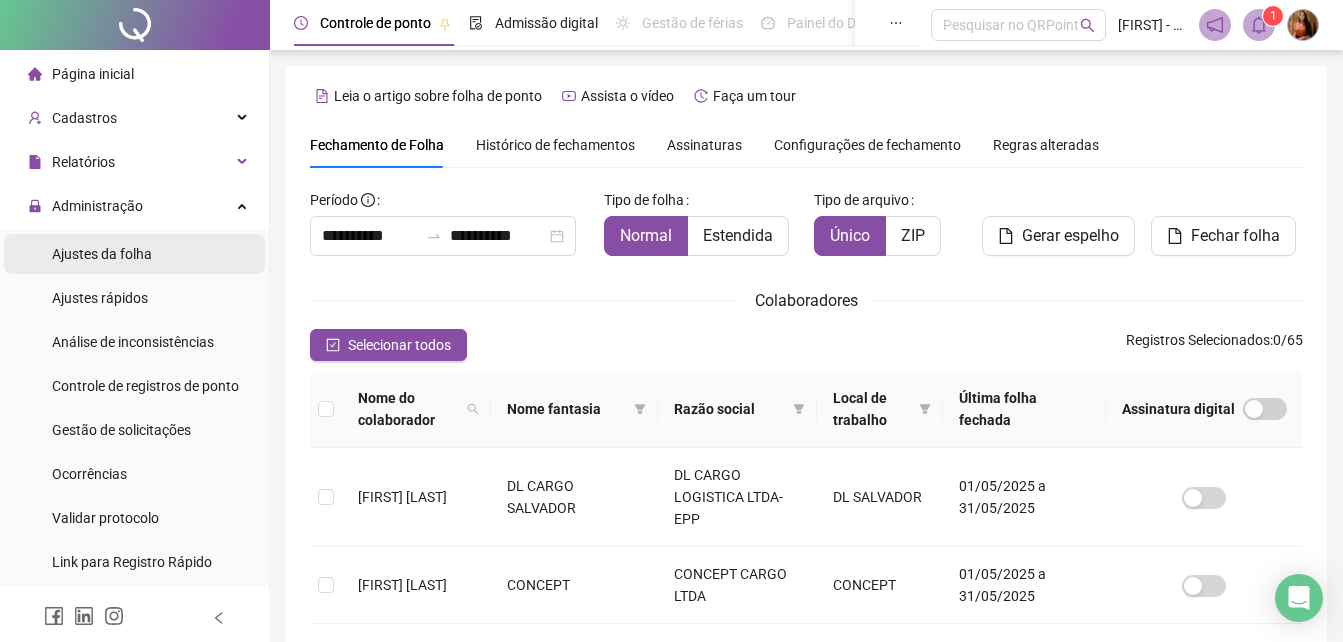 click on "Ajustes da folha" at bounding box center (102, 254) 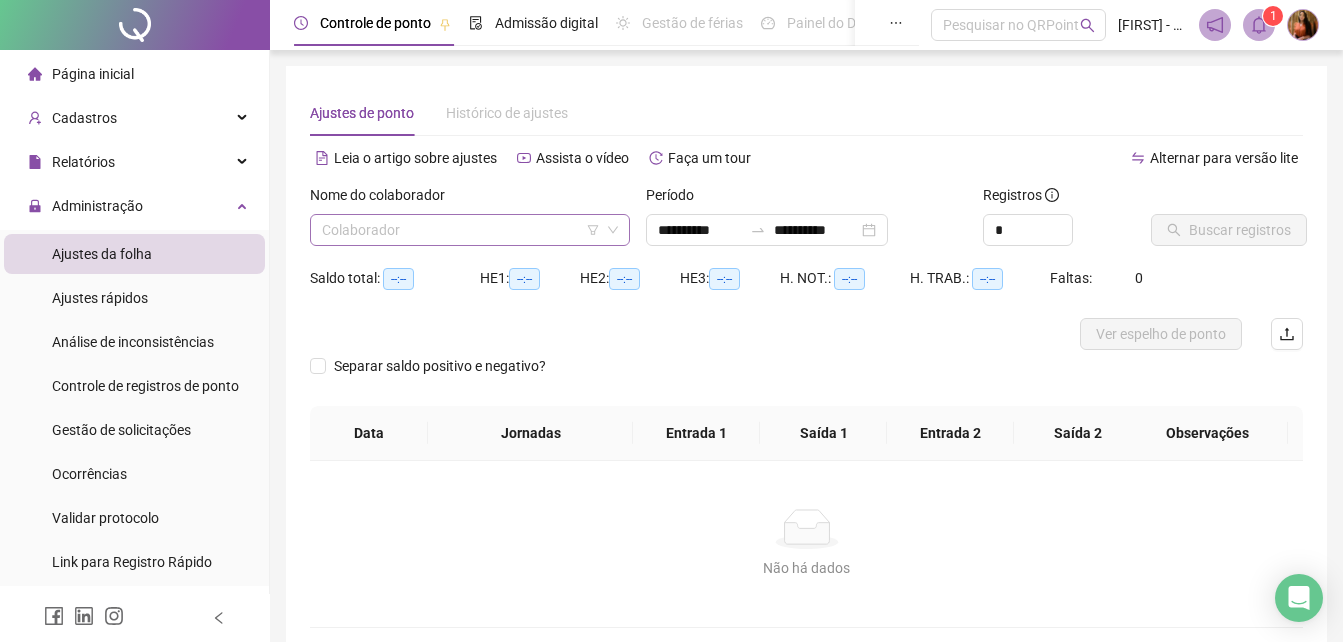 click at bounding box center [461, 230] 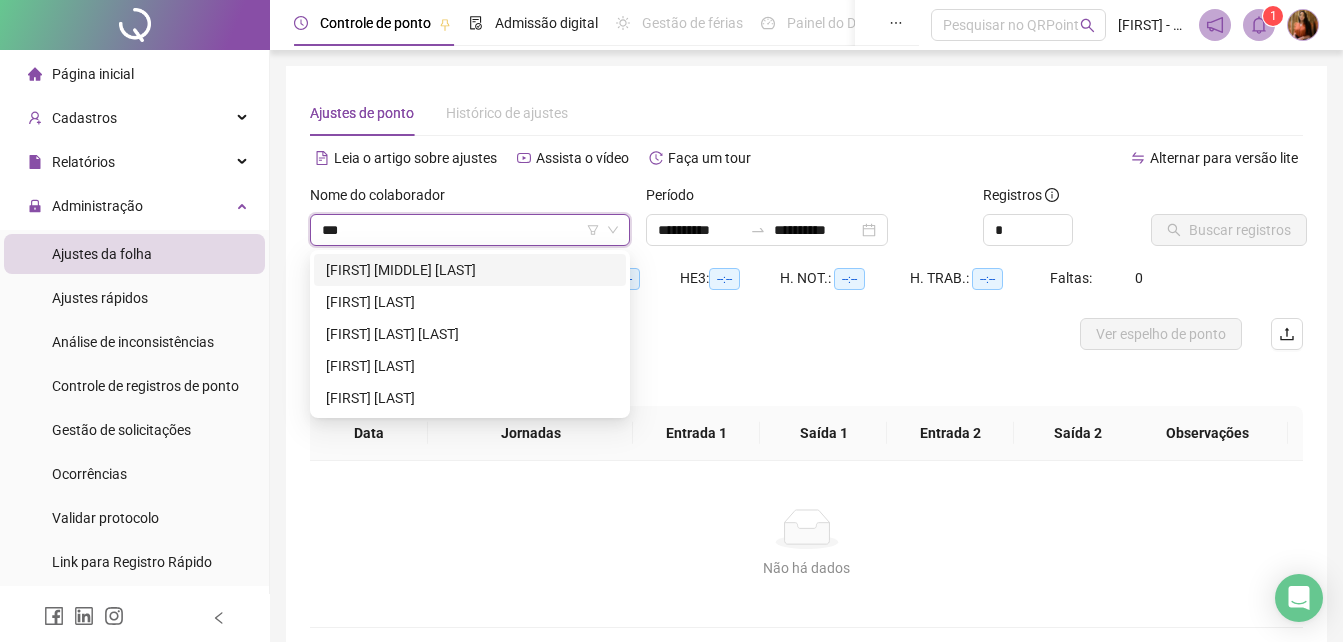 type on "****" 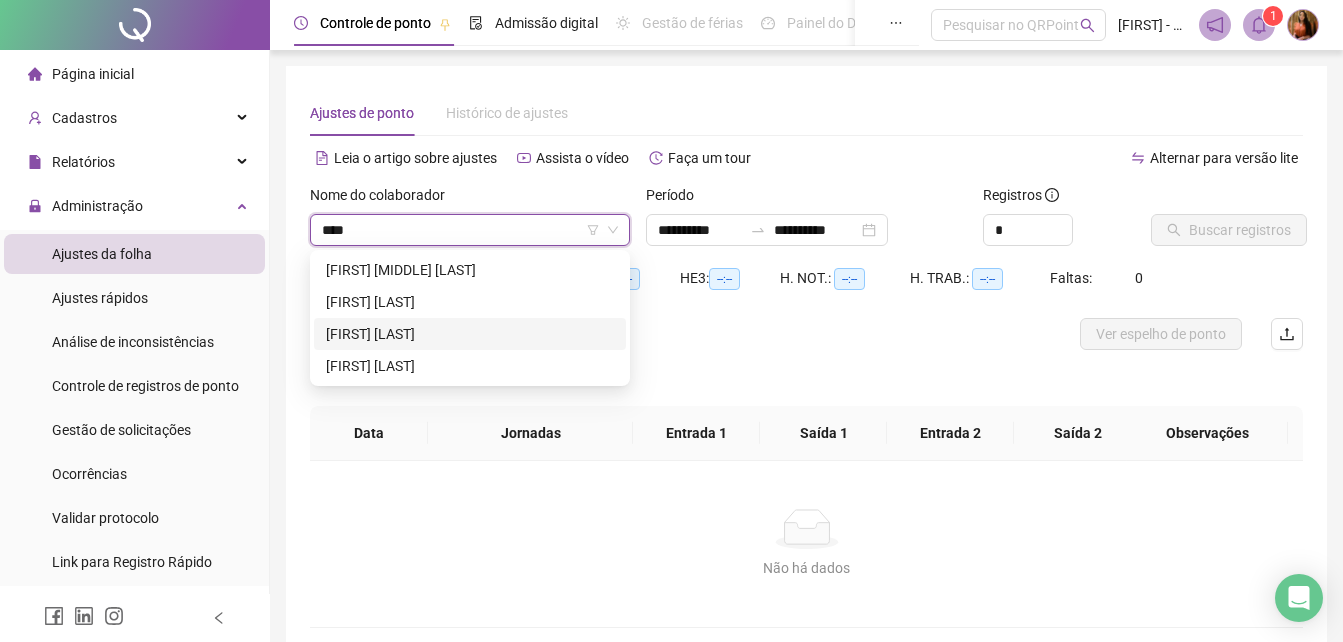 click on "[FIRST] [LAST]" at bounding box center (470, 334) 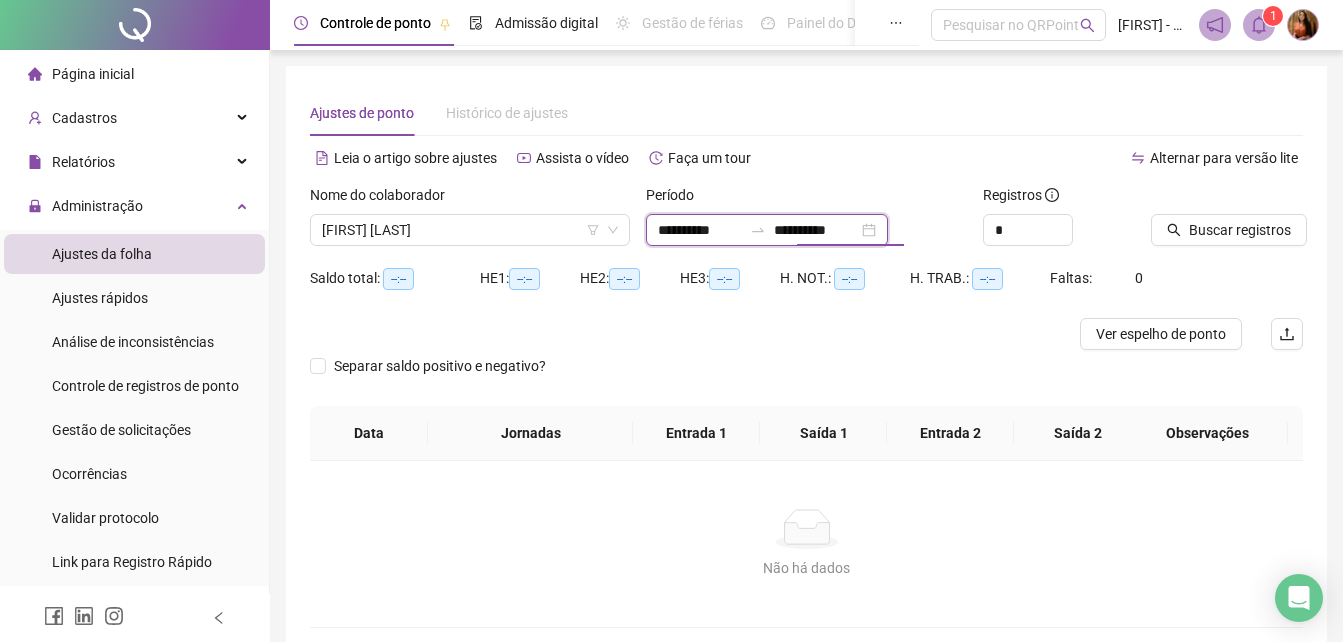 click on "**********" at bounding box center [816, 230] 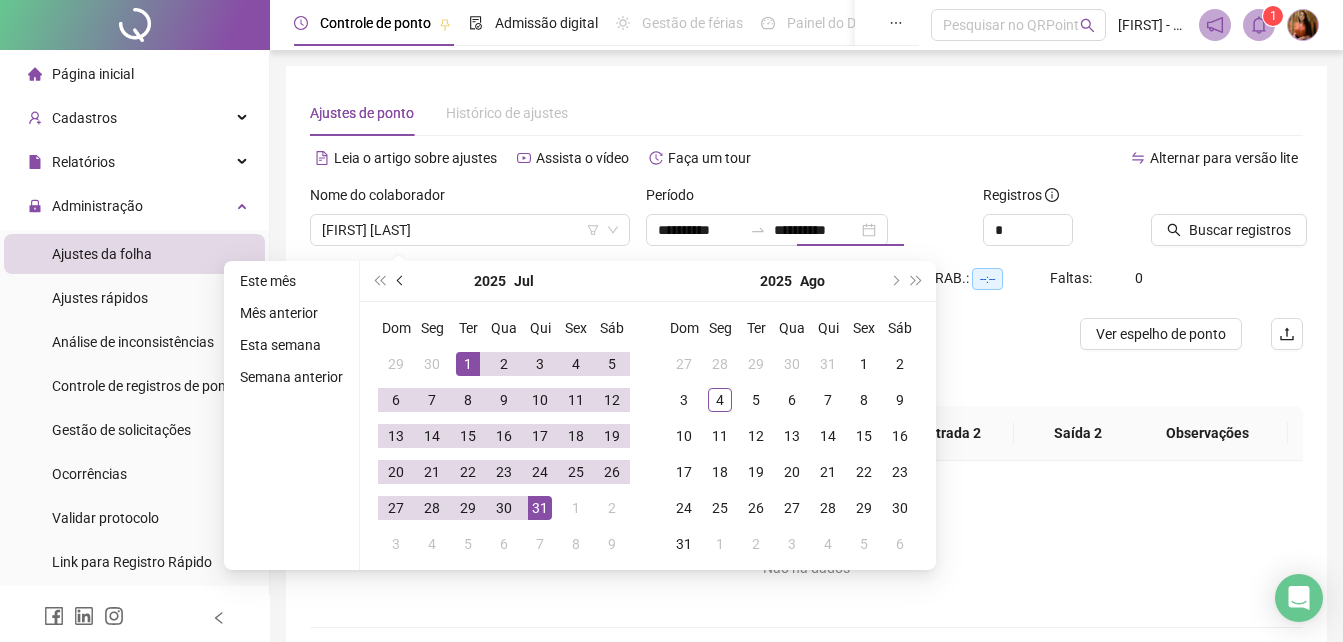 click at bounding box center (402, 281) 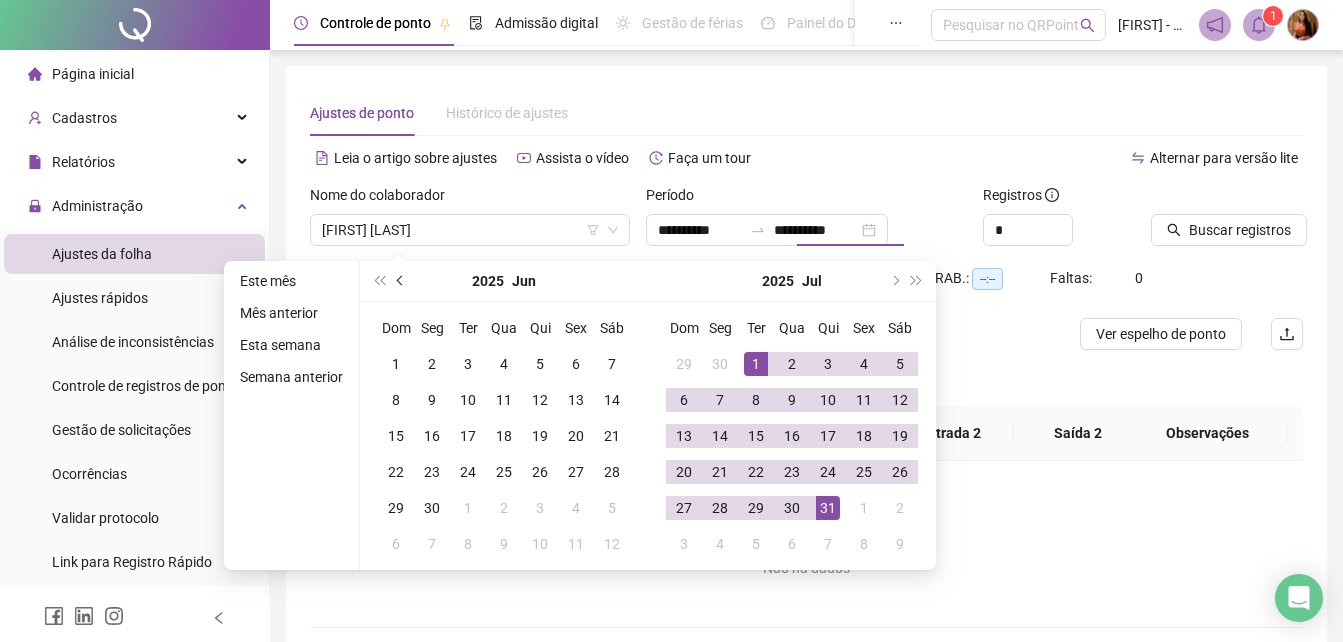 click at bounding box center [402, 281] 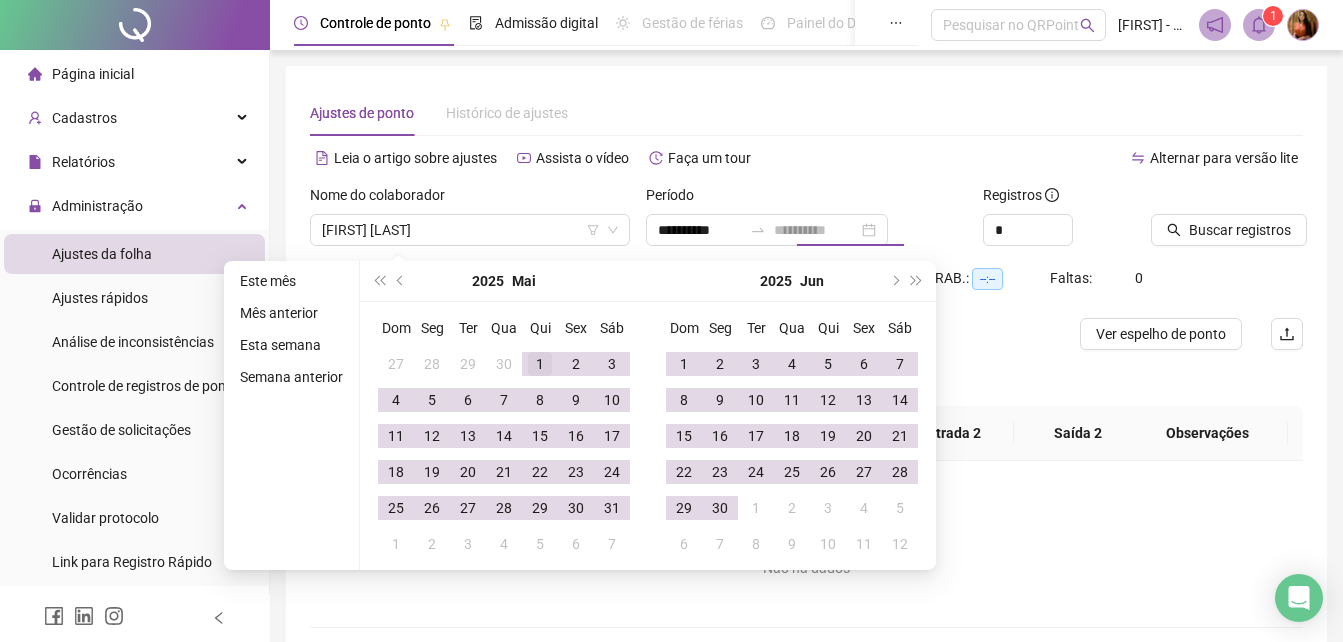 type on "**********" 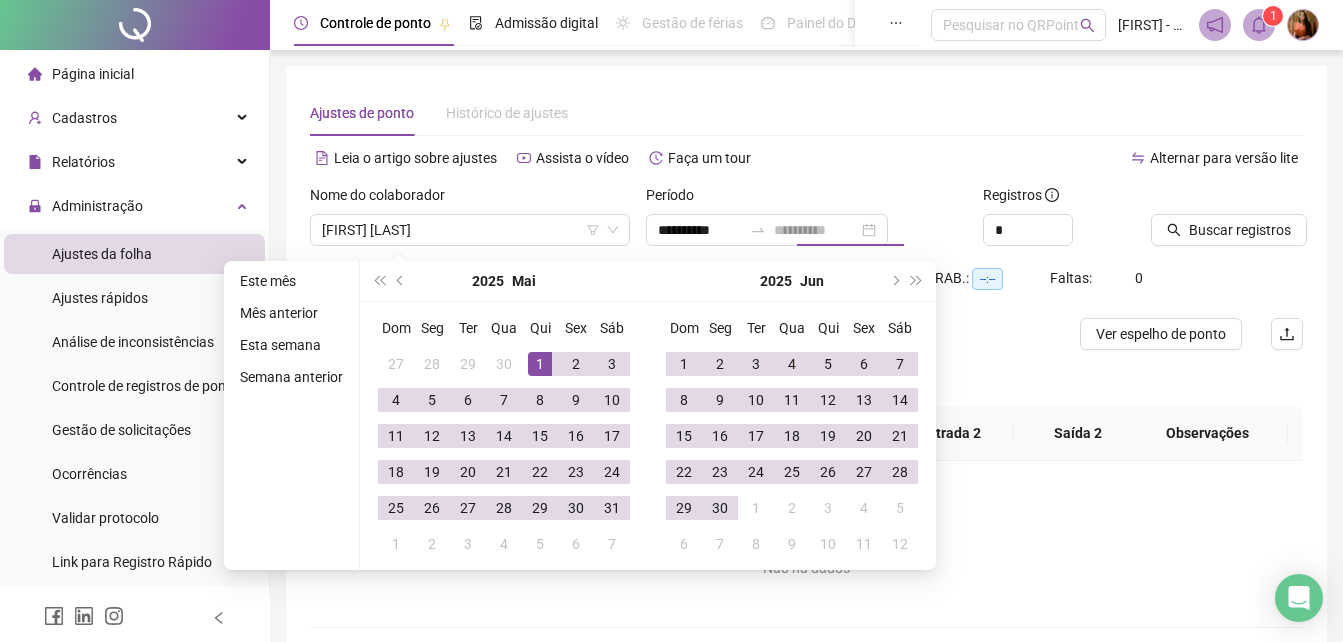 click on "1" at bounding box center (540, 364) 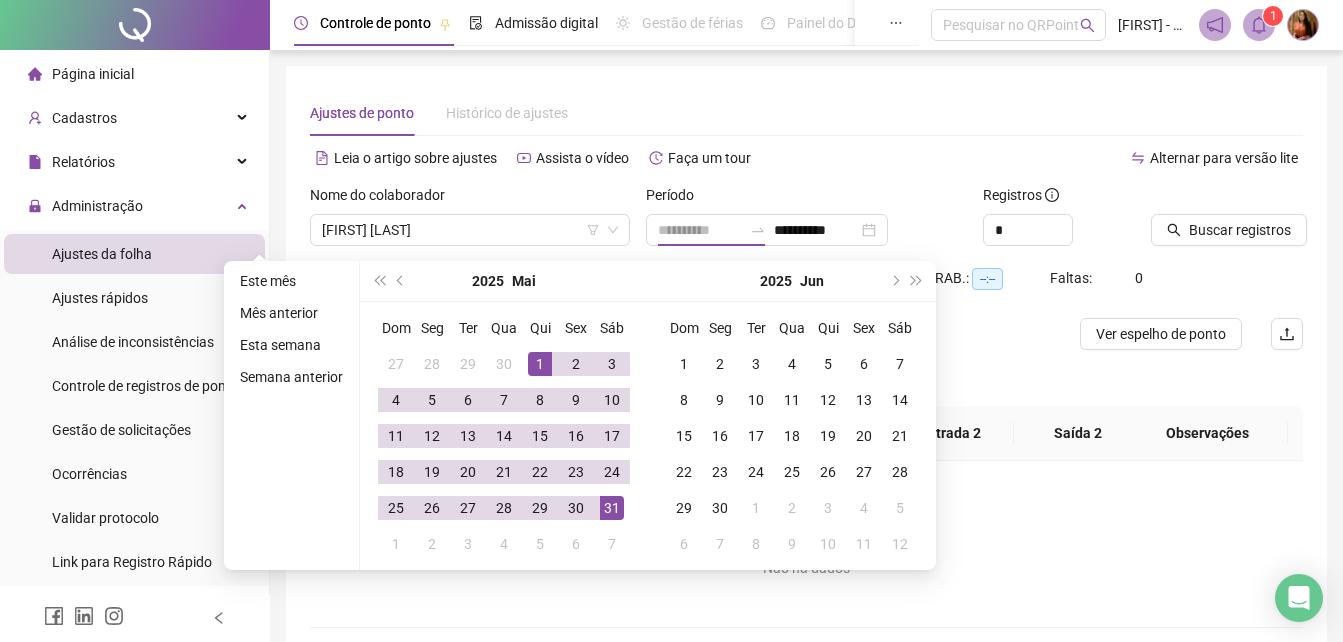 click on "31" at bounding box center (612, 508) 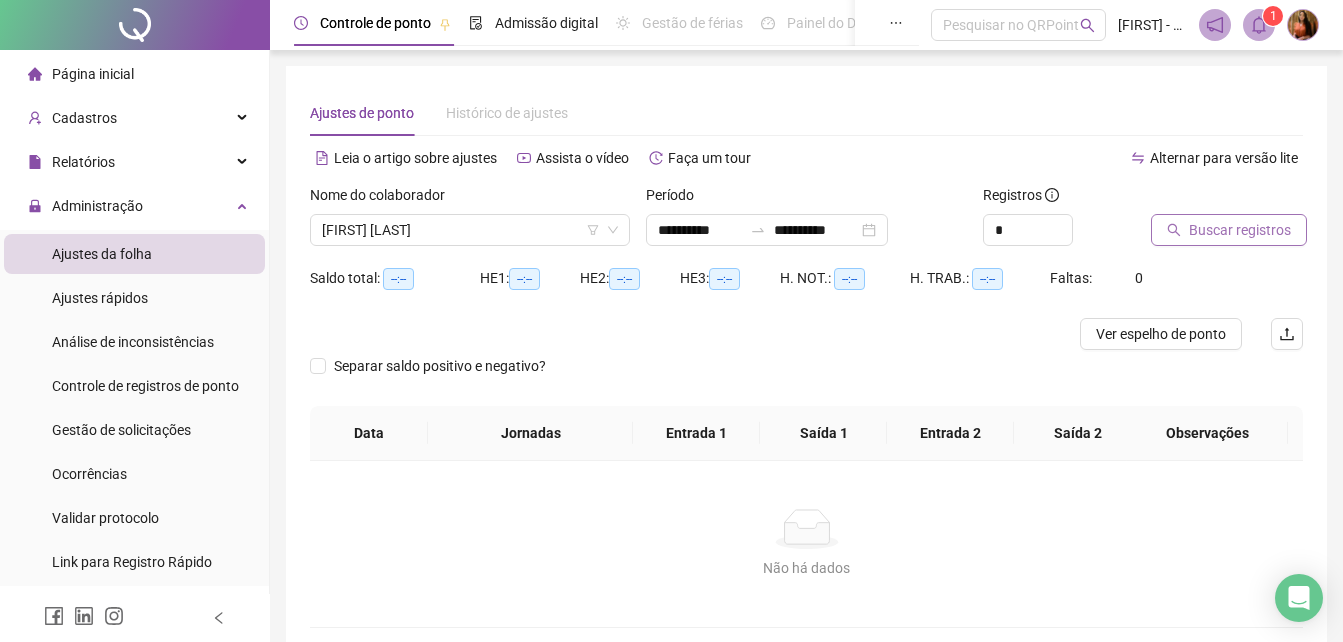 click on "Buscar registros" at bounding box center [1240, 230] 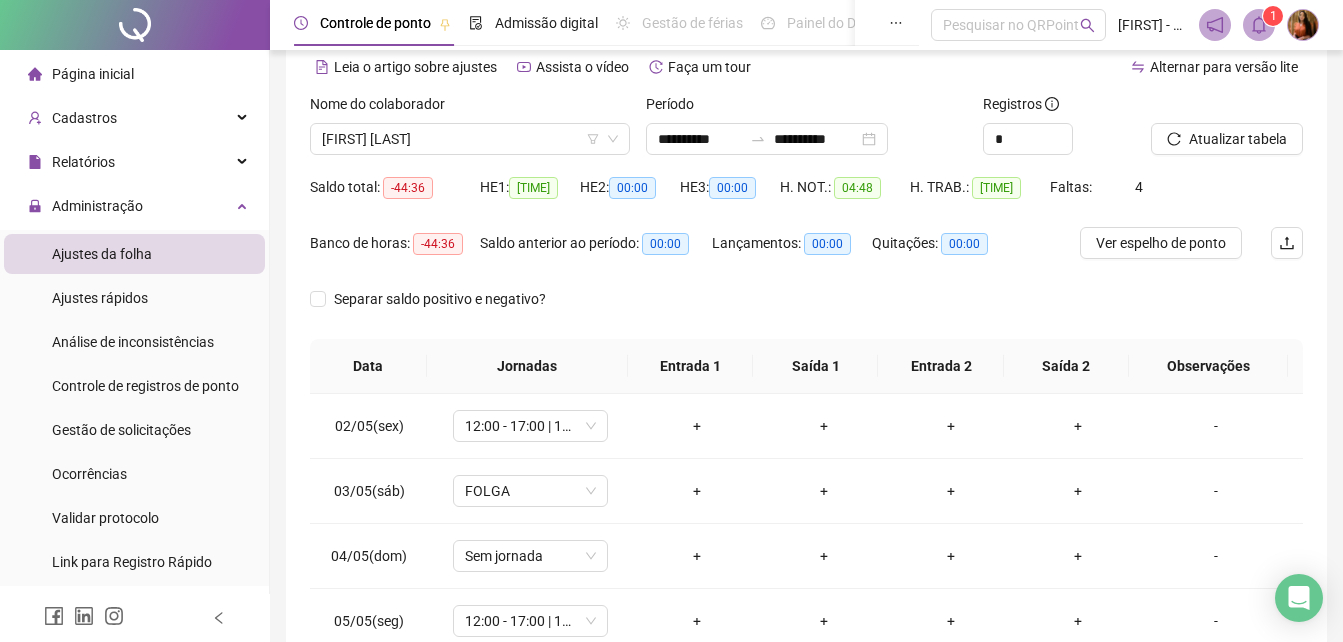 scroll, scrollTop: 43, scrollLeft: 0, axis: vertical 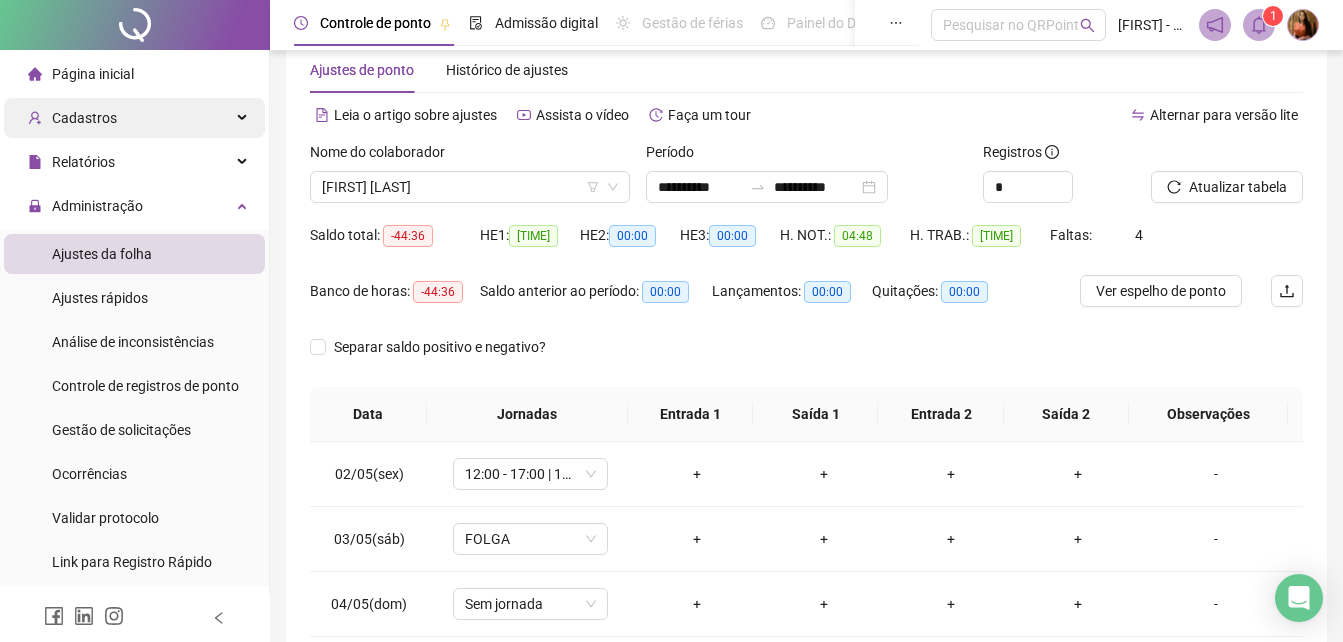 click on "Cadastros" at bounding box center [84, 118] 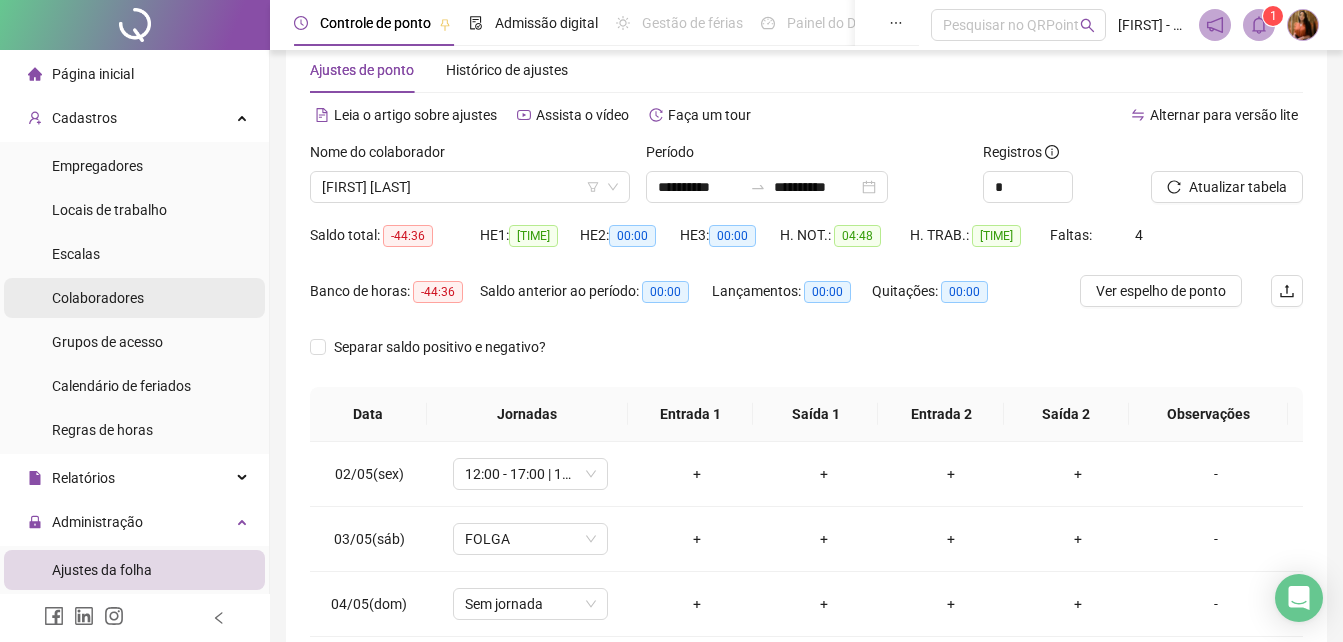 click on "Colaboradores" at bounding box center (98, 298) 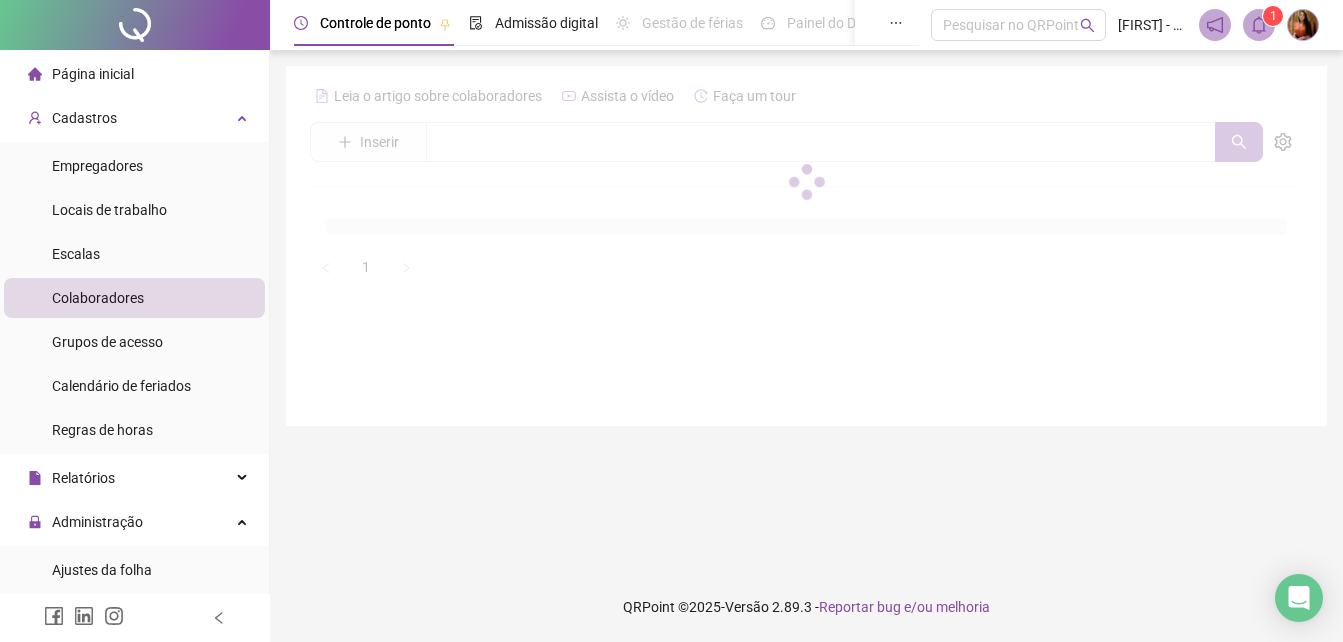 scroll, scrollTop: 0, scrollLeft: 0, axis: both 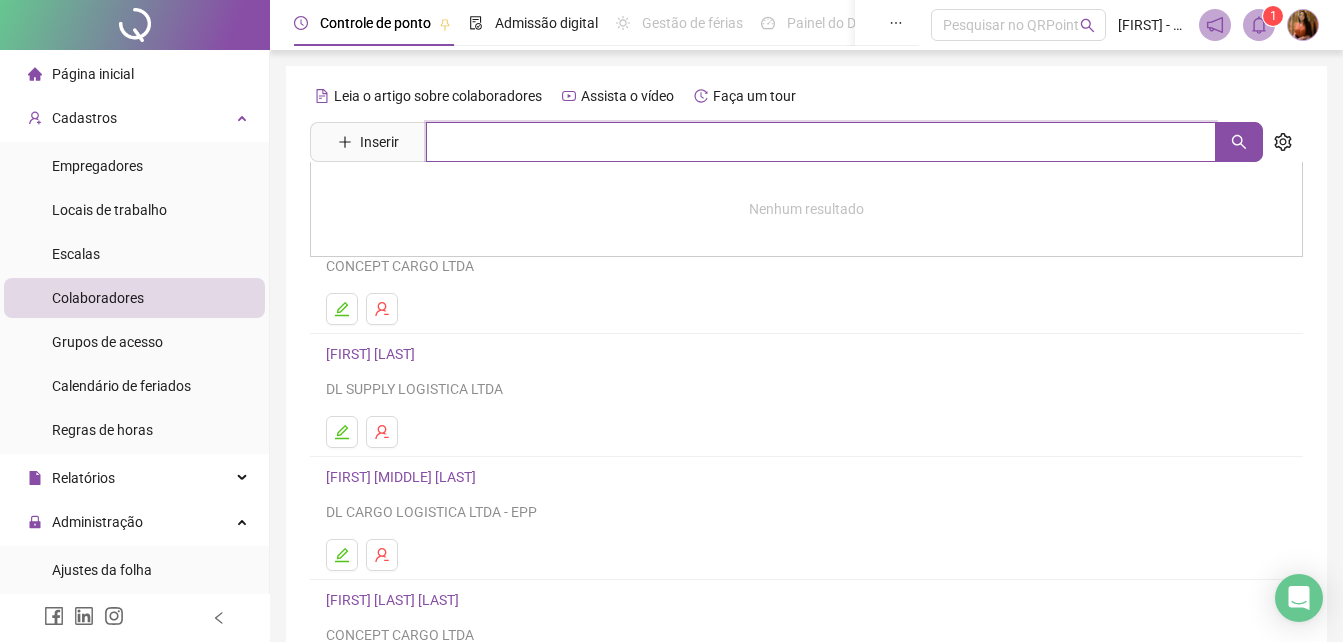 click at bounding box center [821, 142] 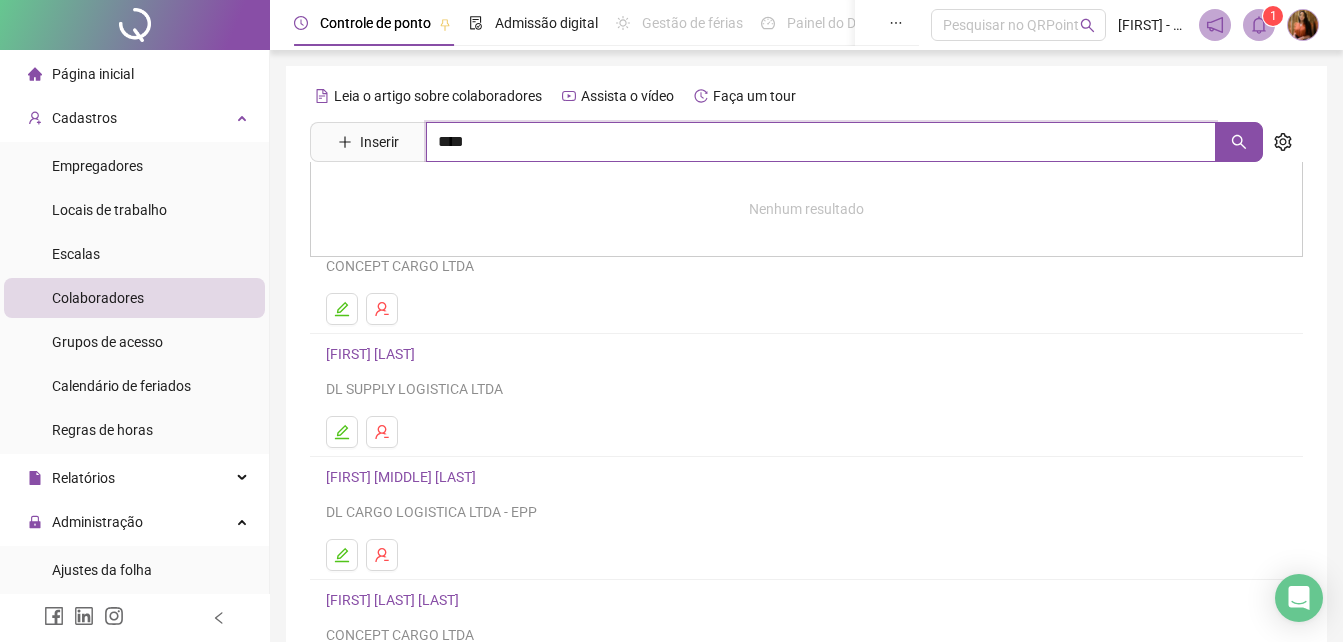 type on "****" 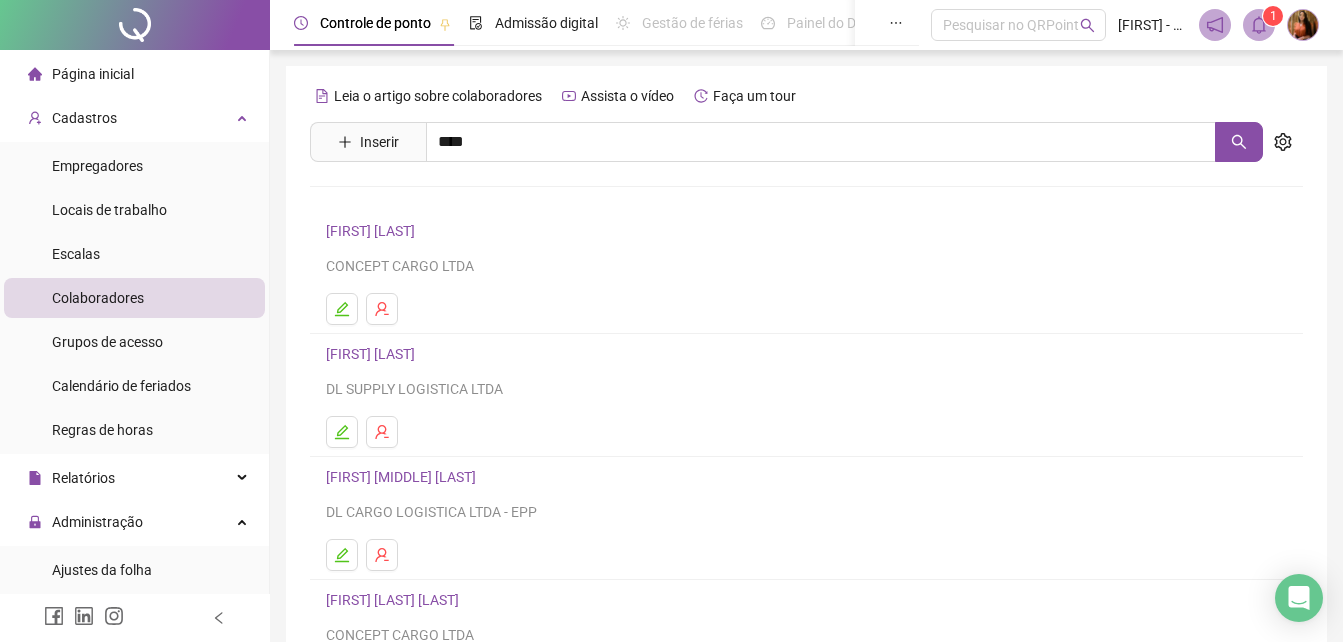 click on "[FIRST] [LAST]" at bounding box center [391, 287] 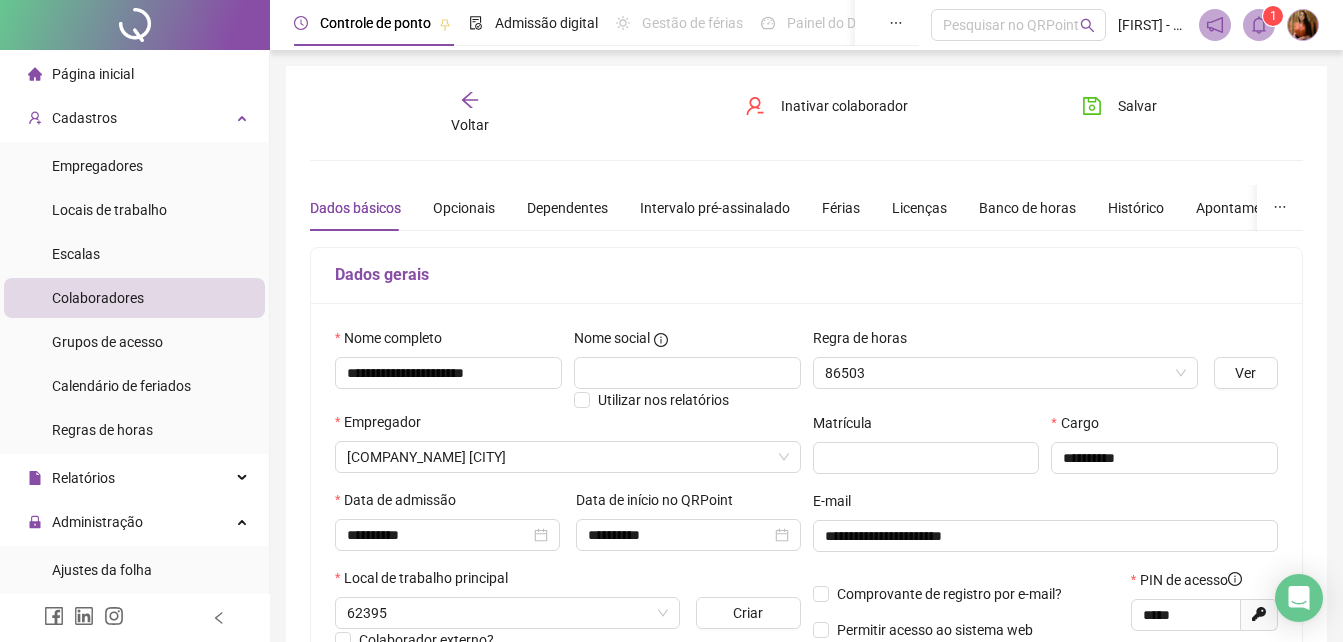 type on "**********" 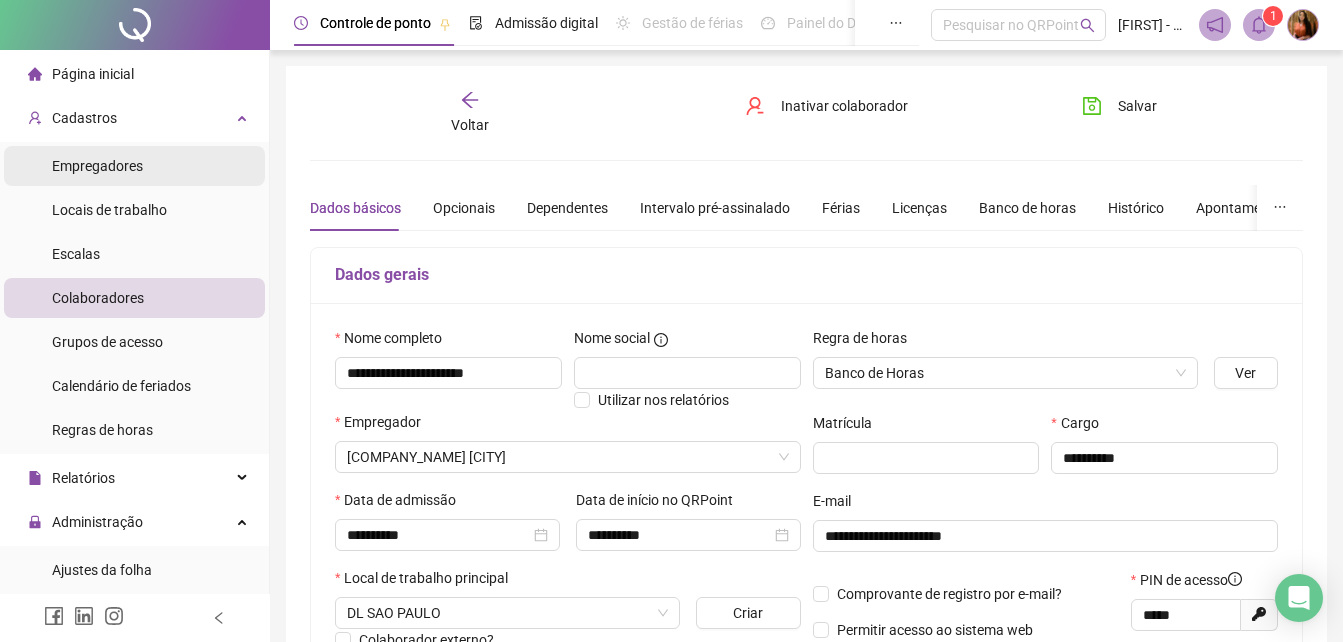 click on "Empregadores" at bounding box center [97, 166] 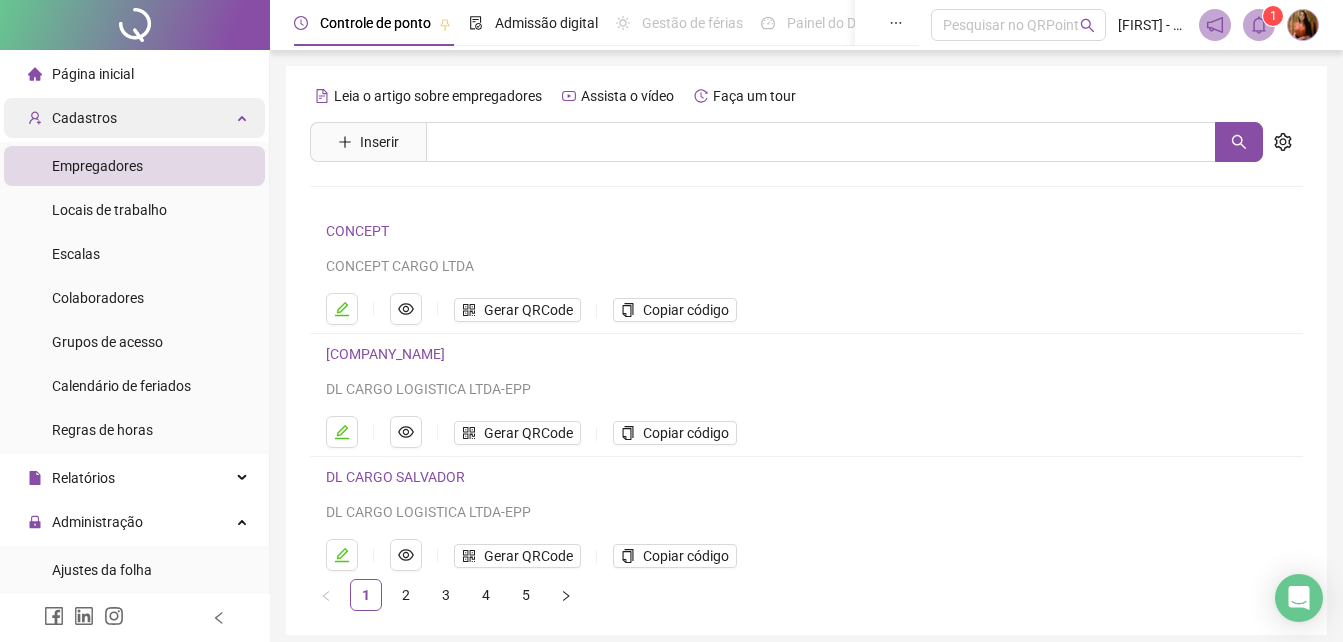 click on "Cadastros" at bounding box center (84, 118) 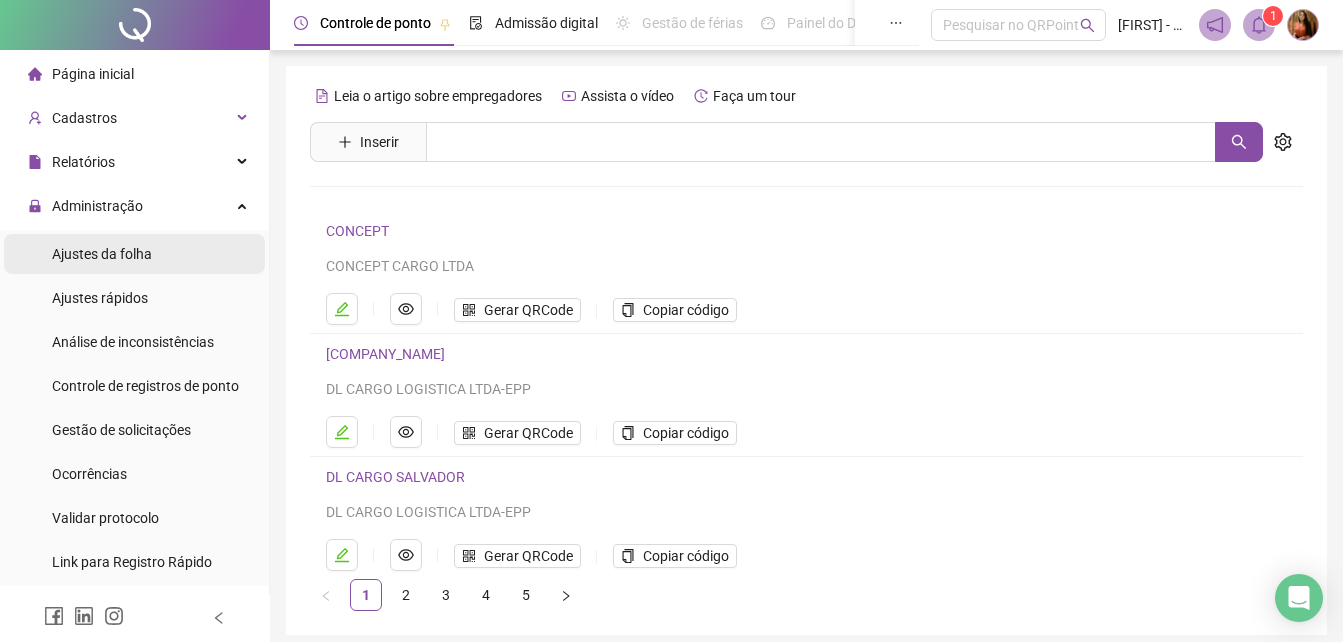 click on "Ajustes da folha" at bounding box center (102, 254) 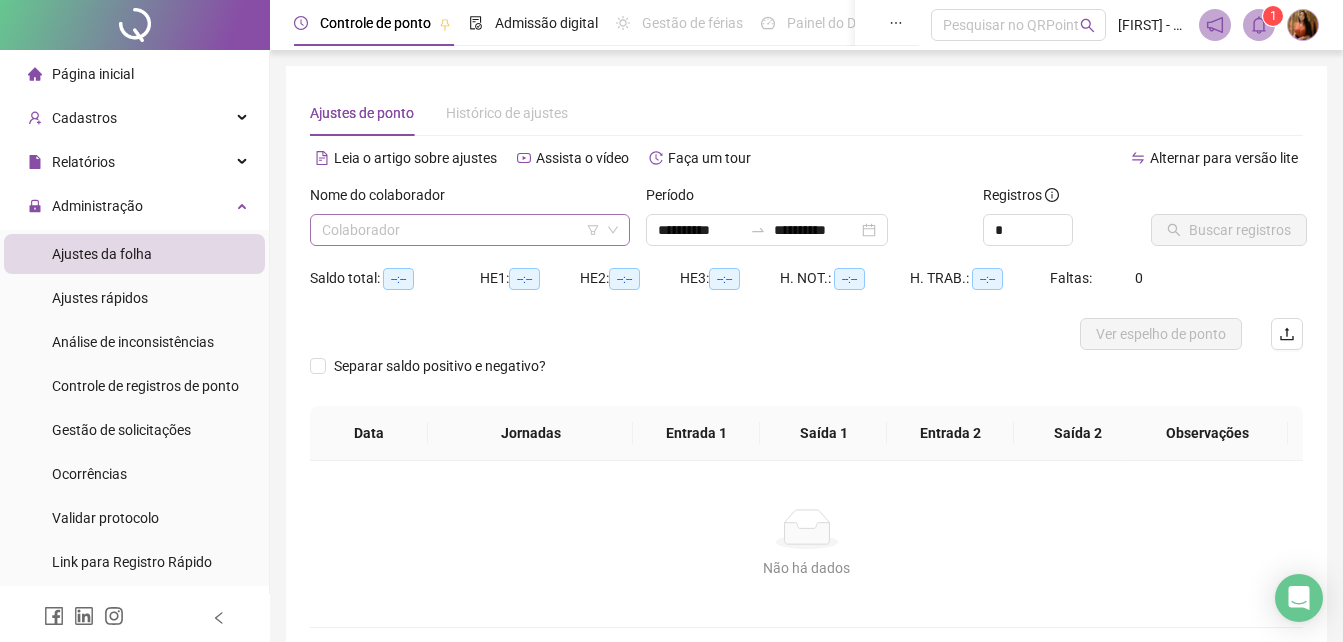 click at bounding box center [461, 230] 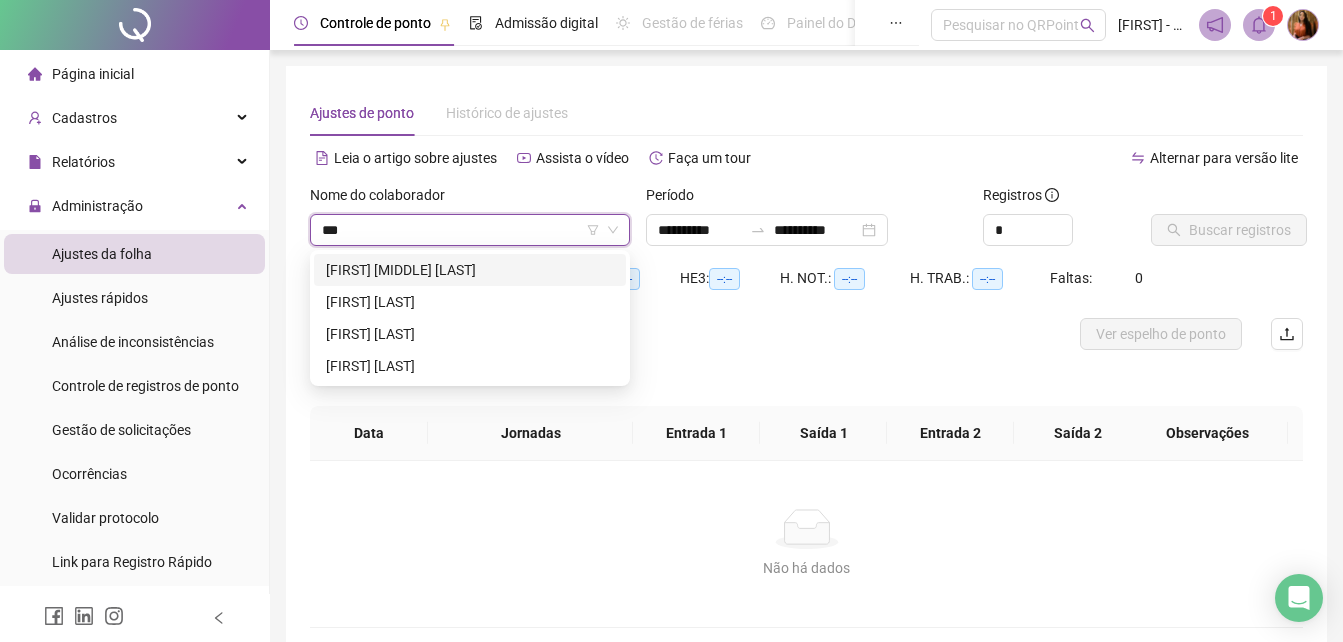 type on "****" 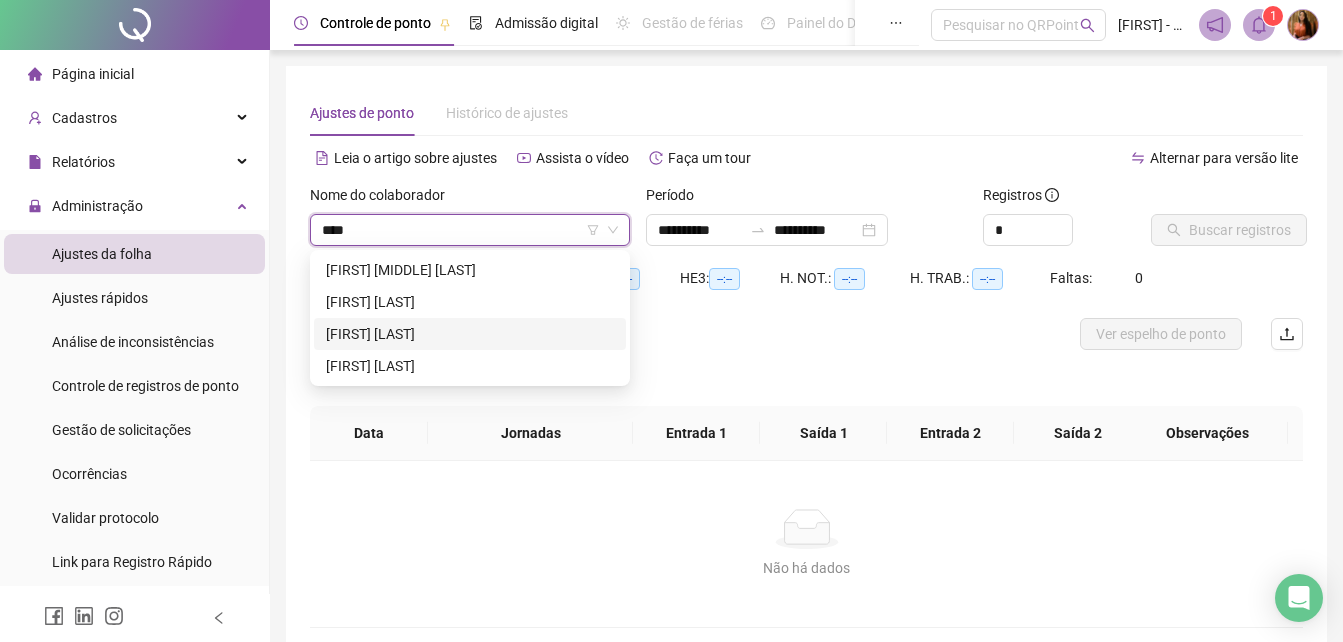 click on "[FIRST] [LAST]" at bounding box center [470, 334] 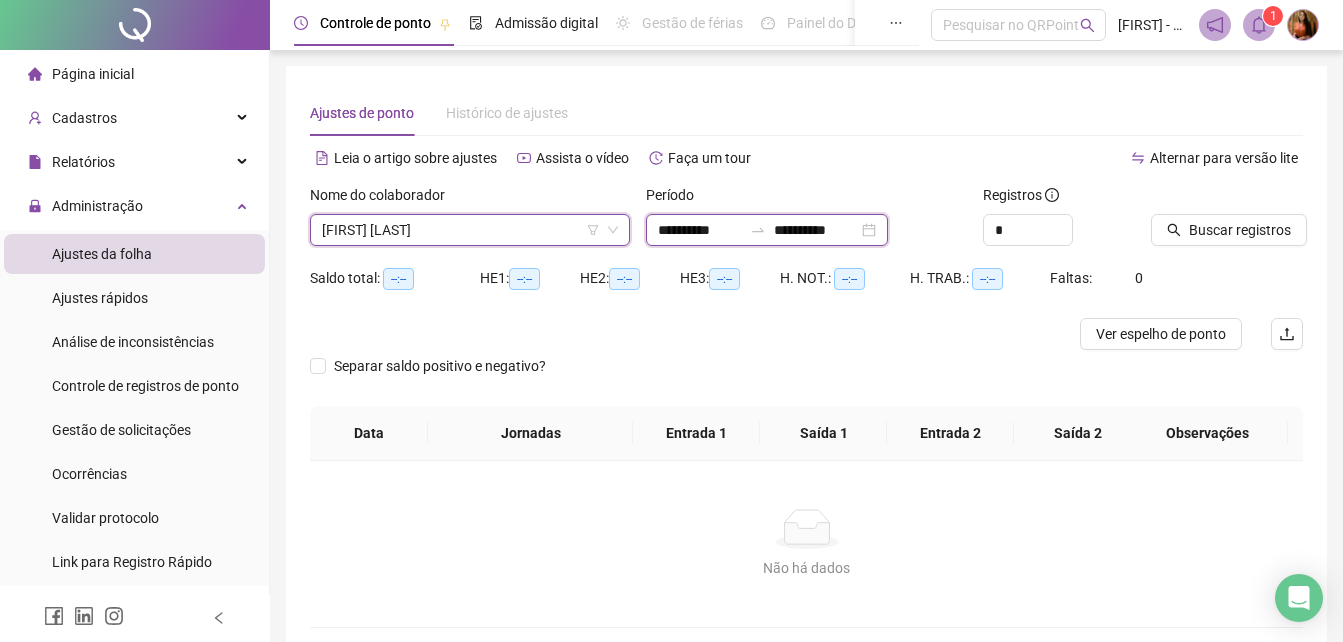 click on "**********" at bounding box center (816, 230) 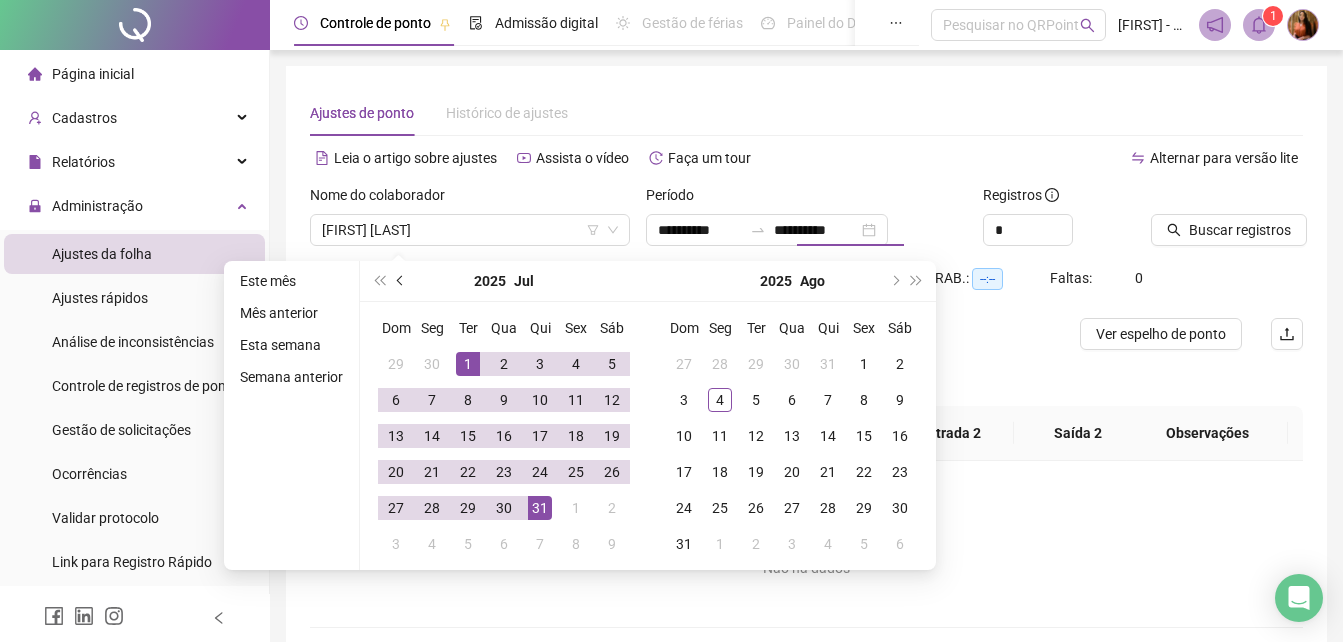 click at bounding box center [401, 281] 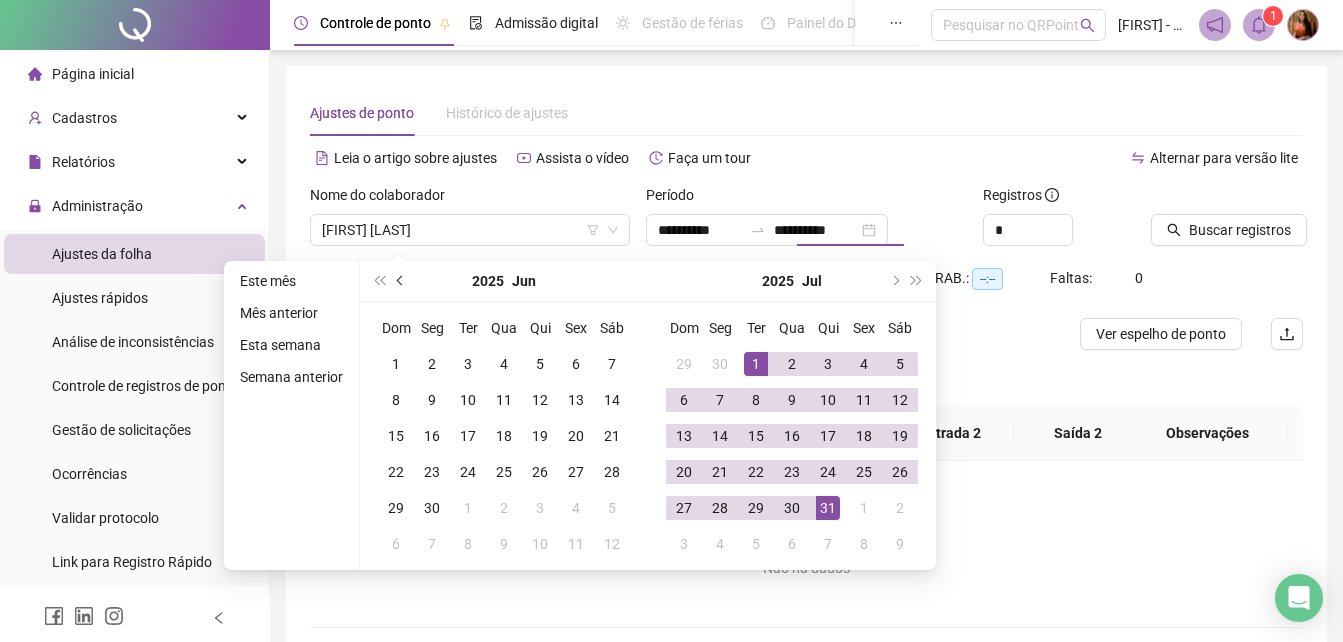 click at bounding box center [401, 281] 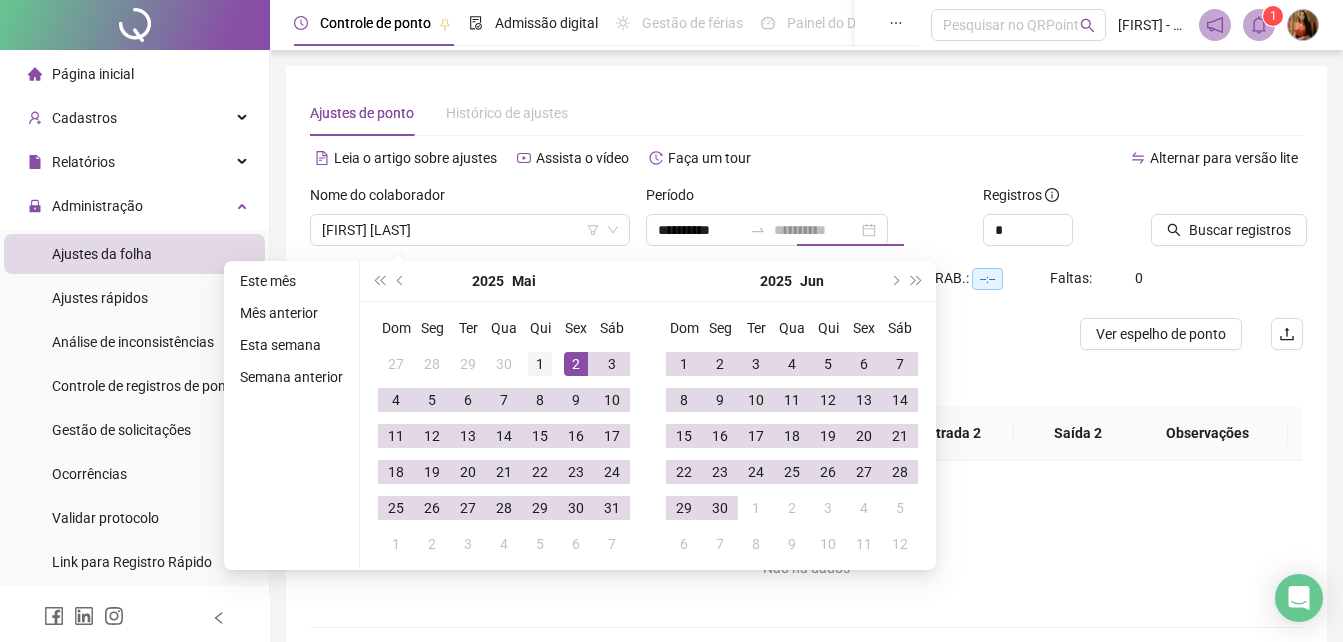 type on "**********" 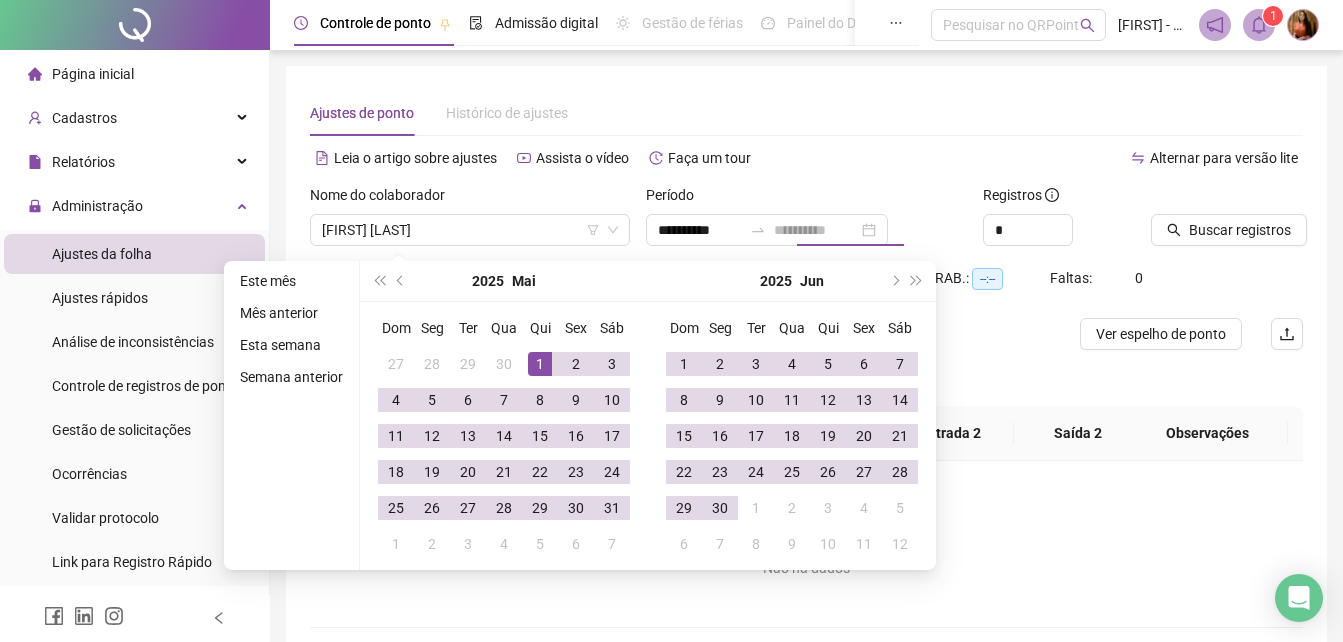 click on "1" at bounding box center [540, 364] 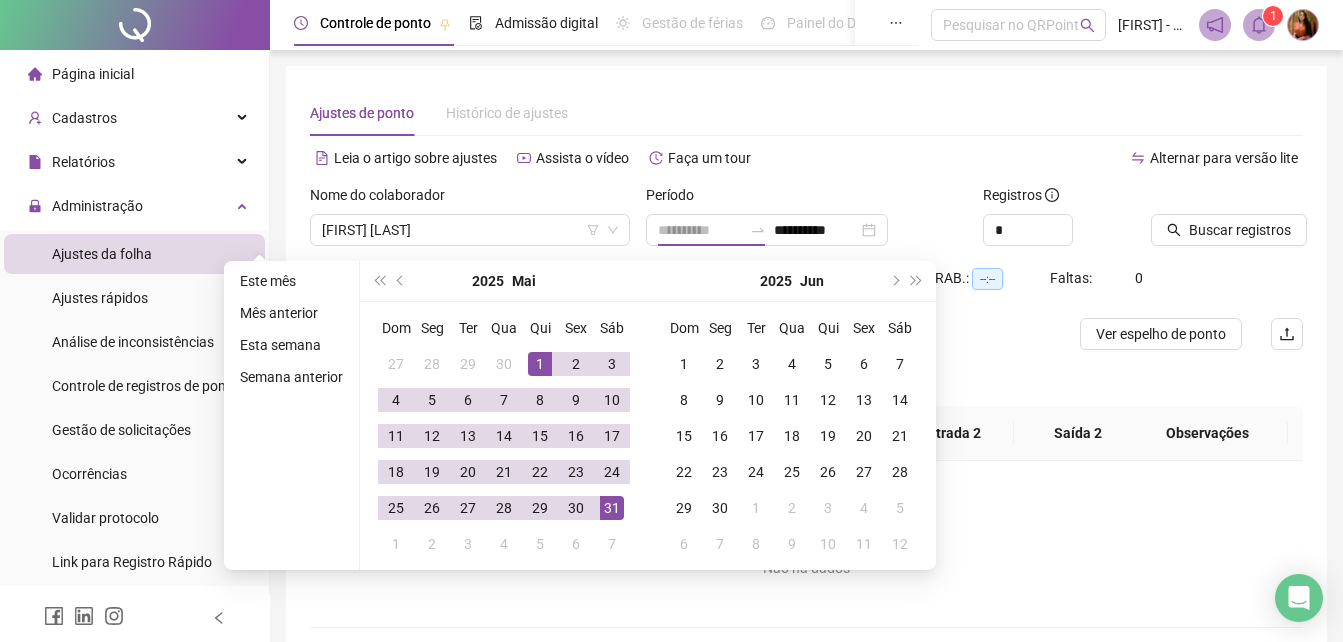 click on "31" at bounding box center (612, 508) 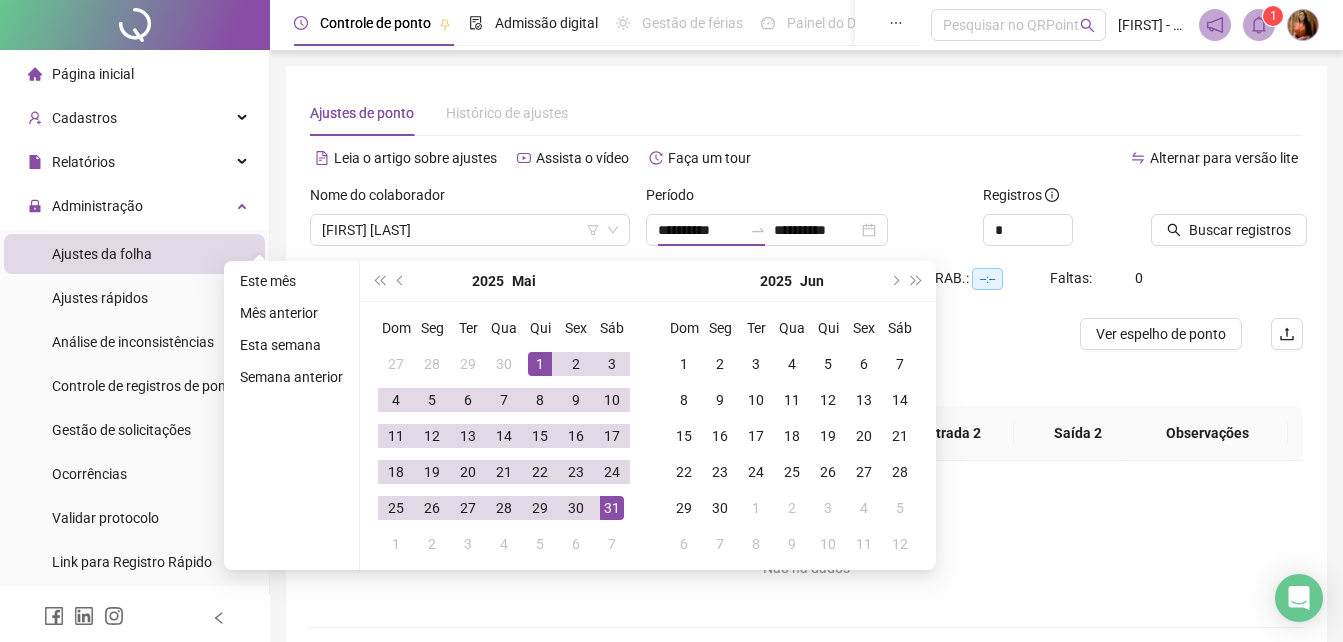 type on "**********" 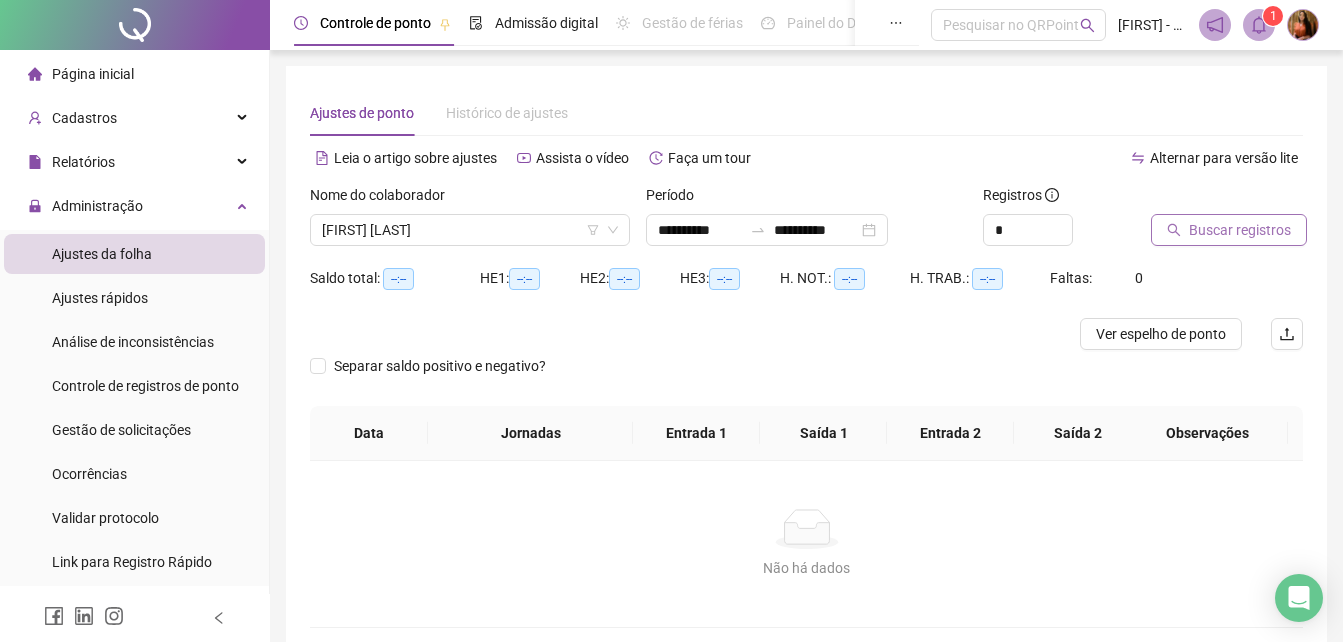 click on "Buscar registros" at bounding box center (1240, 230) 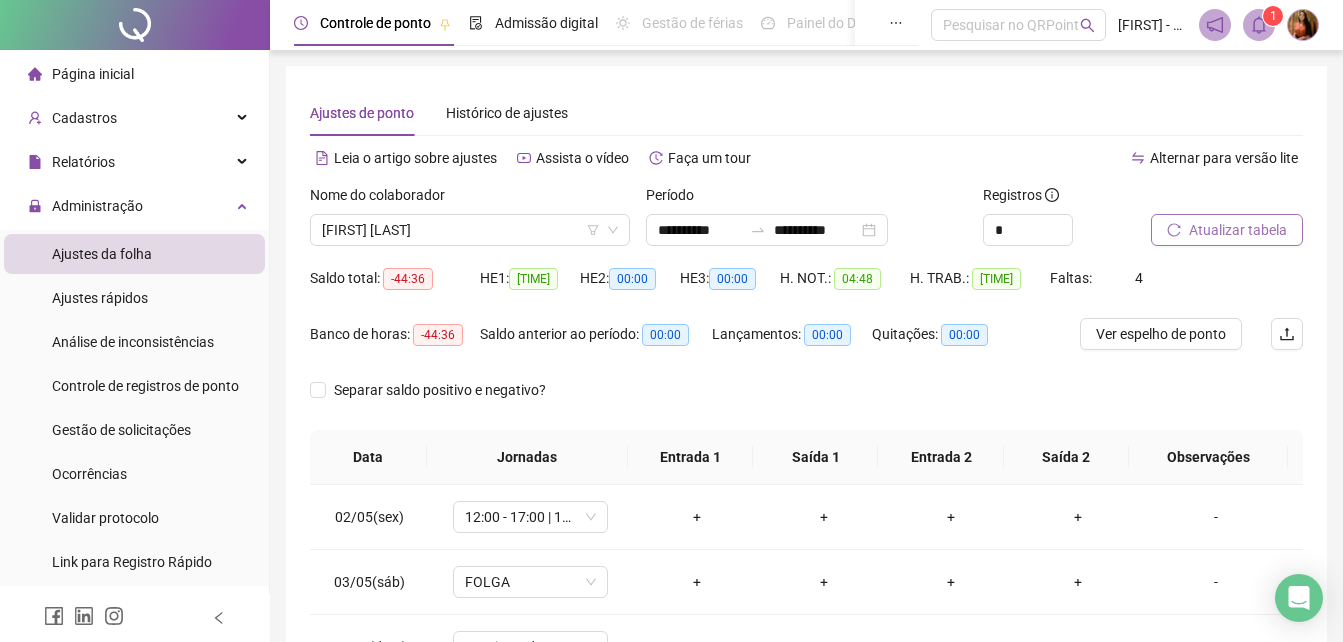 scroll, scrollTop: 380, scrollLeft: 0, axis: vertical 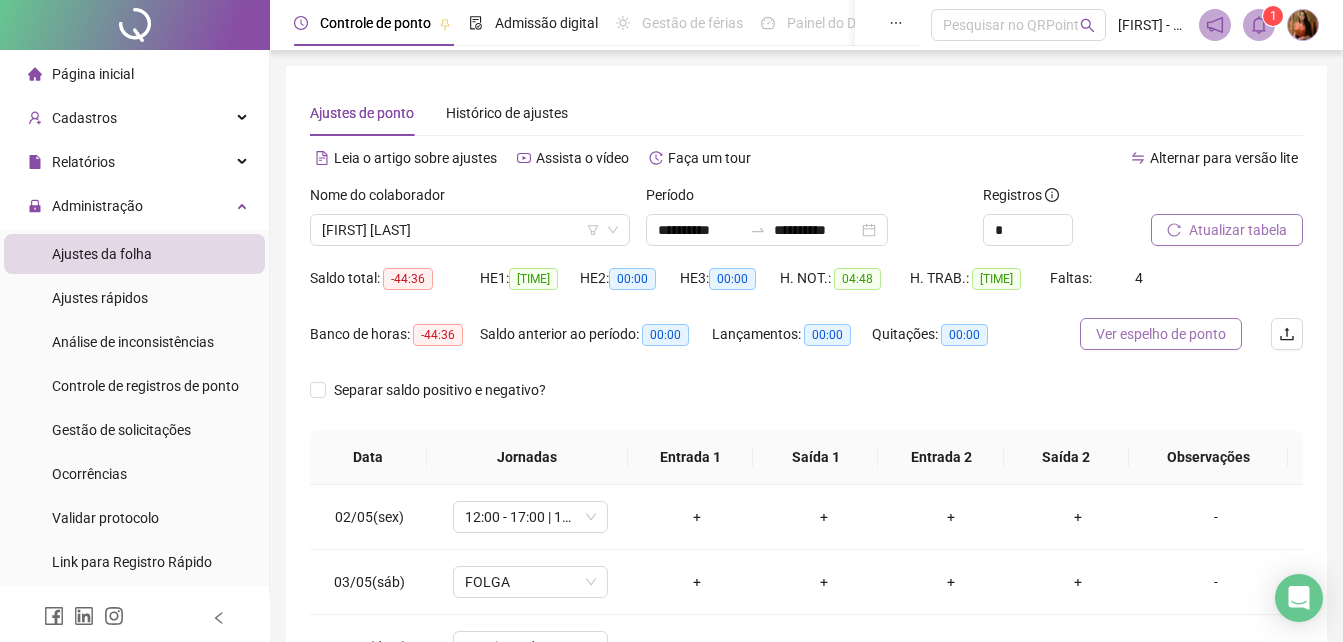 click on "Ver espelho de ponto" at bounding box center [1161, 334] 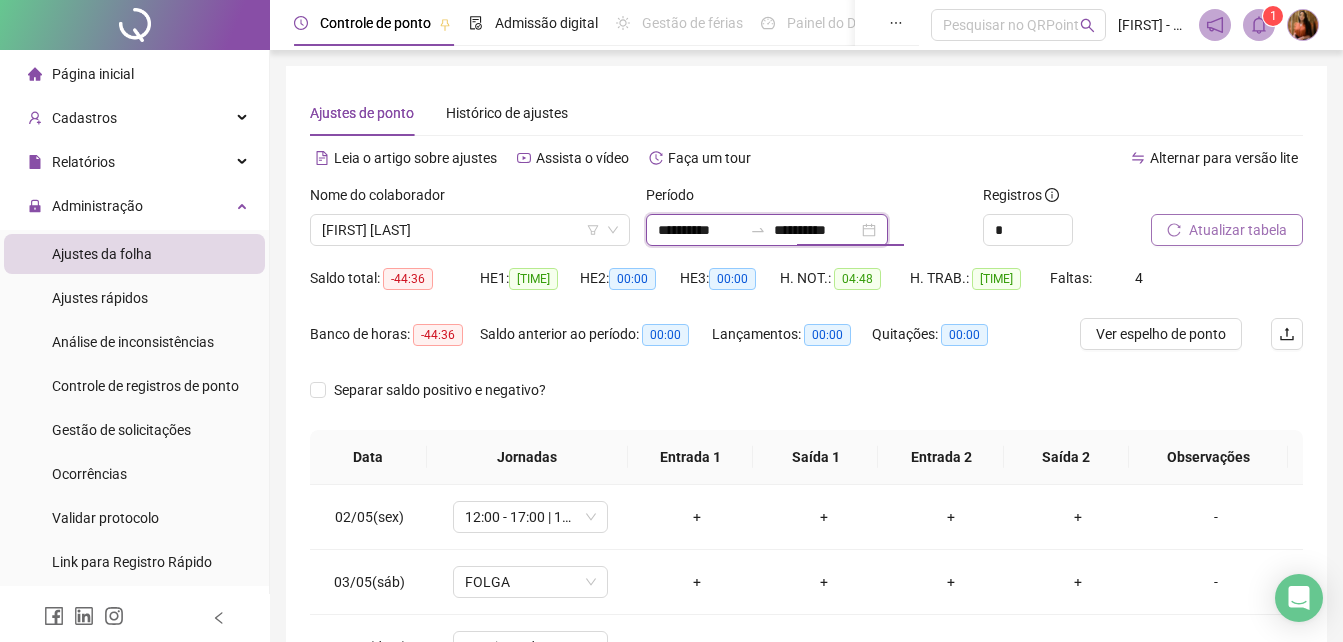 click on "**********" at bounding box center [816, 230] 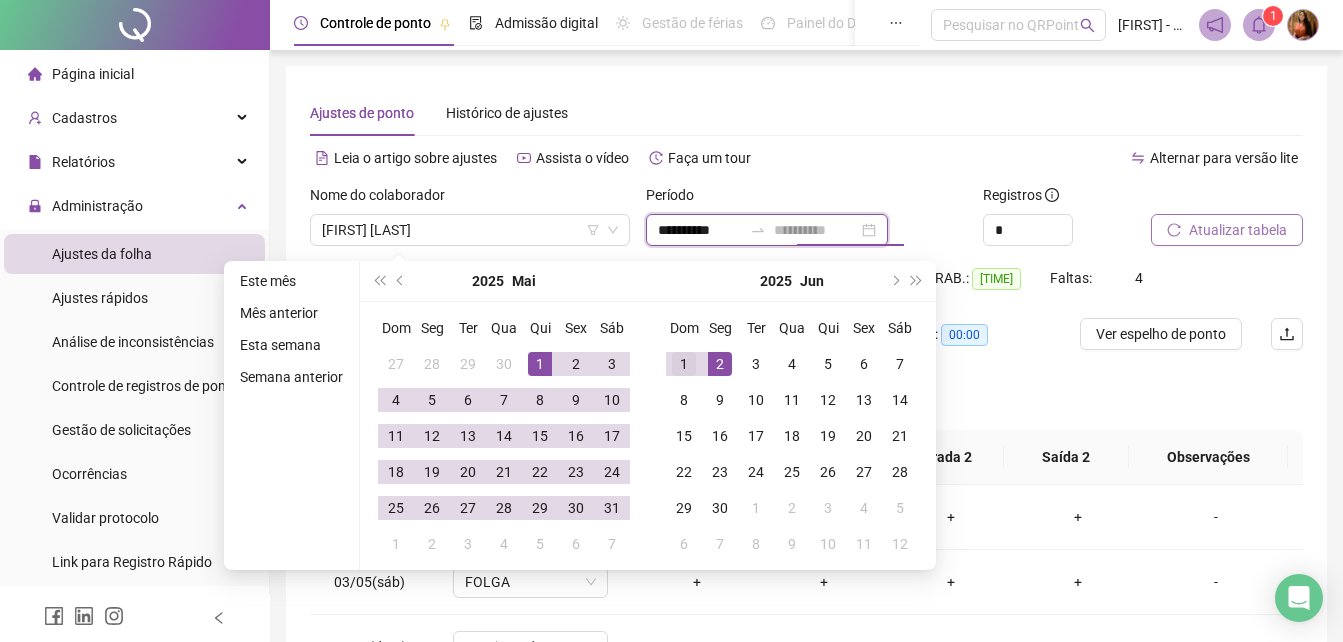 type on "**********" 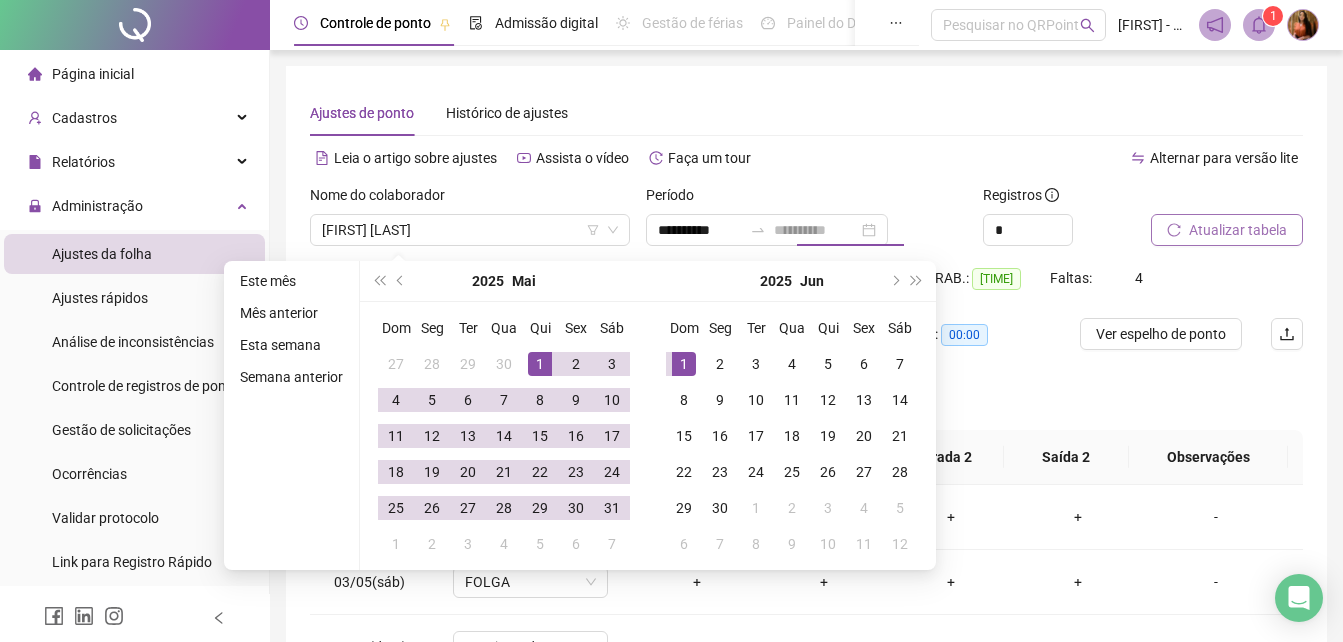 click on "1" at bounding box center (684, 364) 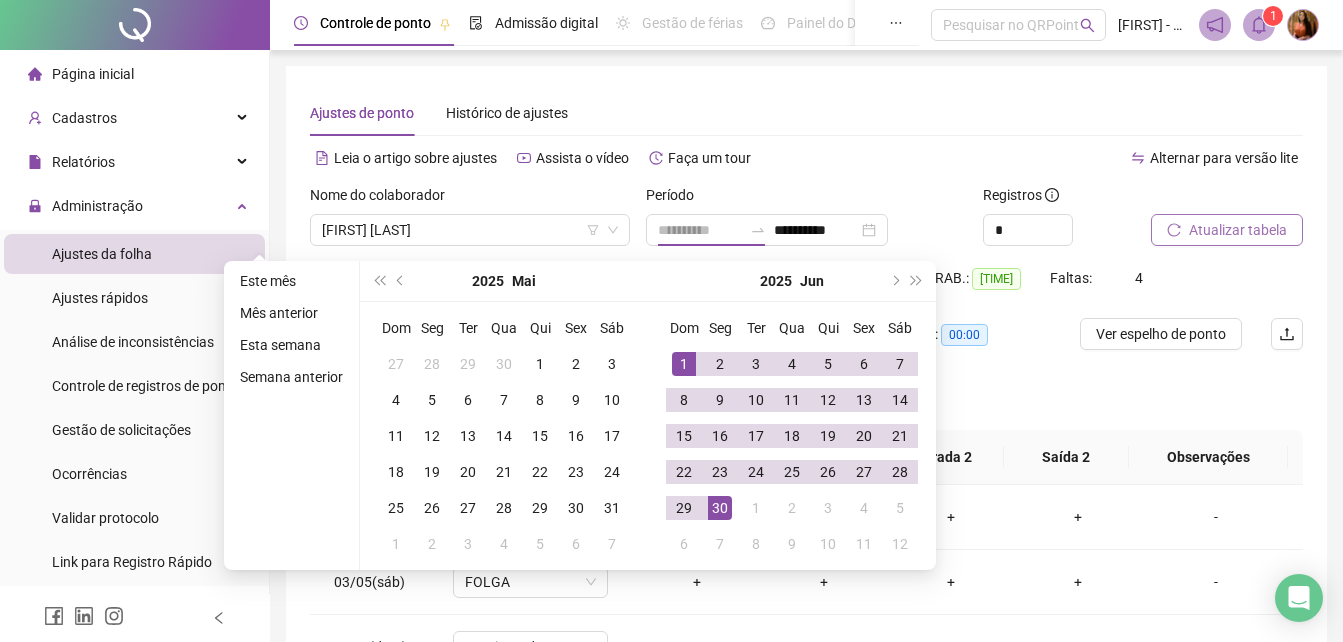 click on "30" at bounding box center (720, 508) 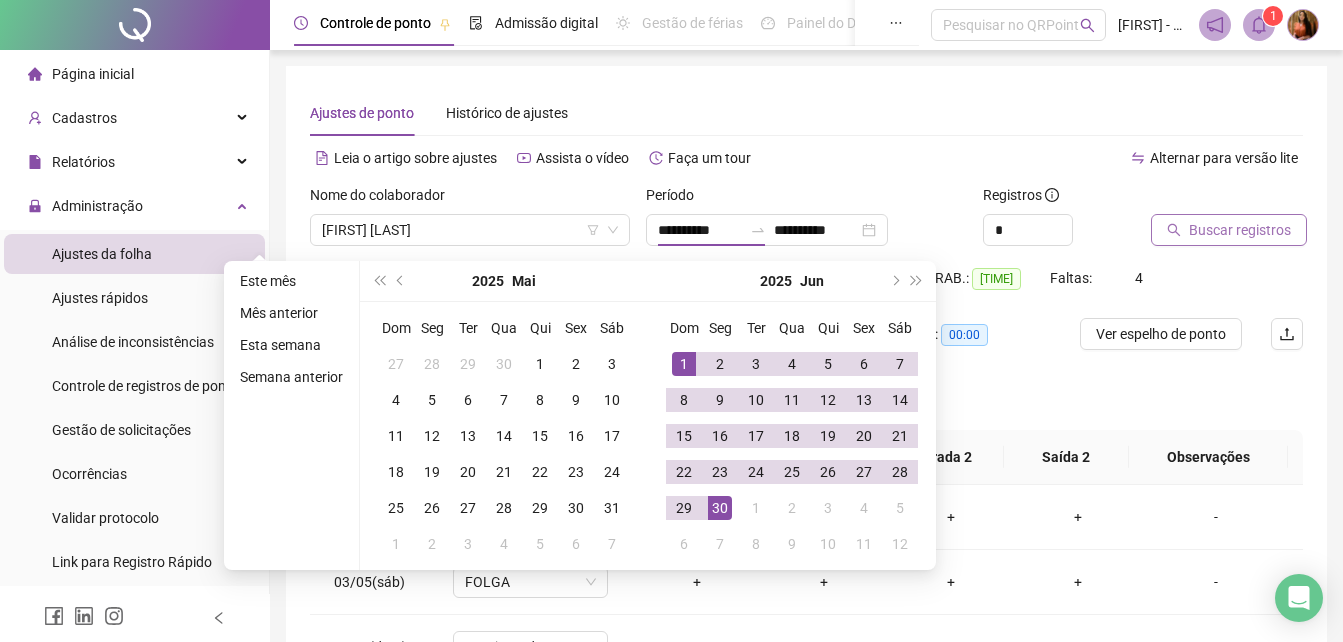 type on "**********" 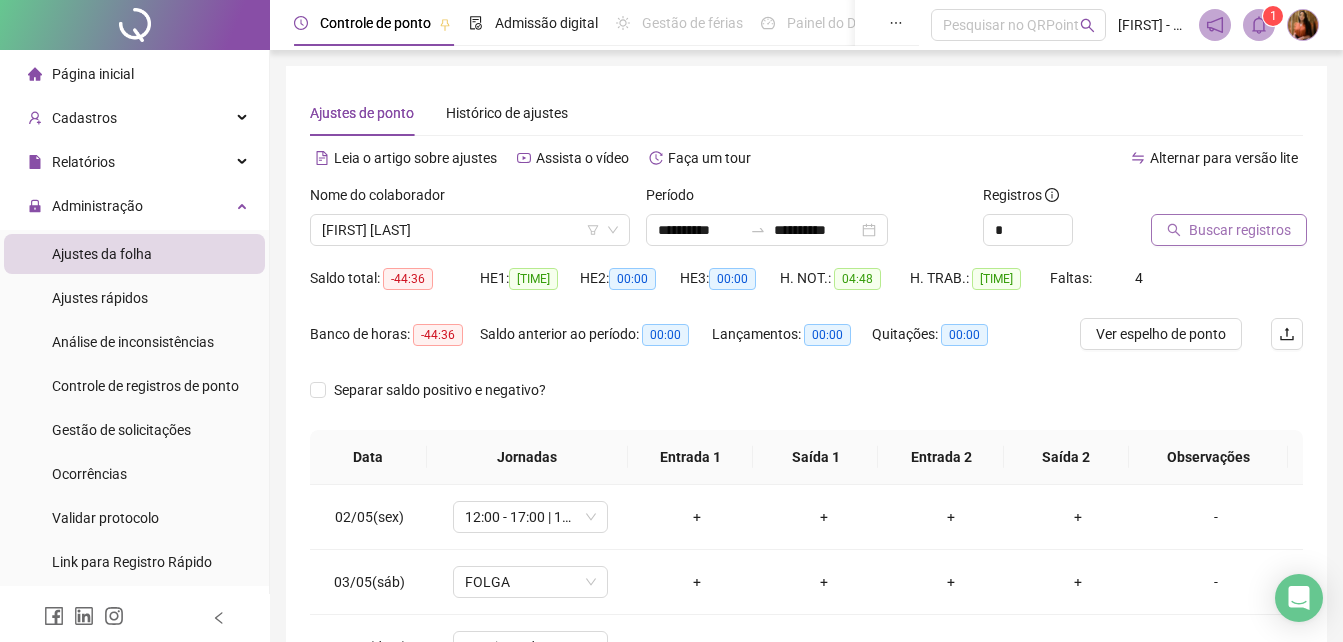 click on "Buscar registros" at bounding box center (1240, 230) 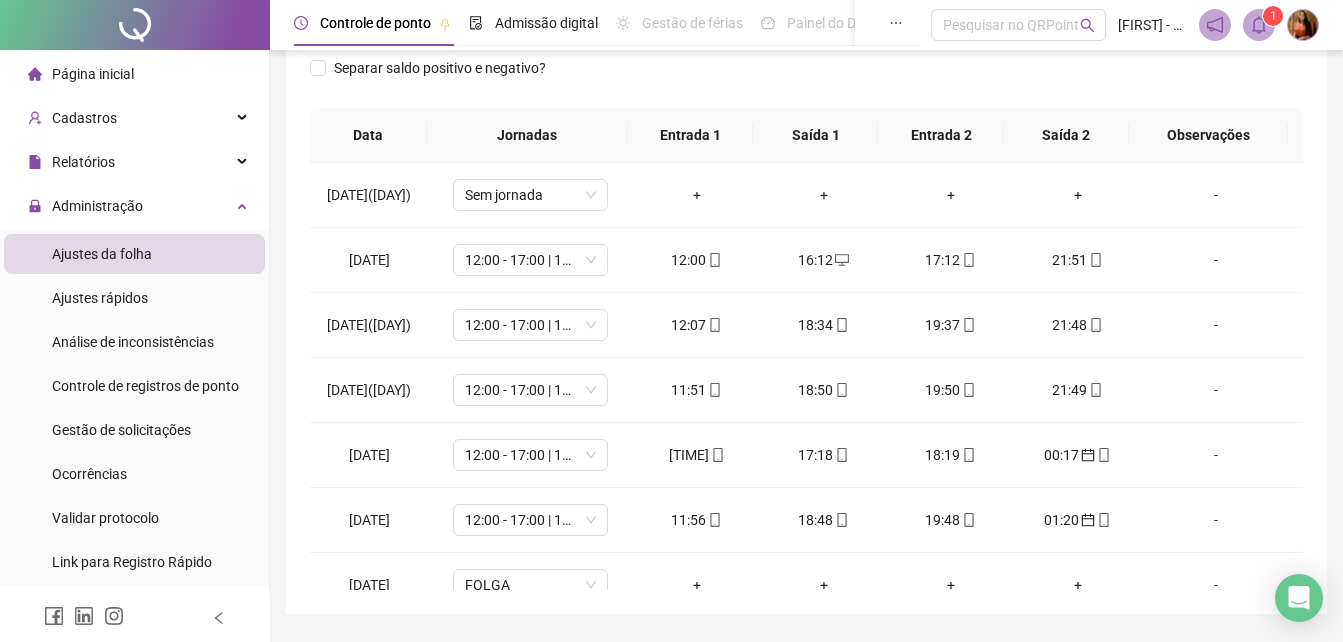 scroll, scrollTop: 335, scrollLeft: 0, axis: vertical 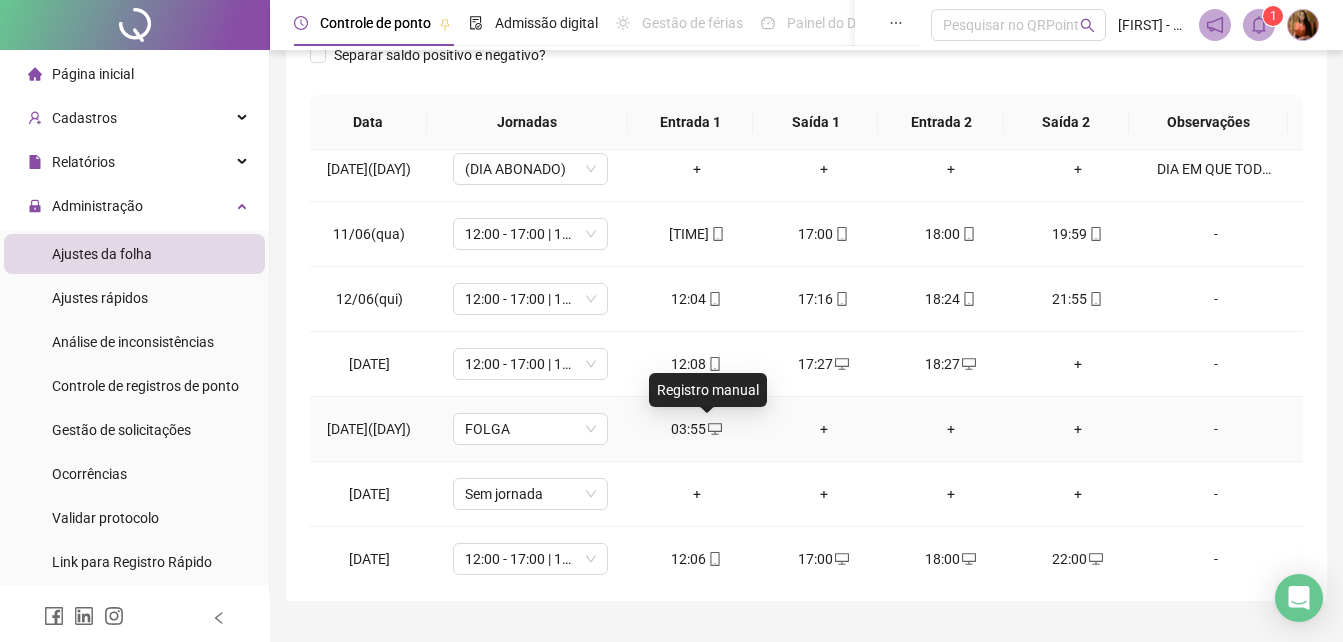 click 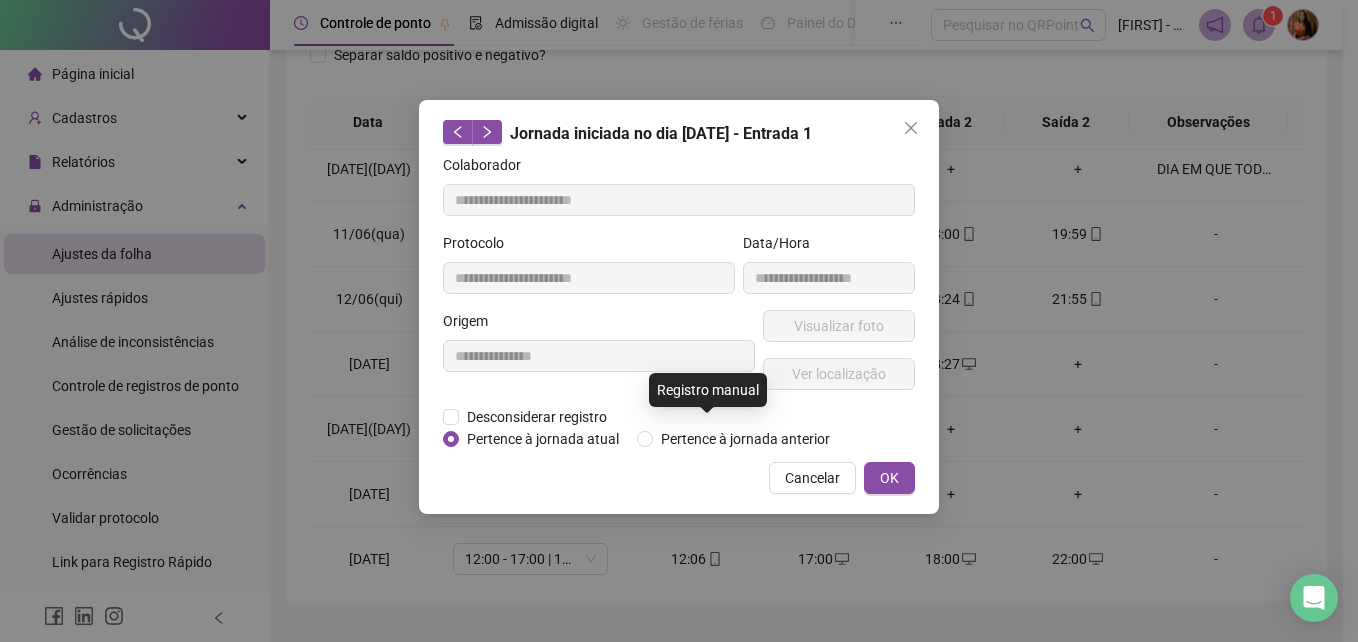 type on "**********" 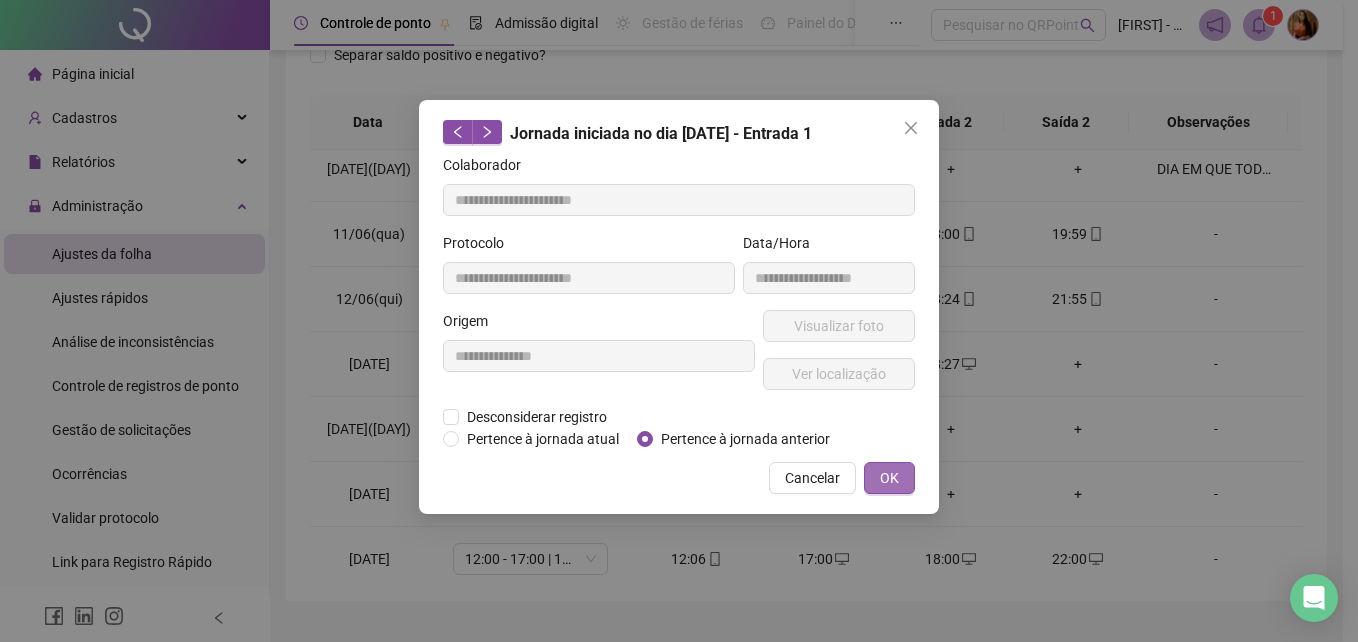 click on "OK" at bounding box center (889, 478) 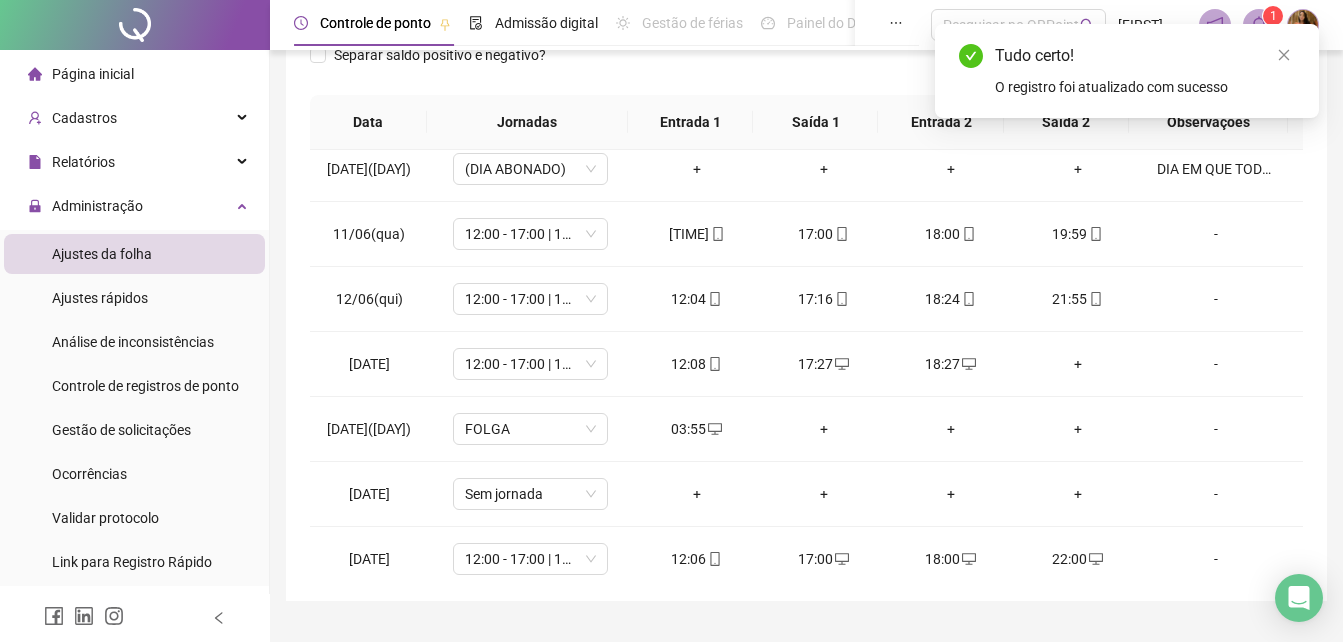 scroll, scrollTop: 380, scrollLeft: 0, axis: vertical 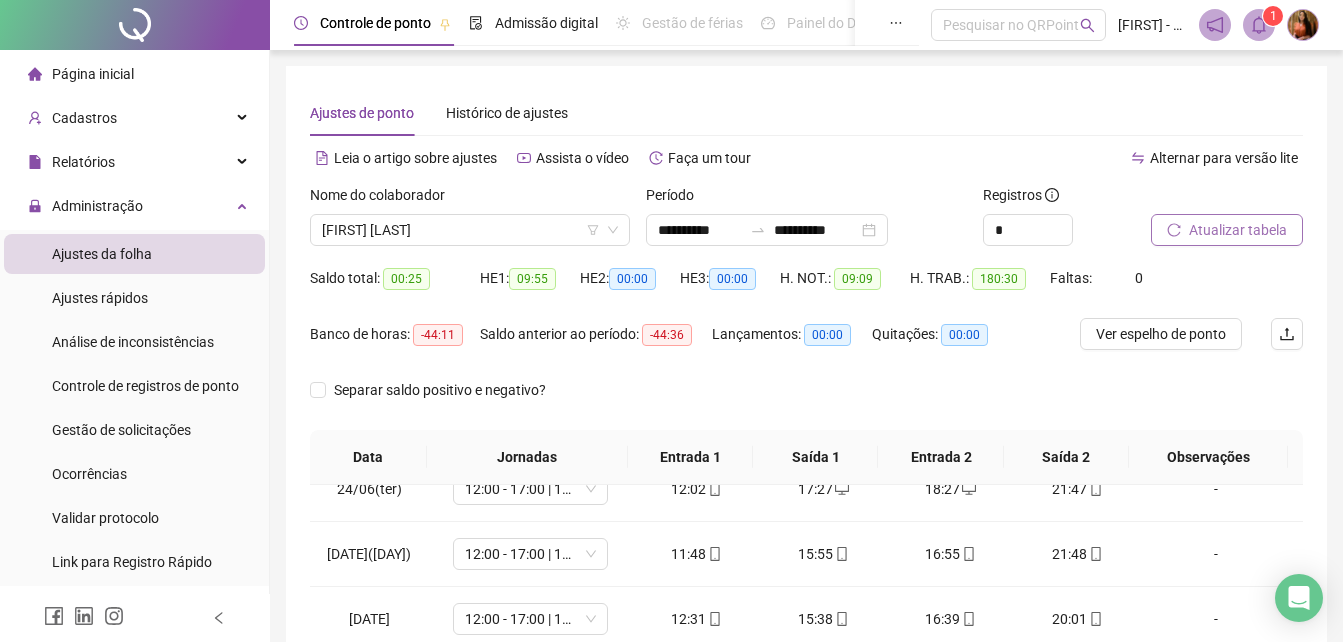 click on "Atualizar tabela" at bounding box center [1238, 230] 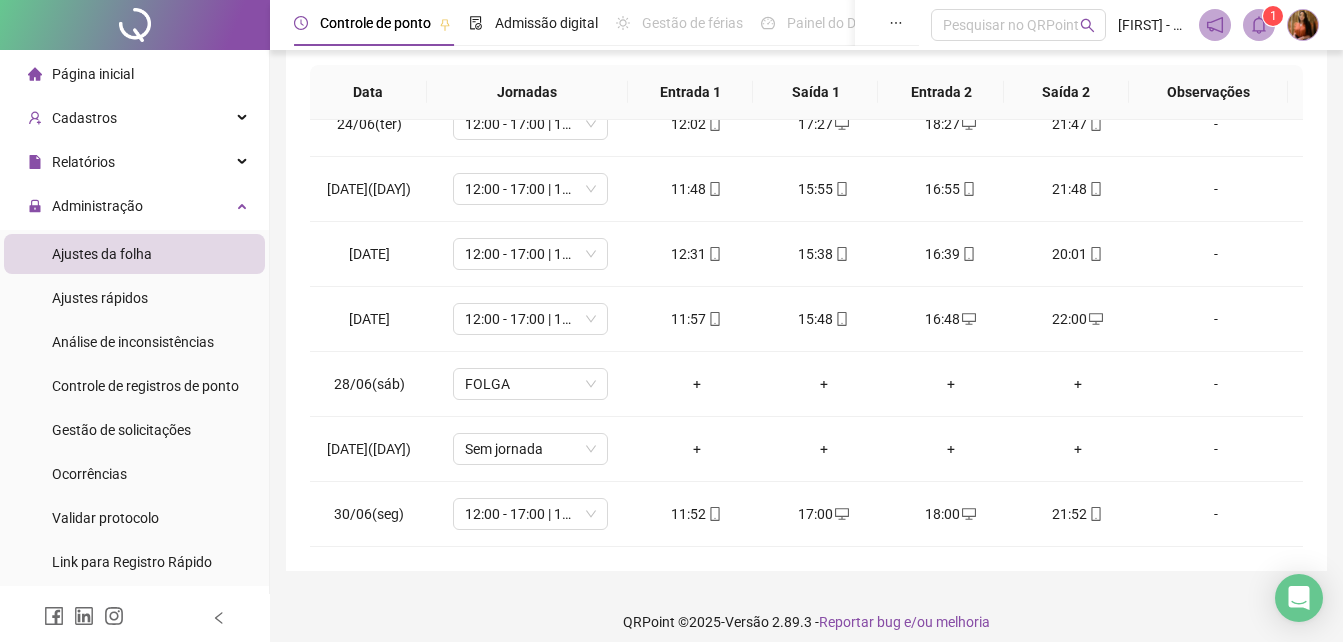 scroll, scrollTop: 0, scrollLeft: 0, axis: both 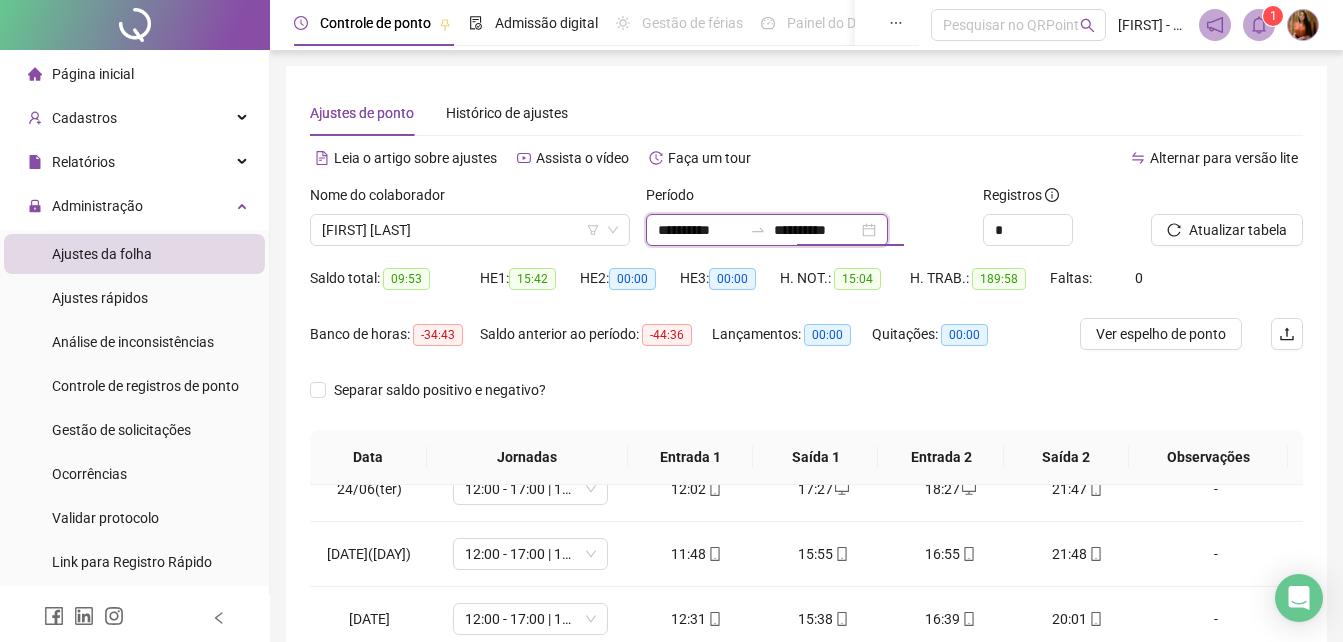 click on "**********" at bounding box center (816, 230) 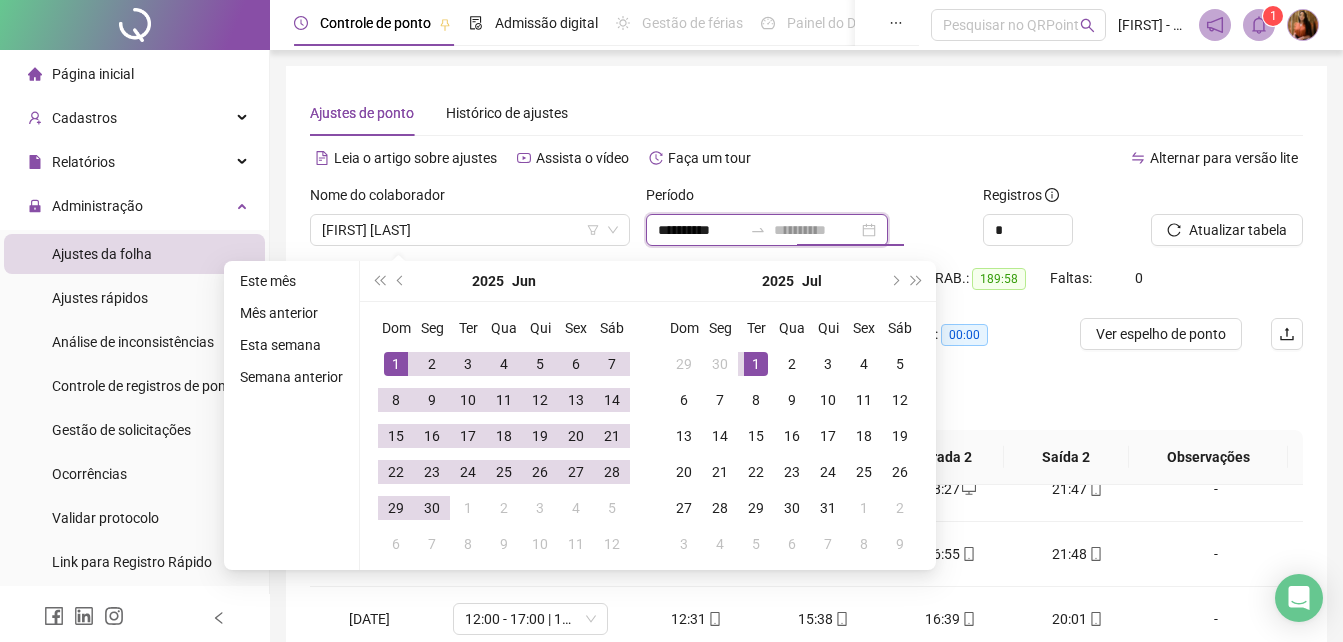 type on "**********" 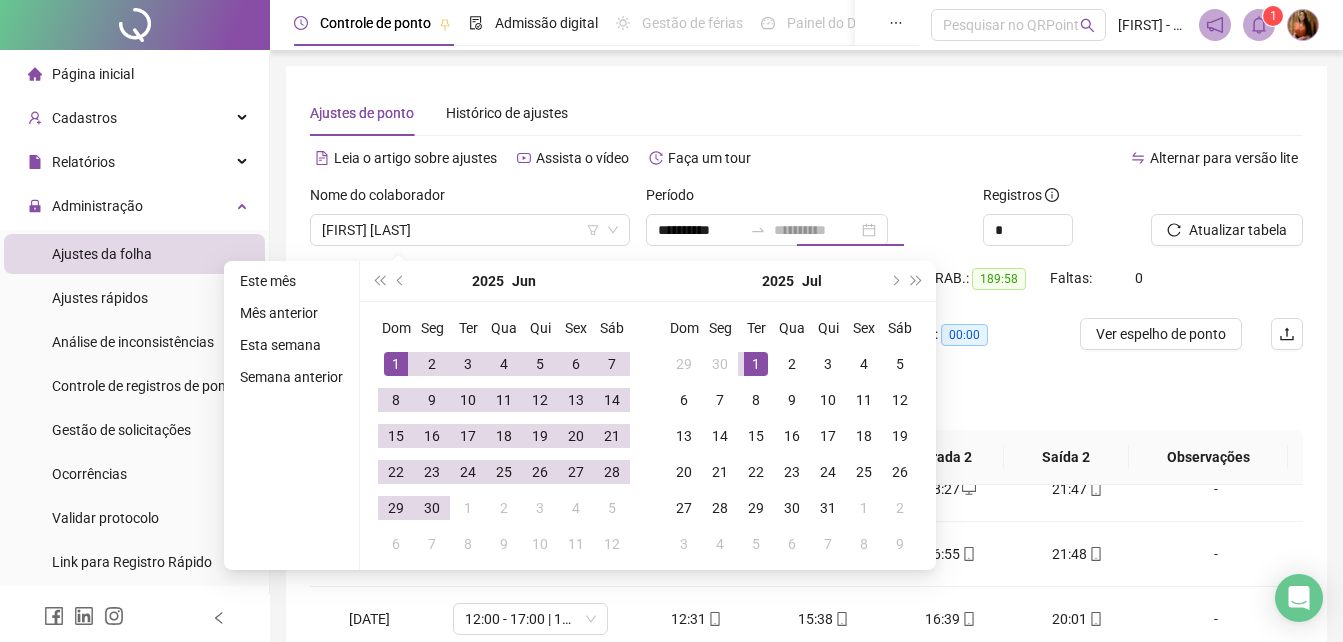 click on "1" at bounding box center [756, 364] 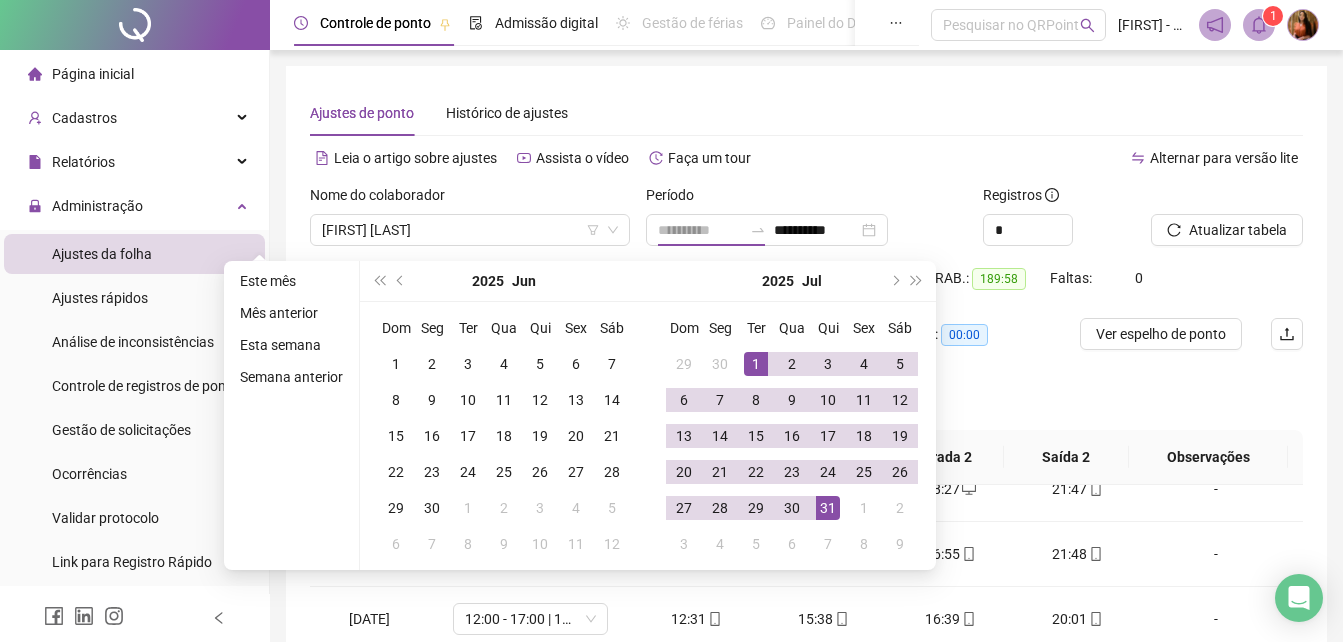 click on "31" at bounding box center (828, 508) 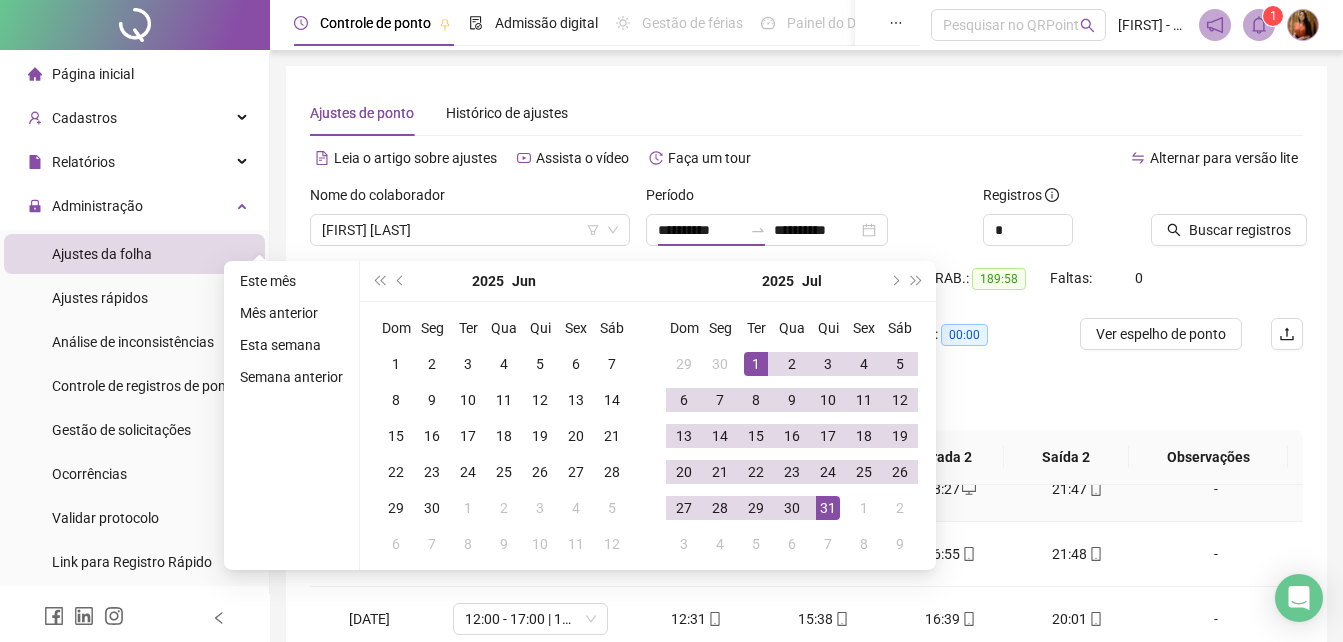type on "**********" 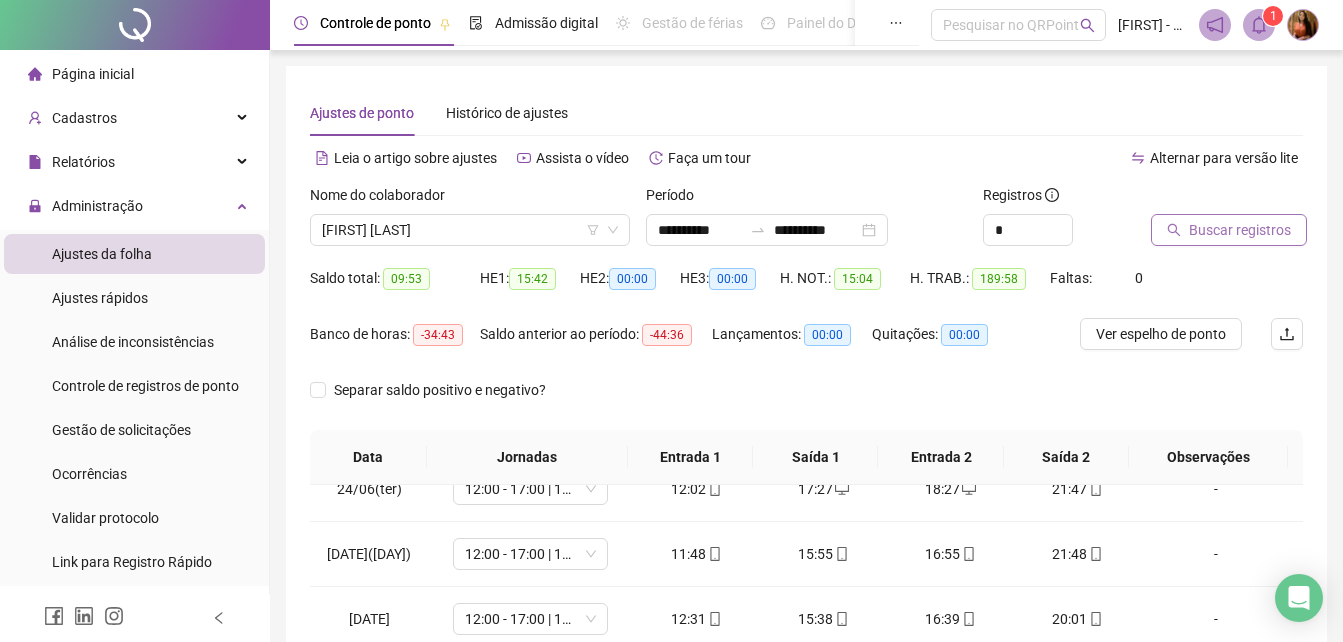 click on "Buscar registros" at bounding box center (1240, 230) 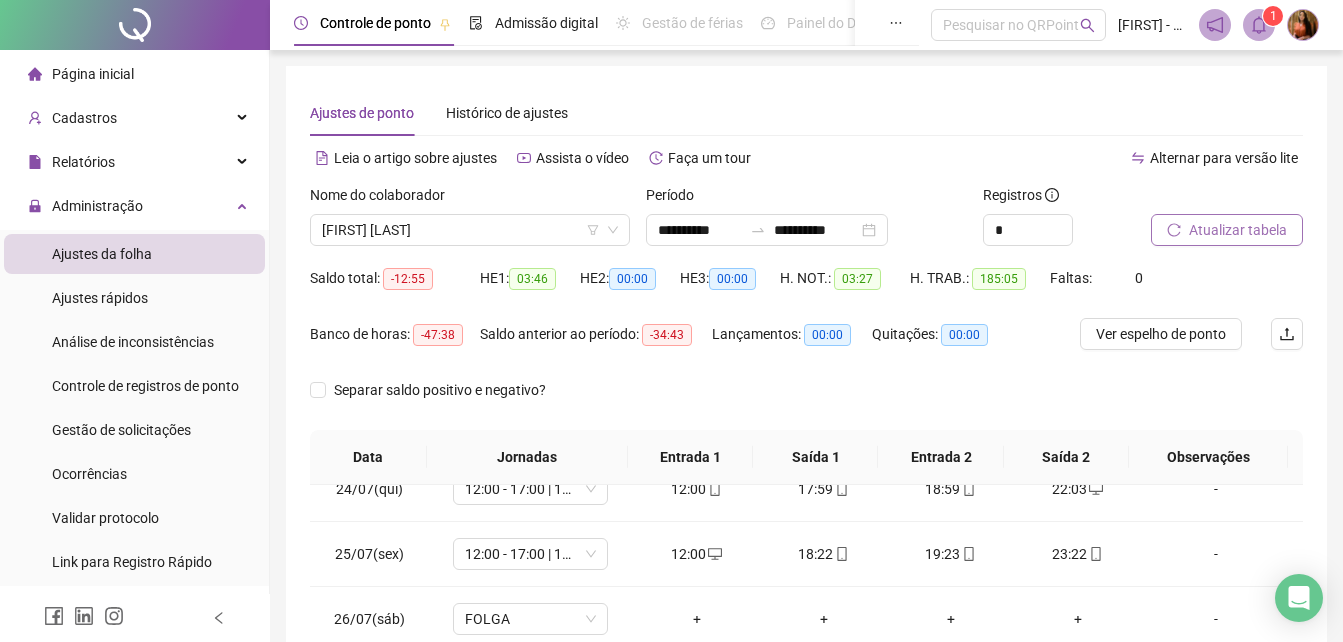 scroll, scrollTop: 380, scrollLeft: 0, axis: vertical 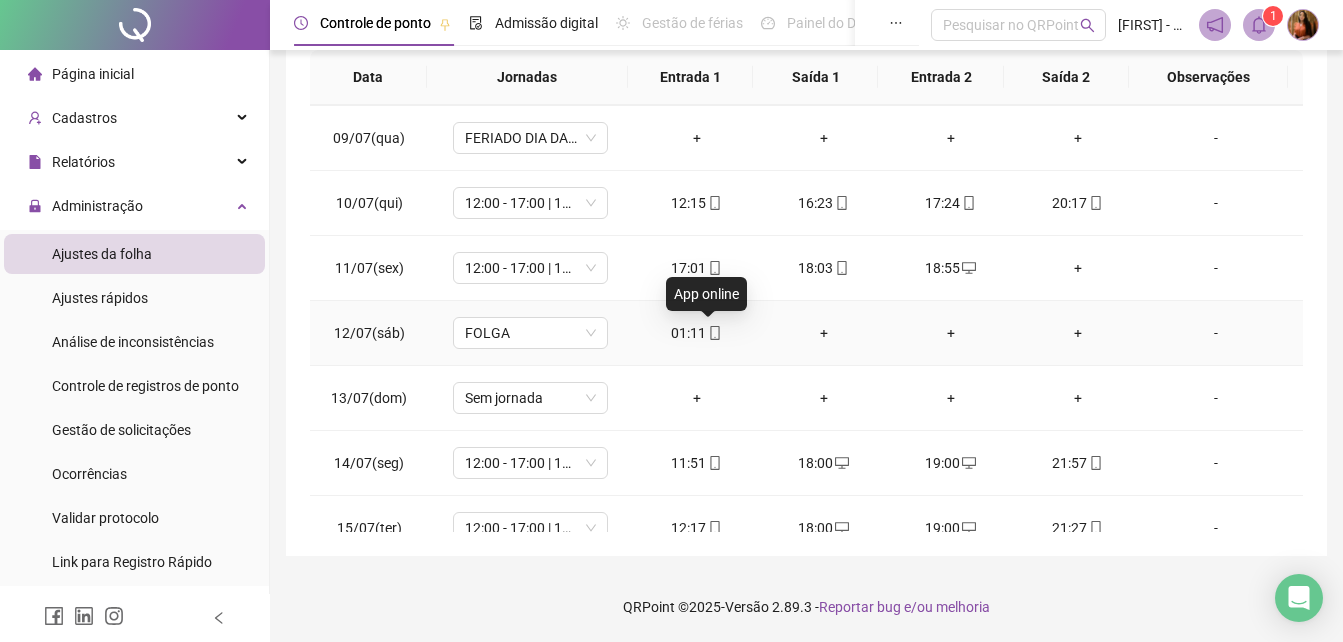 click 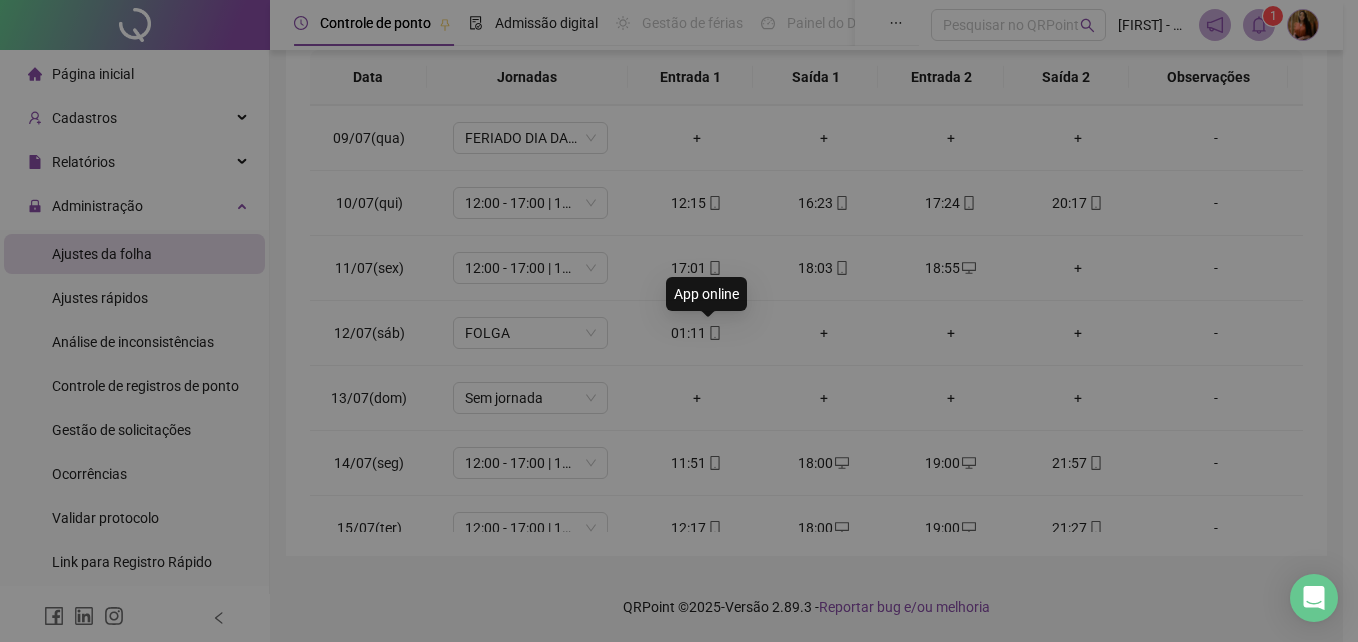 type on "**********" 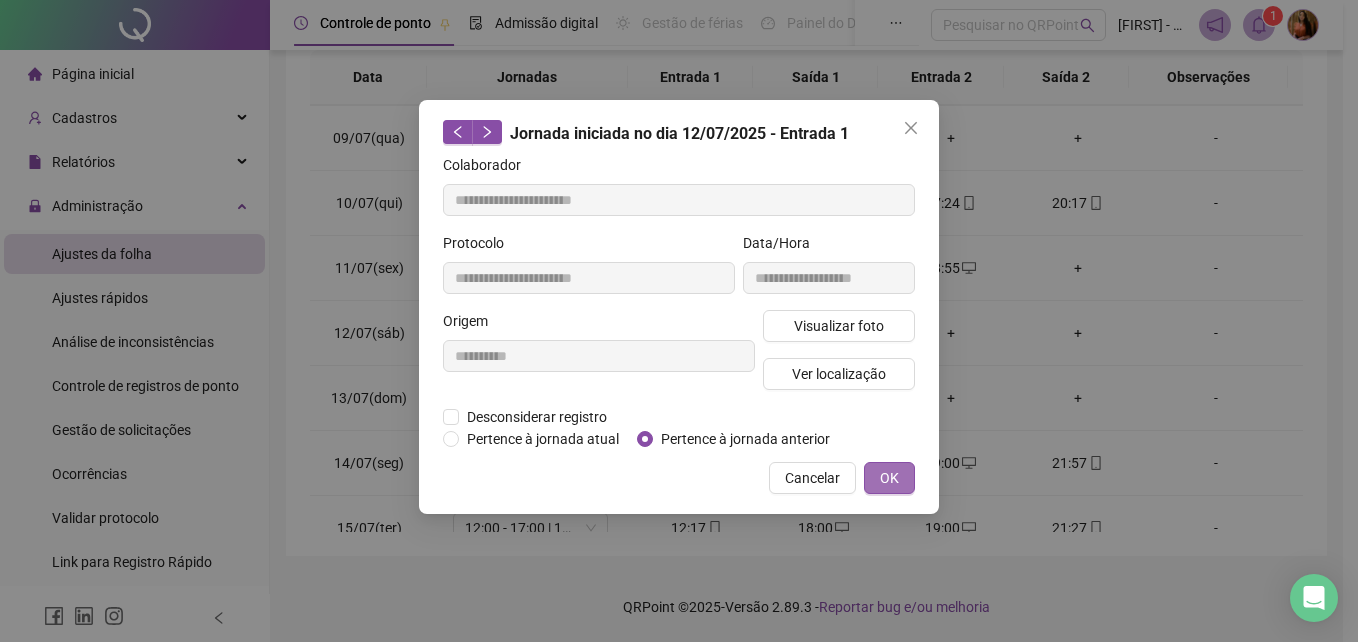 click on "OK" at bounding box center [889, 478] 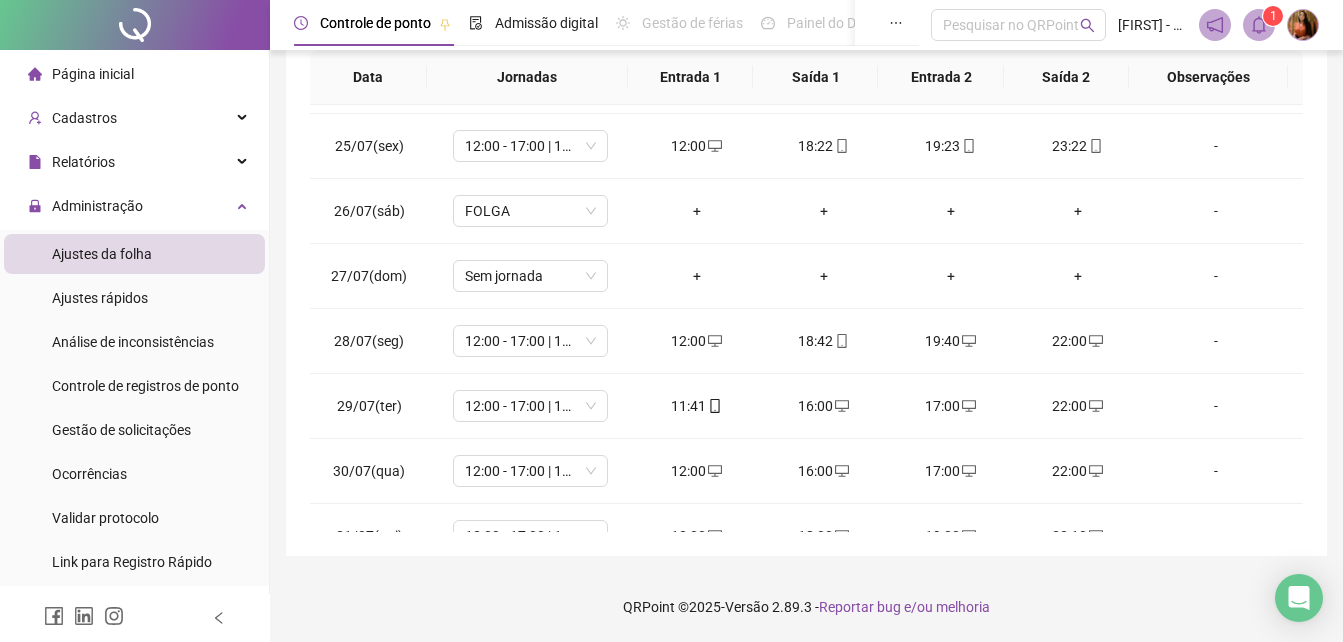 scroll, scrollTop: 1588, scrollLeft: 0, axis: vertical 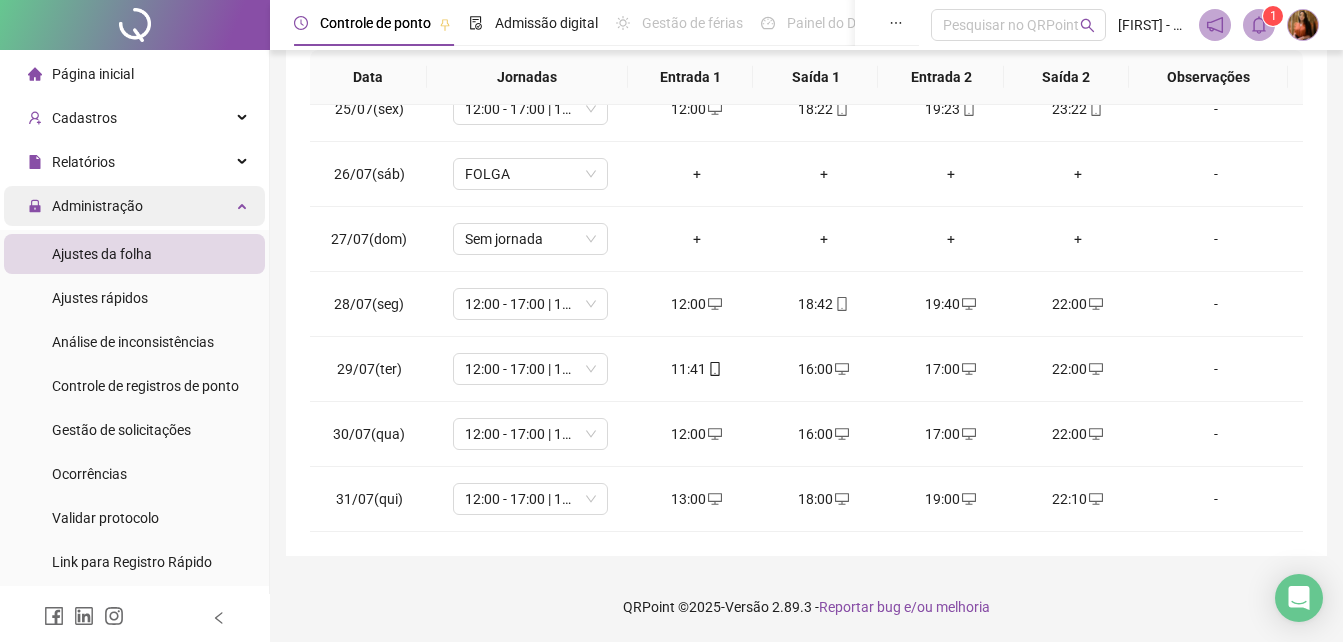 click on "Administração" at bounding box center [97, 206] 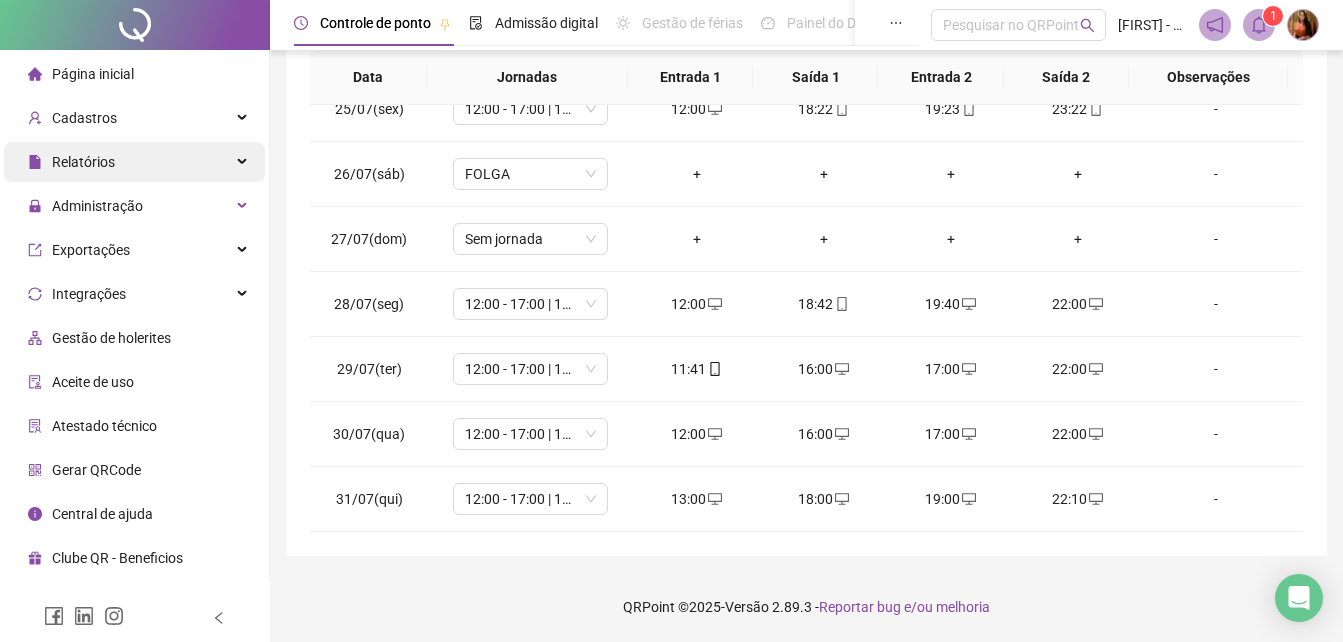 click on "Relatórios" at bounding box center (83, 162) 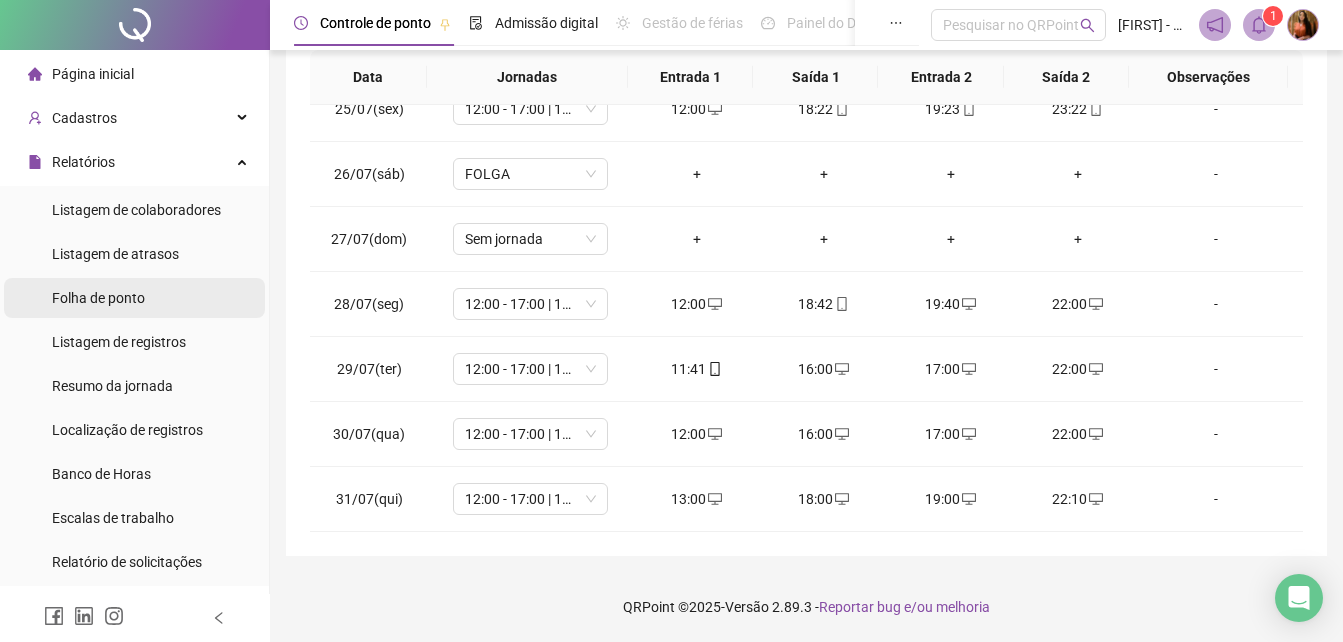 click on "Folha de ponto" at bounding box center [98, 298] 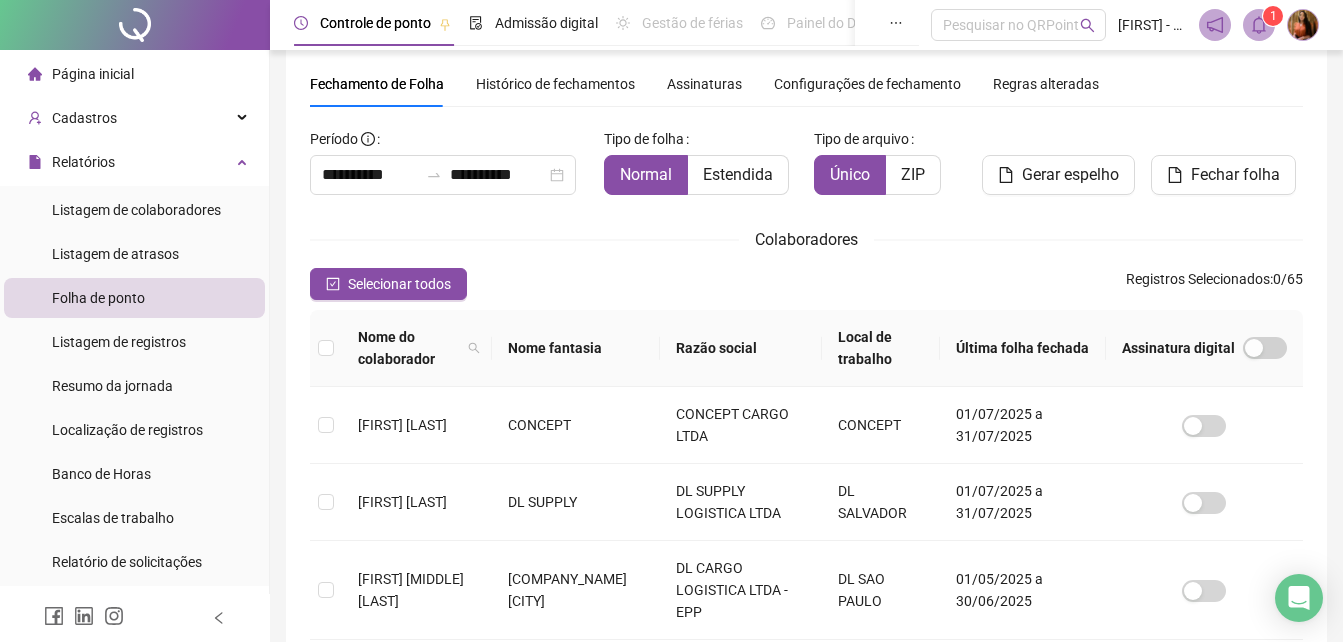 scroll, scrollTop: 89, scrollLeft: 0, axis: vertical 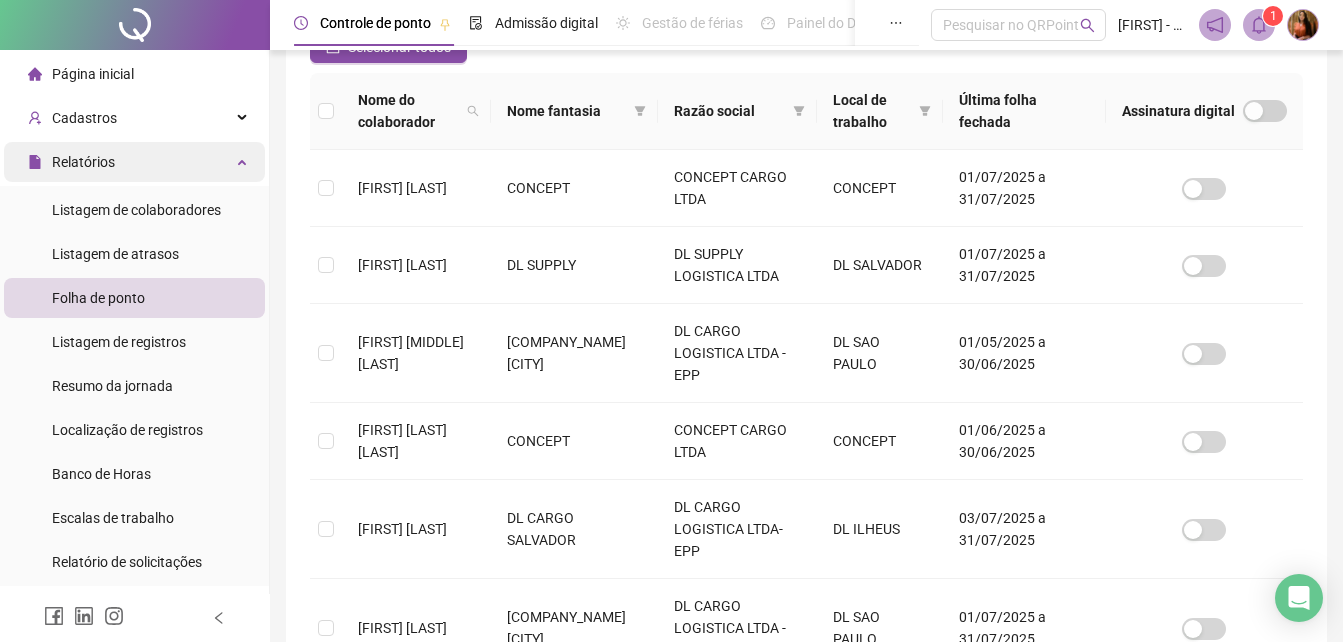 click on "Relatórios" at bounding box center (83, 162) 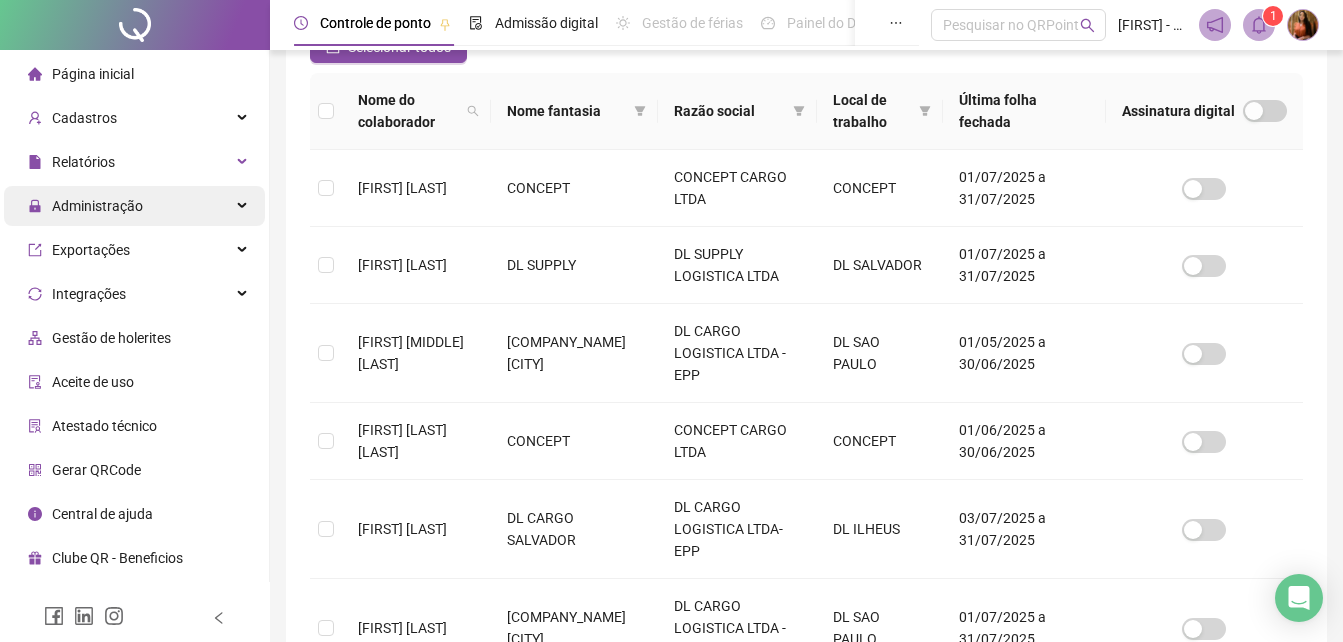 click on "Administração" at bounding box center (97, 206) 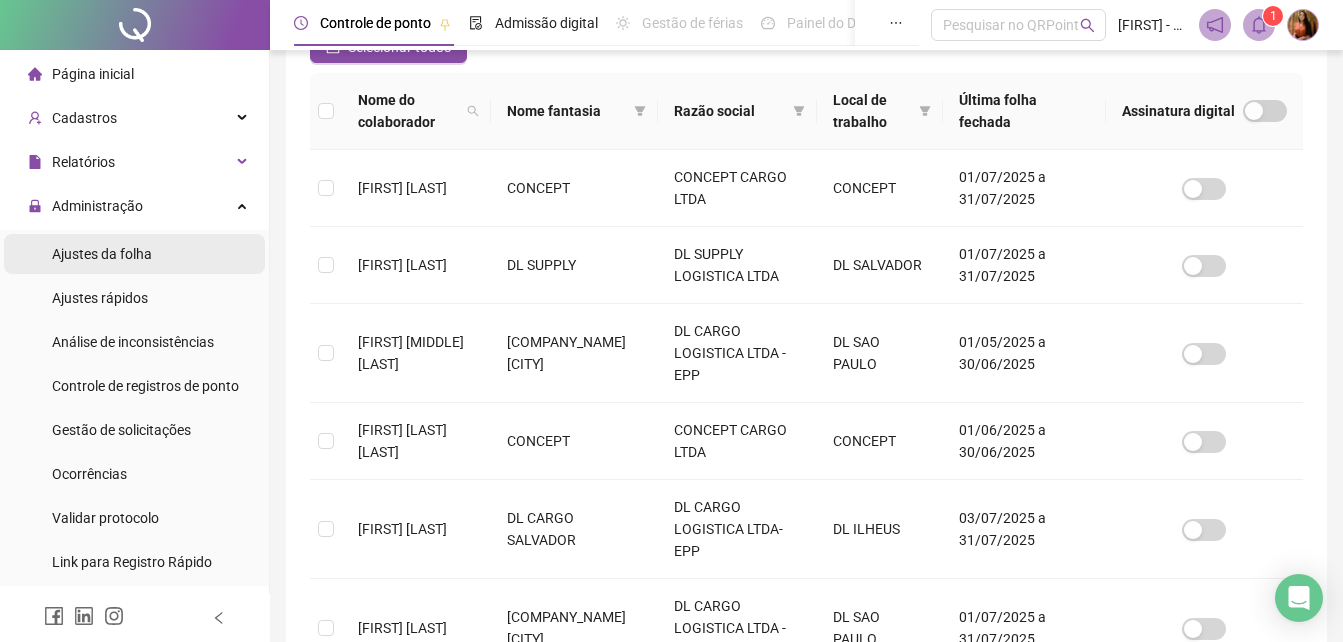 click on "Ajustes da folha" at bounding box center (102, 254) 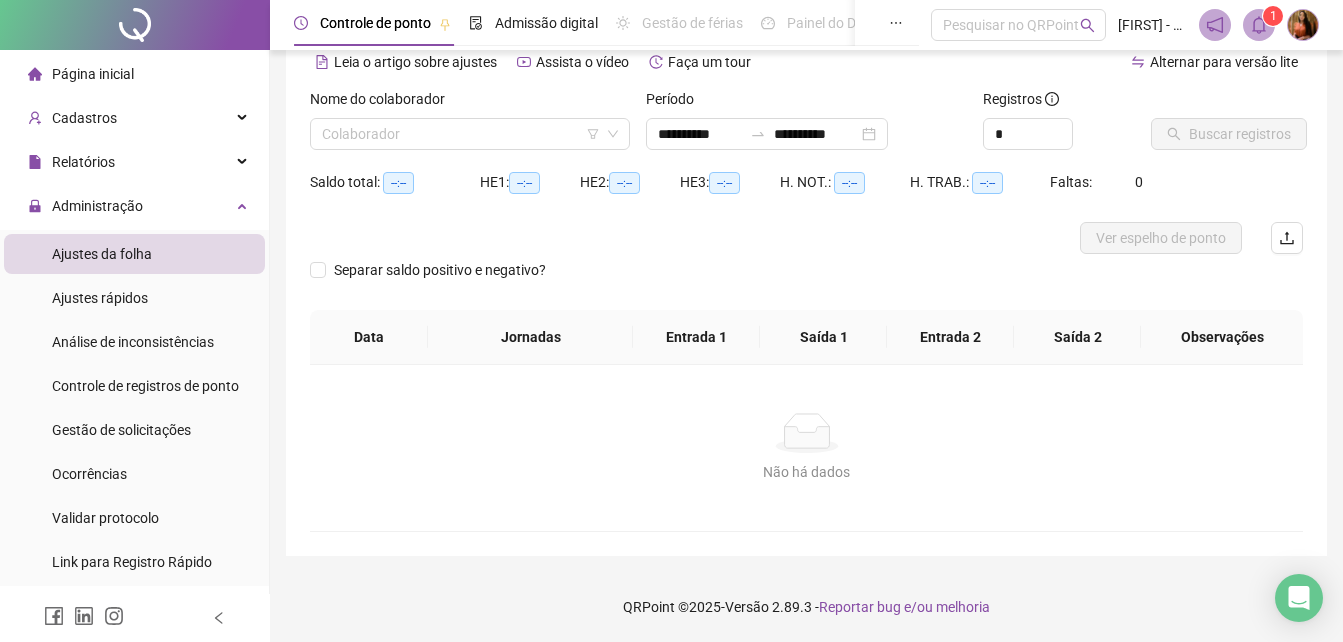 scroll, scrollTop: 96, scrollLeft: 0, axis: vertical 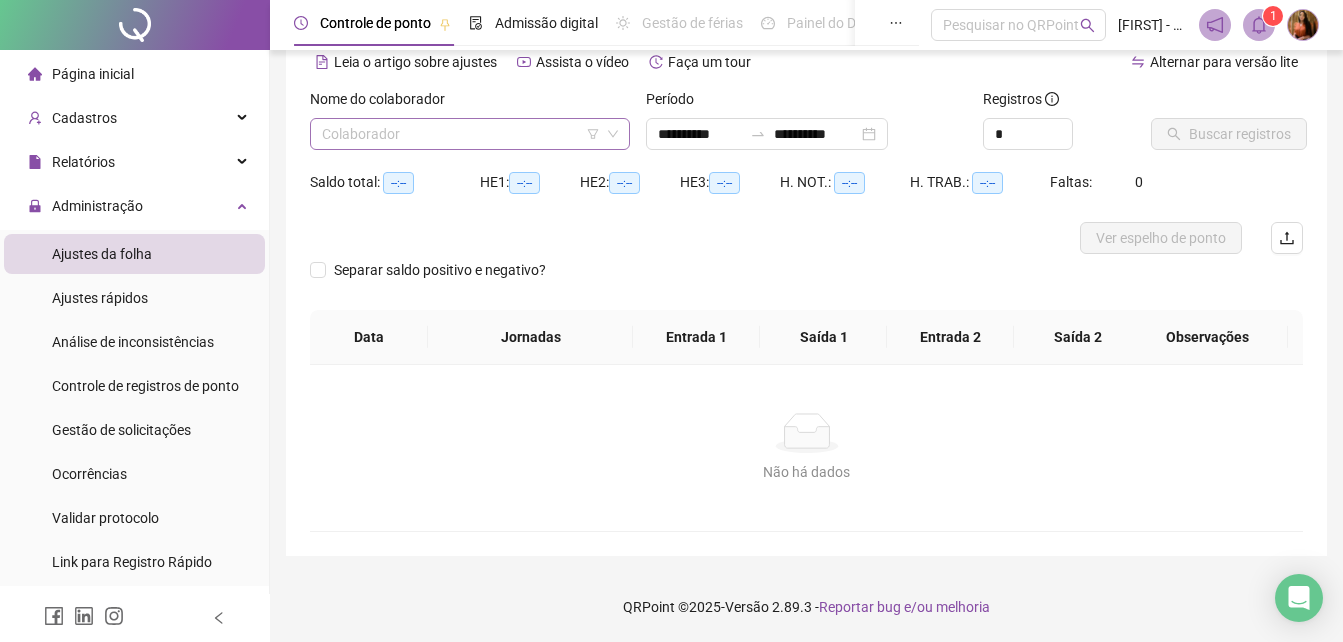 click at bounding box center (461, 134) 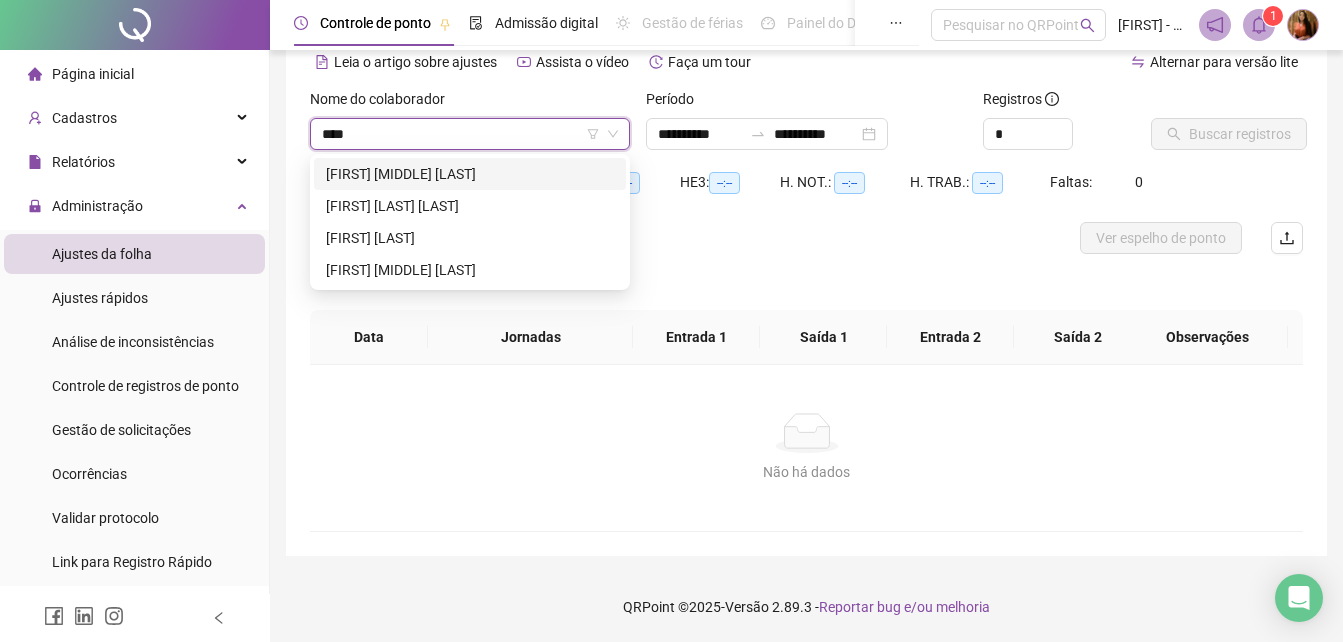 type on "*****" 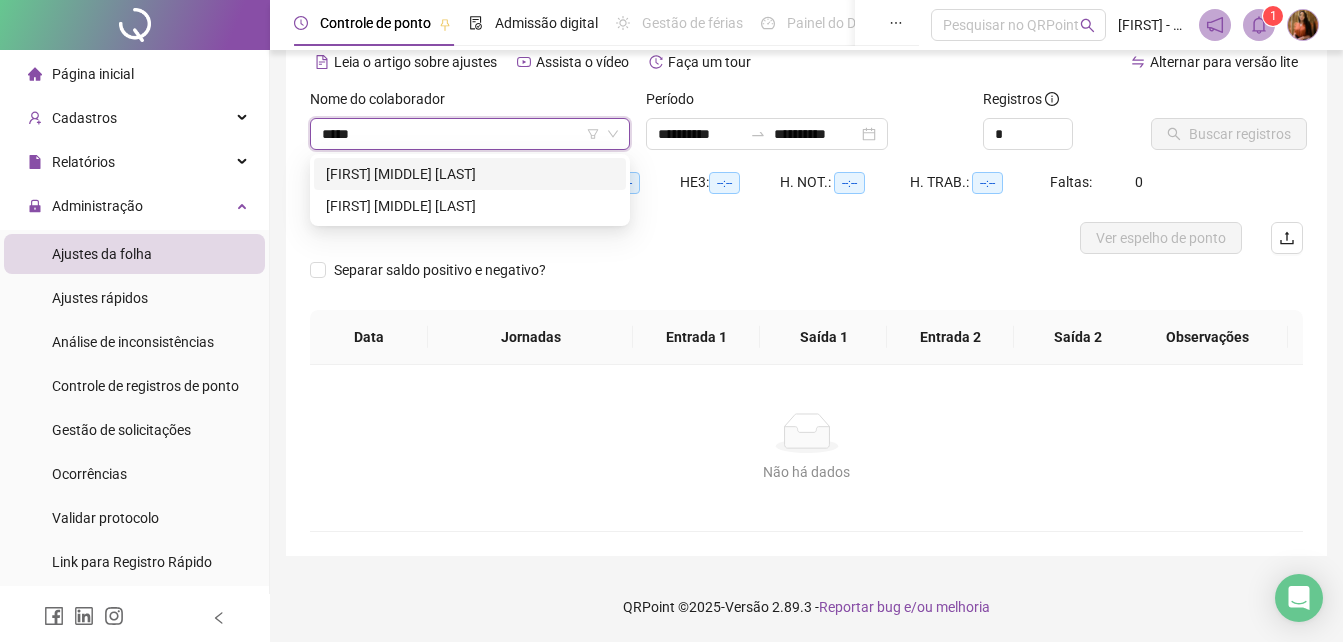 click on "[FIRST] [MIDDLE] [LAST]" at bounding box center [470, 174] 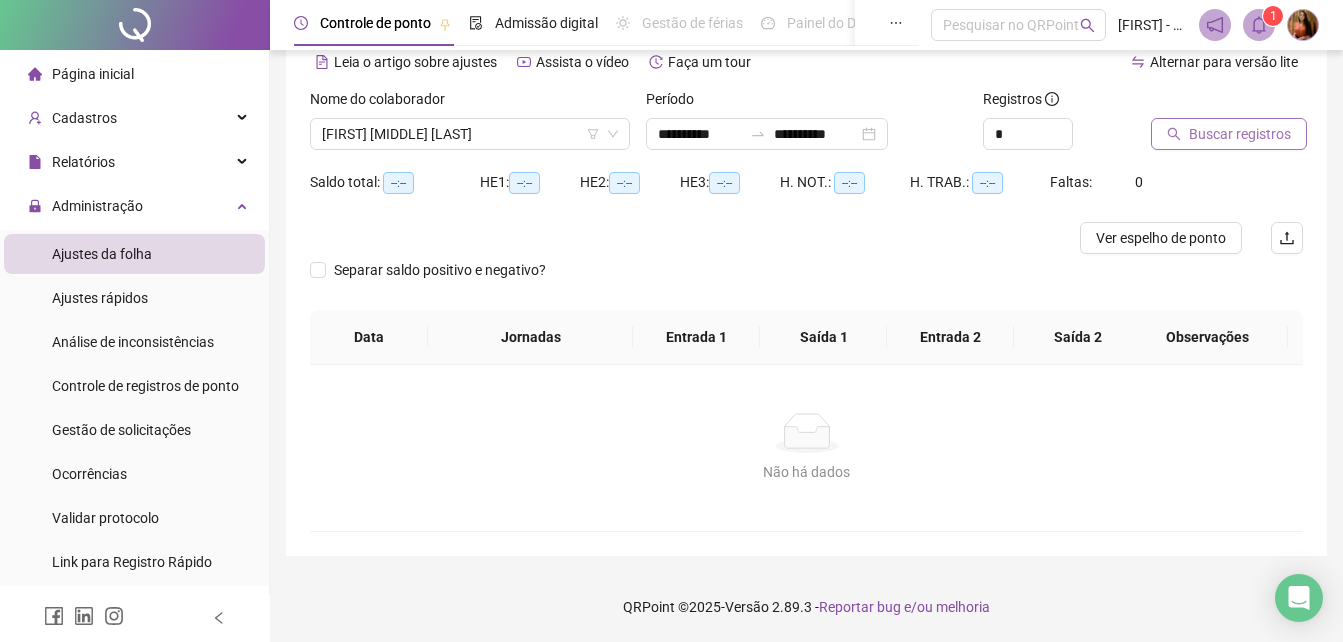click on "Buscar registros" at bounding box center [1240, 134] 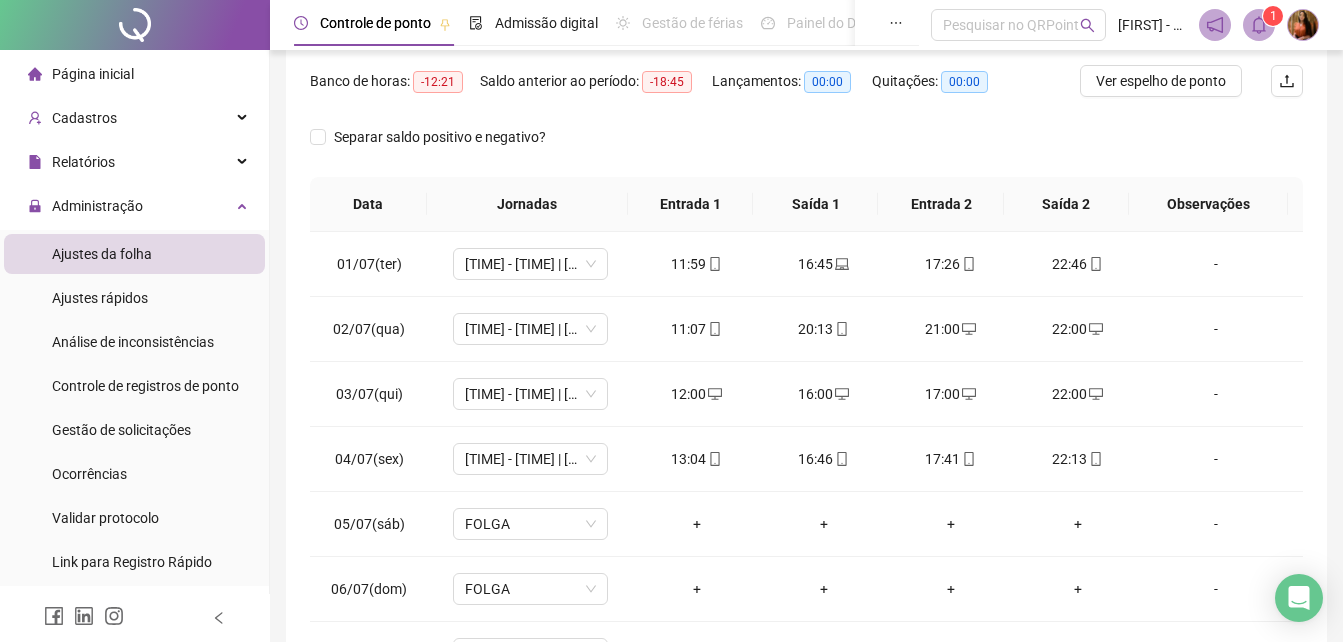 scroll, scrollTop: 257, scrollLeft: 0, axis: vertical 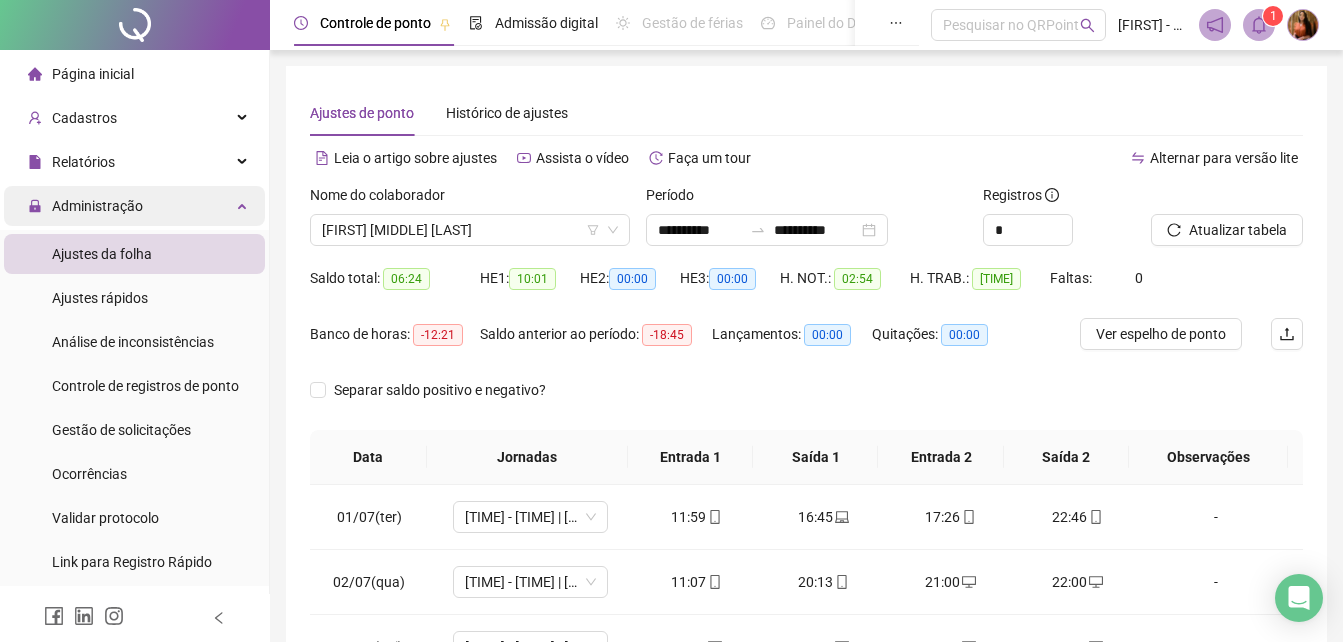 click on "Administração" at bounding box center [97, 206] 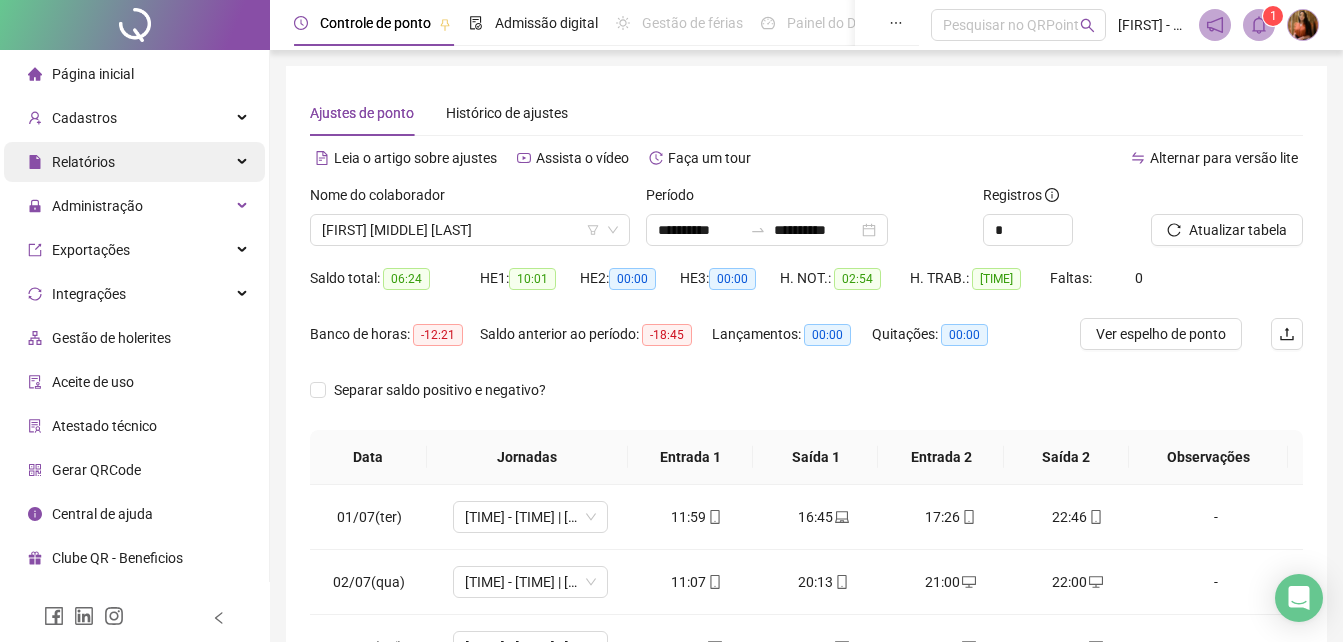 click on "Relatórios" at bounding box center [83, 162] 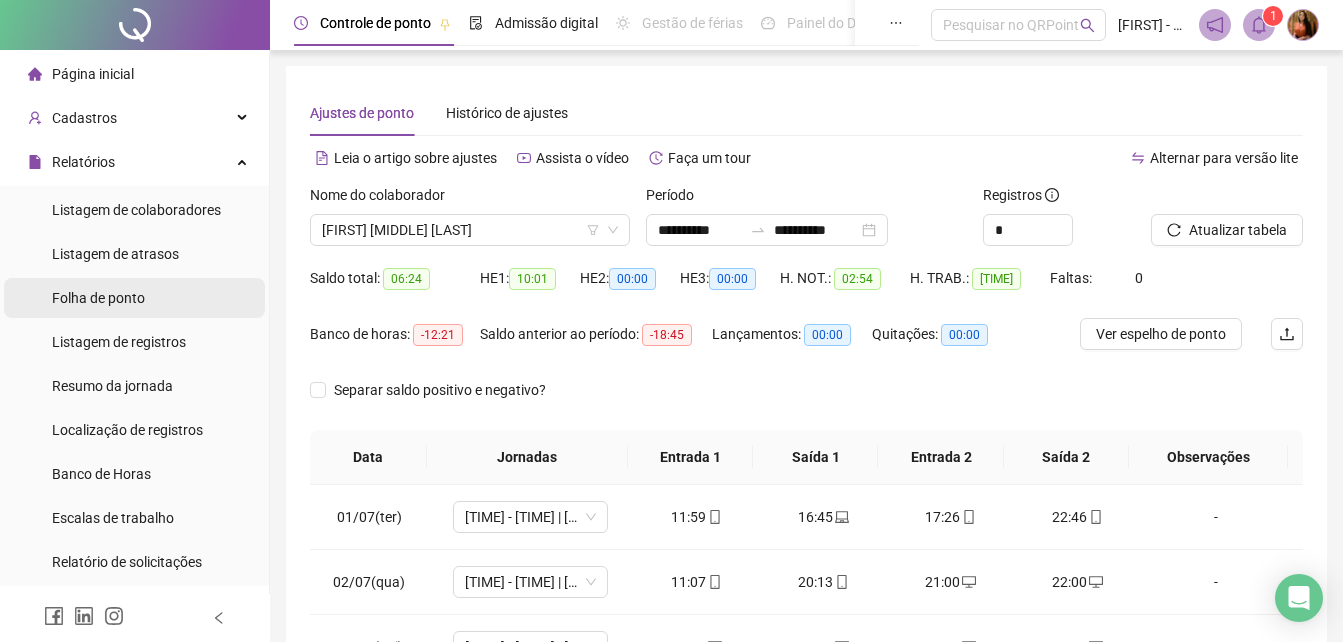 click on "Folha de ponto" at bounding box center (98, 298) 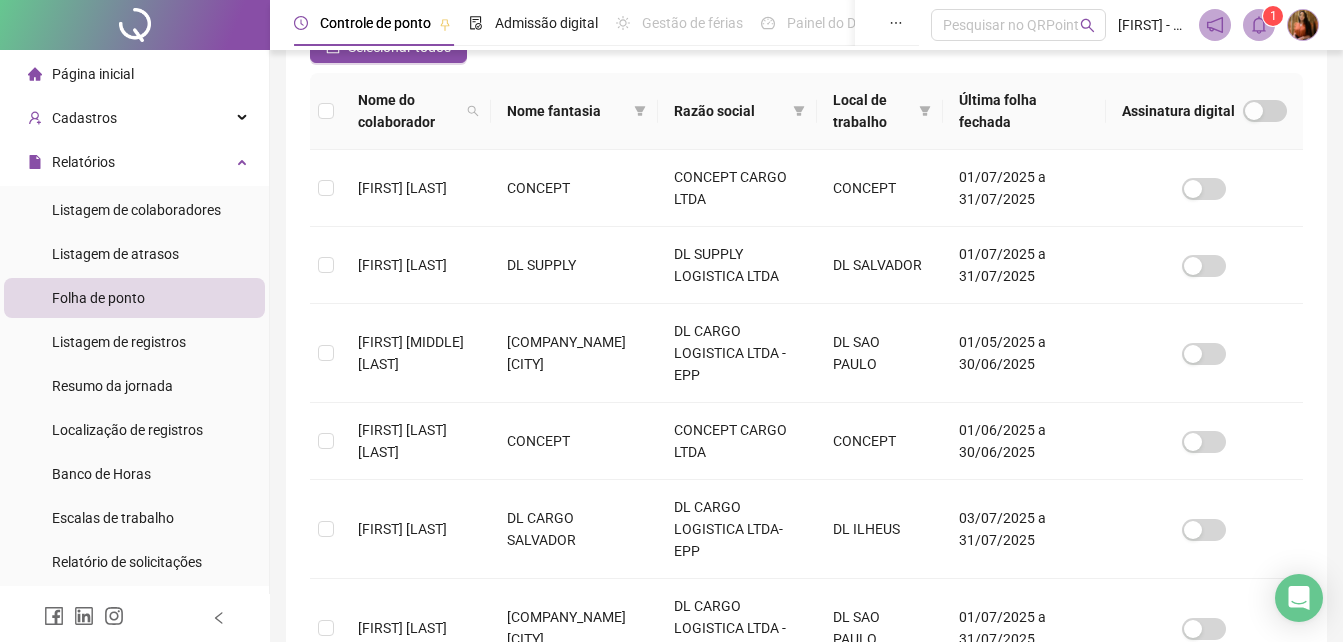 scroll, scrollTop: 89, scrollLeft: 0, axis: vertical 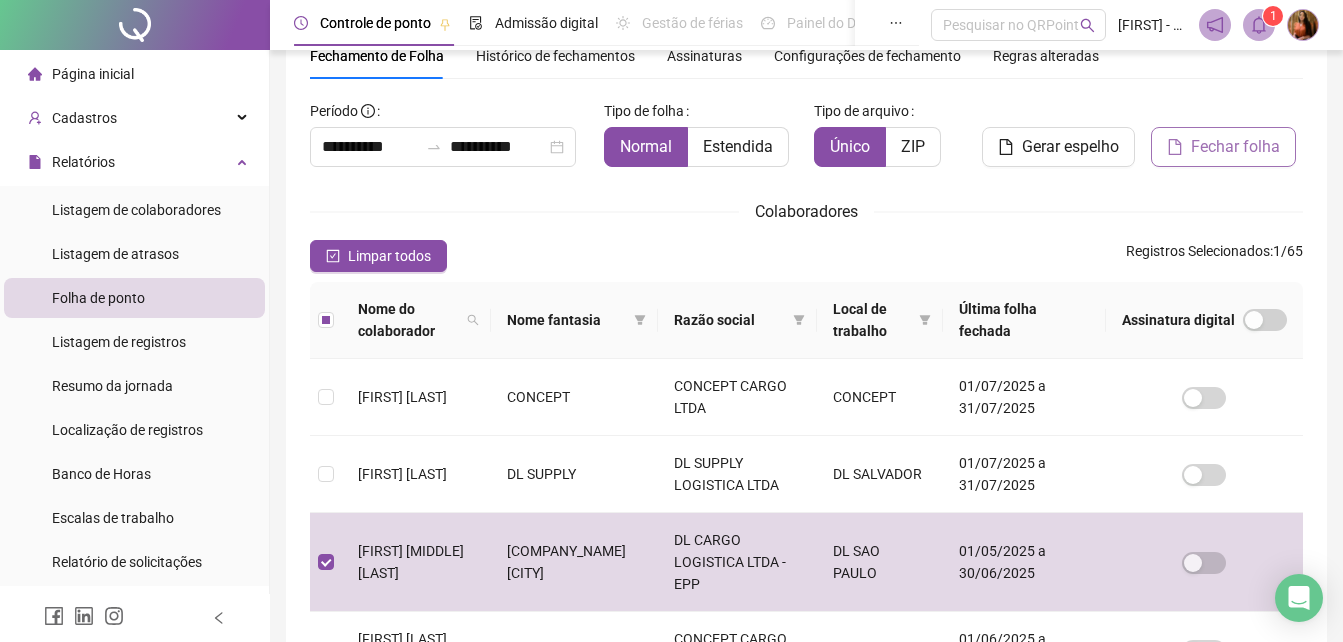click on "Fechar folha" at bounding box center (1235, 147) 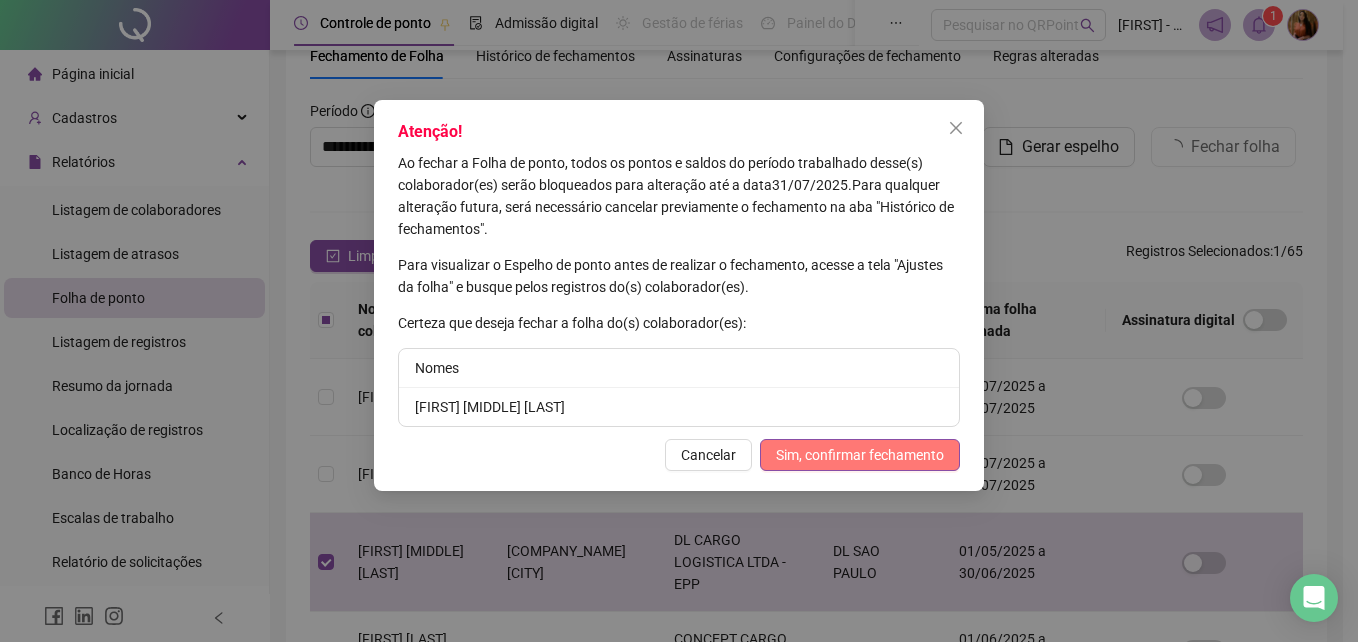 click on "Sim, confirmar fechamento" at bounding box center [860, 455] 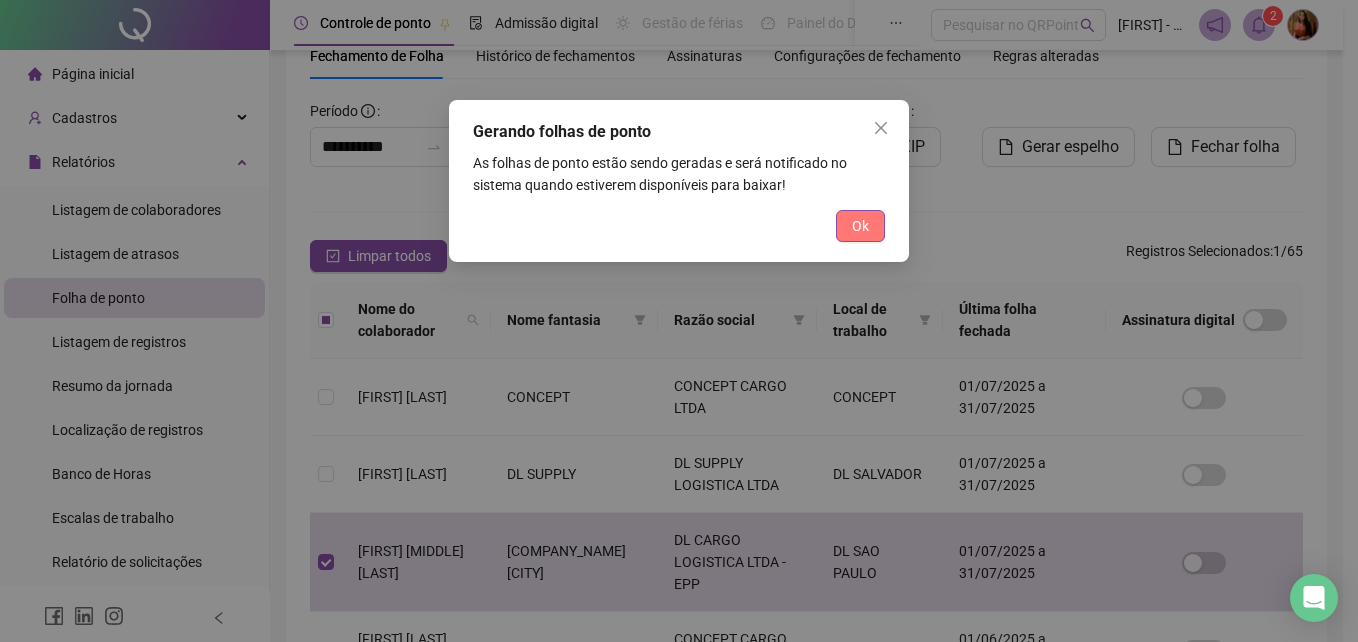 click on "Ok" at bounding box center [860, 226] 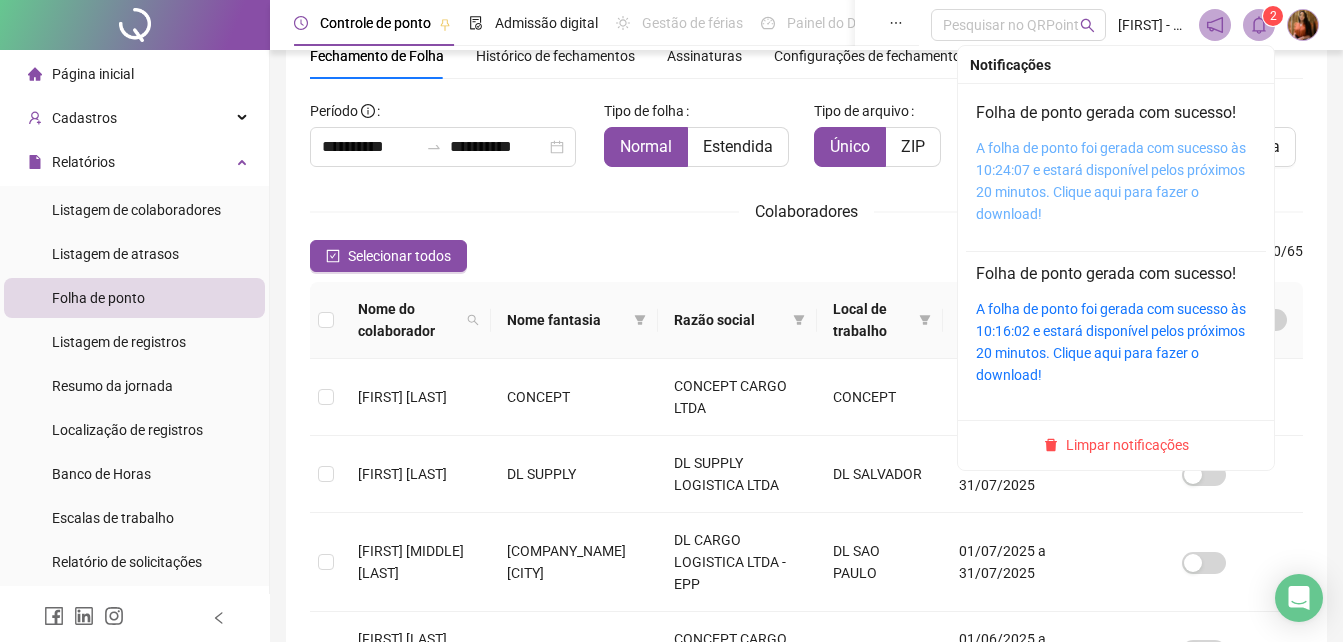 click on "A folha de ponto foi gerada com sucesso às 10:24:07 e estará disponível pelos próximos 20 minutos.
Clique aqui para fazer o download!" at bounding box center (1111, 181) 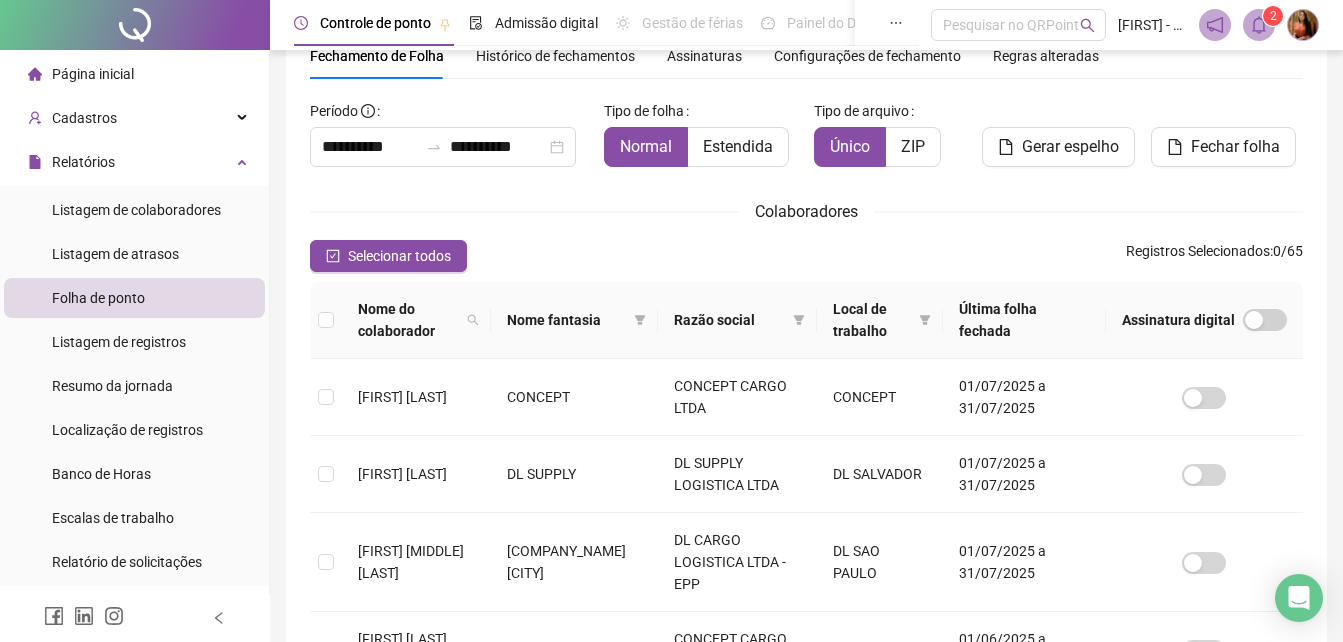 click 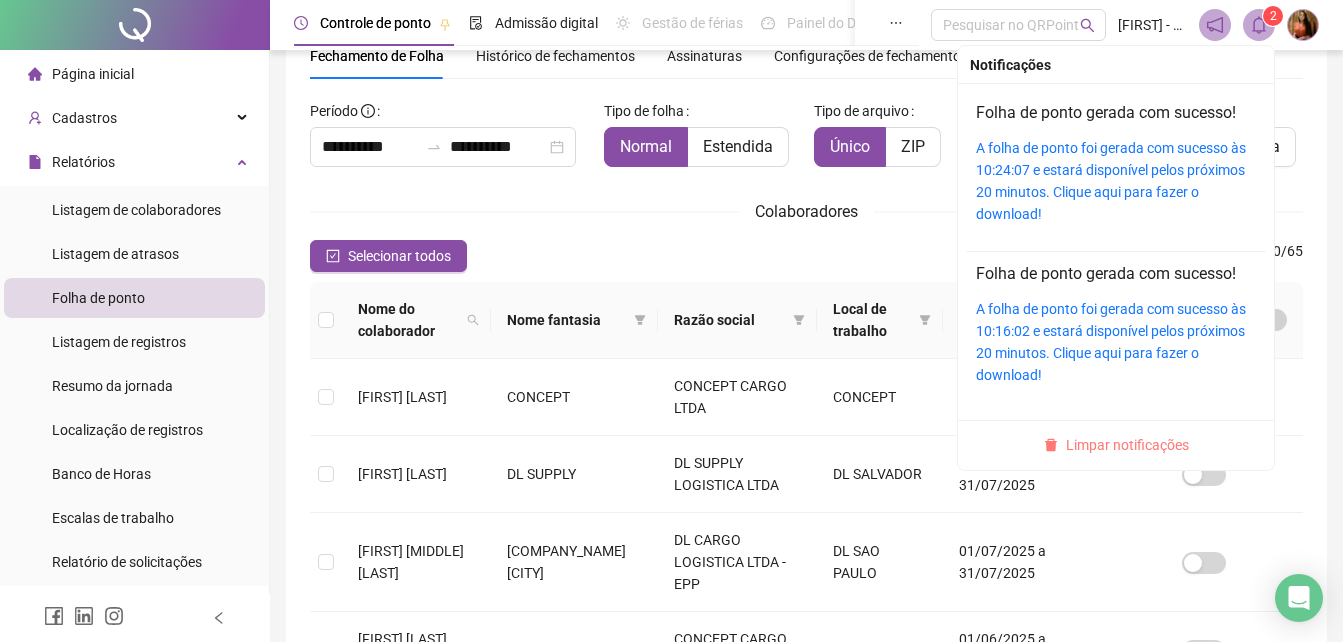click on "Limpar notificações" at bounding box center [1127, 445] 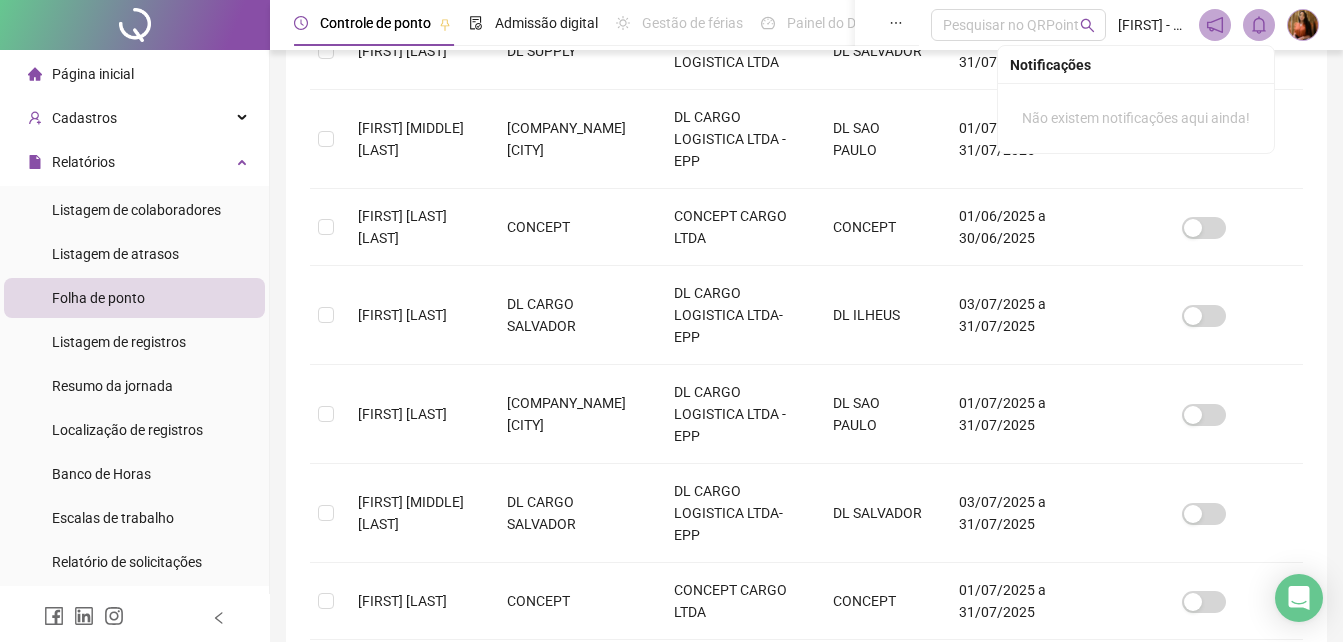scroll, scrollTop: 517, scrollLeft: 0, axis: vertical 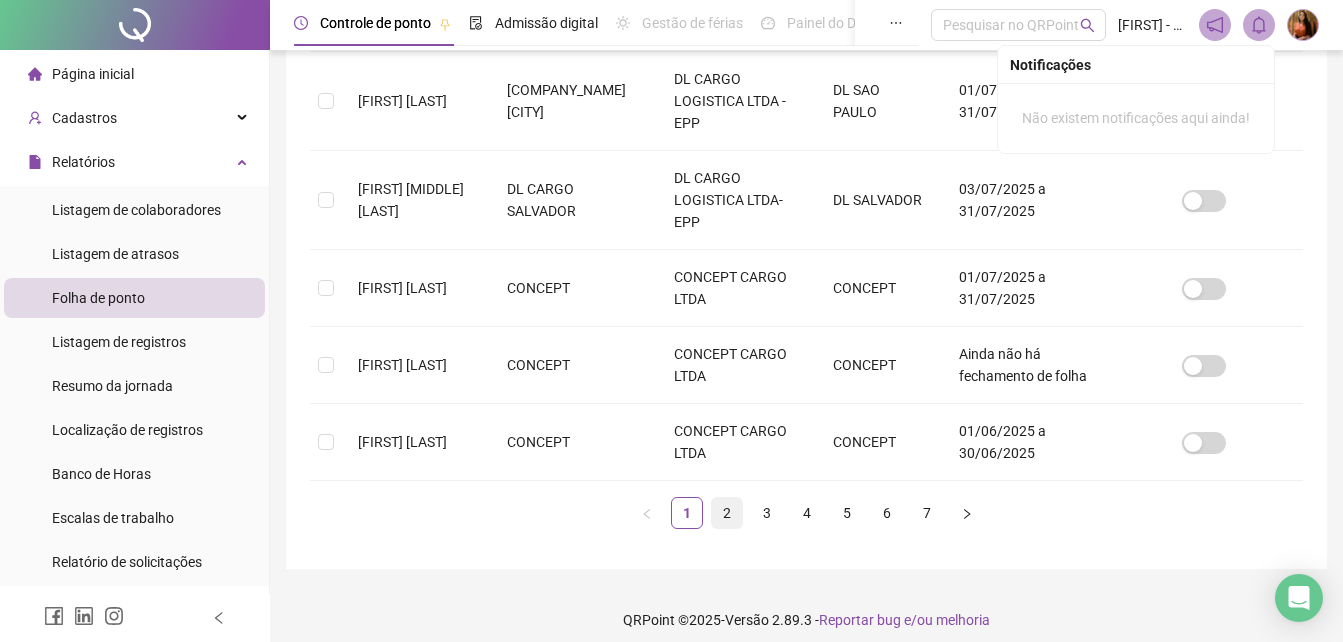 click on "2" at bounding box center (727, 513) 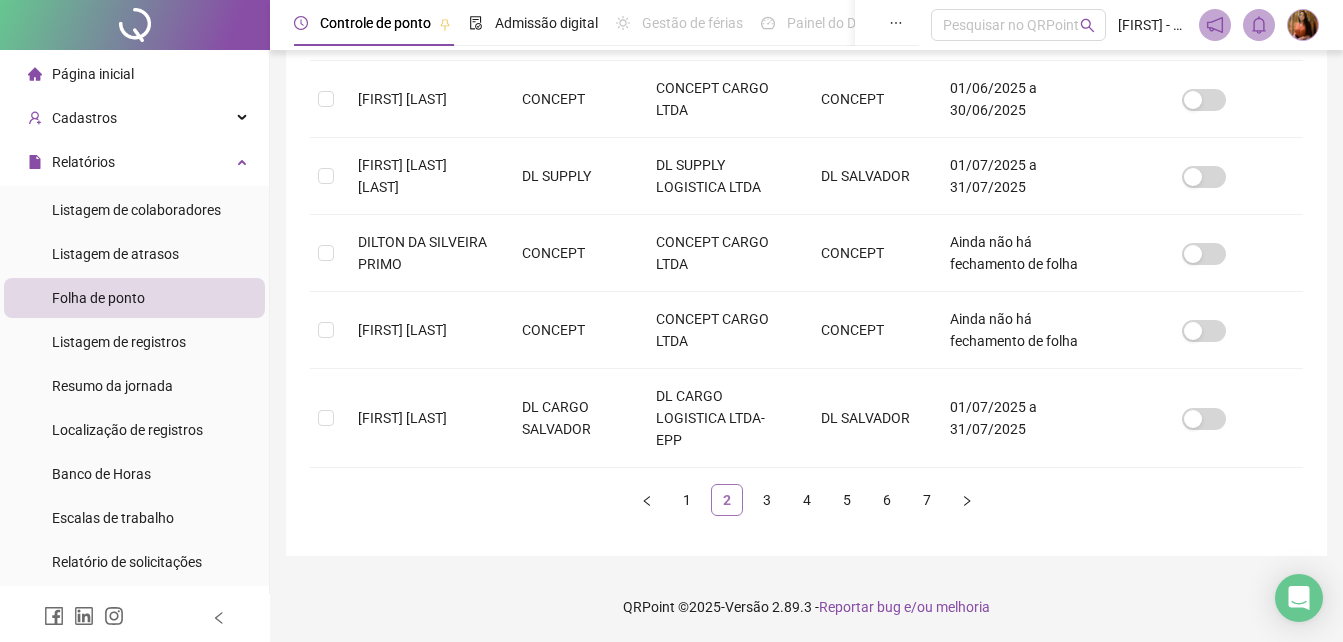 scroll, scrollTop: 89, scrollLeft: 0, axis: vertical 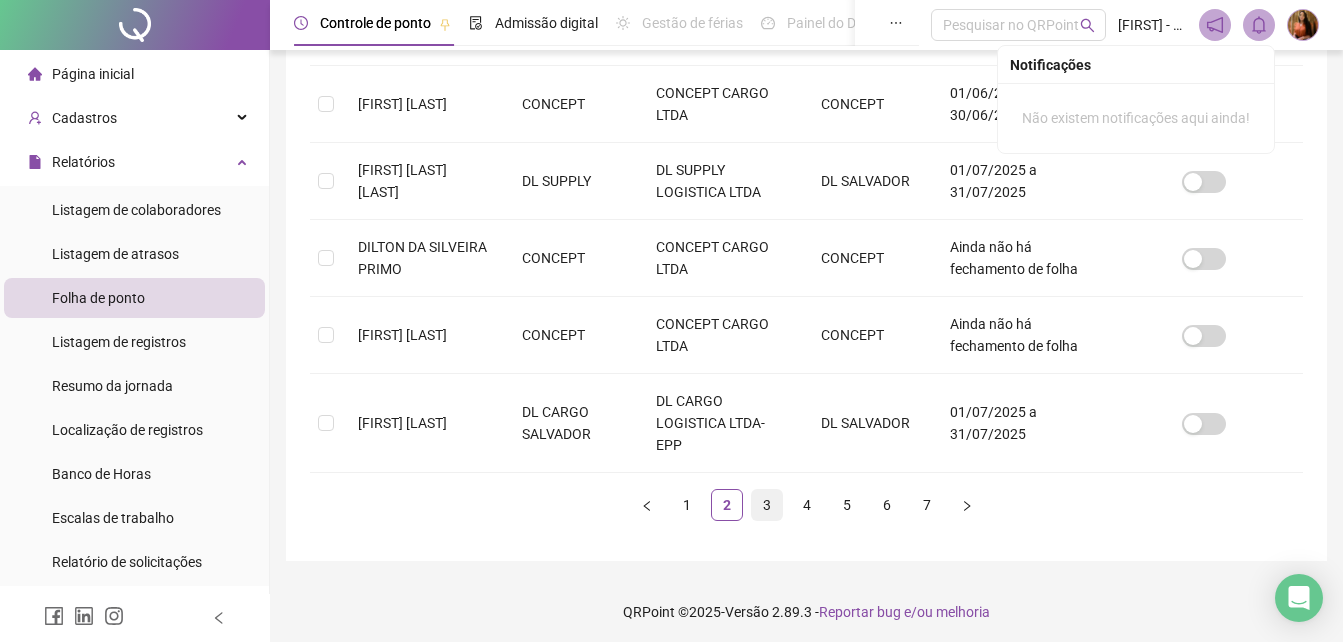 click on "3" at bounding box center (767, 505) 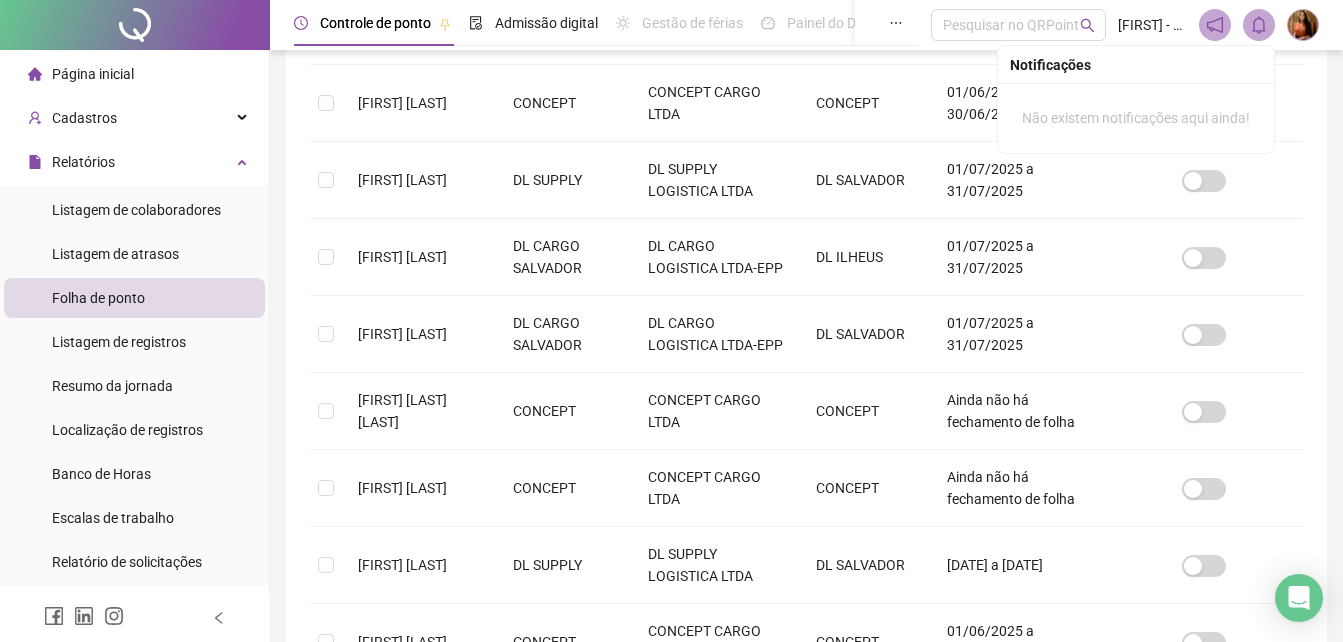 scroll, scrollTop: 559, scrollLeft: 0, axis: vertical 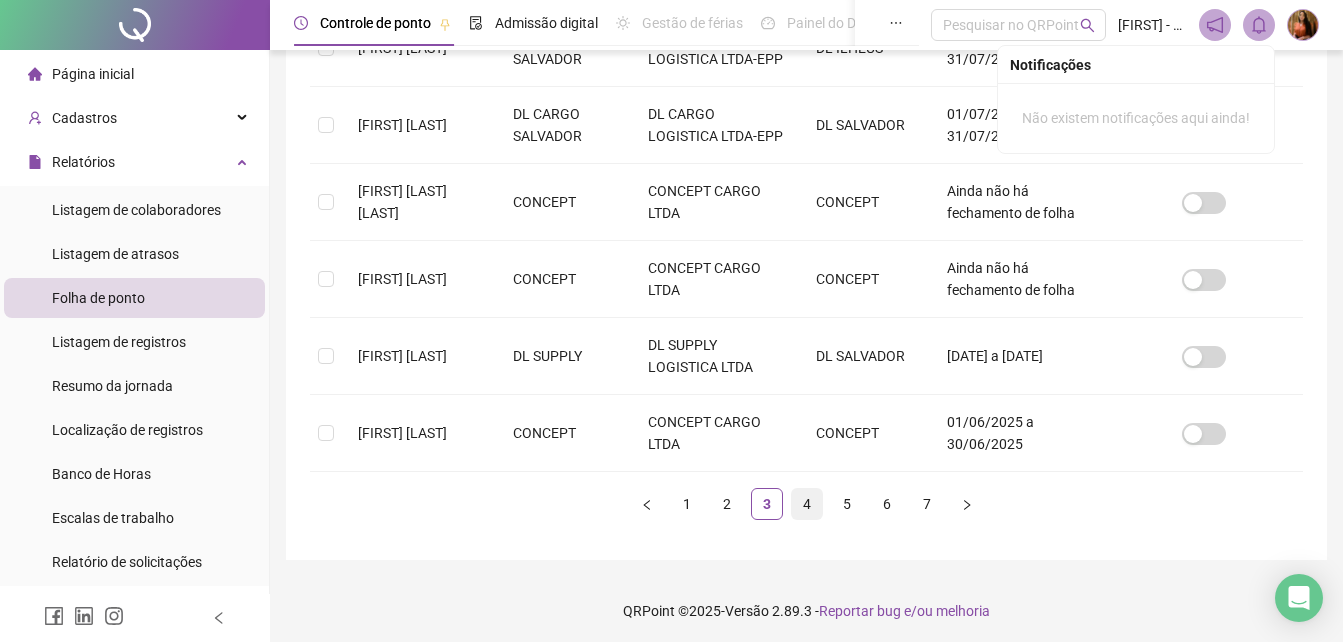 click on "4" at bounding box center [807, 504] 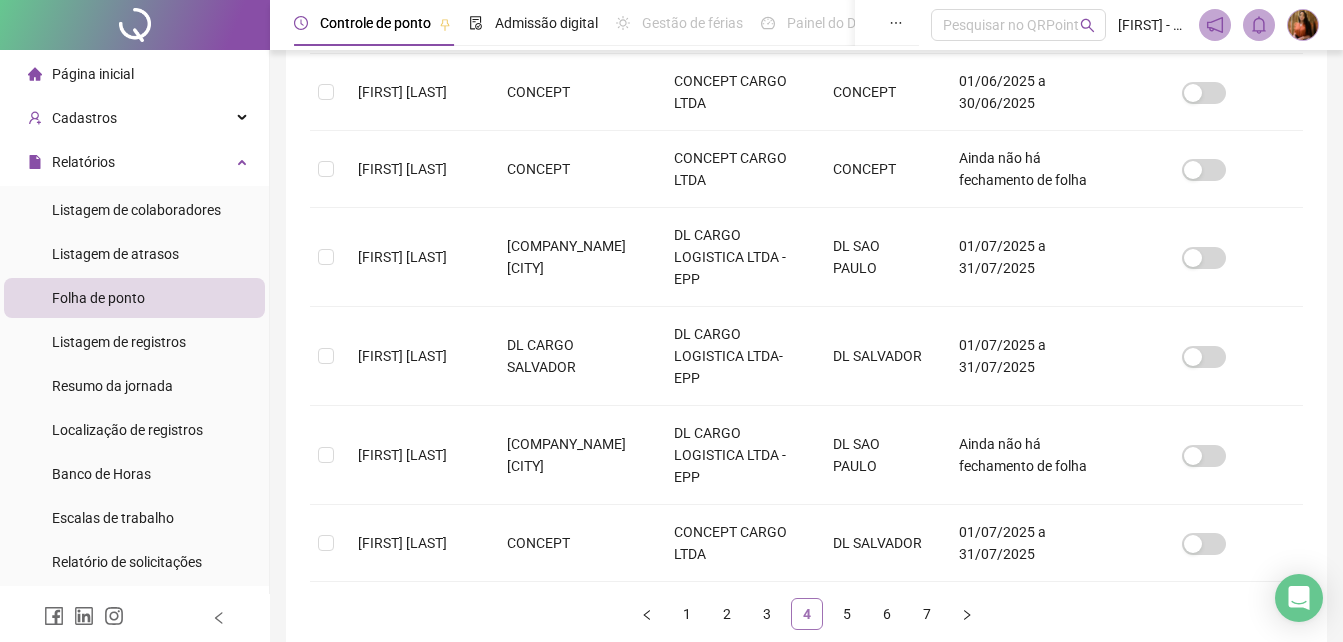 scroll, scrollTop: 89, scrollLeft: 0, axis: vertical 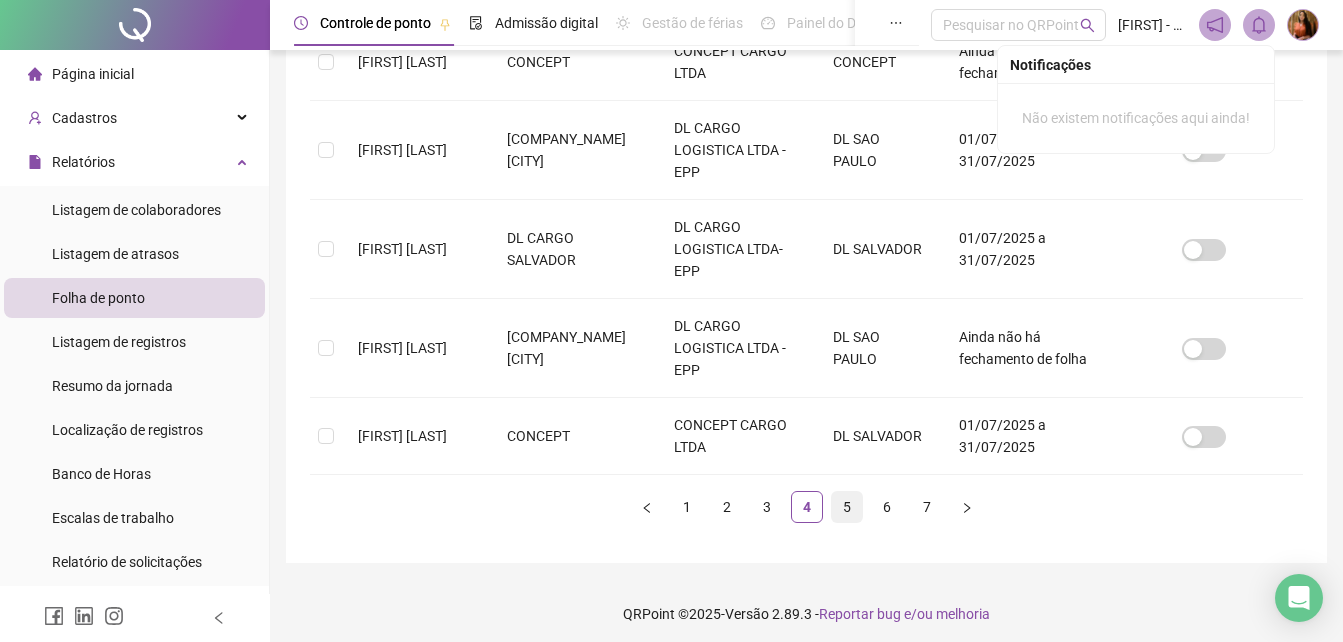 click on "5" at bounding box center [847, 507] 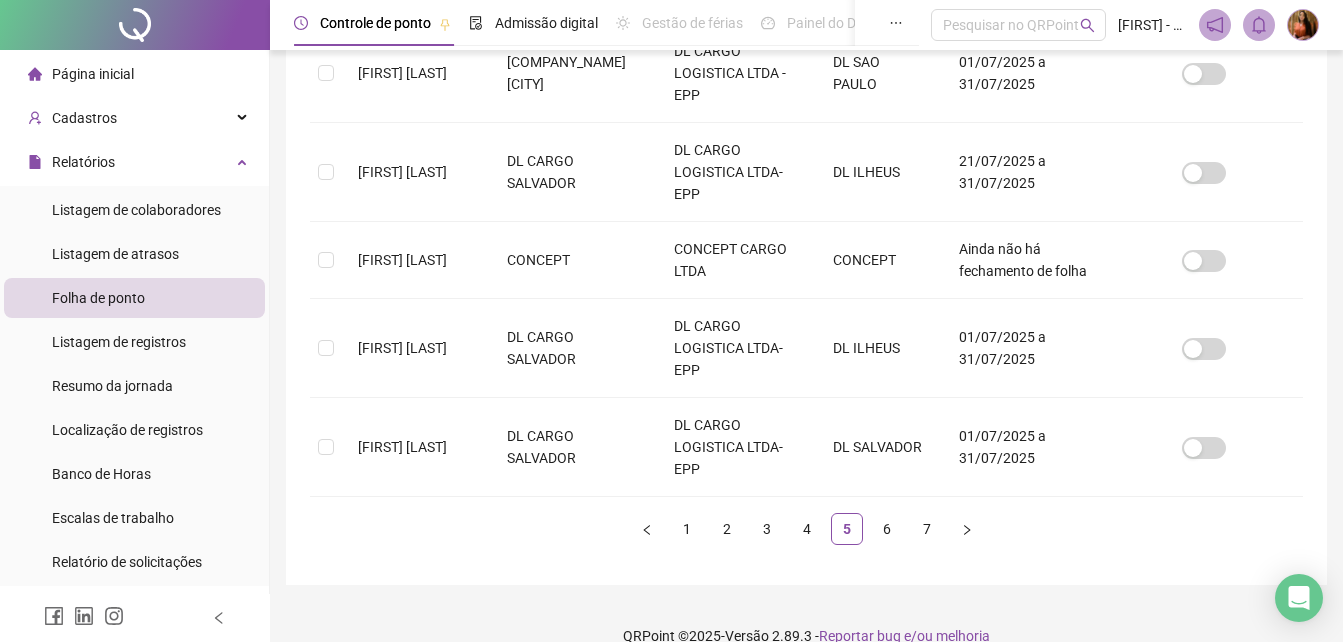 scroll, scrollTop: 89, scrollLeft: 0, axis: vertical 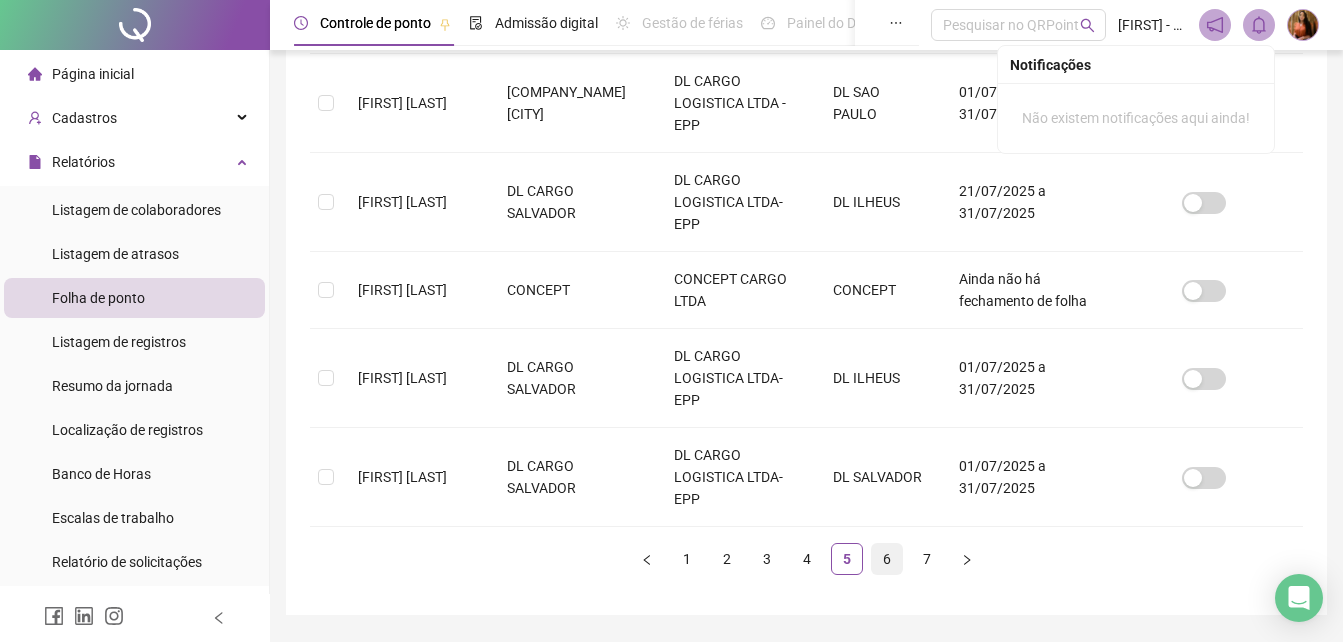 click on "6" at bounding box center (887, 559) 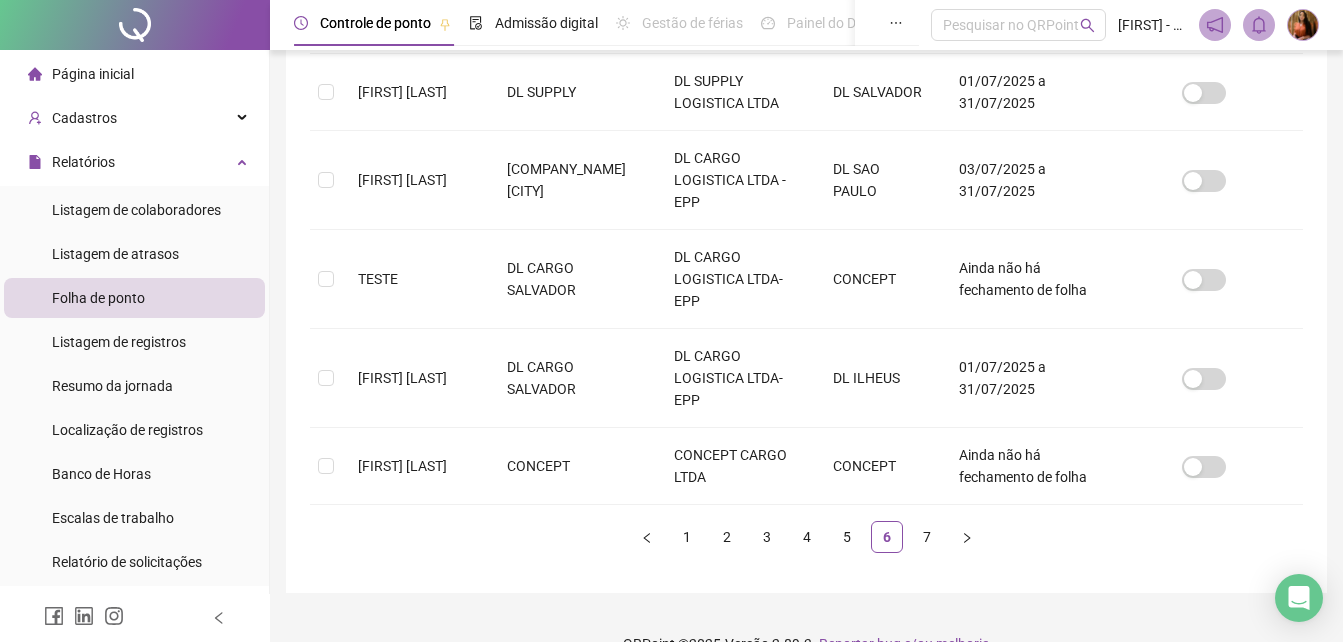 scroll, scrollTop: 89, scrollLeft: 0, axis: vertical 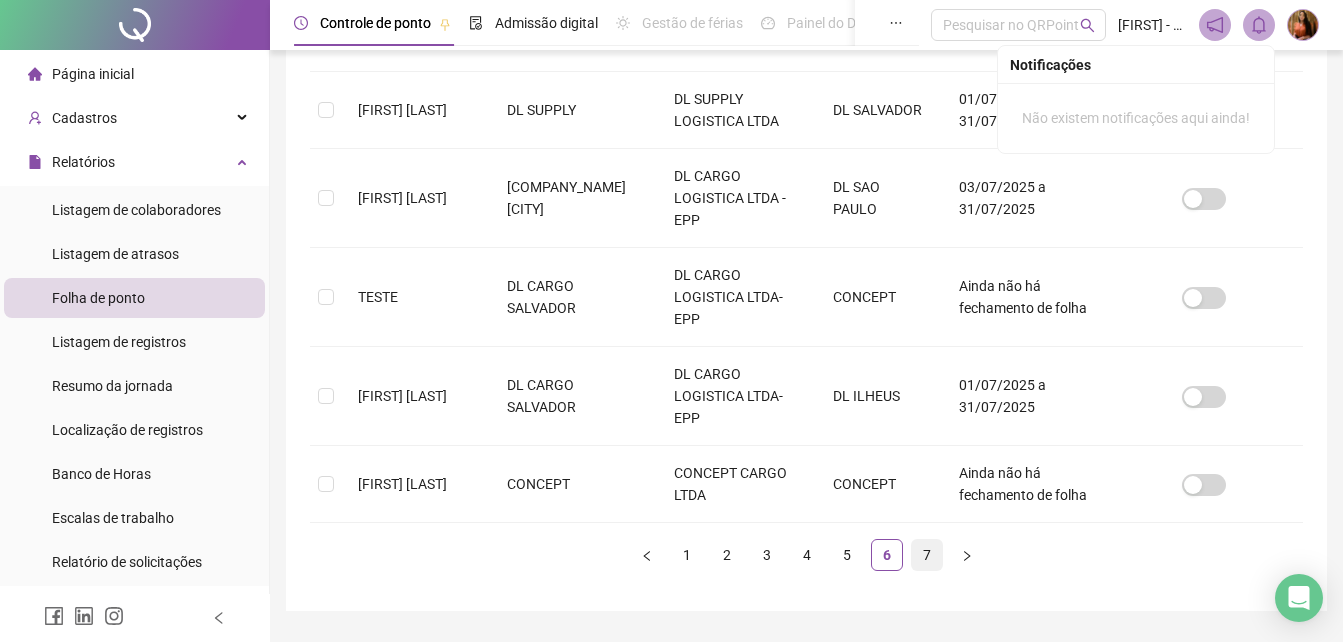 click on "7" at bounding box center (927, 555) 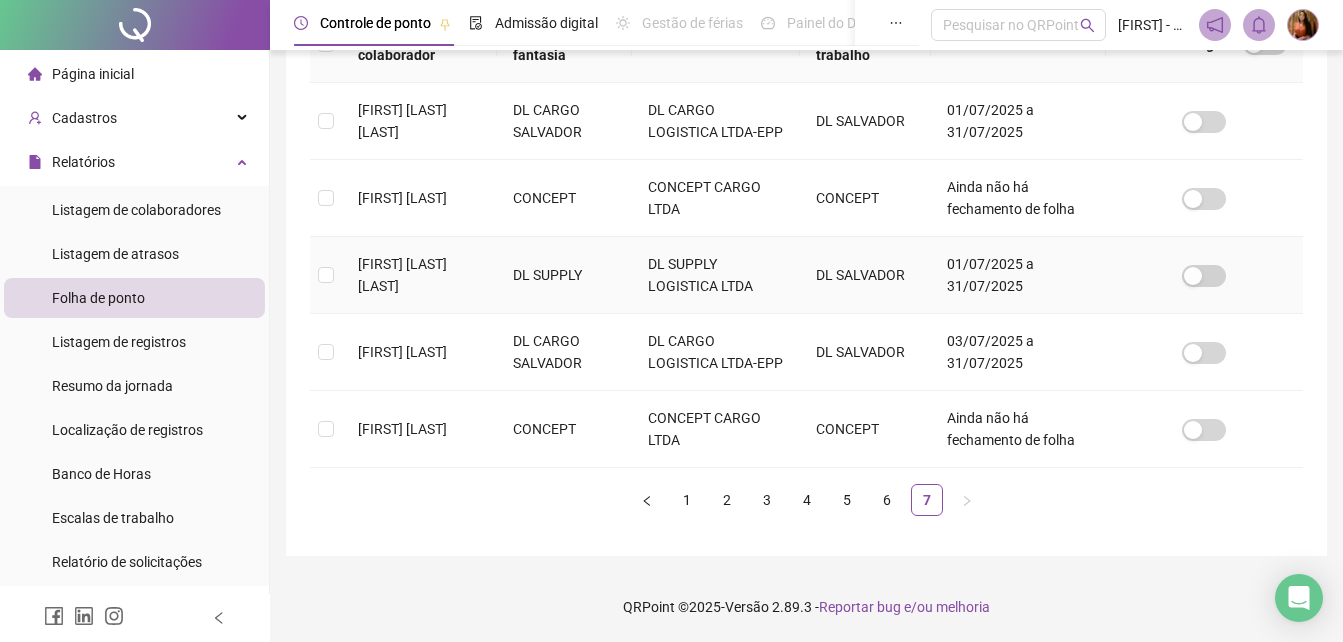 scroll, scrollTop: 89, scrollLeft: 0, axis: vertical 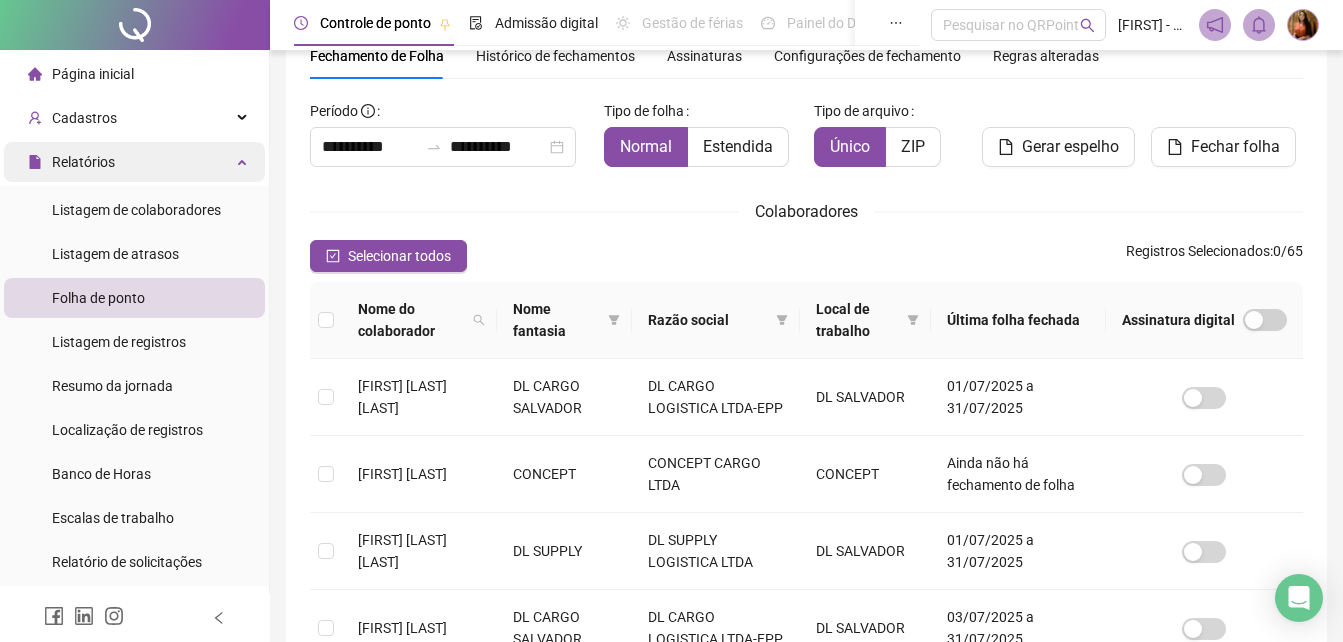 click on "Relatórios" at bounding box center [134, 162] 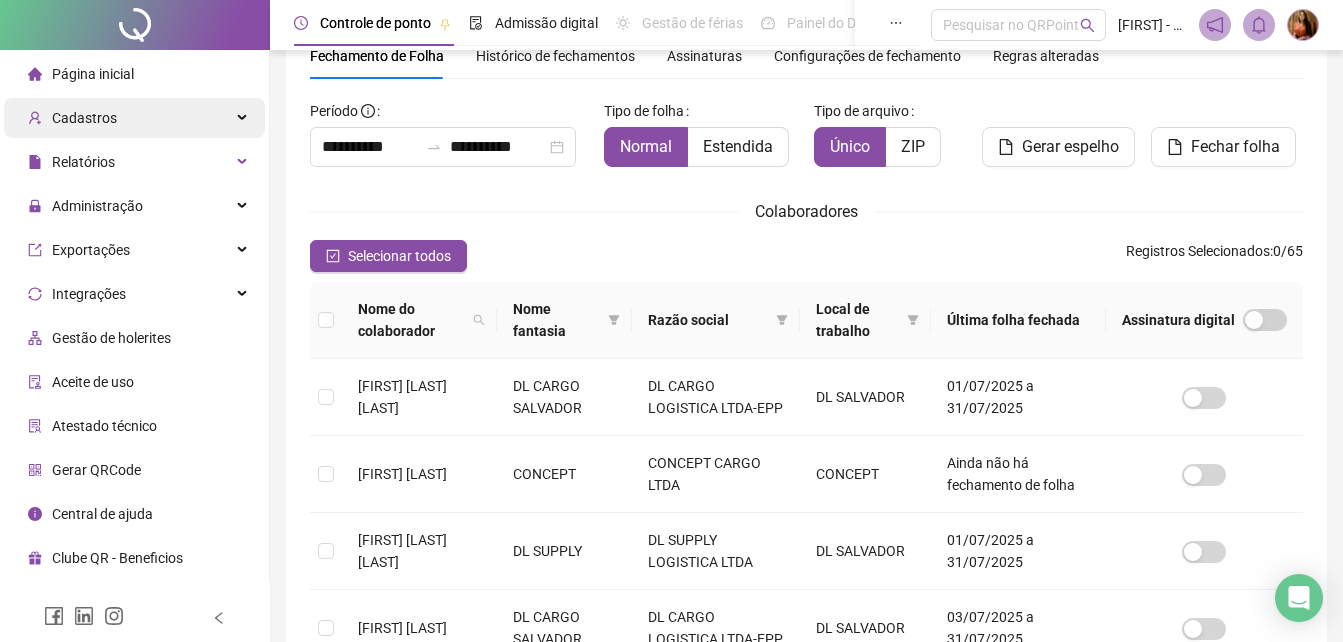 click on "Cadastros" at bounding box center [84, 118] 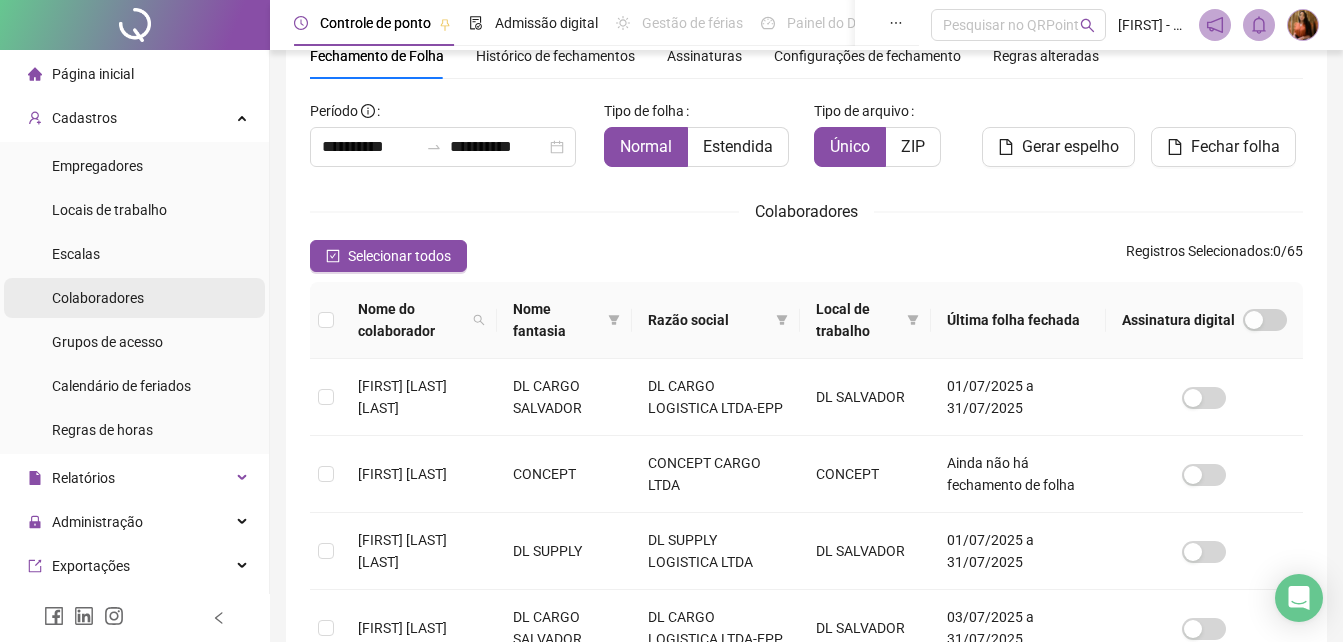 click on "Colaboradores" at bounding box center (98, 298) 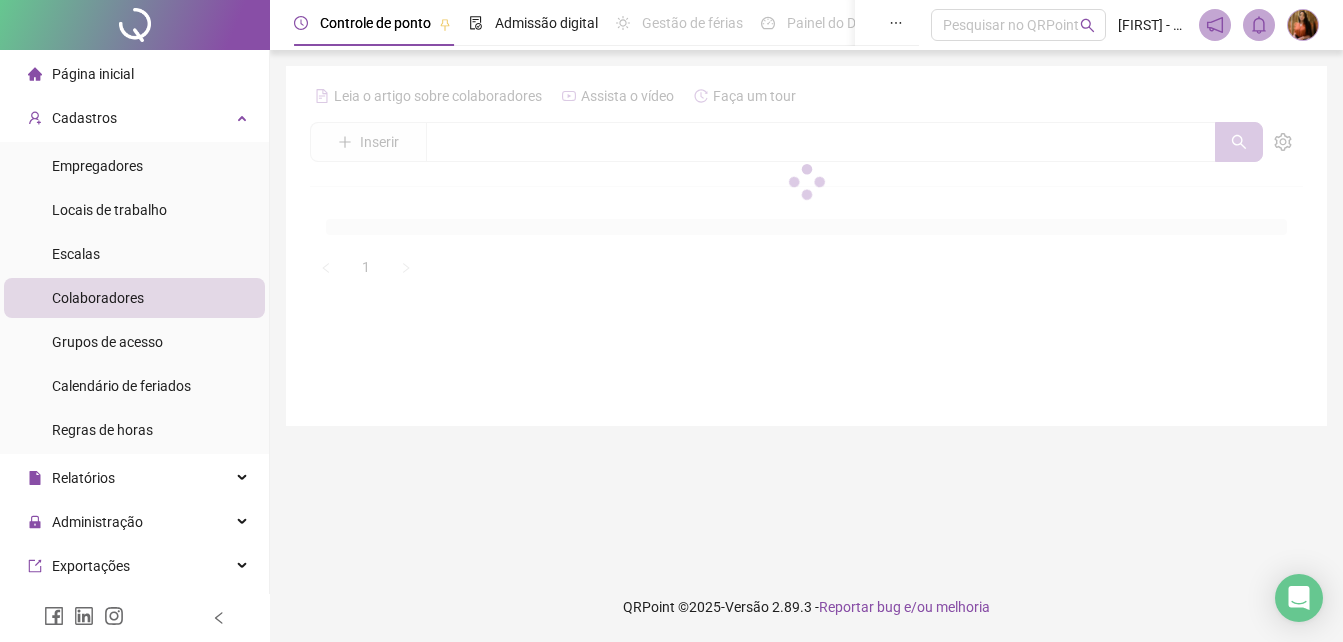scroll, scrollTop: 0, scrollLeft: 0, axis: both 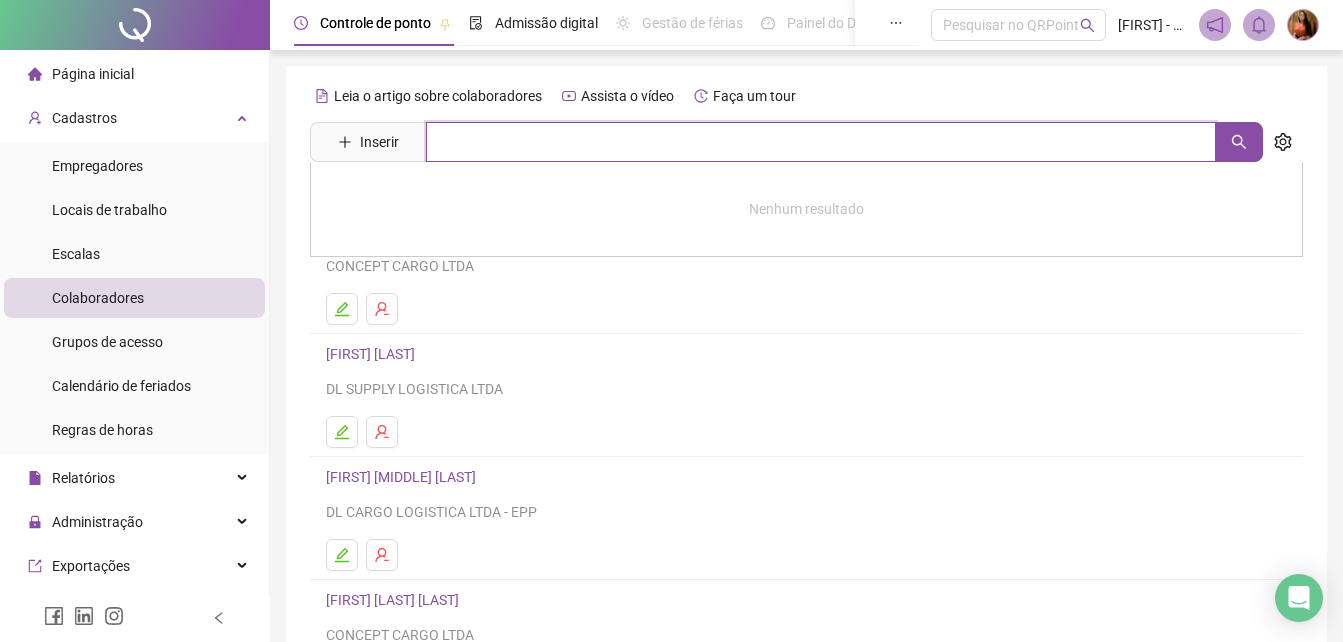 click at bounding box center (821, 142) 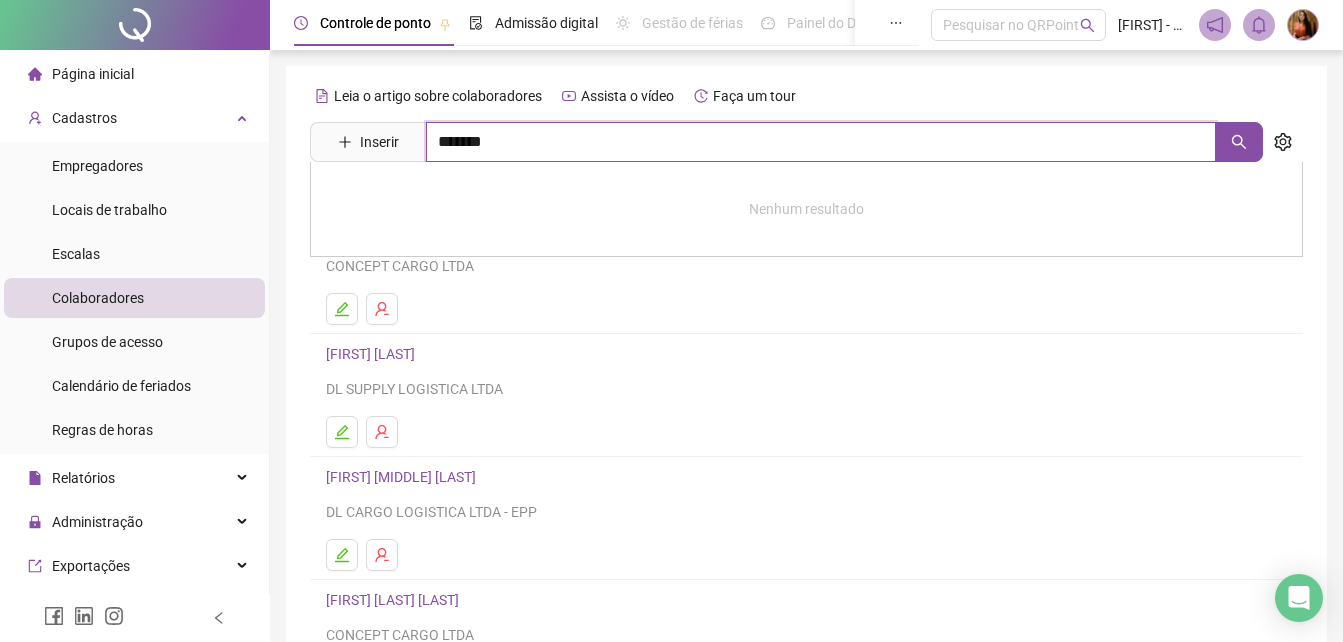 type on "*******" 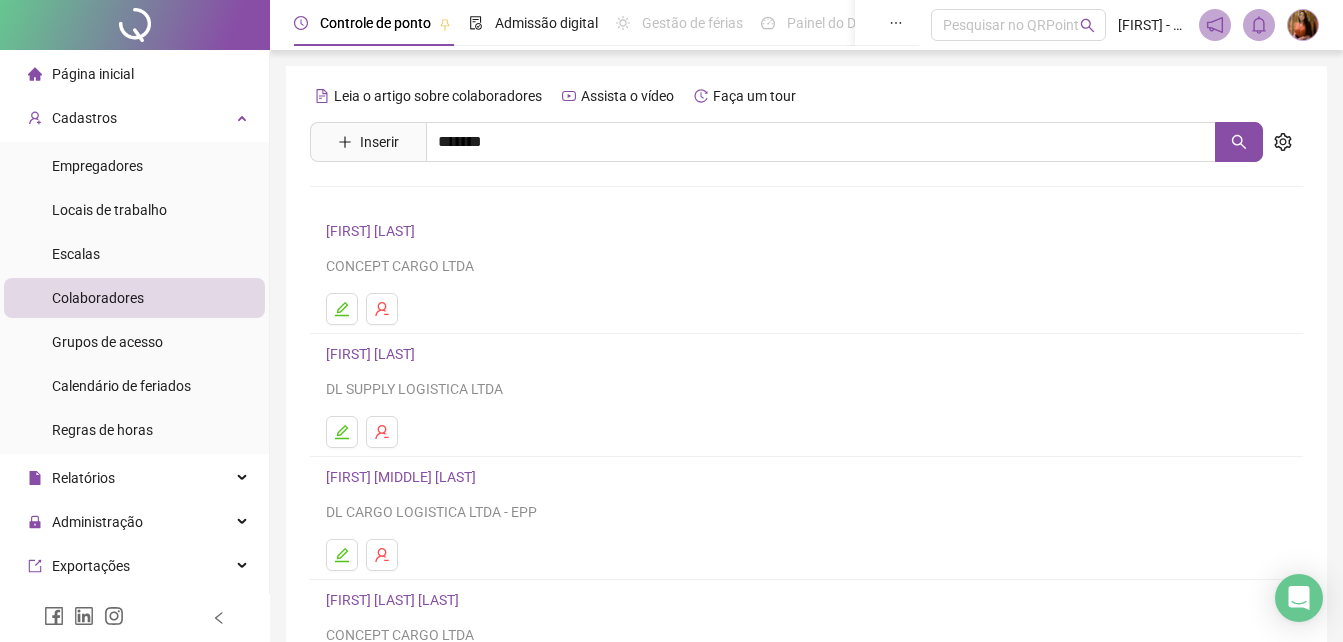click on "[FIRST] [LAST]" at bounding box center (391, 201) 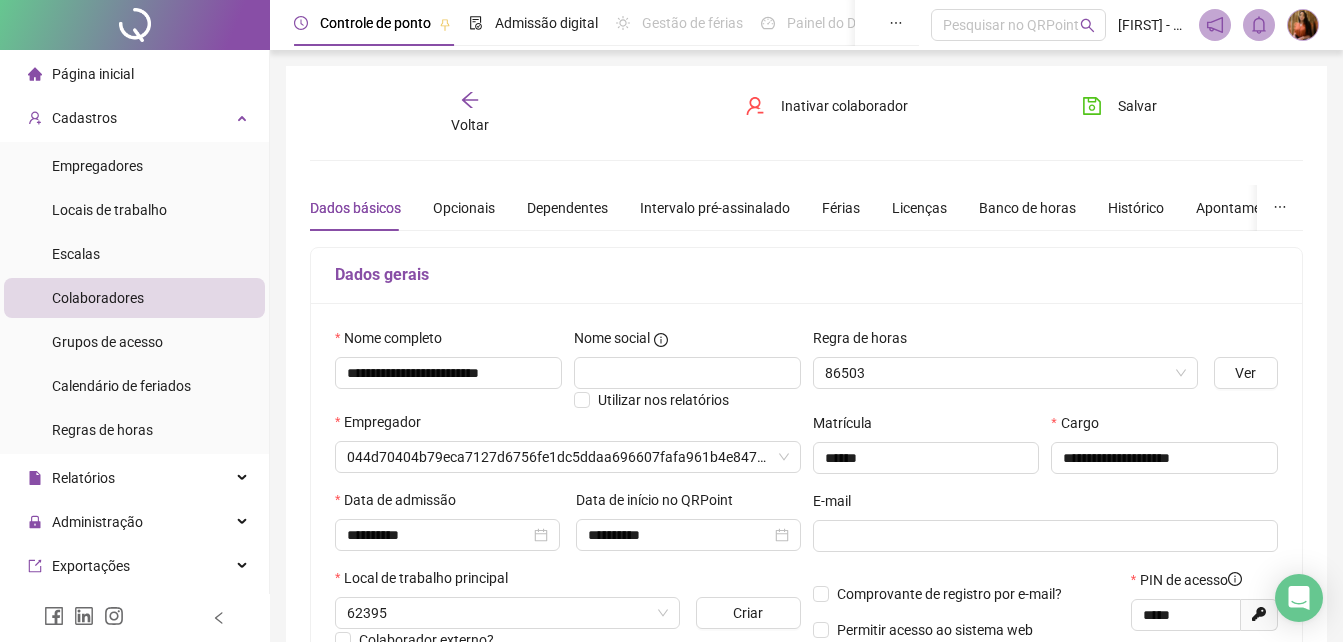 type on "**********" 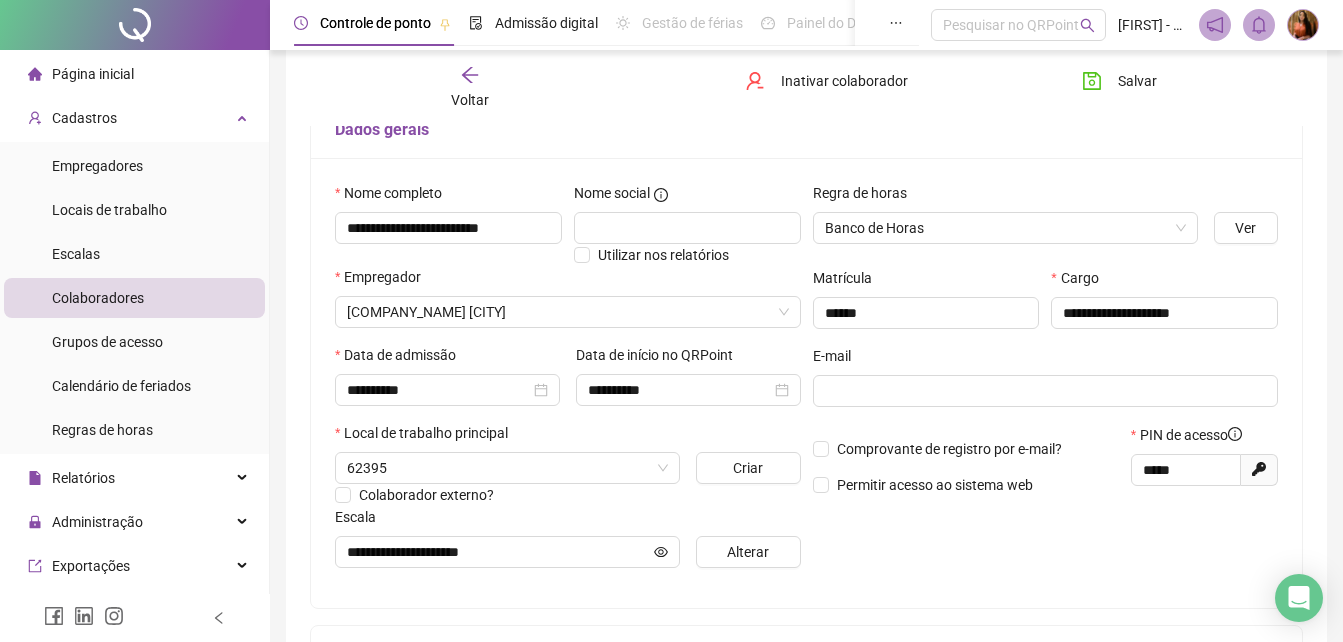 scroll, scrollTop: 200, scrollLeft: 0, axis: vertical 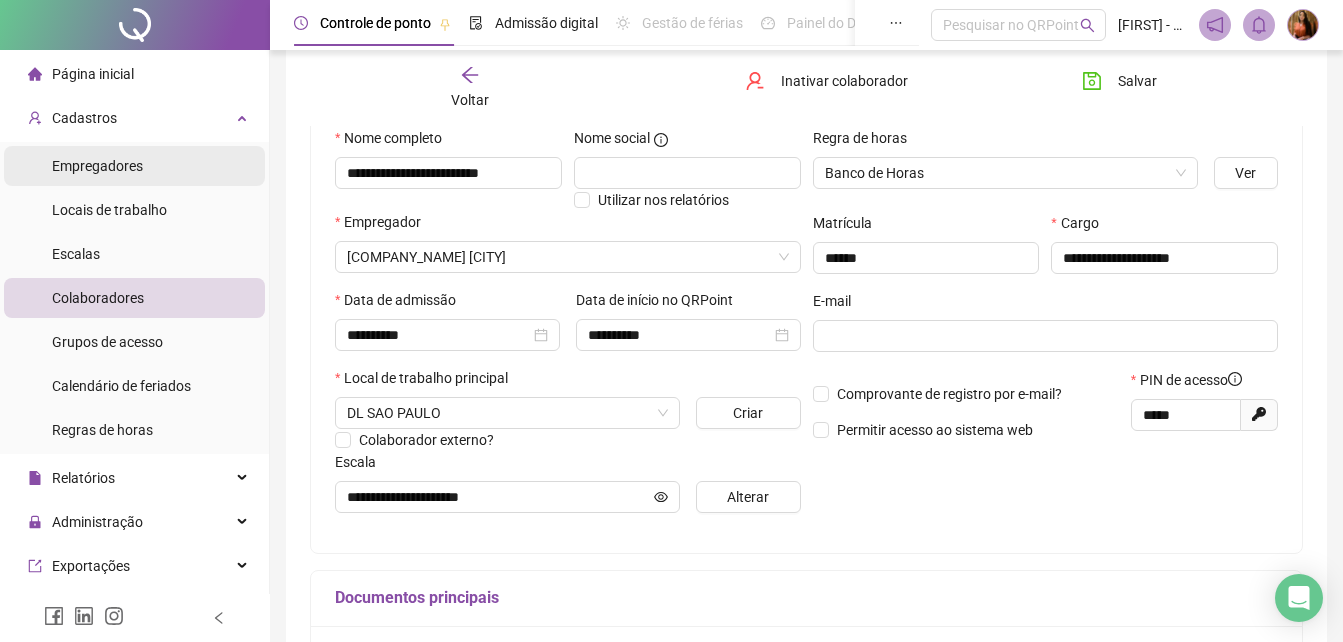 click on "Empregadores" at bounding box center [97, 166] 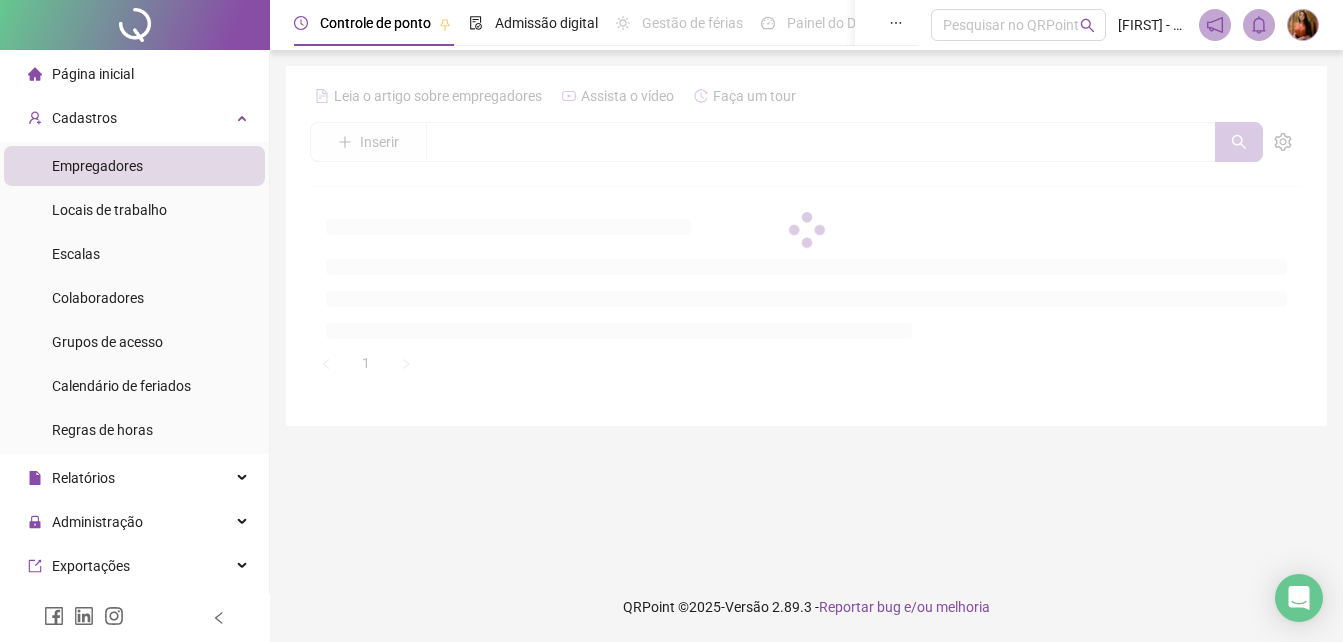 scroll, scrollTop: 0, scrollLeft: 0, axis: both 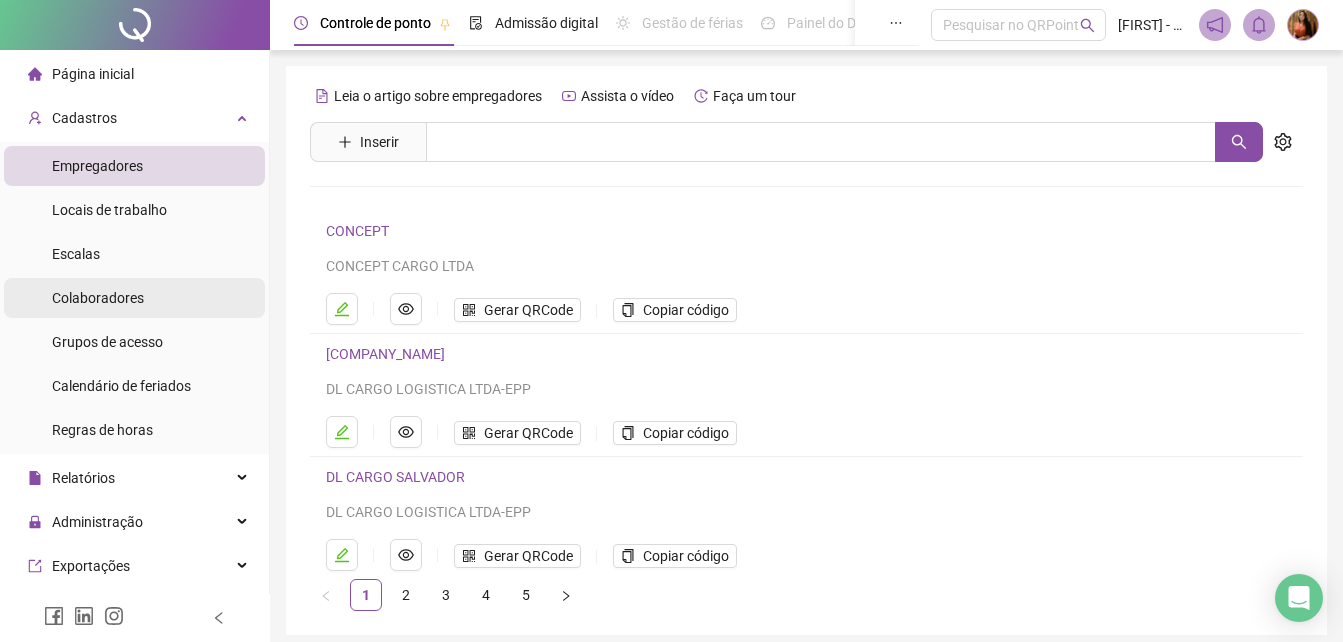 click on "Colaboradores" at bounding box center [98, 298] 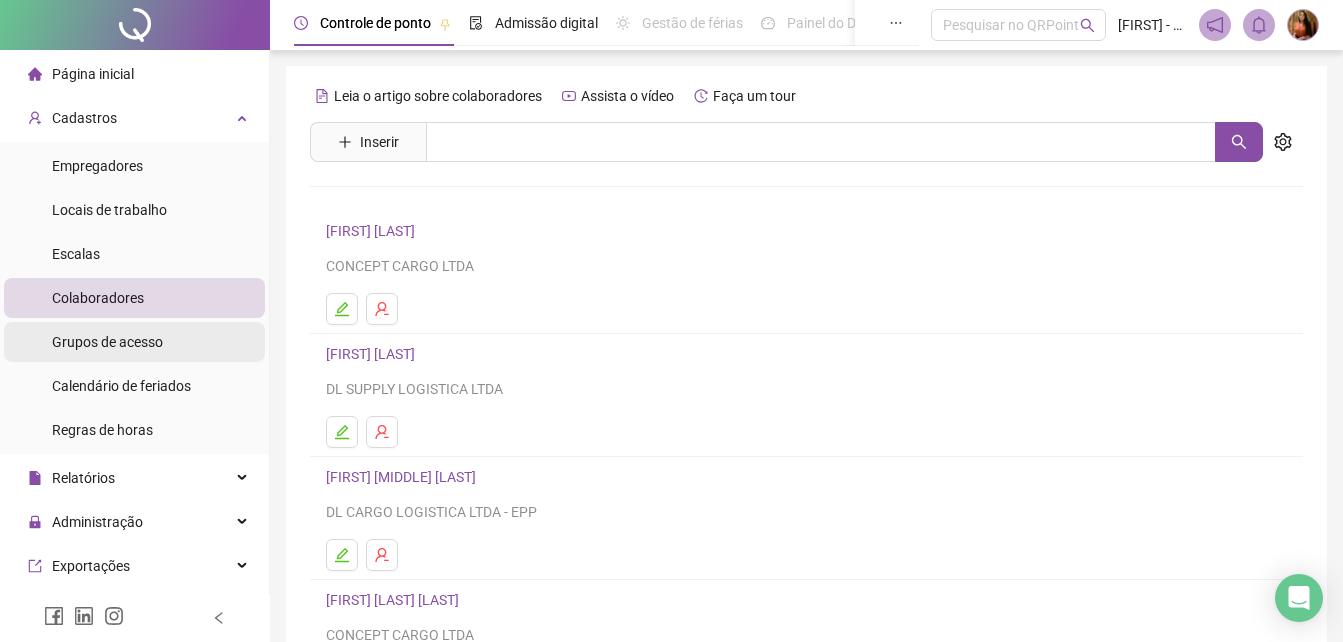 click on "Grupos de acesso" at bounding box center (107, 342) 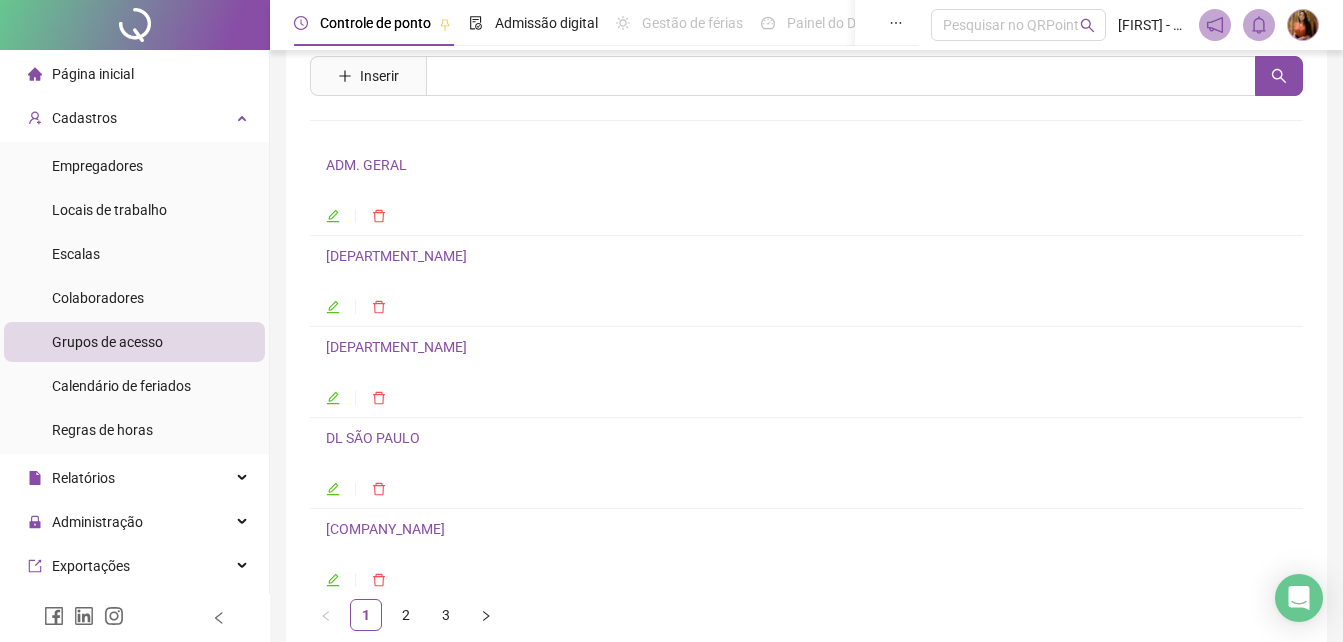 scroll, scrollTop: 165, scrollLeft: 0, axis: vertical 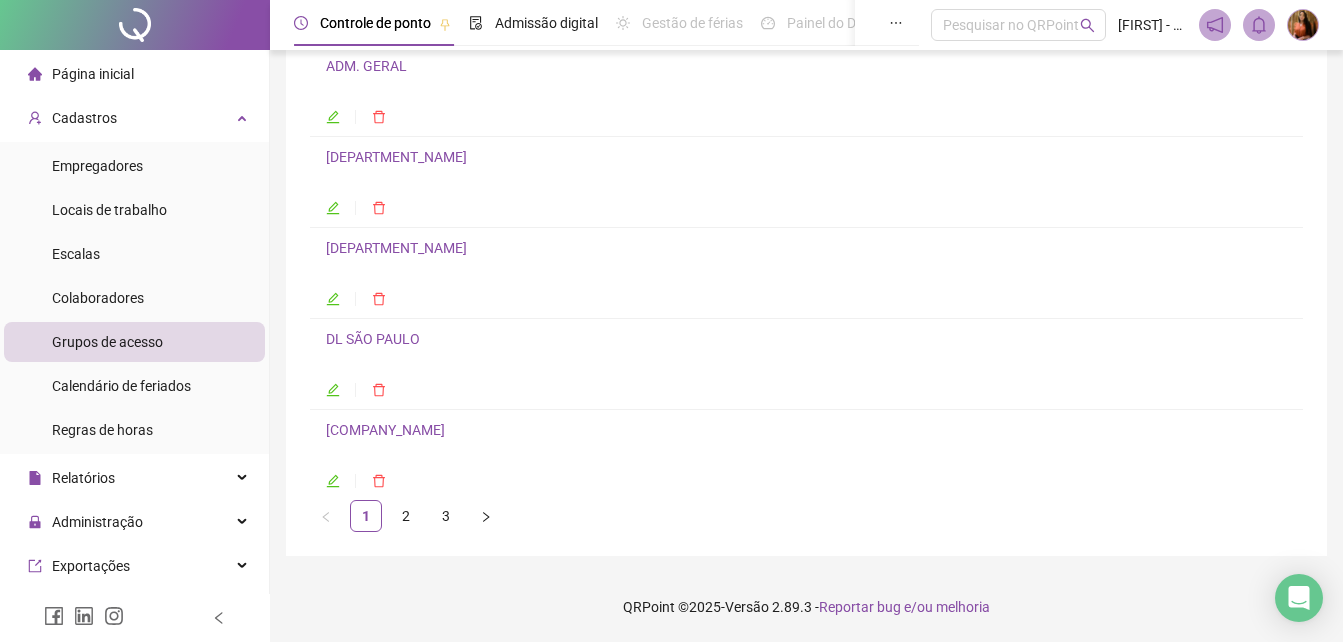 click 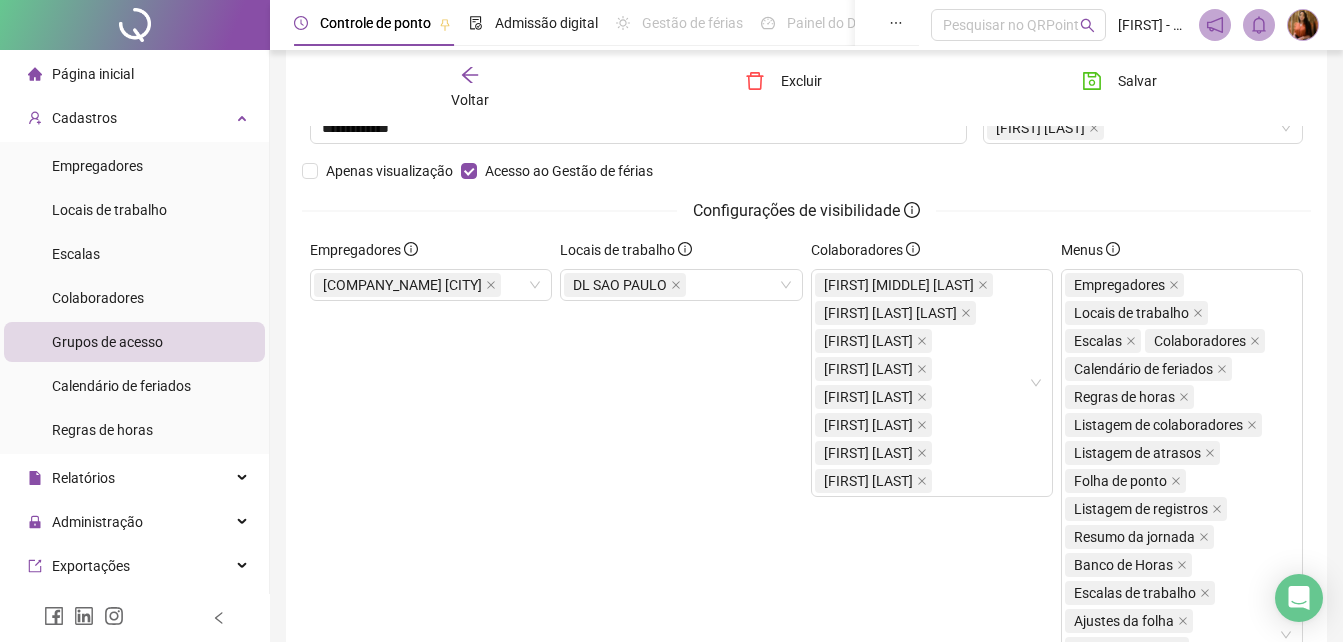 scroll, scrollTop: 175, scrollLeft: 0, axis: vertical 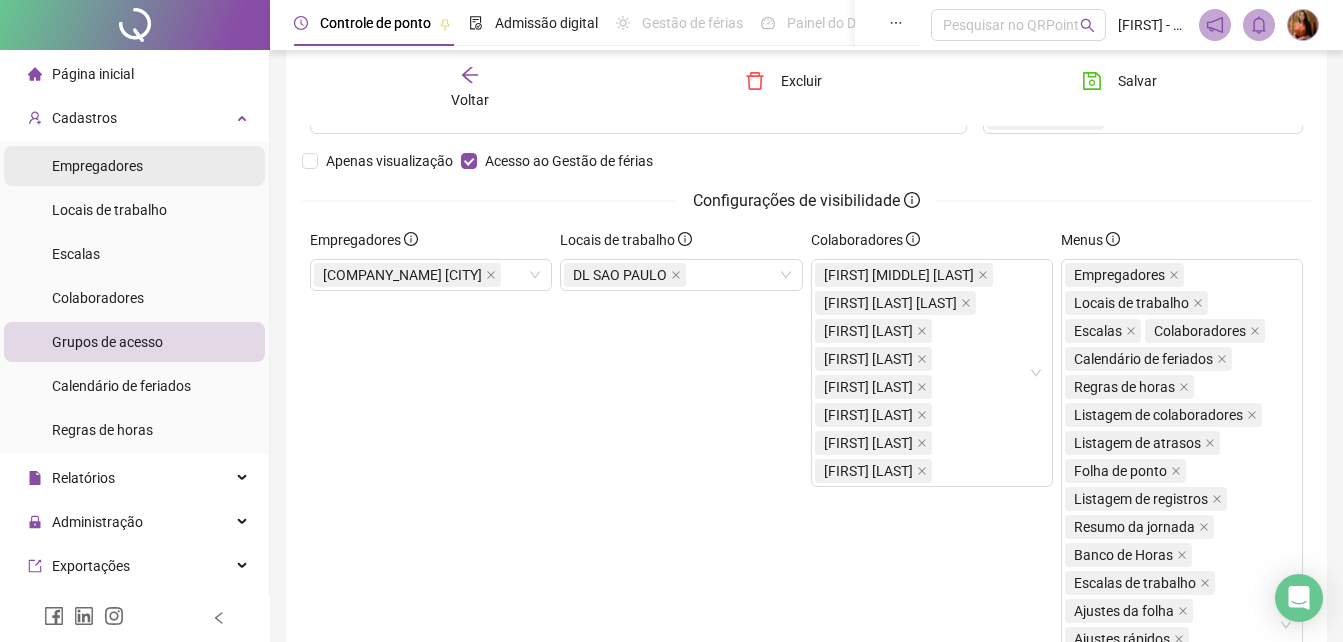 click on "Empregadores" at bounding box center [97, 166] 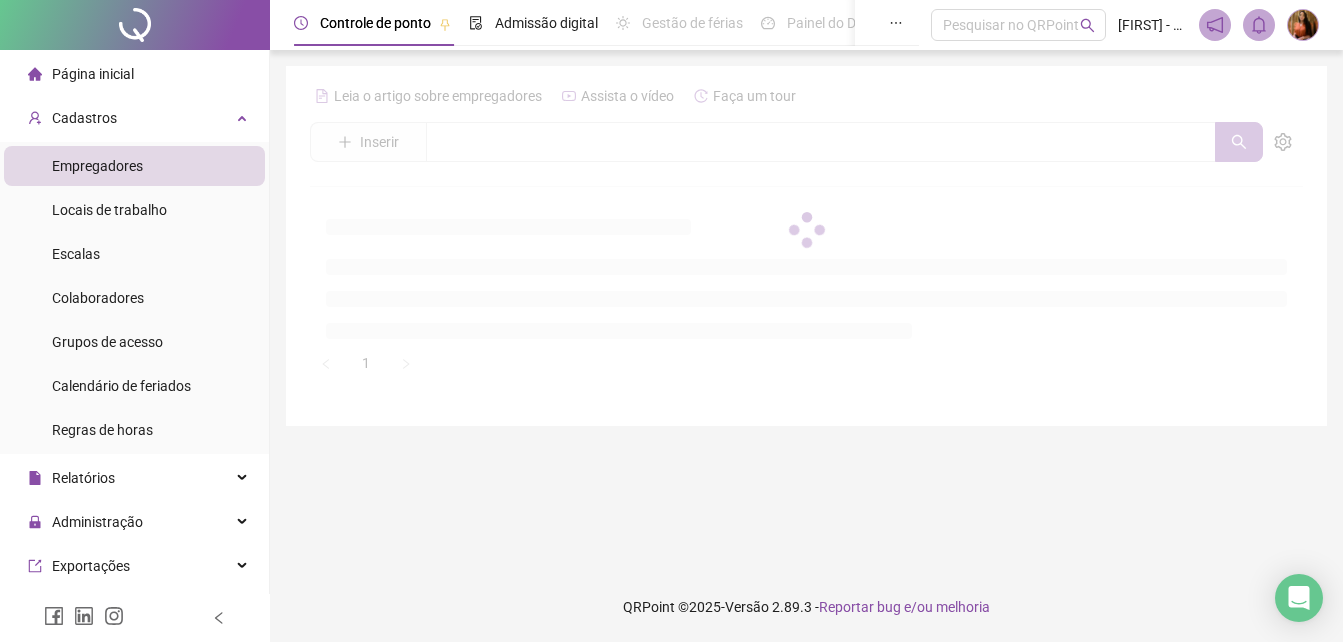 scroll, scrollTop: 0, scrollLeft: 0, axis: both 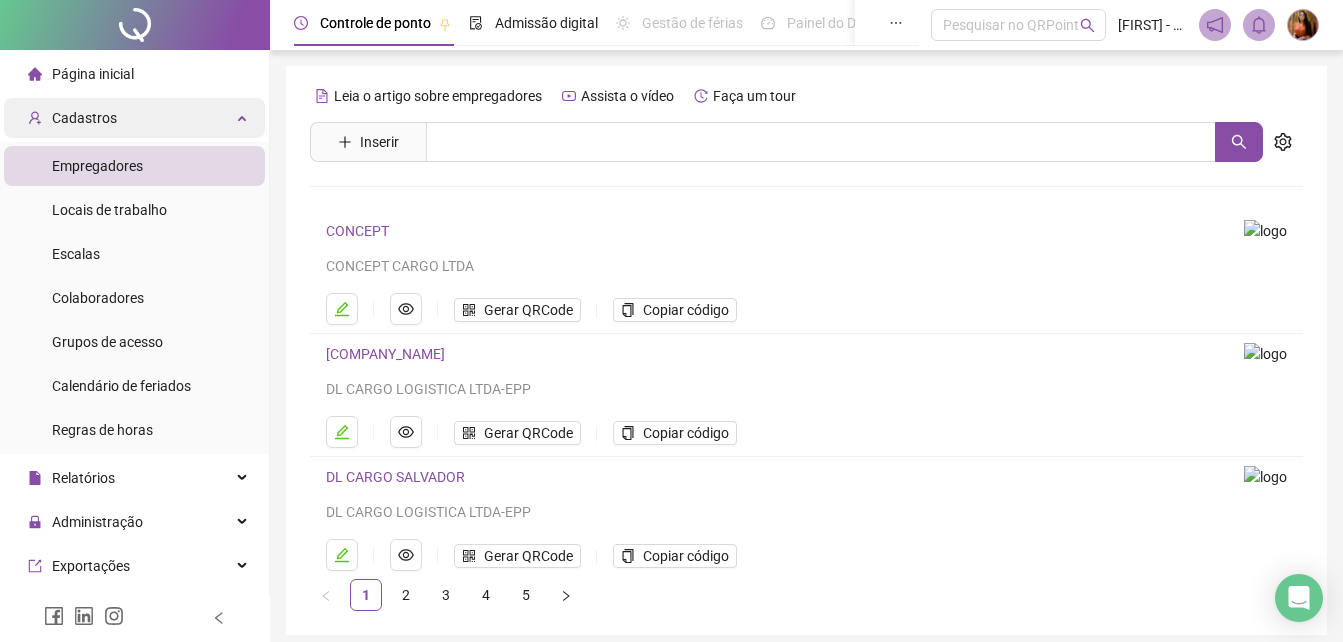 click on "Cadastros" at bounding box center [84, 118] 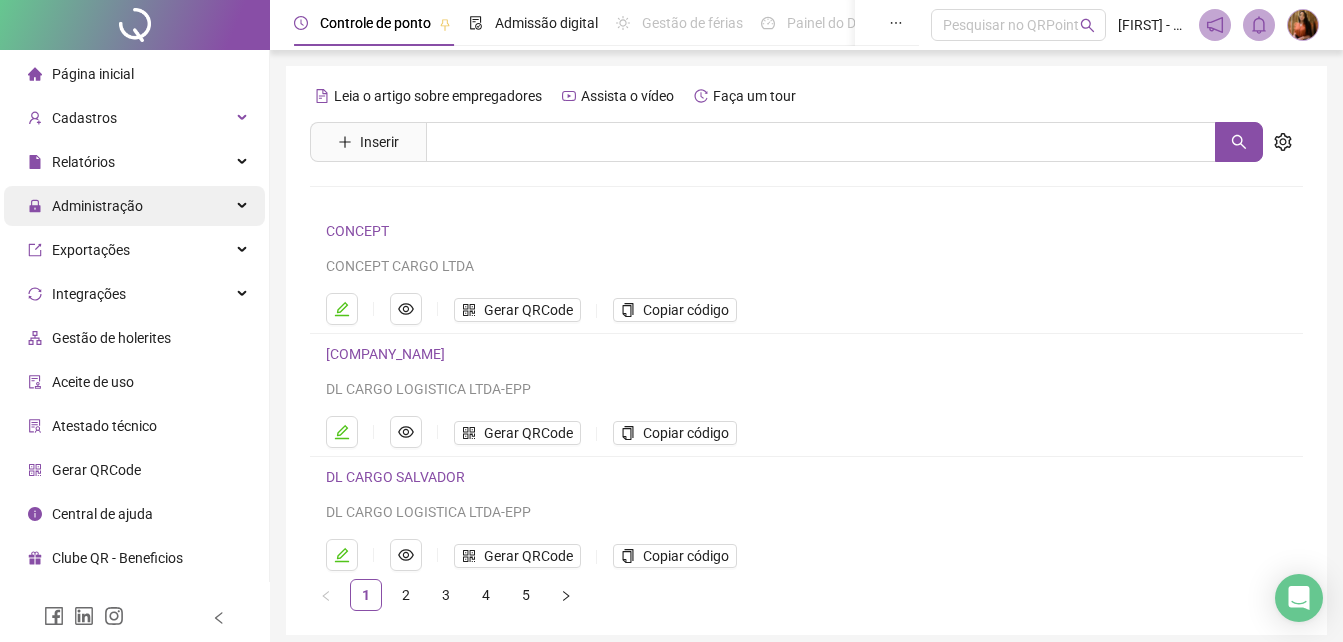 click on "Administração" at bounding box center (97, 206) 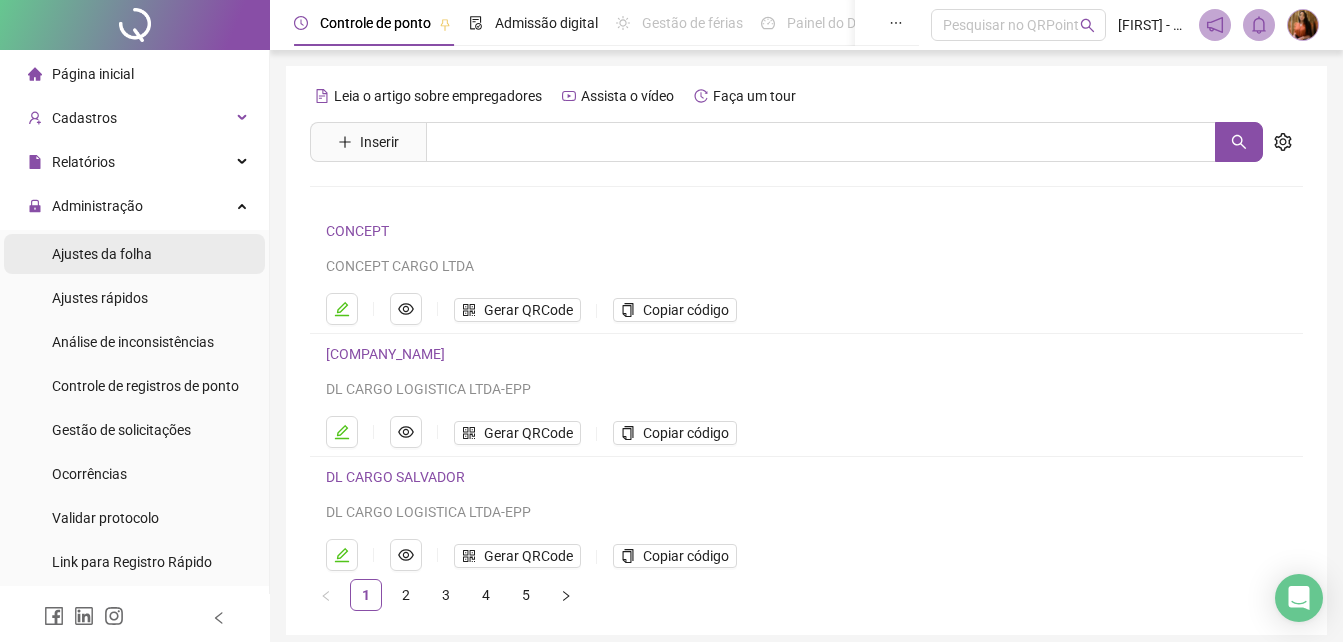 click on "Ajustes da folha" at bounding box center [102, 254] 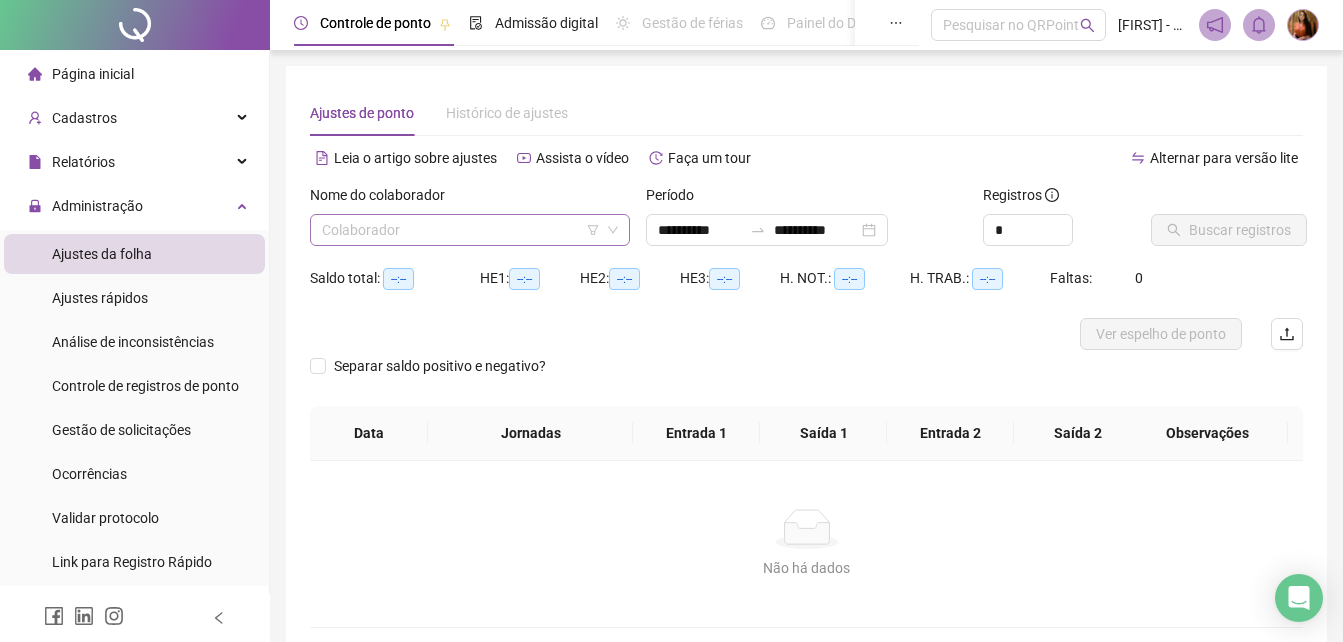 click at bounding box center (461, 230) 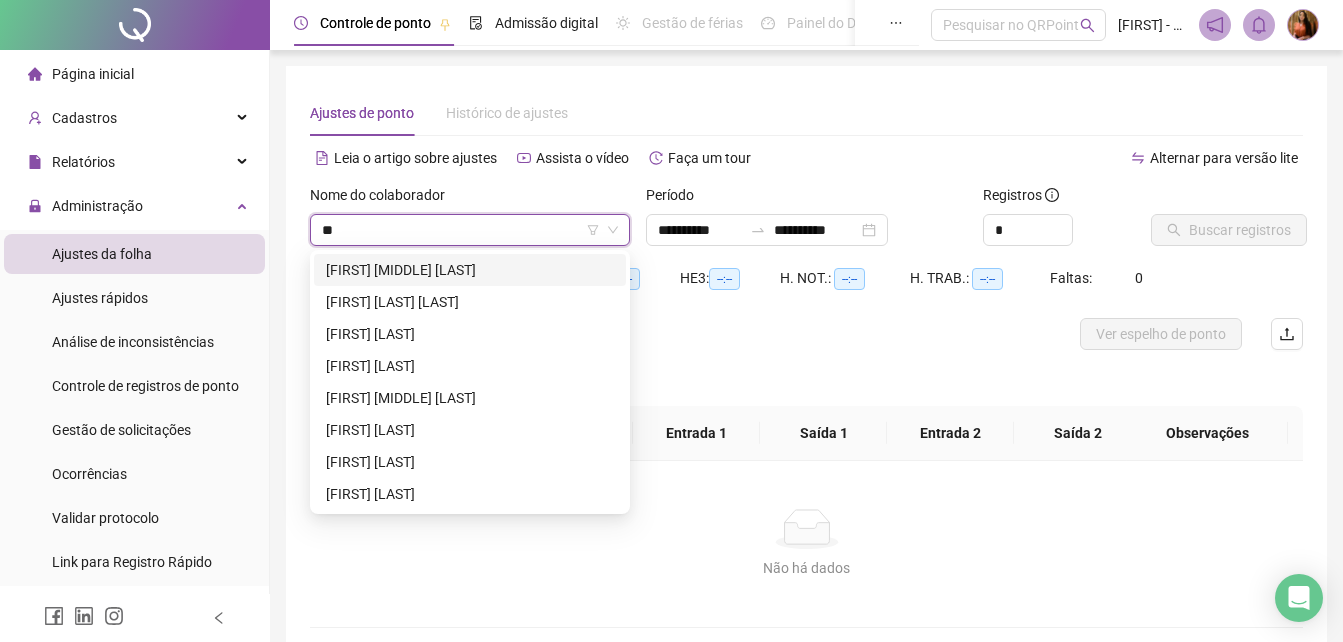 type on "***" 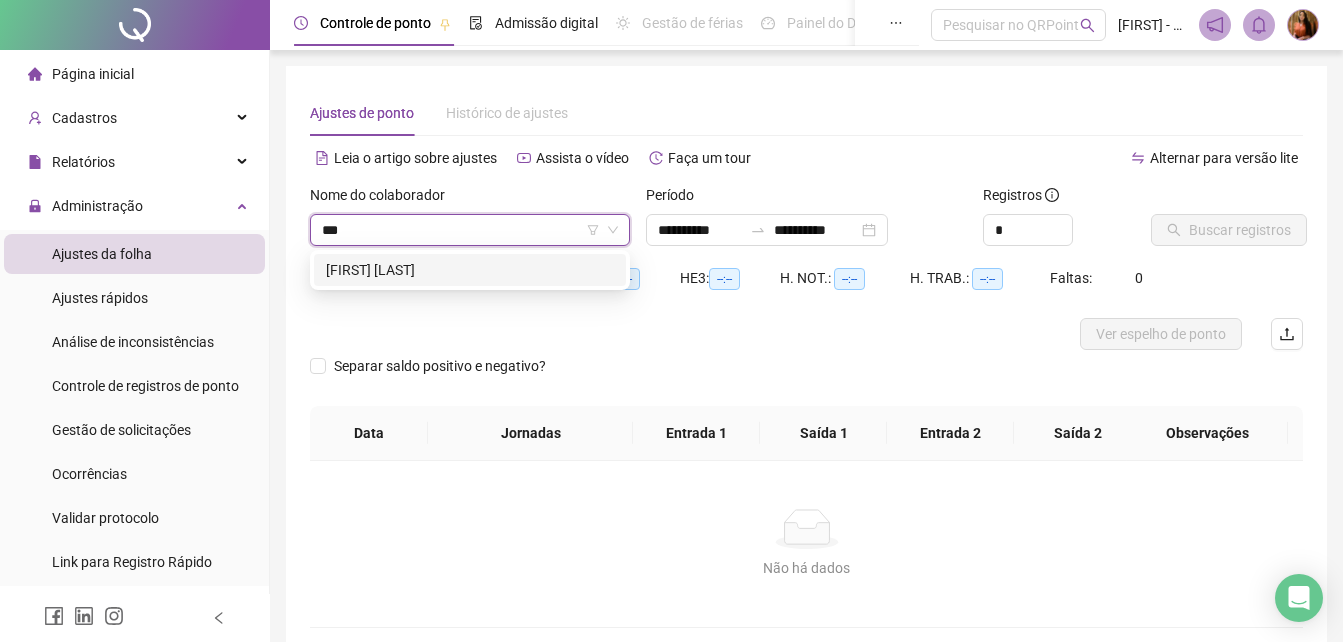 click on "[FIRST] [LAST]" at bounding box center [470, 270] 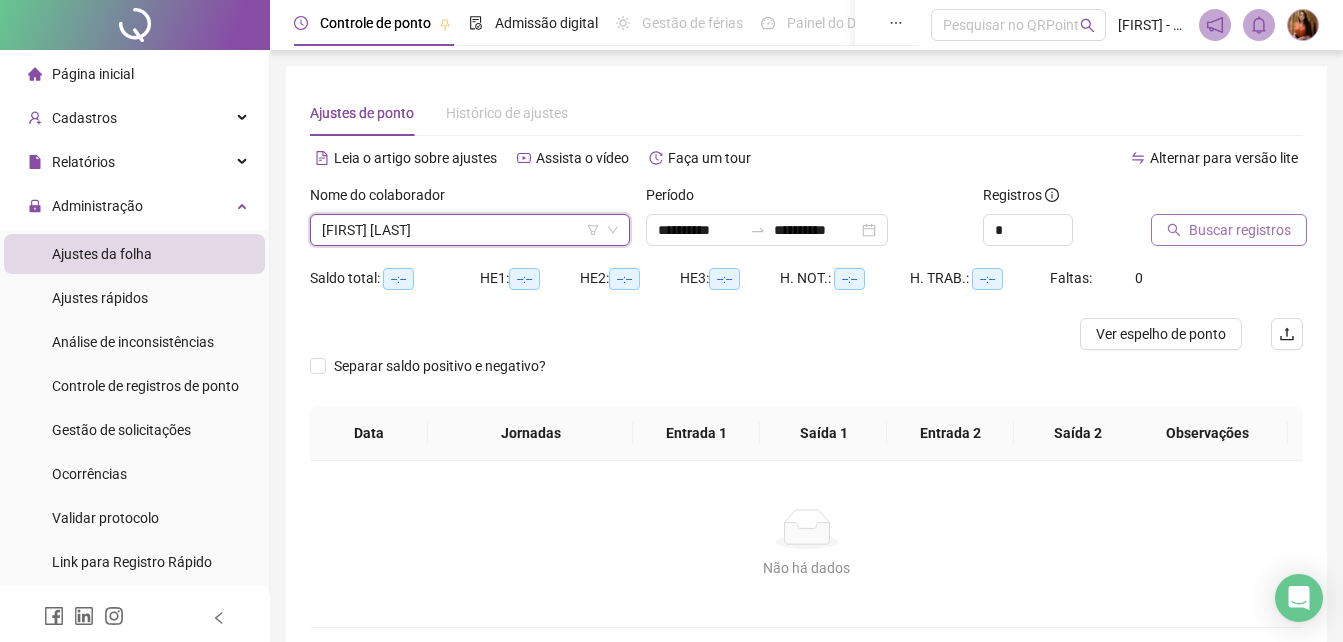 click on "Buscar registros" at bounding box center [1240, 230] 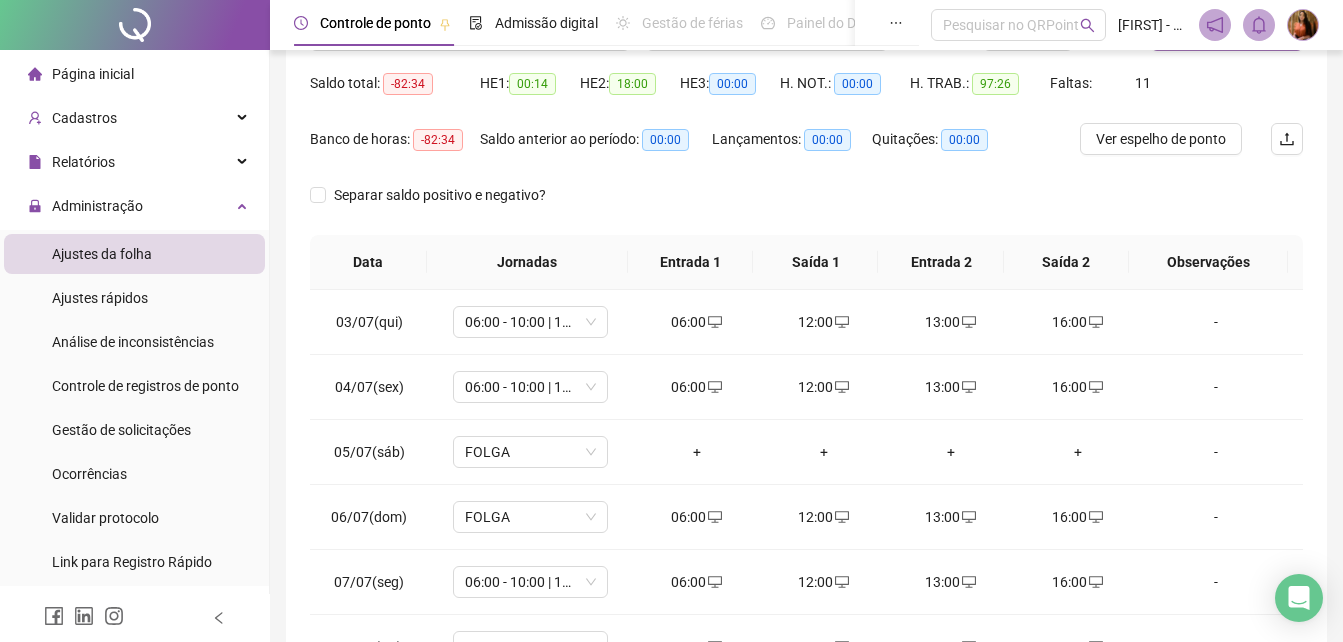 scroll, scrollTop: 241, scrollLeft: 0, axis: vertical 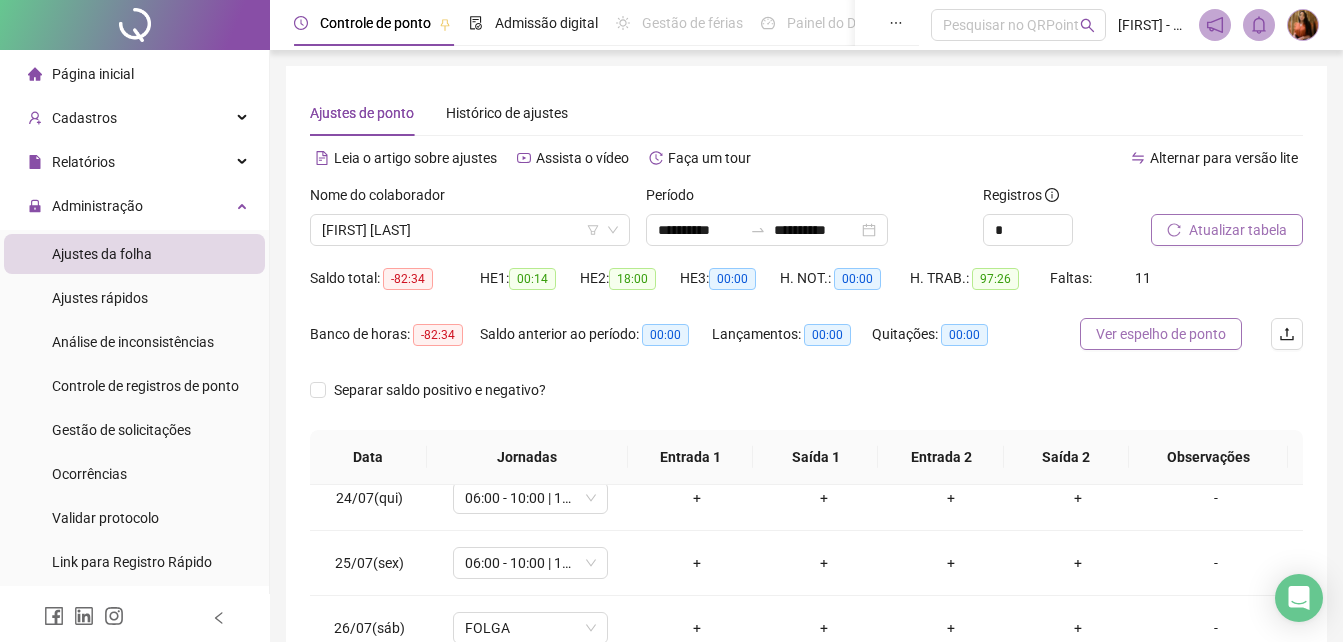 click on "Ver espelho de ponto" at bounding box center (1161, 334) 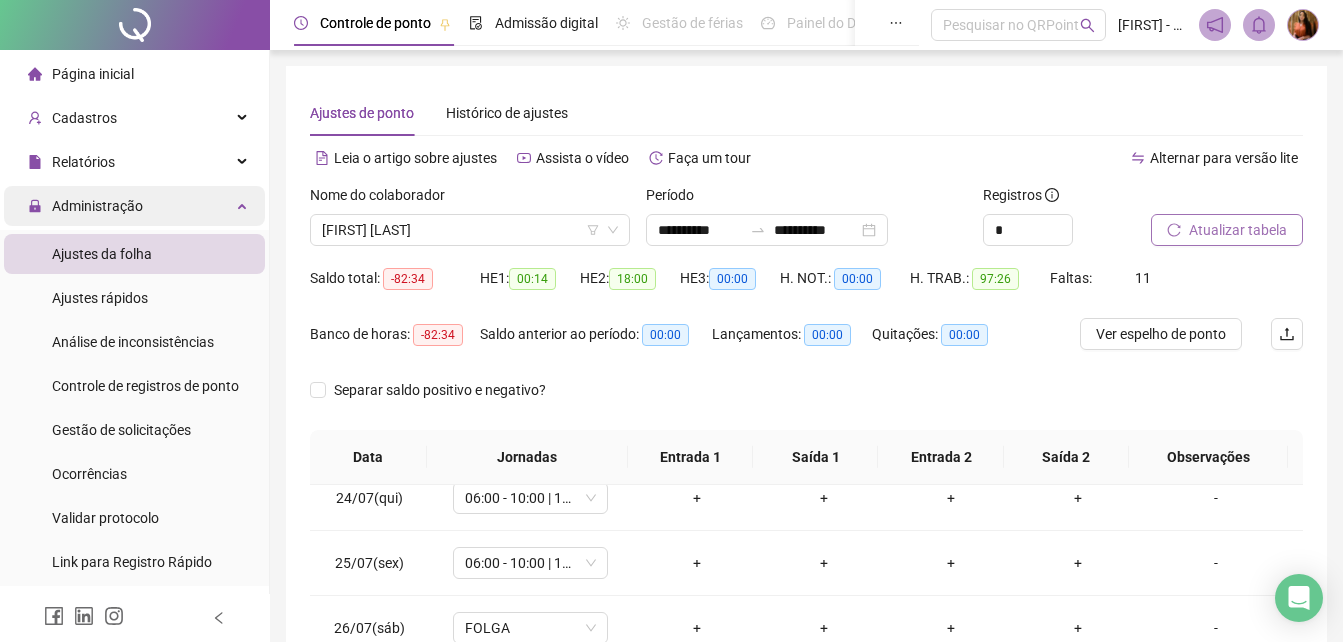click on "Administração" at bounding box center (97, 206) 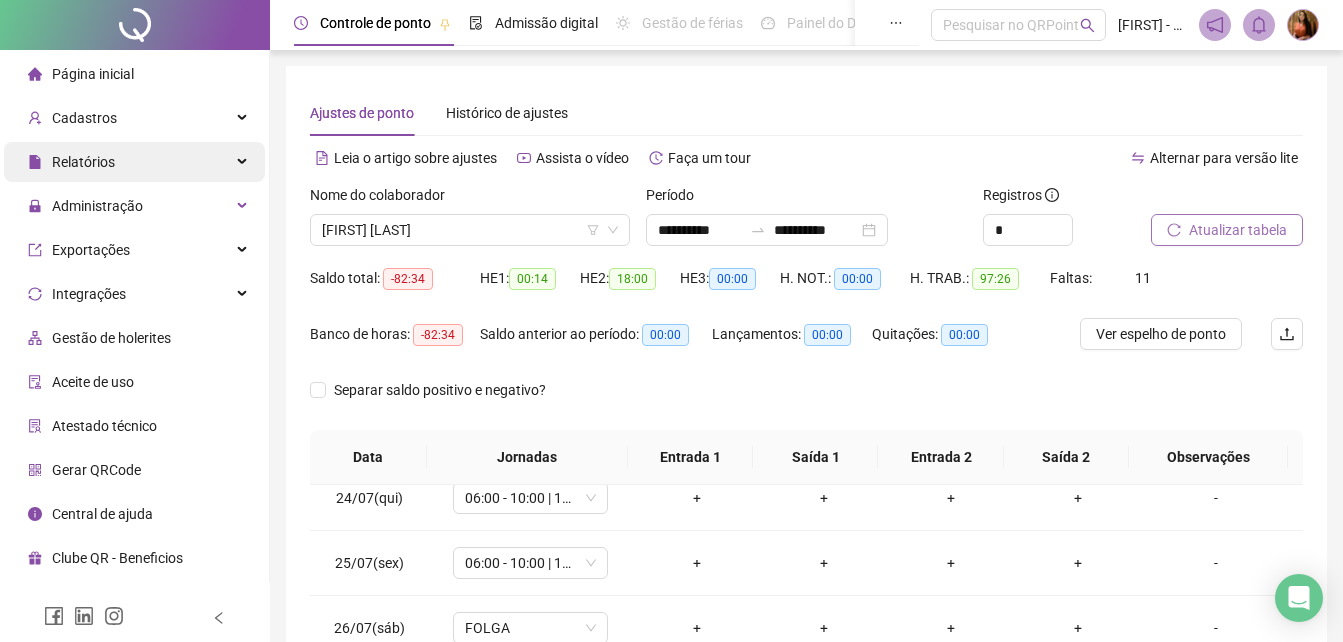 click on "Relatórios" at bounding box center (83, 162) 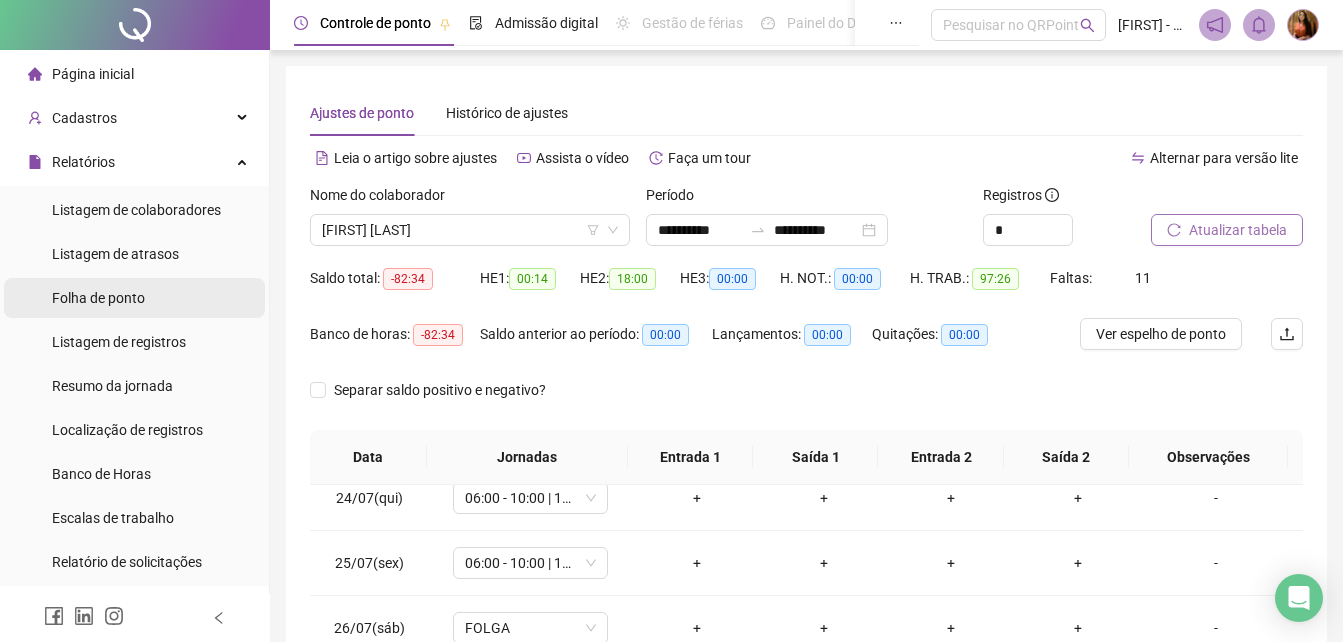 click on "Folha de ponto" at bounding box center [98, 298] 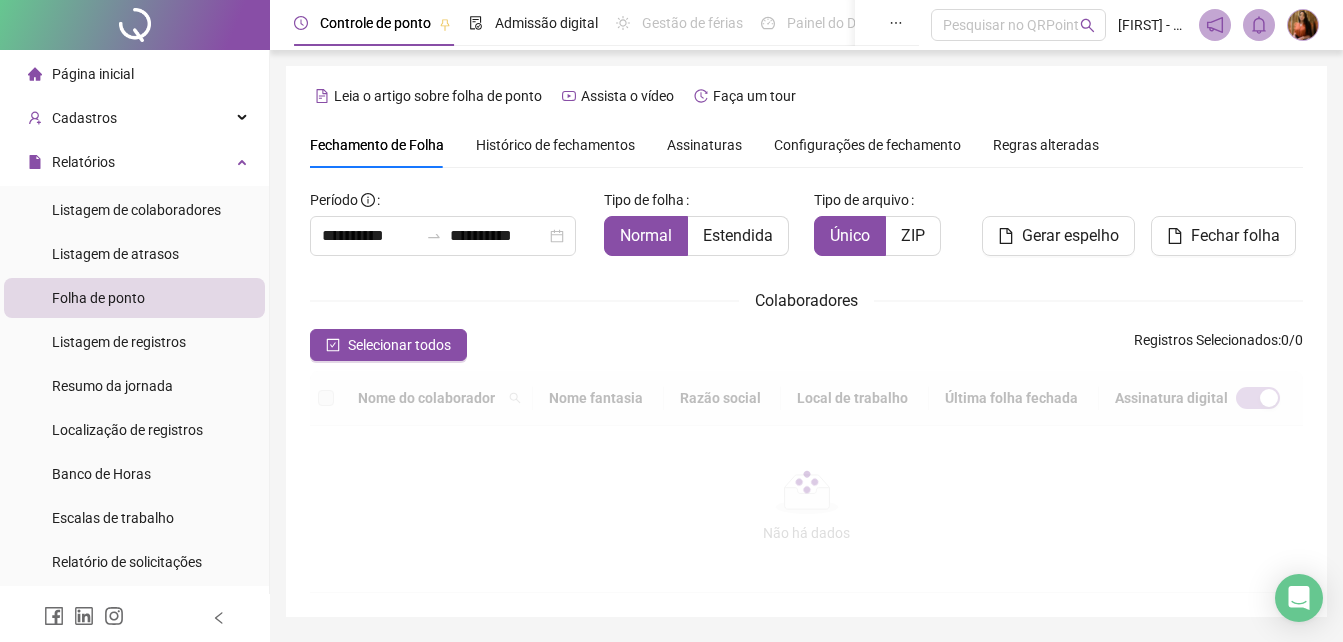 scroll, scrollTop: 89, scrollLeft: 0, axis: vertical 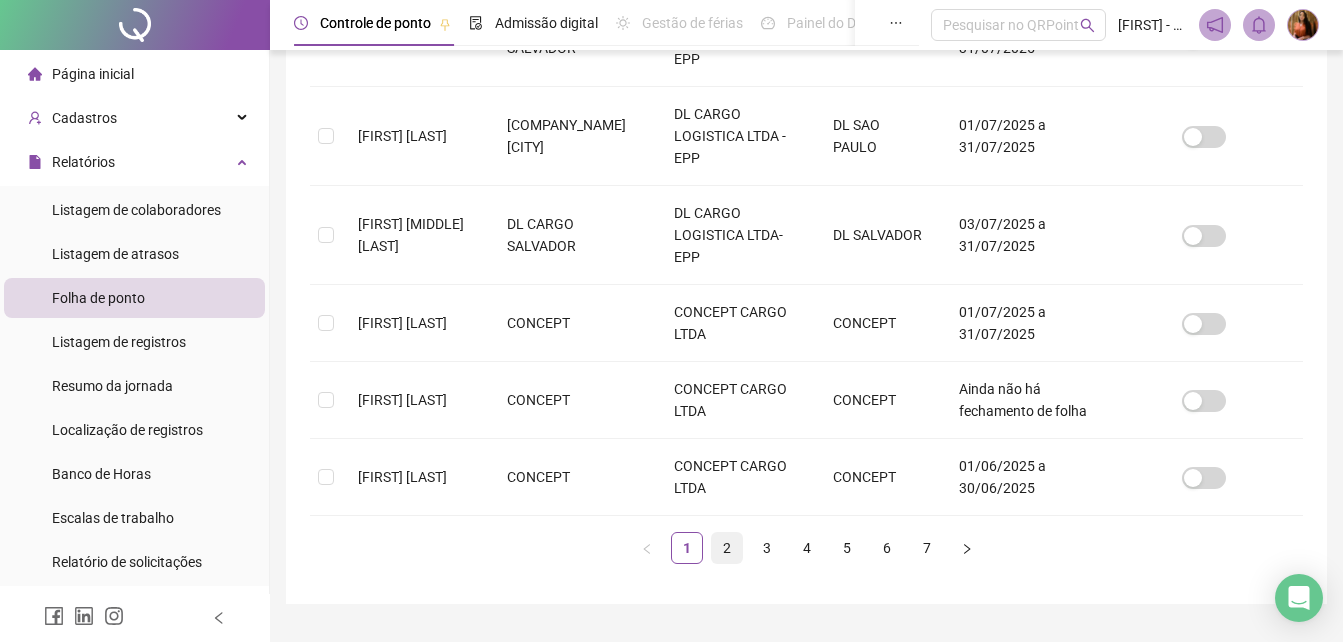 click on "2" at bounding box center (727, 548) 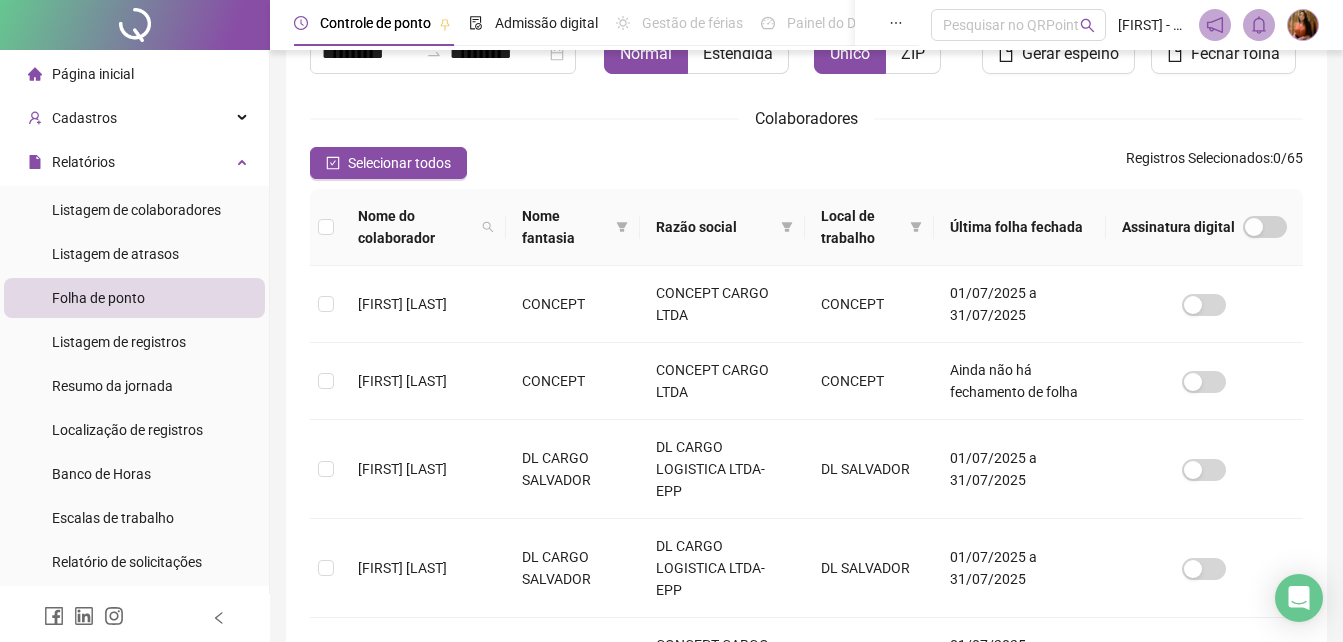scroll, scrollTop: 204, scrollLeft: 0, axis: vertical 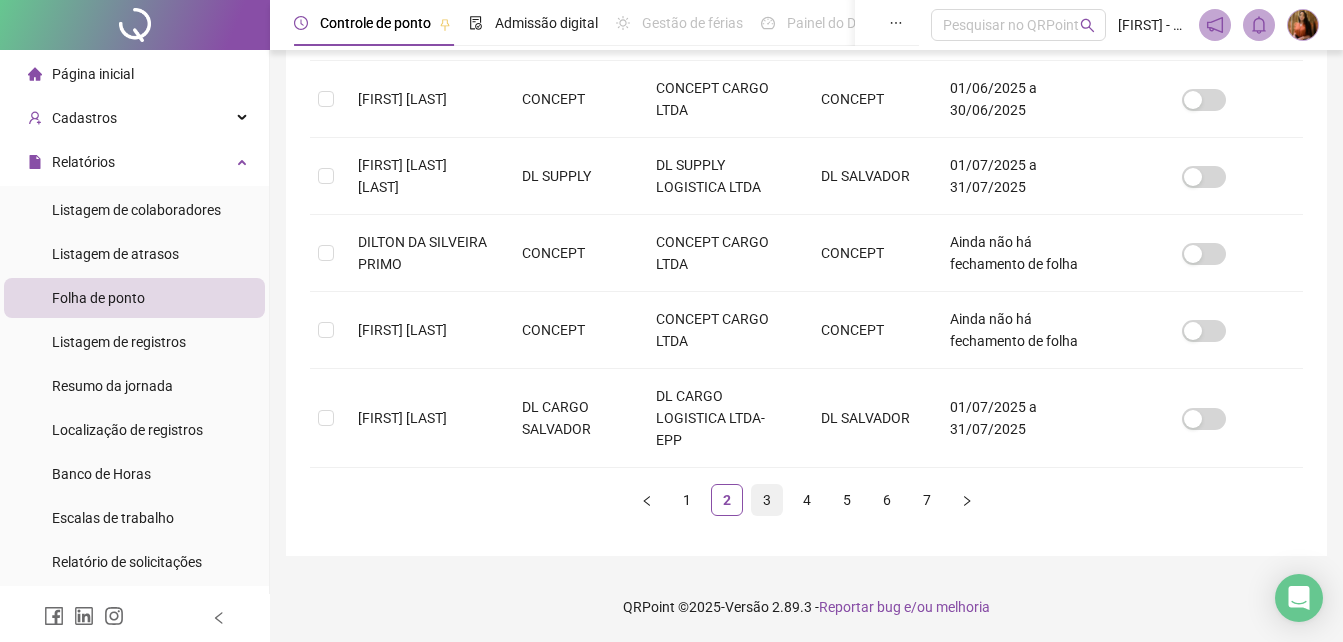 click on "3" at bounding box center (767, 500) 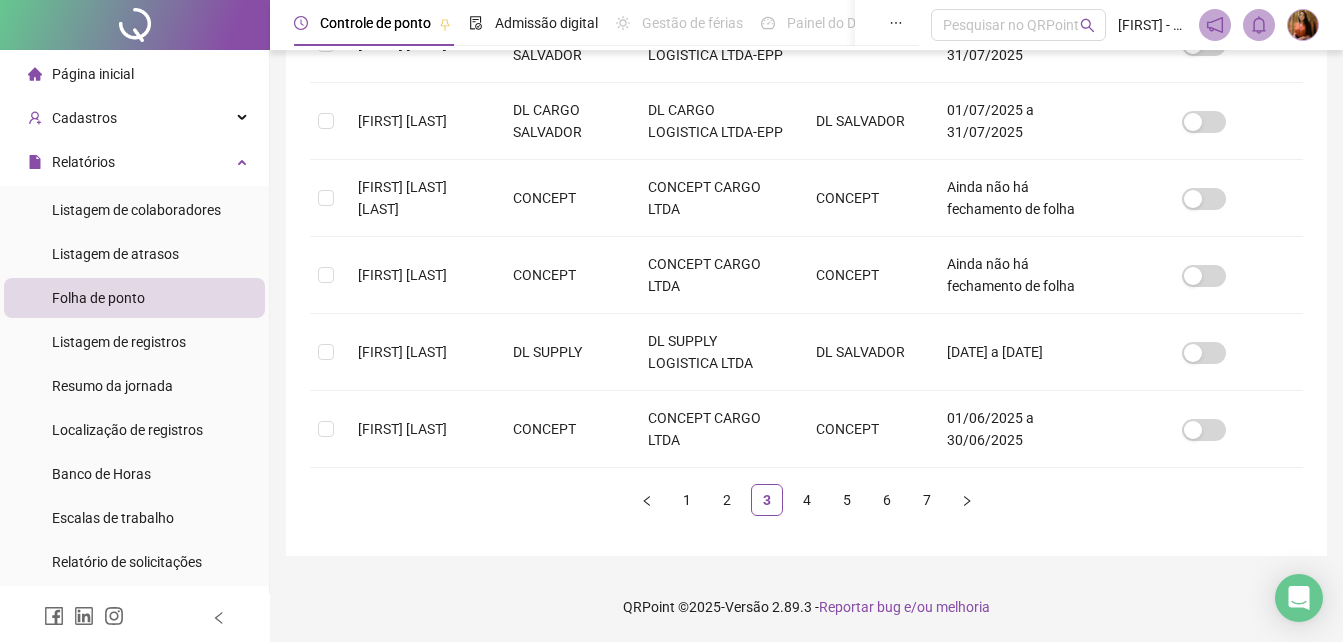 scroll, scrollTop: 89, scrollLeft: 0, axis: vertical 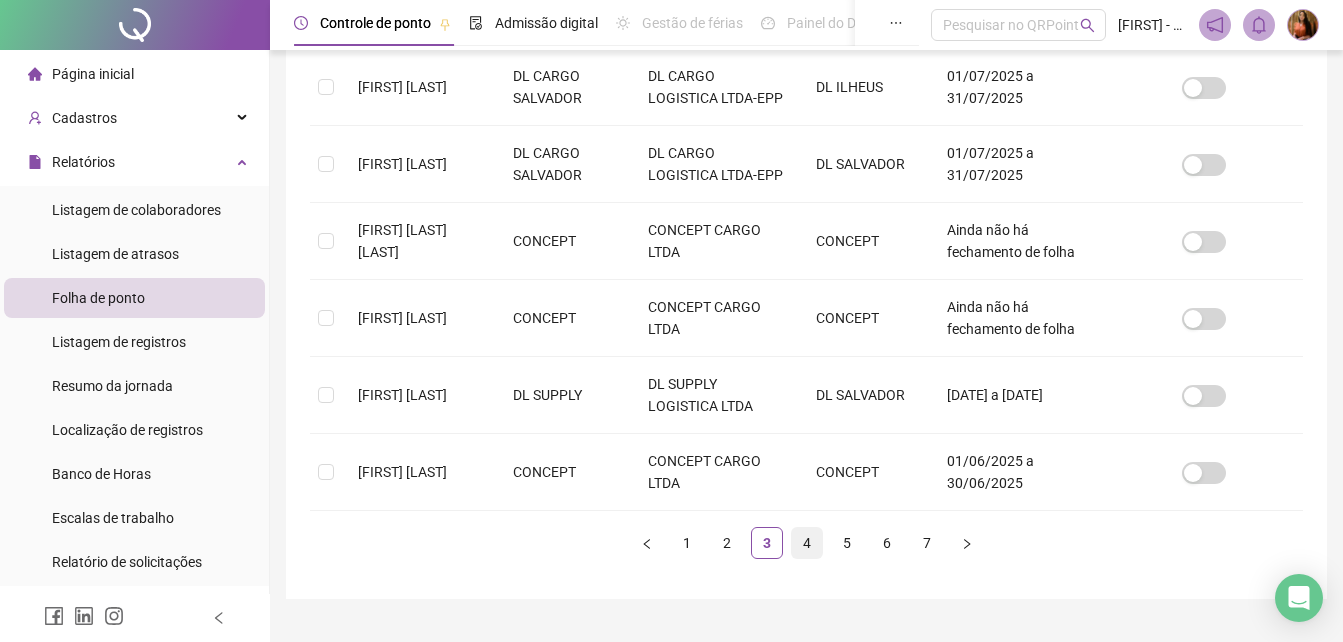 click on "4" at bounding box center [807, 543] 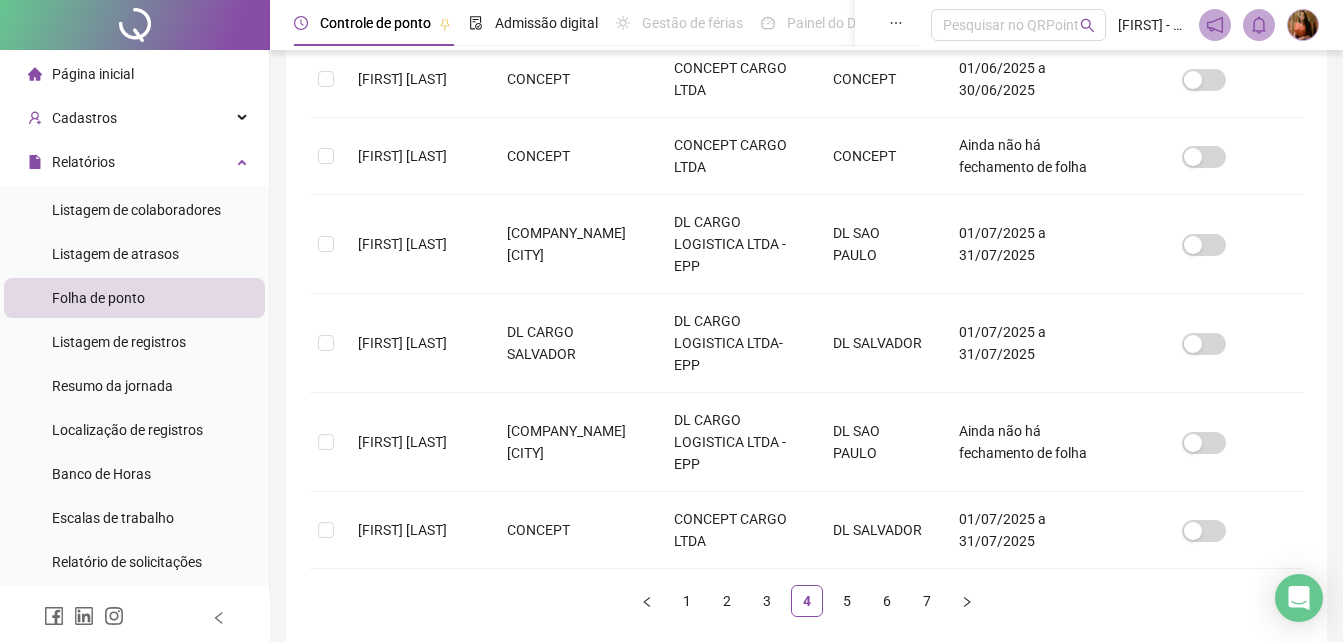 scroll, scrollTop: 789, scrollLeft: 0, axis: vertical 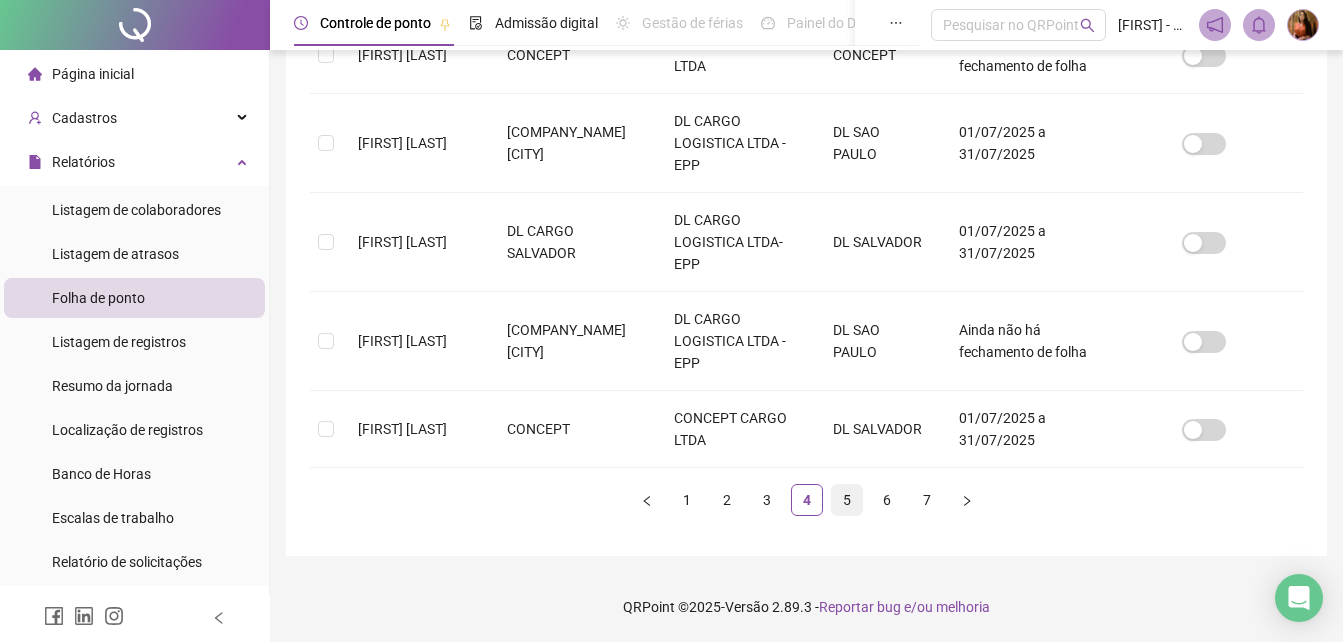 click on "5" at bounding box center [847, 500] 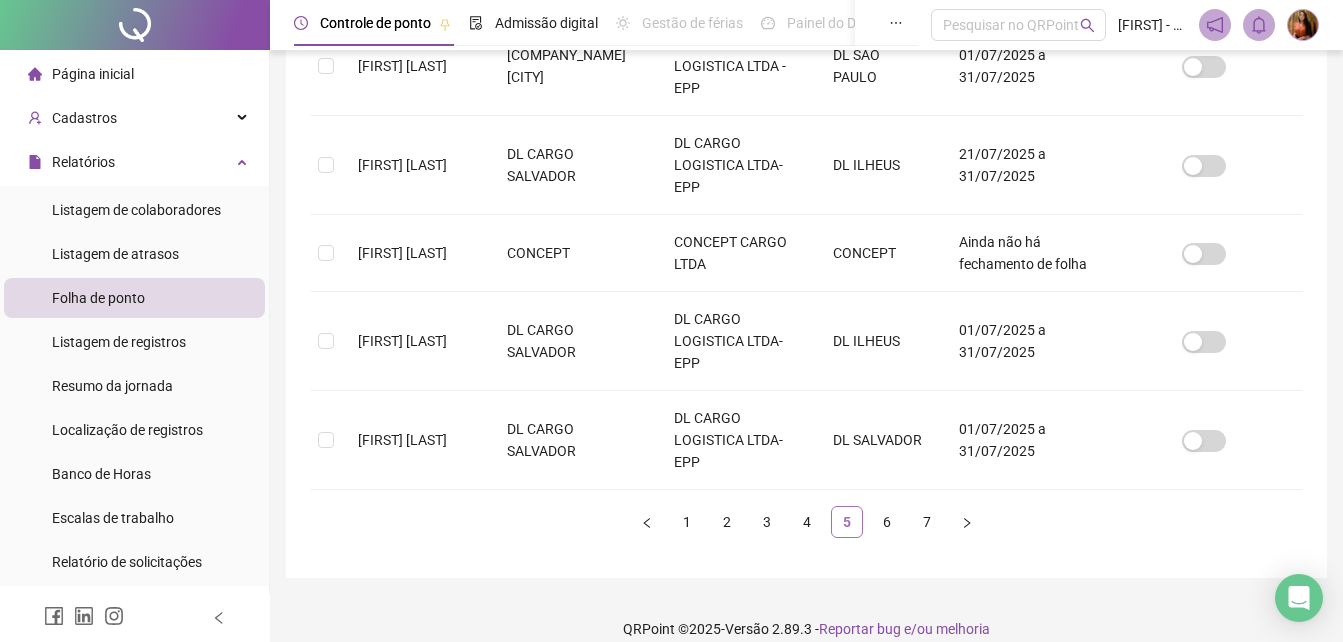 scroll, scrollTop: 89, scrollLeft: 0, axis: vertical 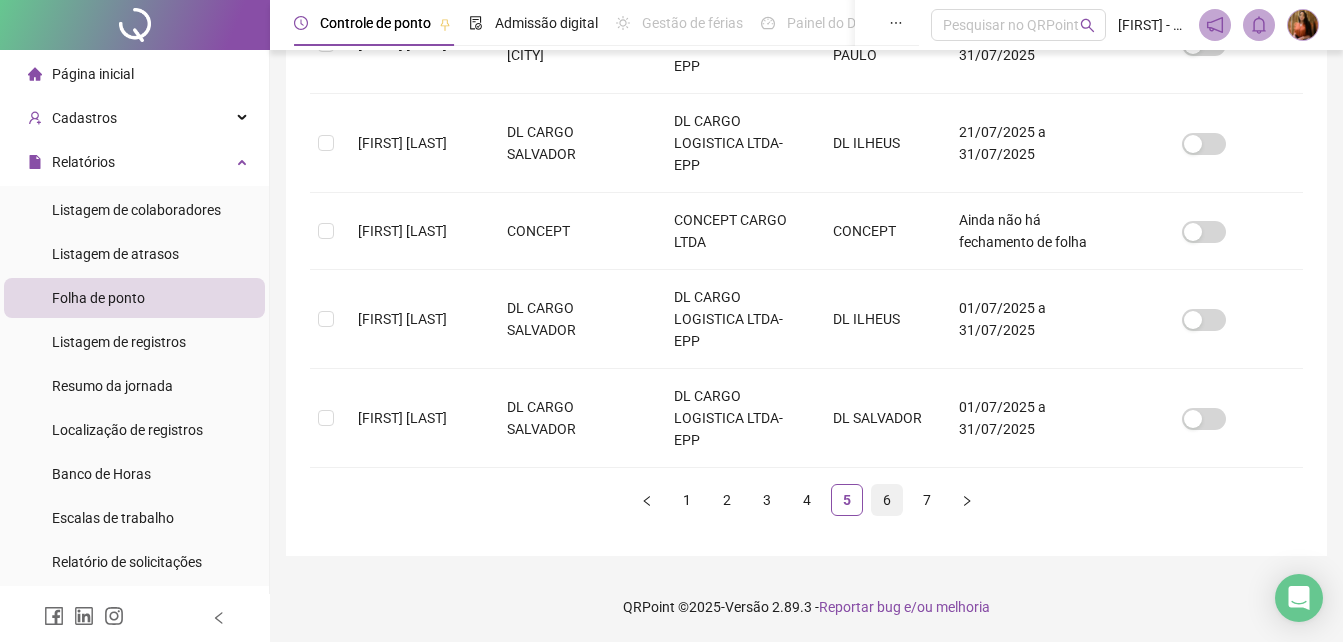 click on "6" at bounding box center [887, 500] 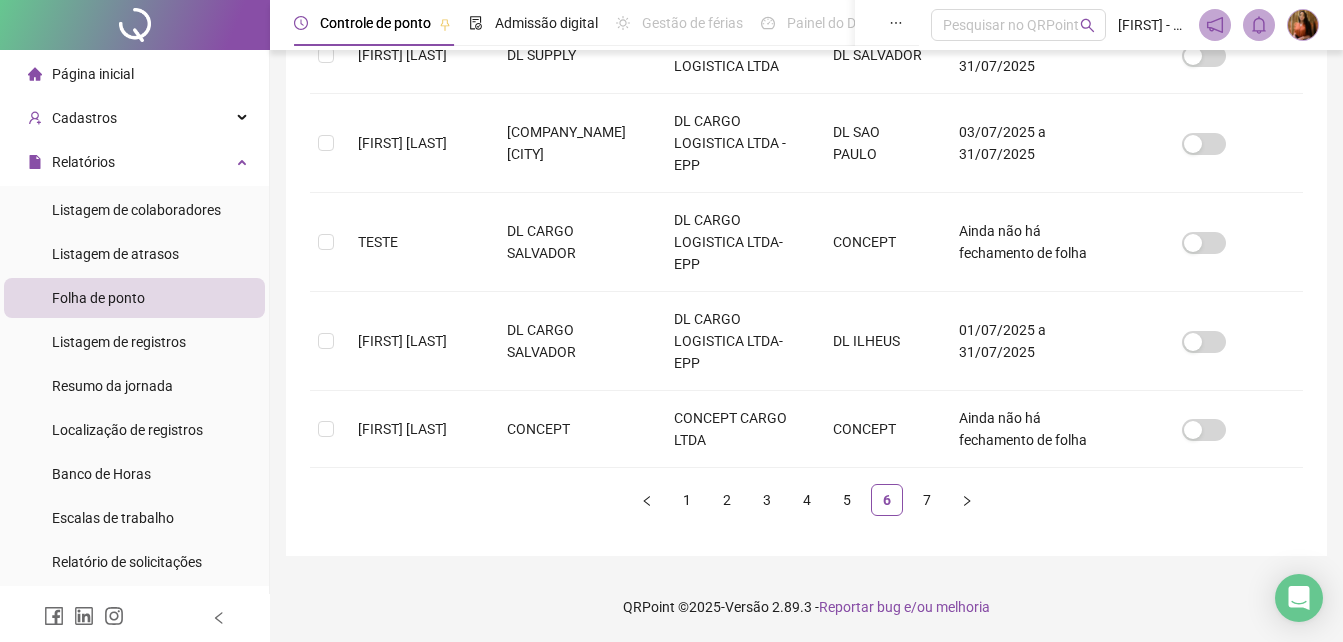 scroll, scrollTop: 89, scrollLeft: 0, axis: vertical 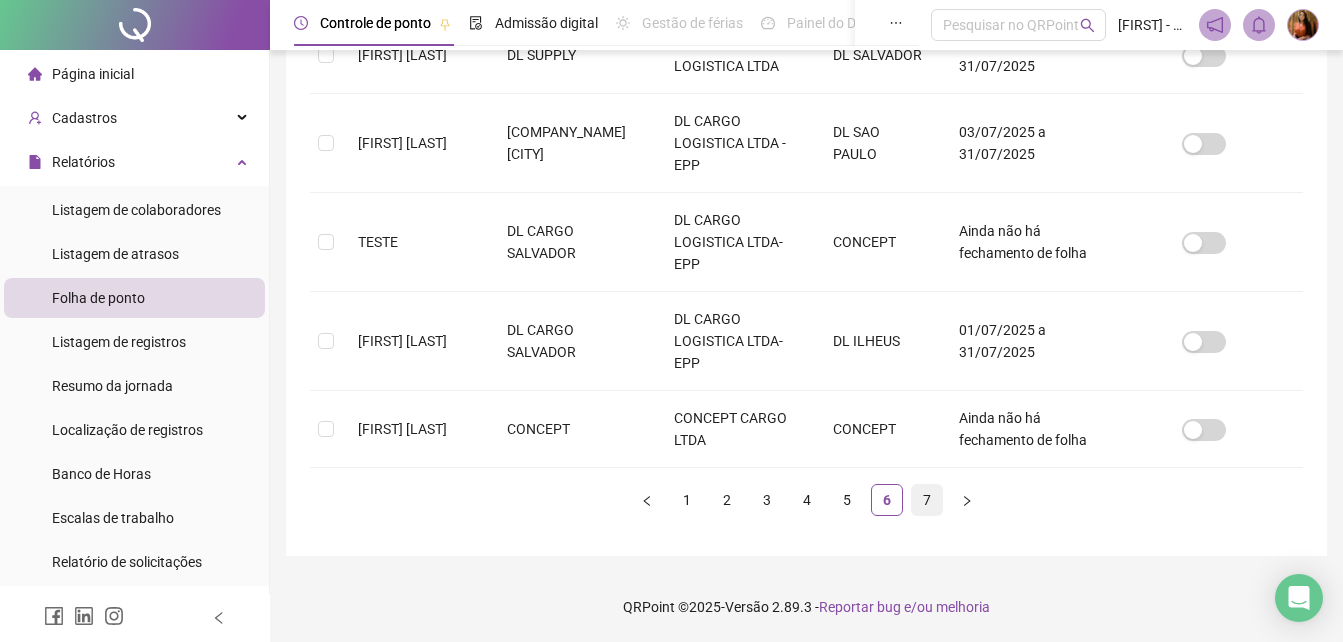 click on "7" at bounding box center (927, 500) 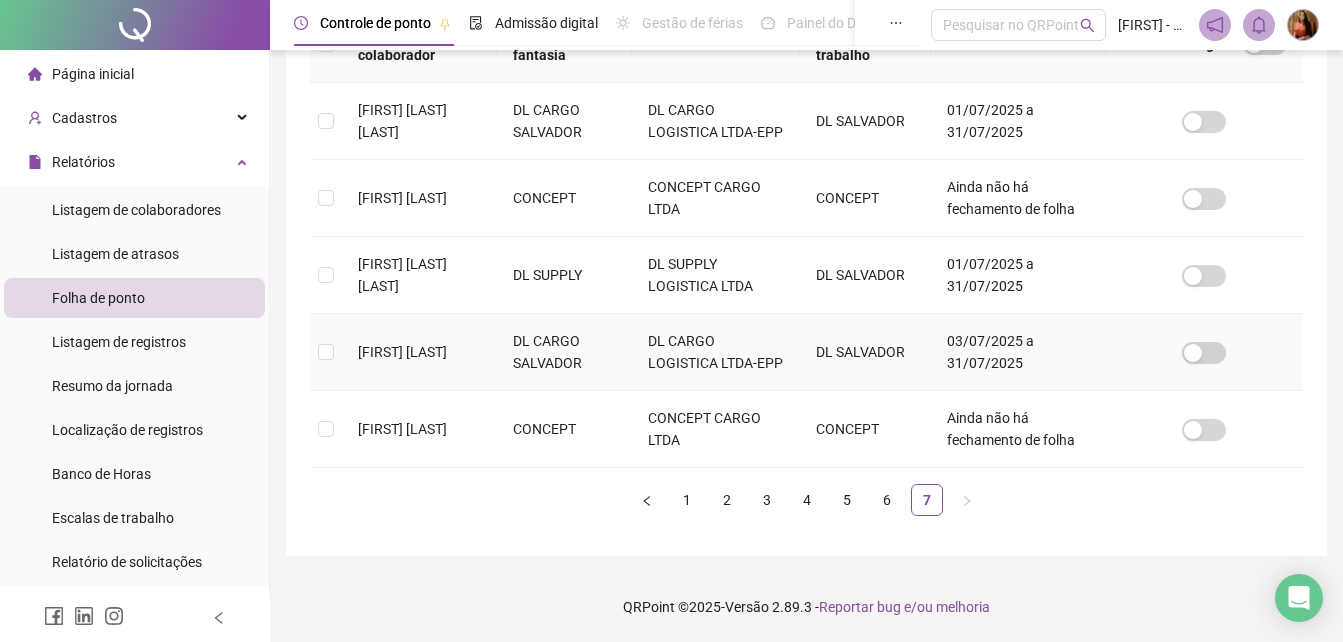 scroll, scrollTop: 389, scrollLeft: 0, axis: vertical 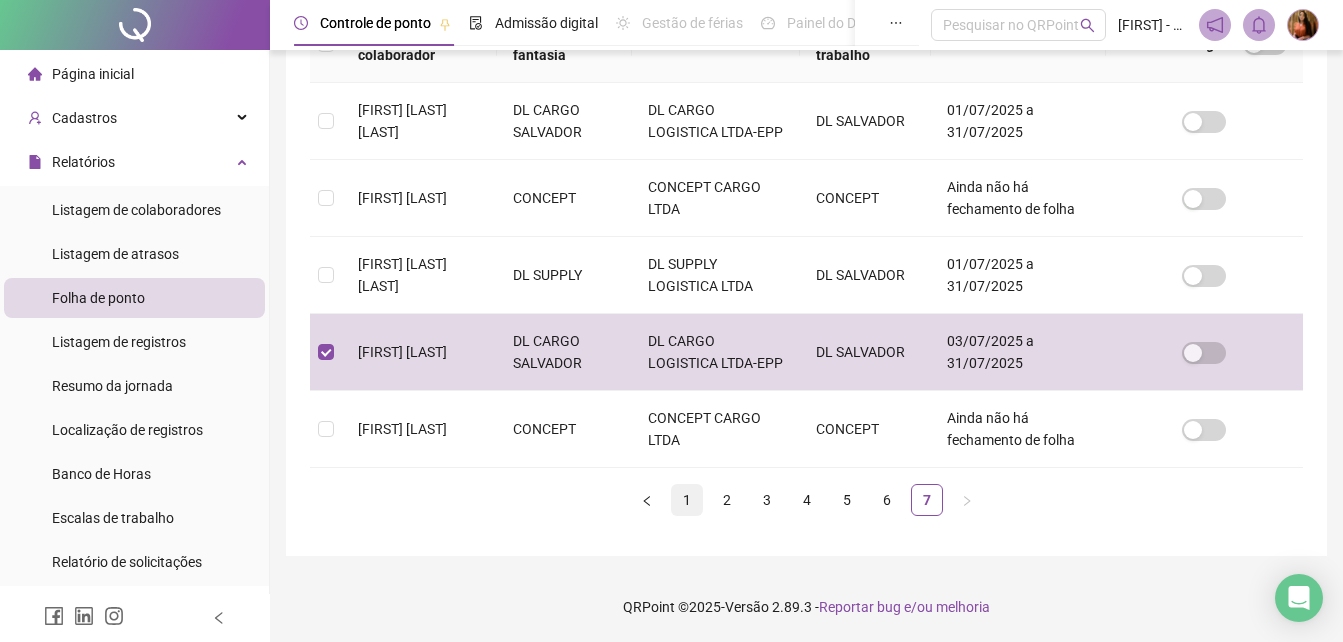 click on "1" at bounding box center [687, 500] 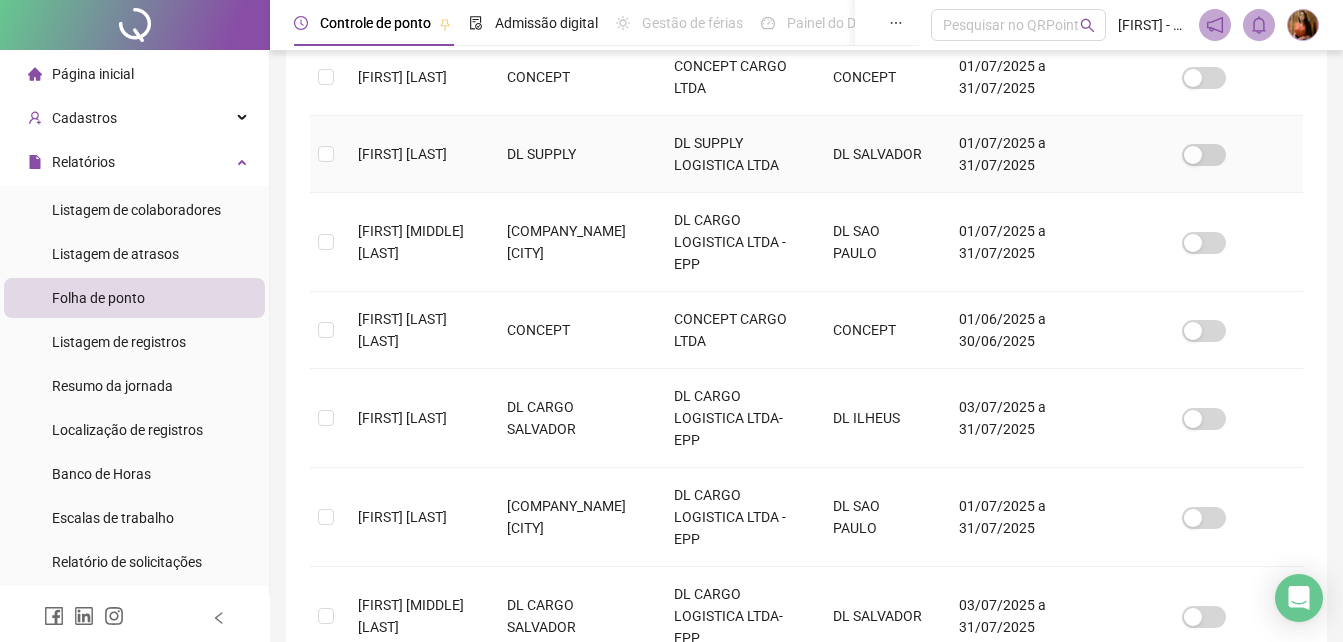 scroll, scrollTop: 89, scrollLeft: 0, axis: vertical 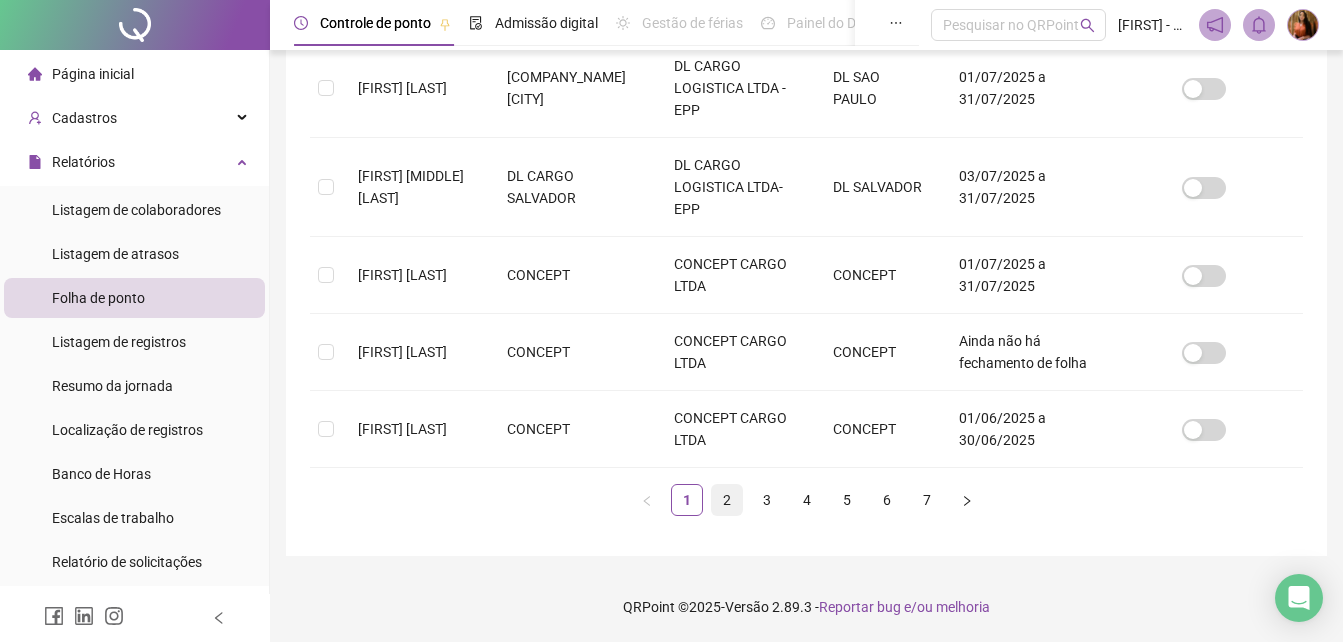 click on "2" at bounding box center [727, 500] 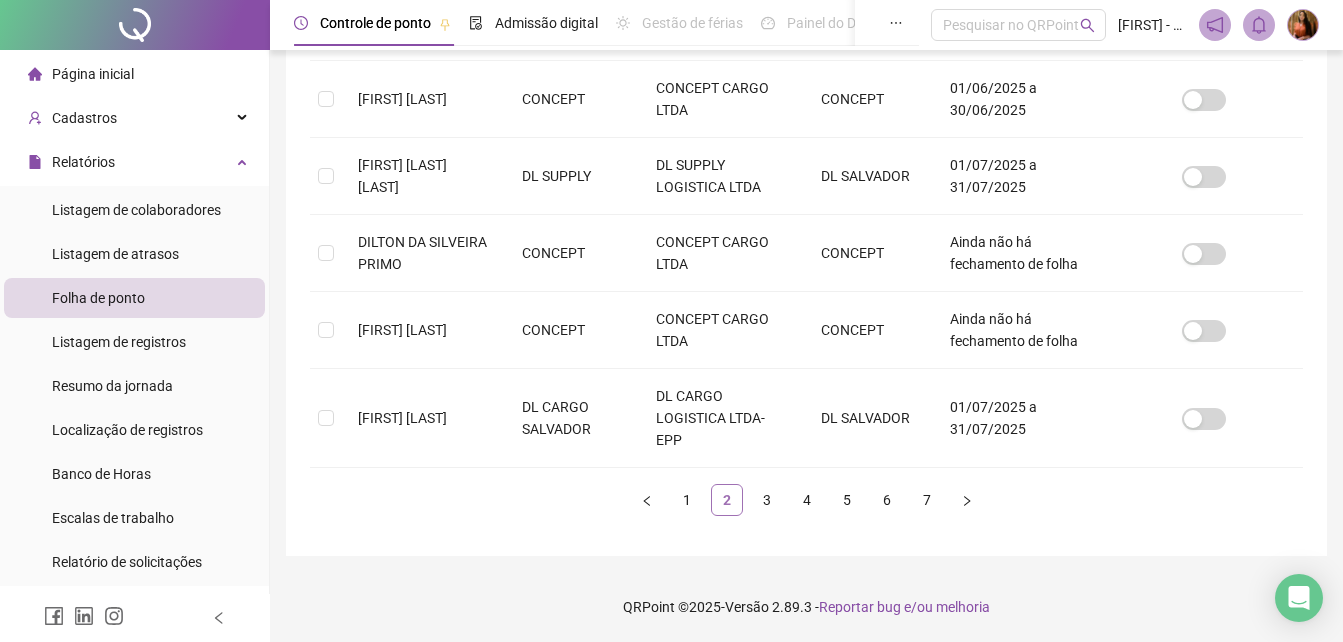 scroll, scrollTop: 89, scrollLeft: 0, axis: vertical 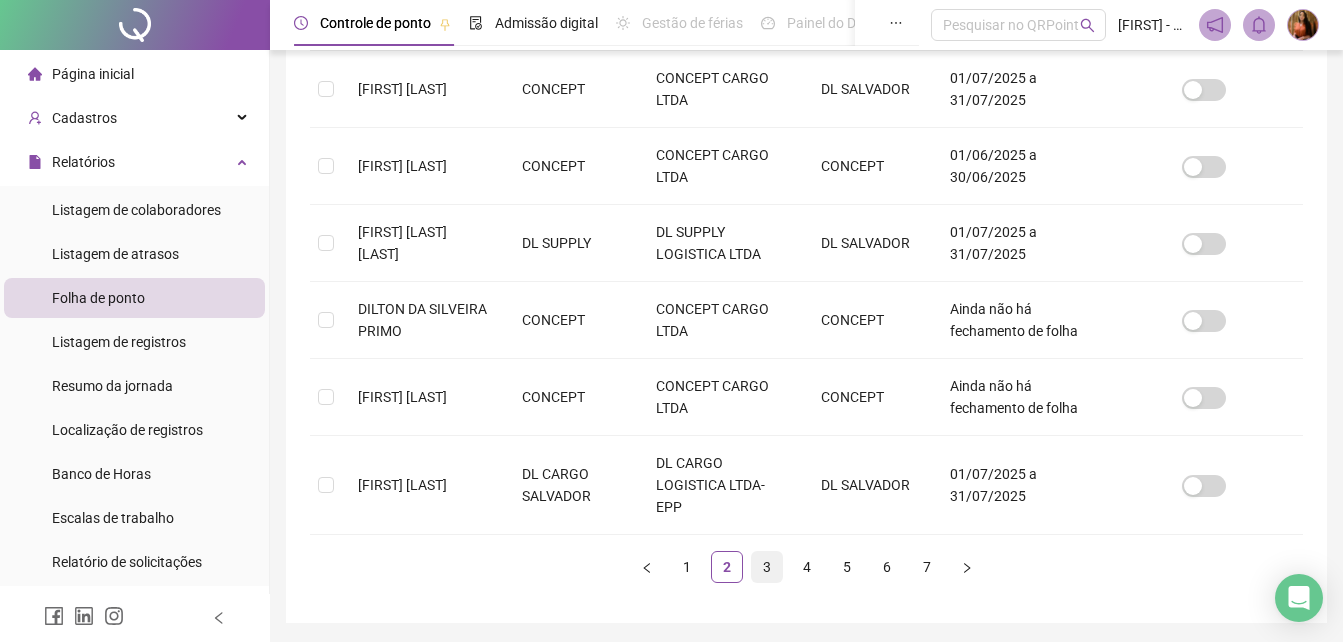 click on "3" at bounding box center (767, 567) 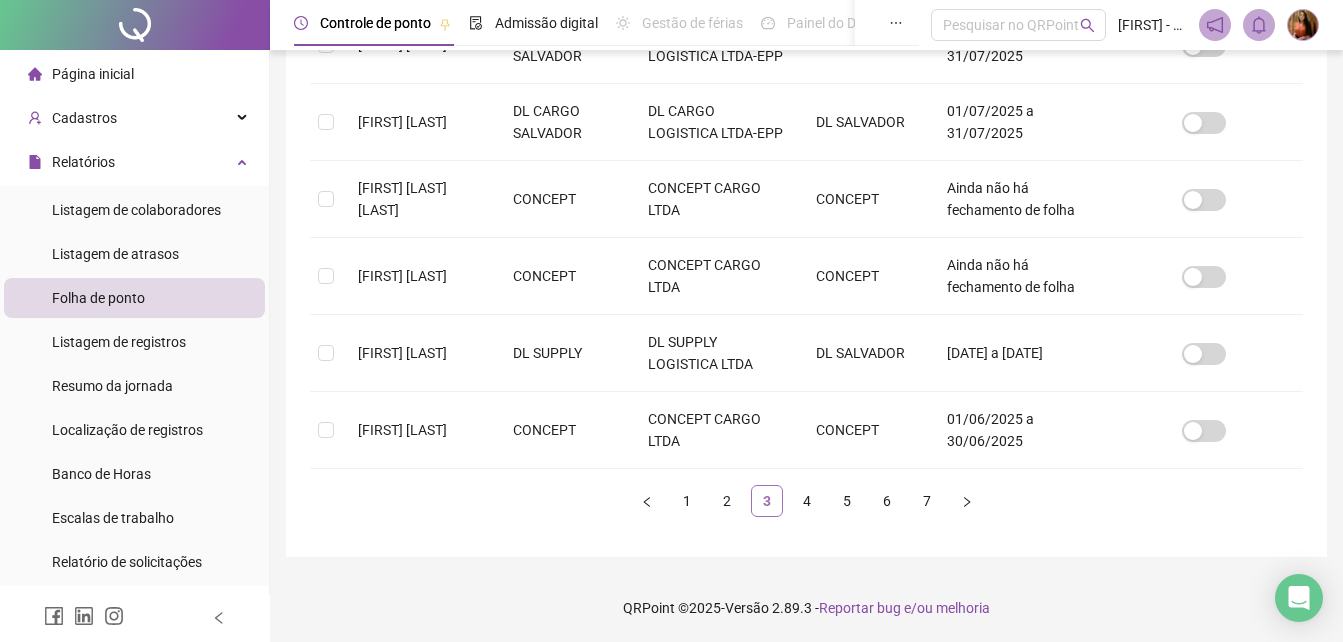 scroll, scrollTop: 89, scrollLeft: 0, axis: vertical 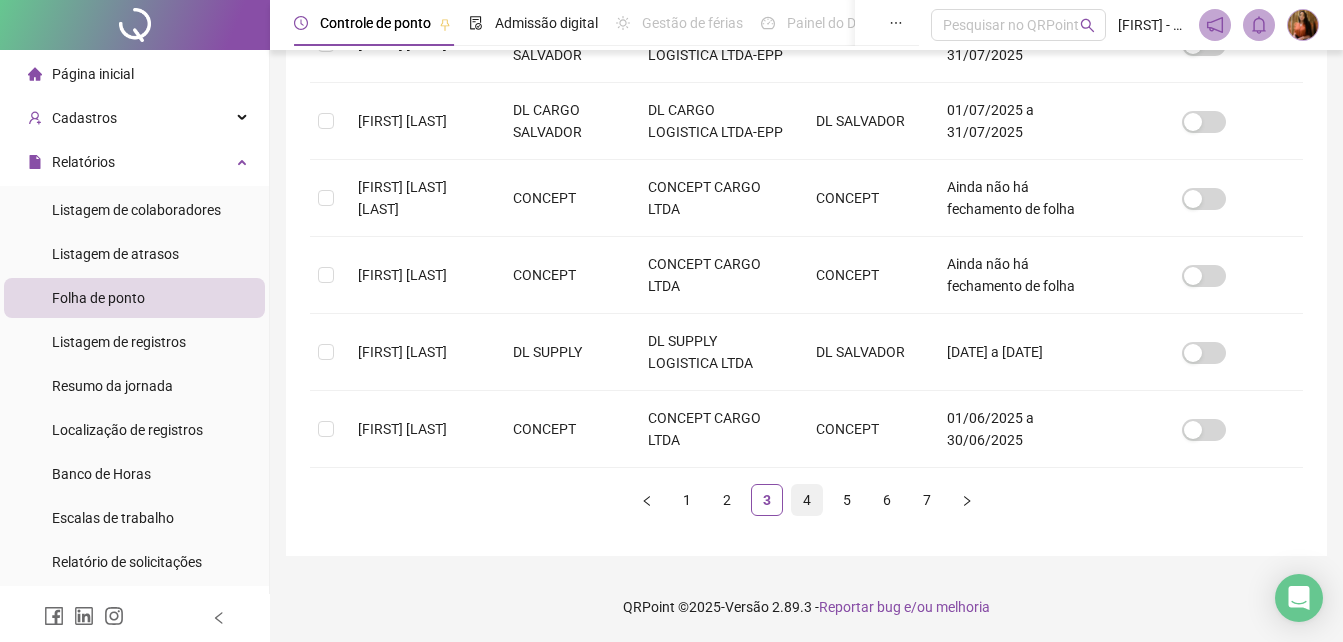click on "4" at bounding box center [807, 500] 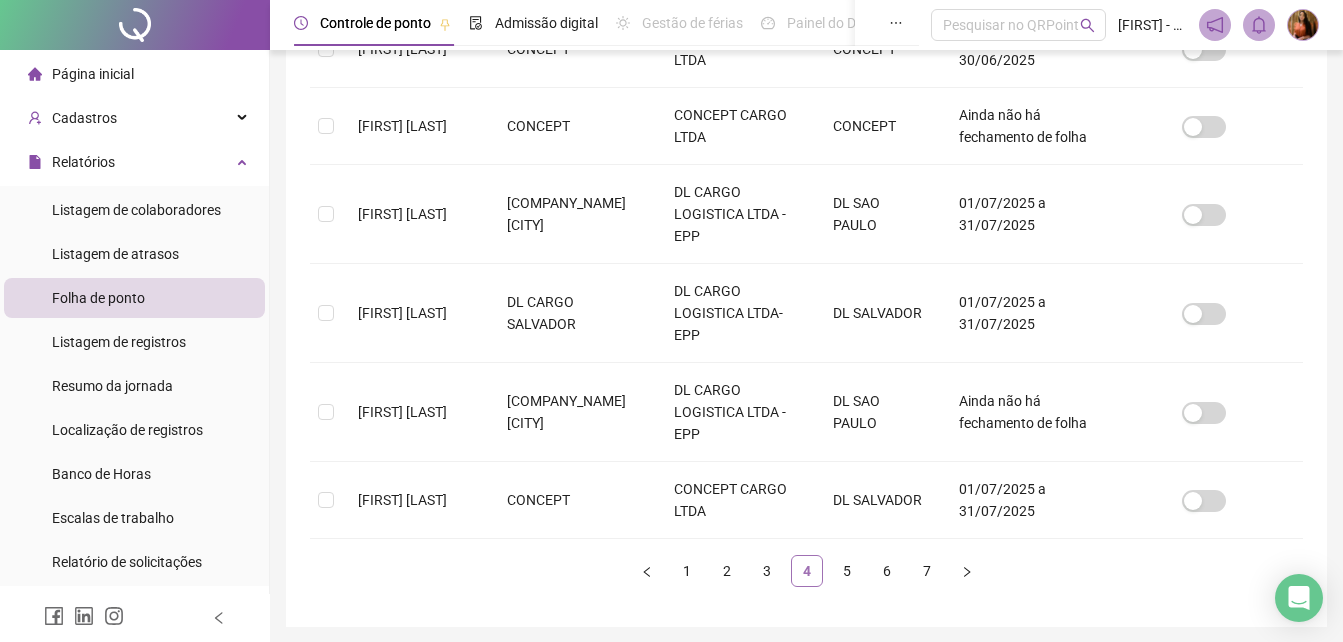 scroll, scrollTop: 89, scrollLeft: 0, axis: vertical 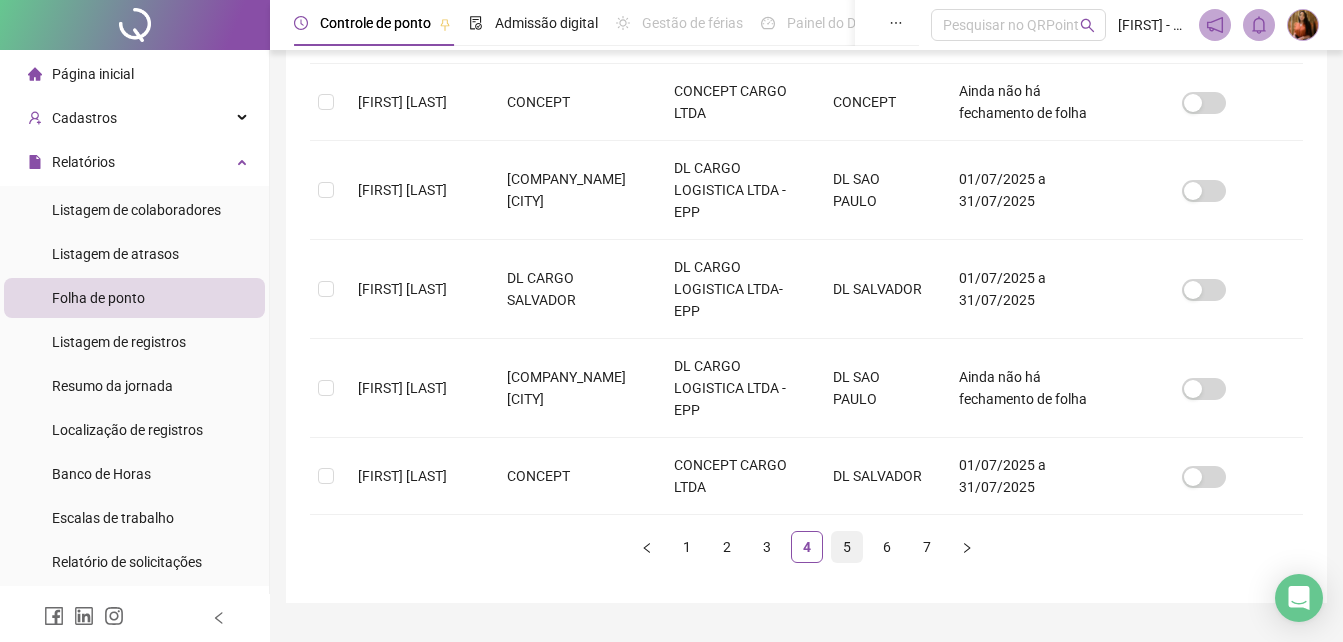 click on "5" at bounding box center [847, 547] 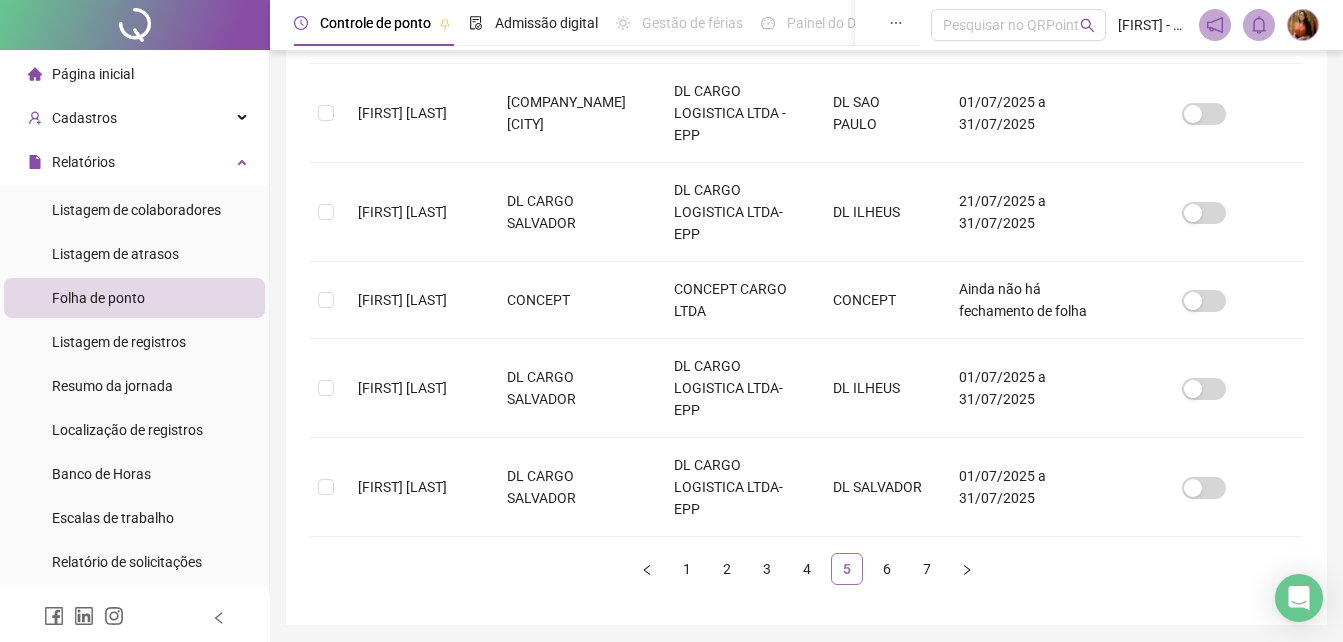 scroll, scrollTop: 89, scrollLeft: 0, axis: vertical 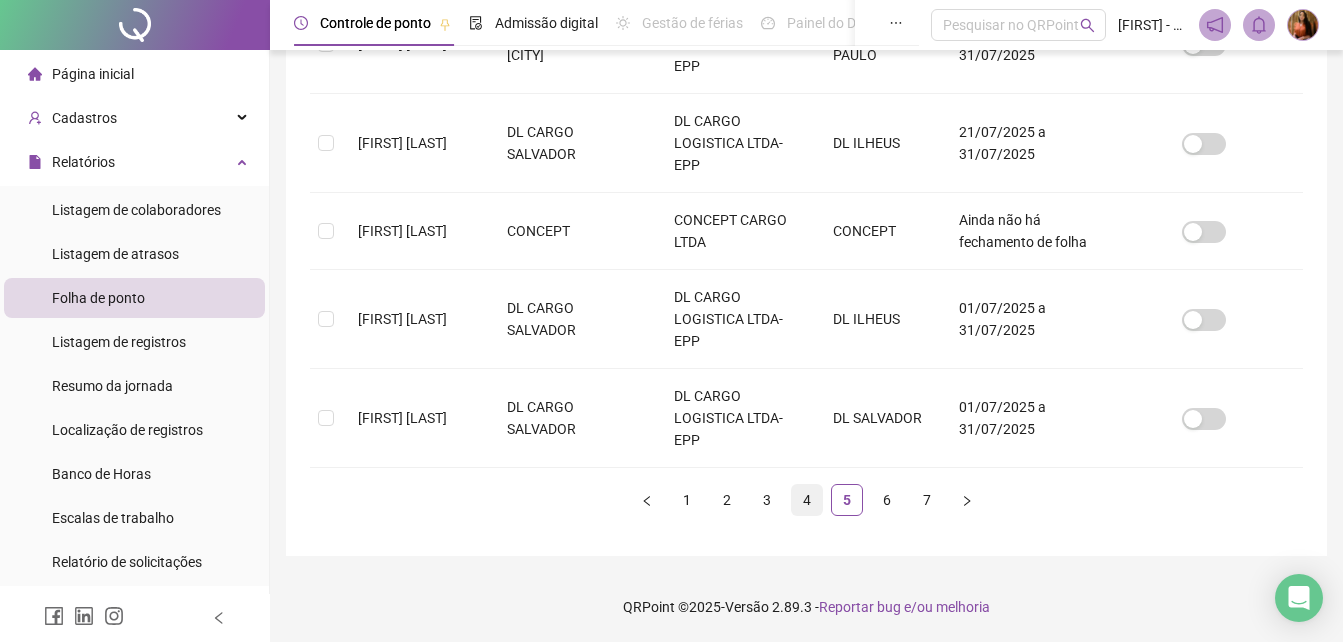click on "4" at bounding box center [807, 500] 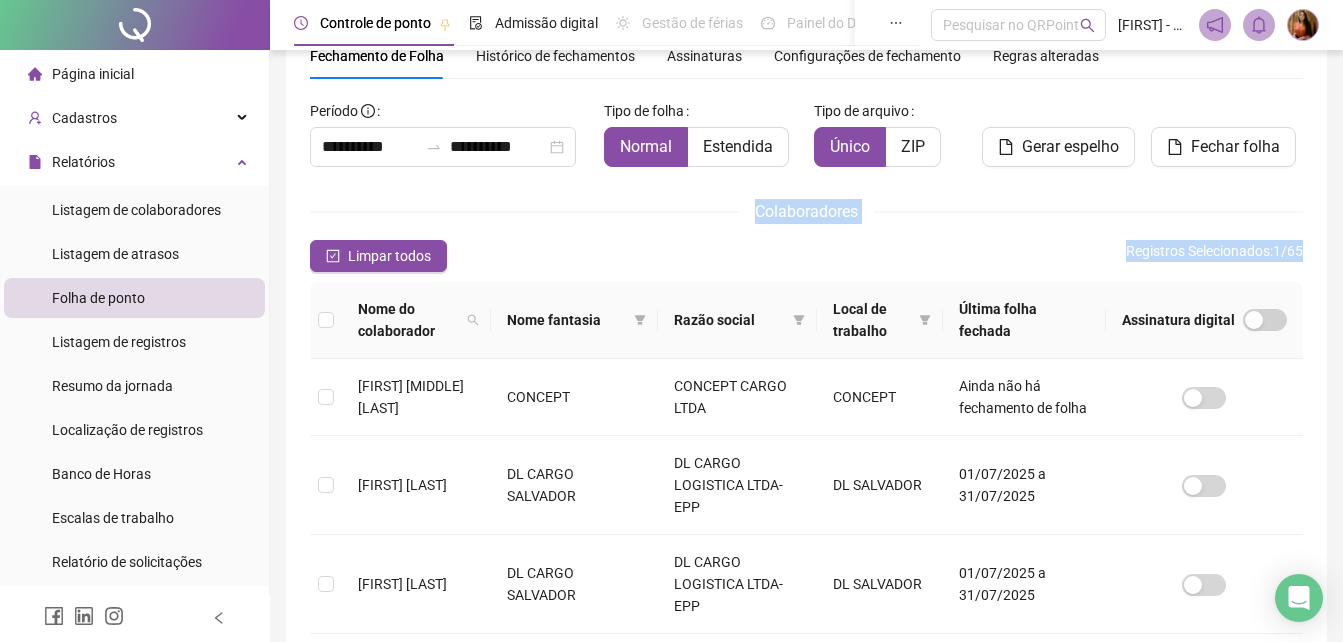 drag, startPoint x: 1342, startPoint y: 208, endPoint x: 1356, endPoint y: 328, distance: 120.8139 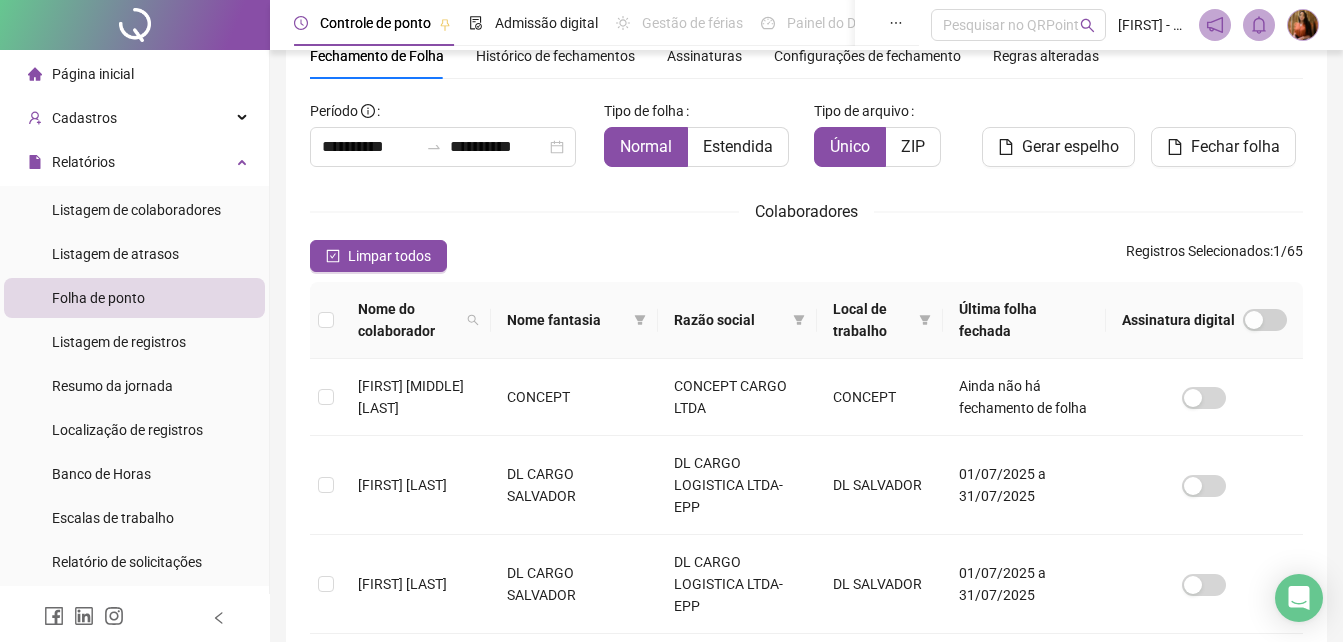 drag, startPoint x: 1356, startPoint y: 328, endPoint x: 997, endPoint y: 210, distance: 377.89548 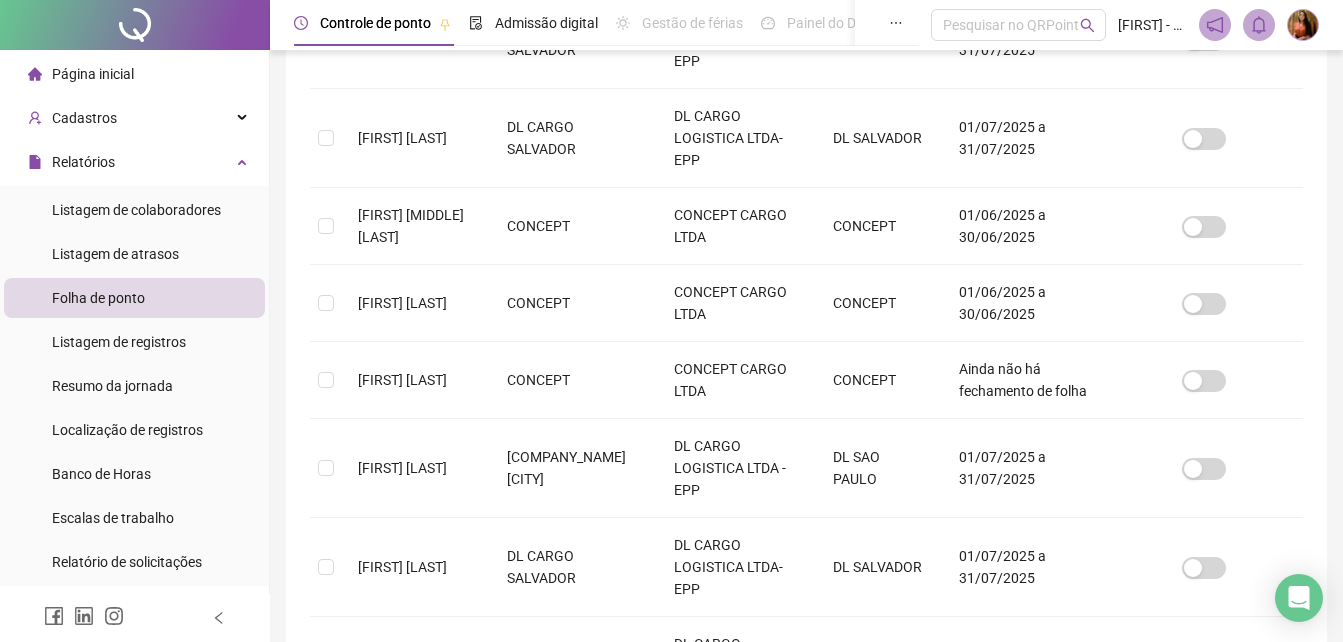scroll, scrollTop: 563, scrollLeft: 0, axis: vertical 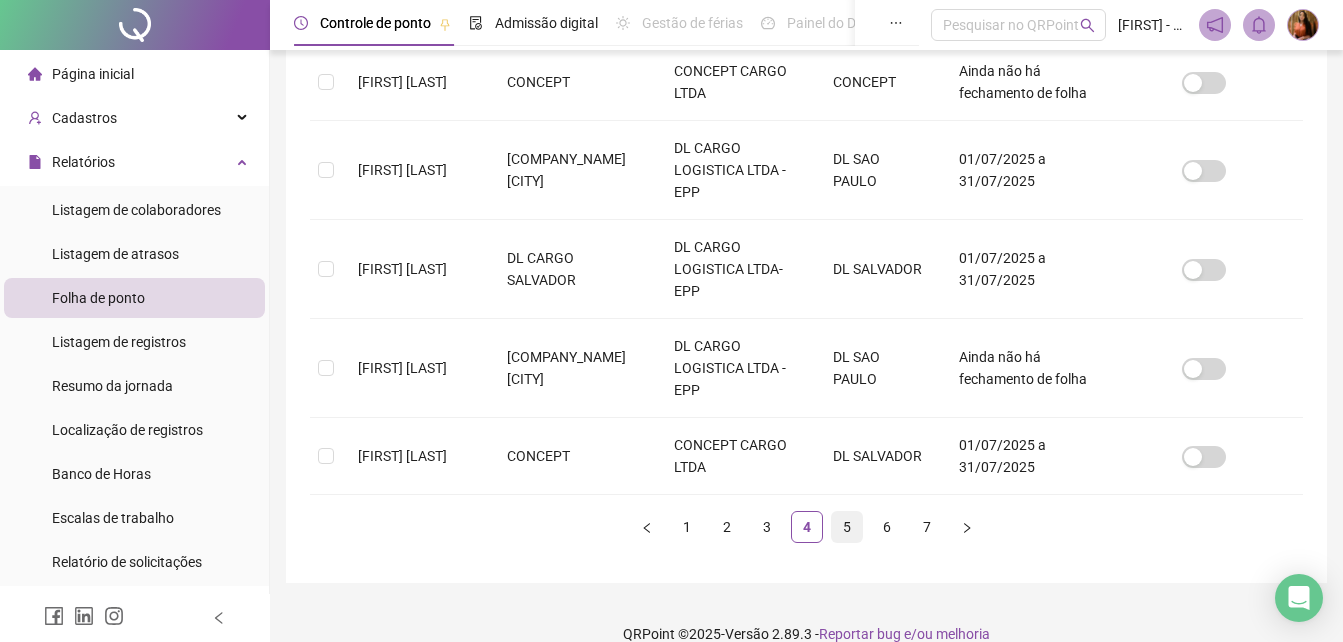 click on "5" at bounding box center (847, 527) 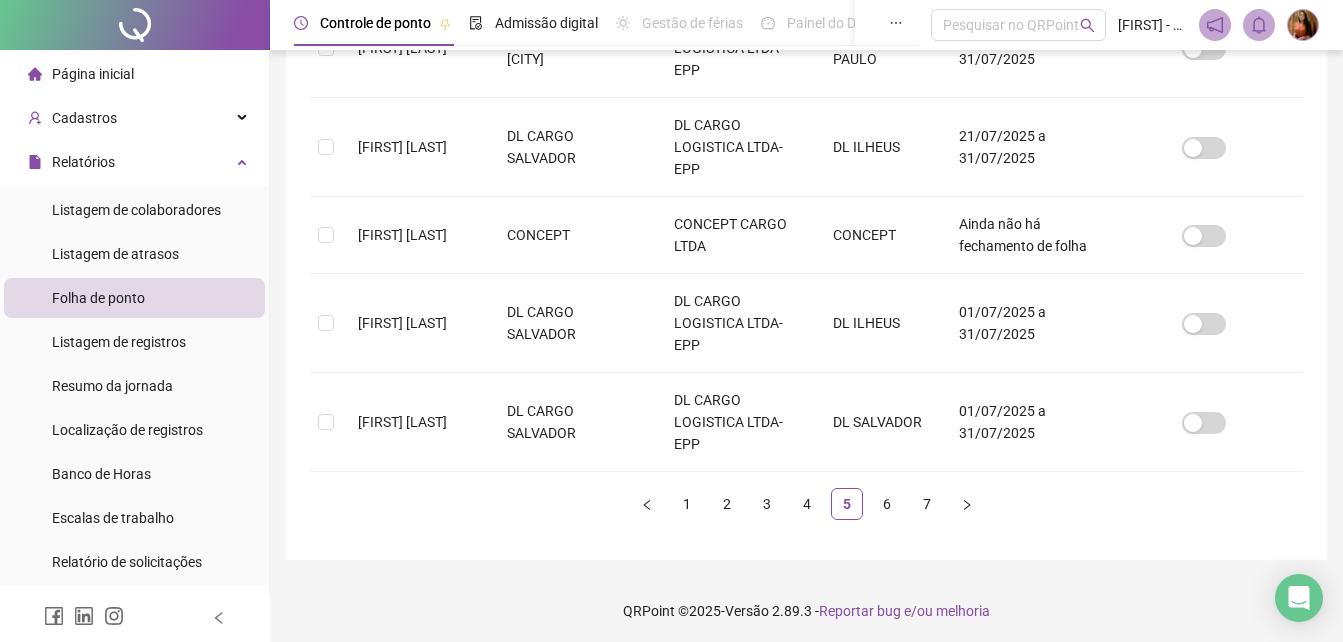 scroll, scrollTop: 882, scrollLeft: 0, axis: vertical 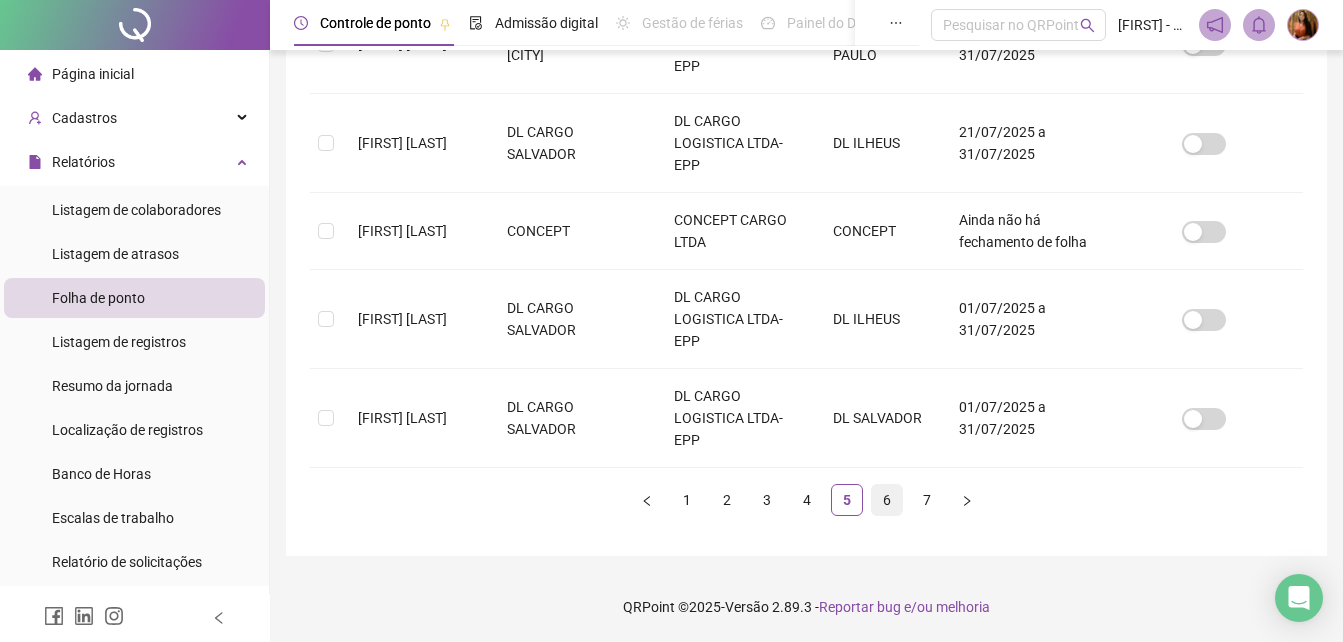 click on "6" at bounding box center [887, 500] 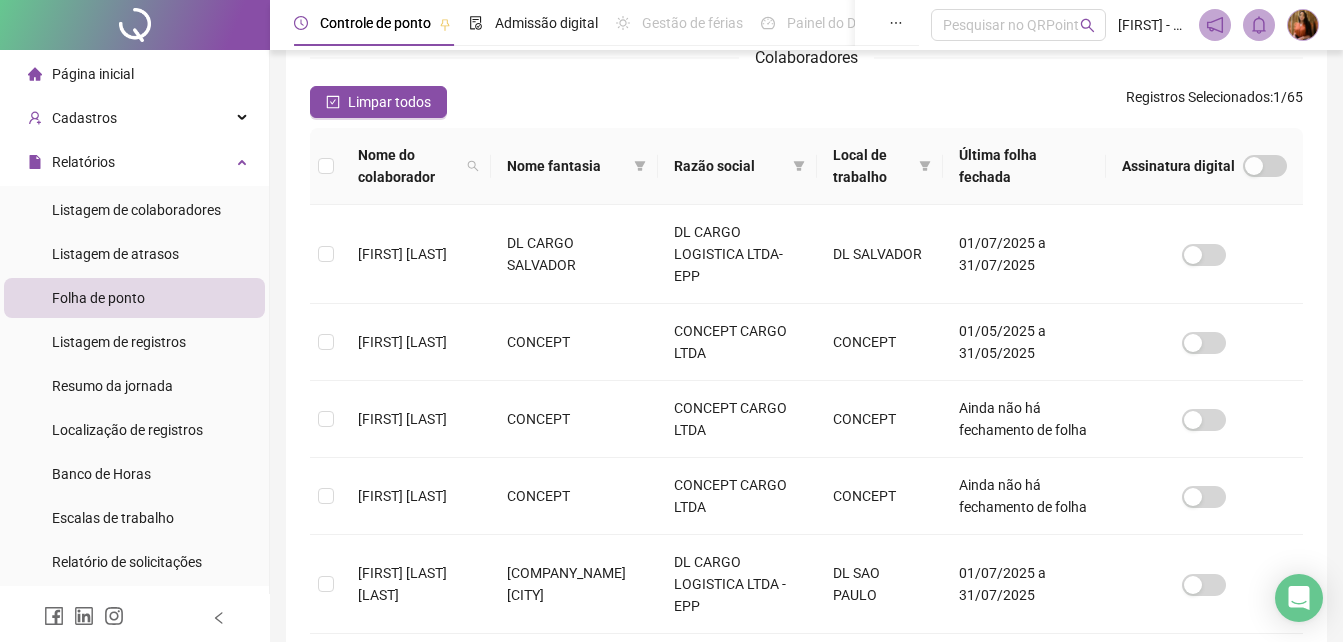 scroll, scrollTop: 250, scrollLeft: 0, axis: vertical 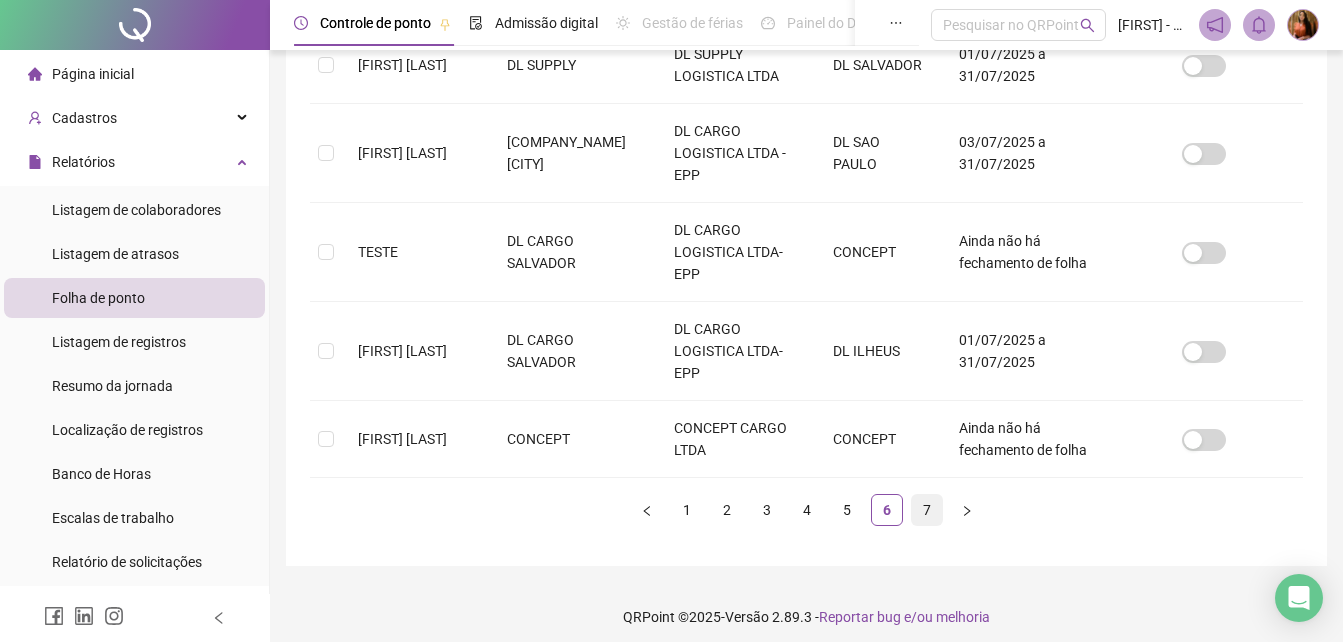 click on "7" at bounding box center [927, 510] 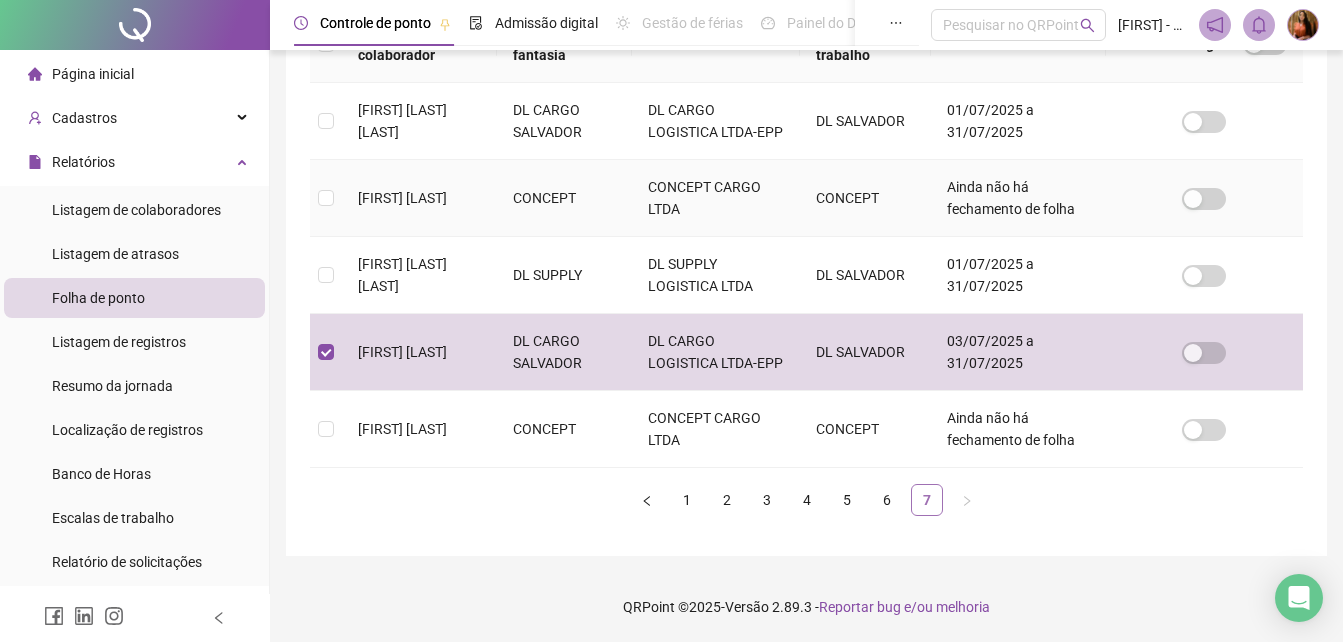 scroll, scrollTop: 89, scrollLeft: 0, axis: vertical 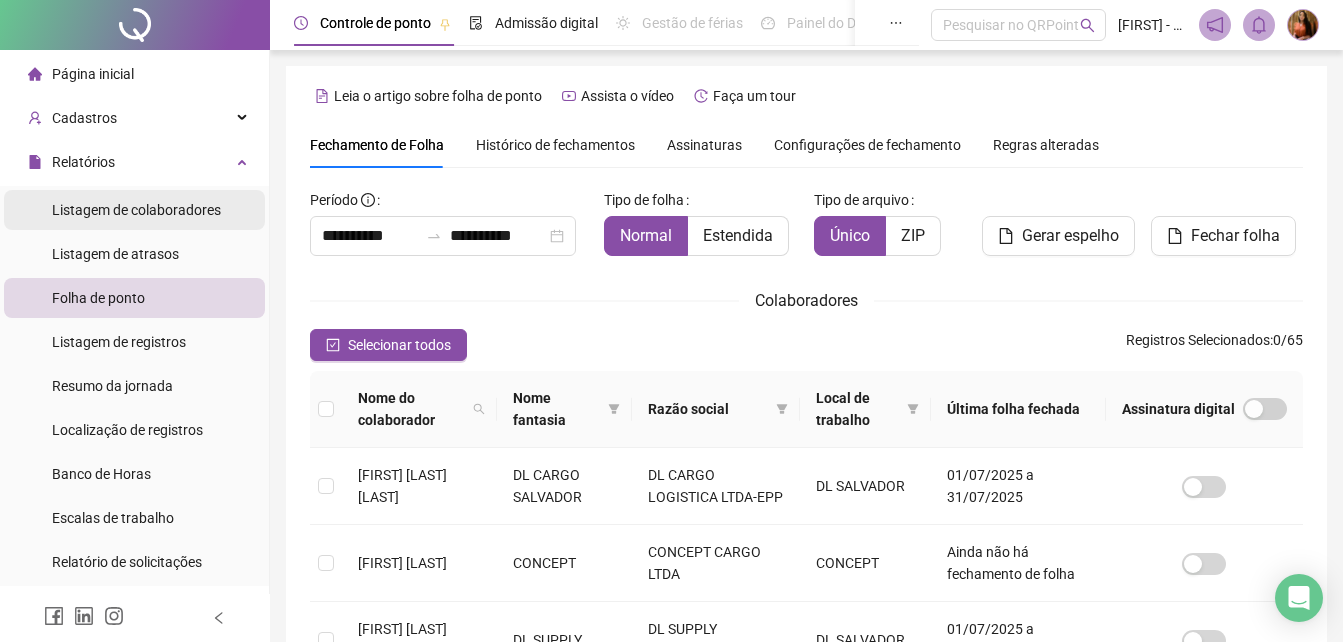 click on "Listagem de colaboradores" at bounding box center [136, 210] 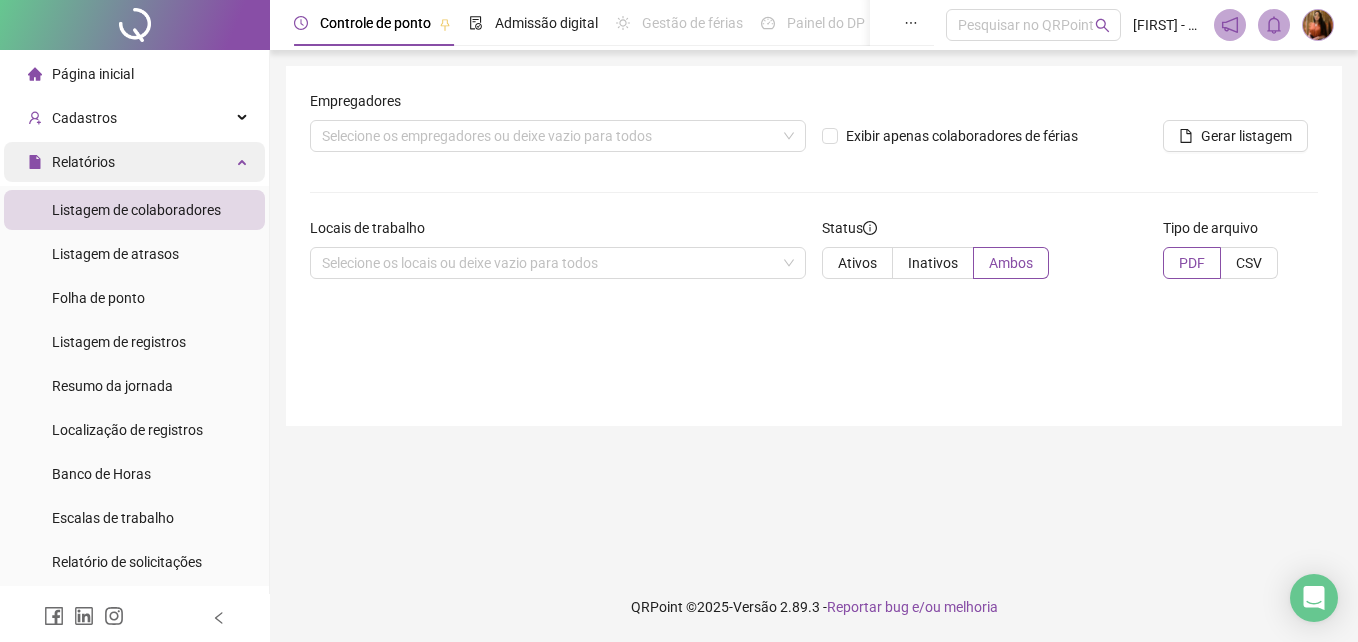 click on "Relatórios" at bounding box center (134, 162) 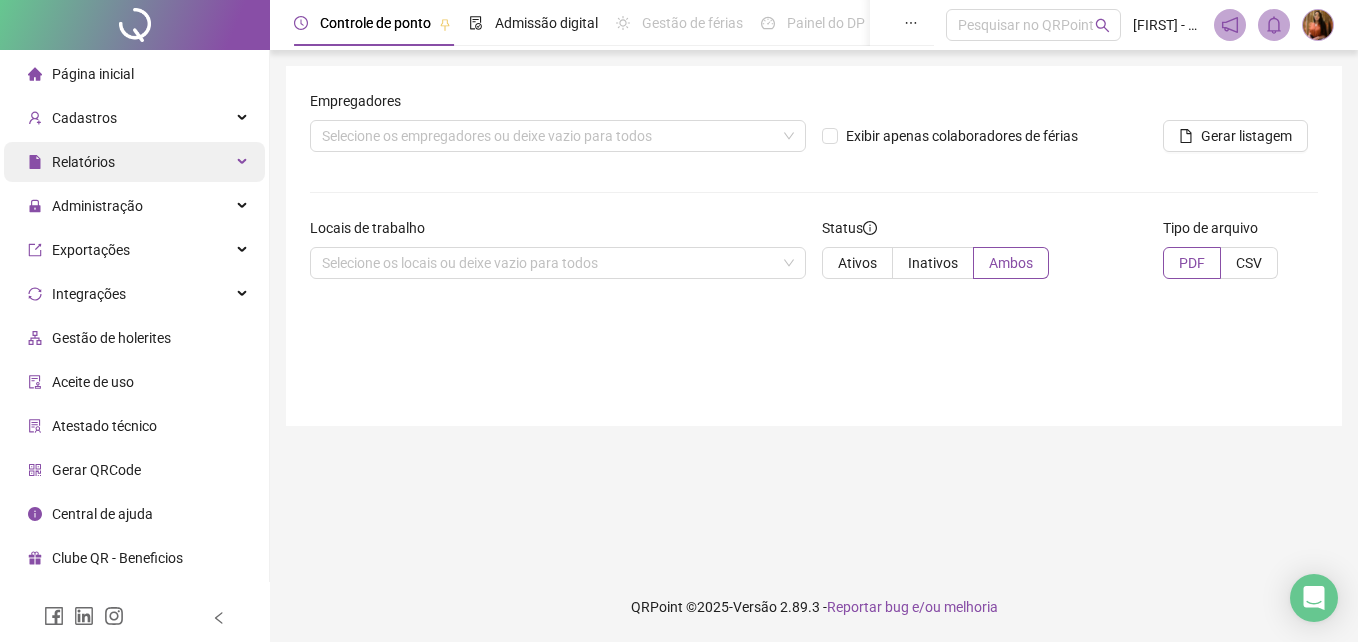 click on "Relatórios" at bounding box center [83, 162] 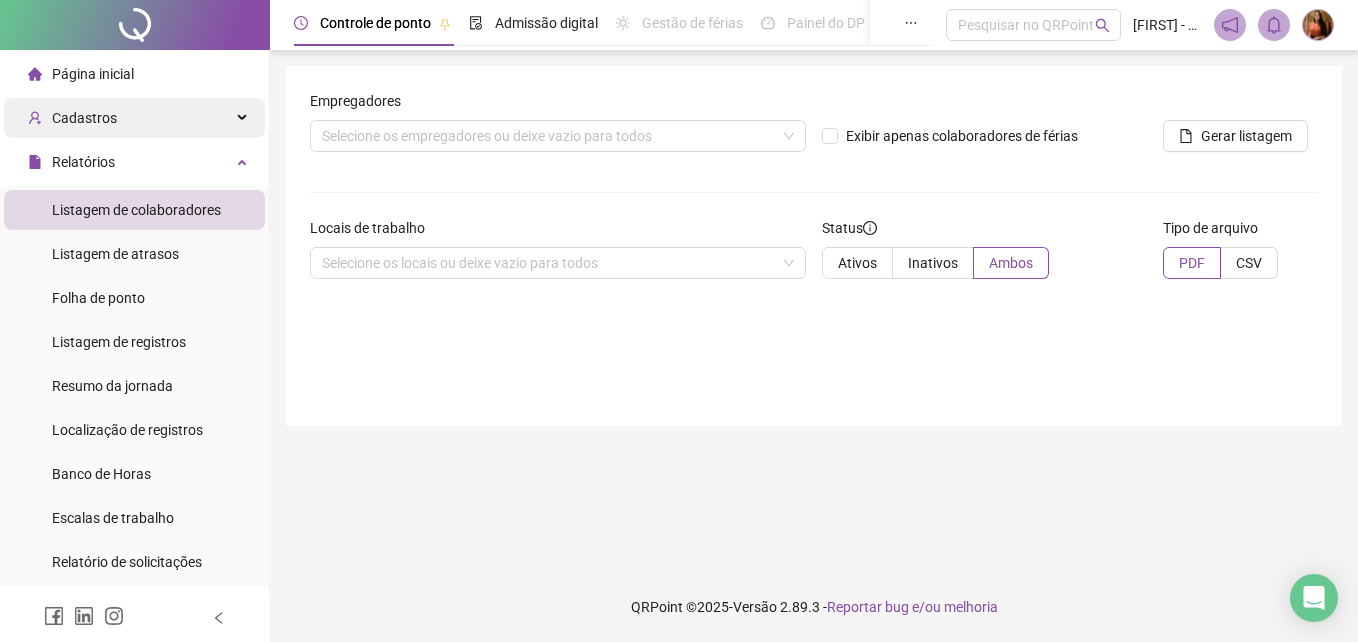 click on "Cadastros" at bounding box center [84, 118] 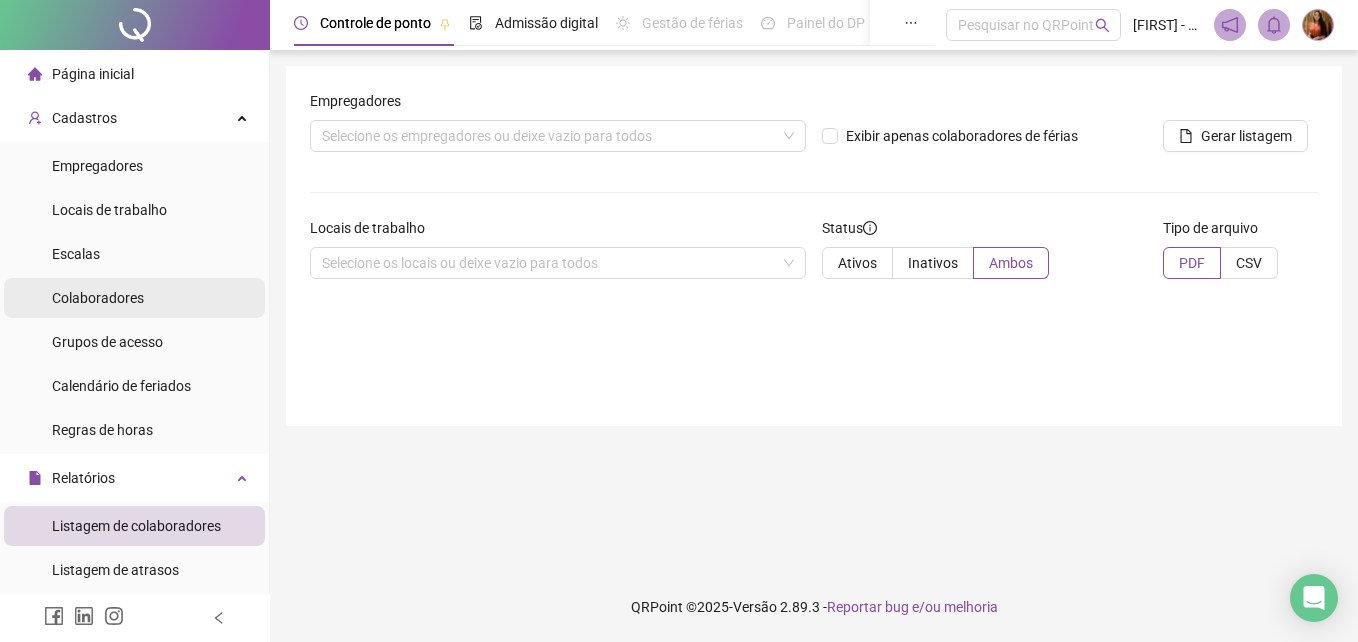 click on "Colaboradores" at bounding box center [98, 298] 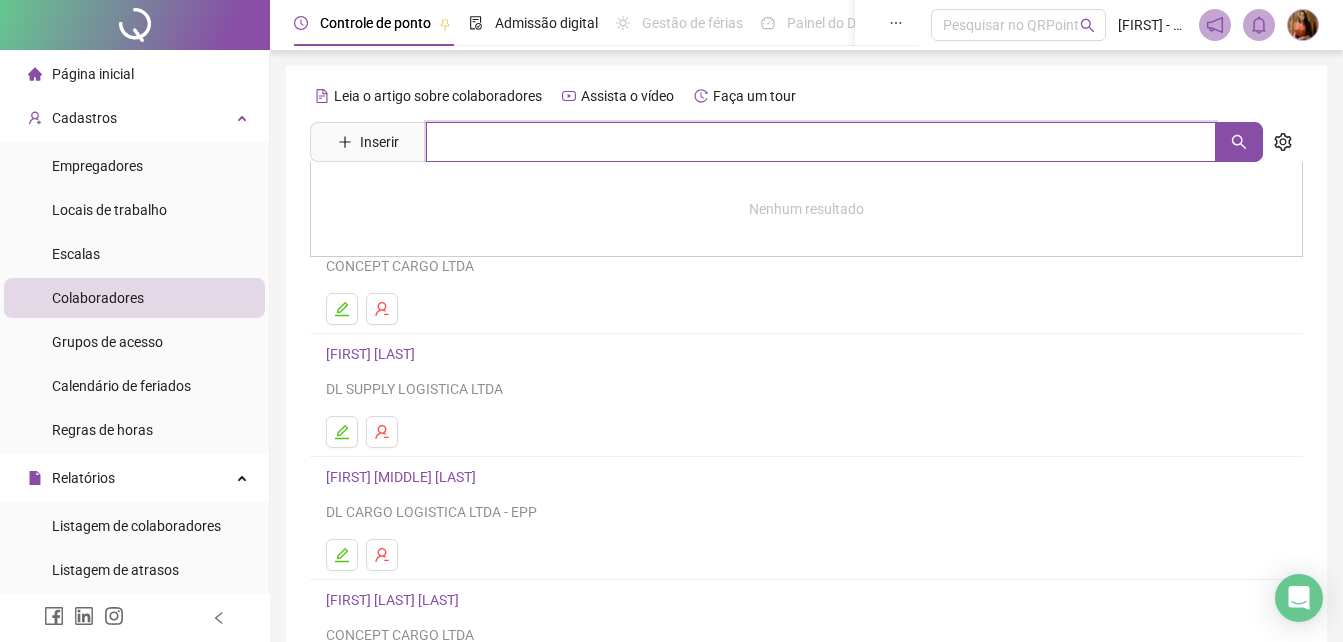 click at bounding box center [821, 142] 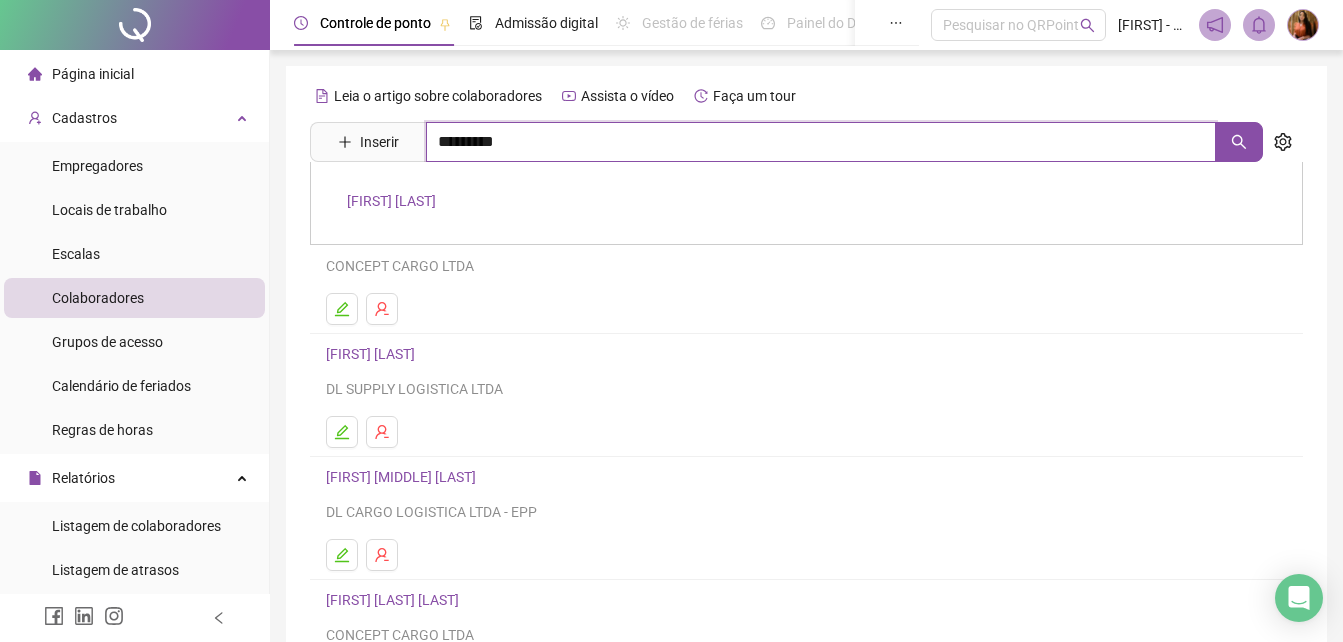 click on "*********" at bounding box center (821, 142) 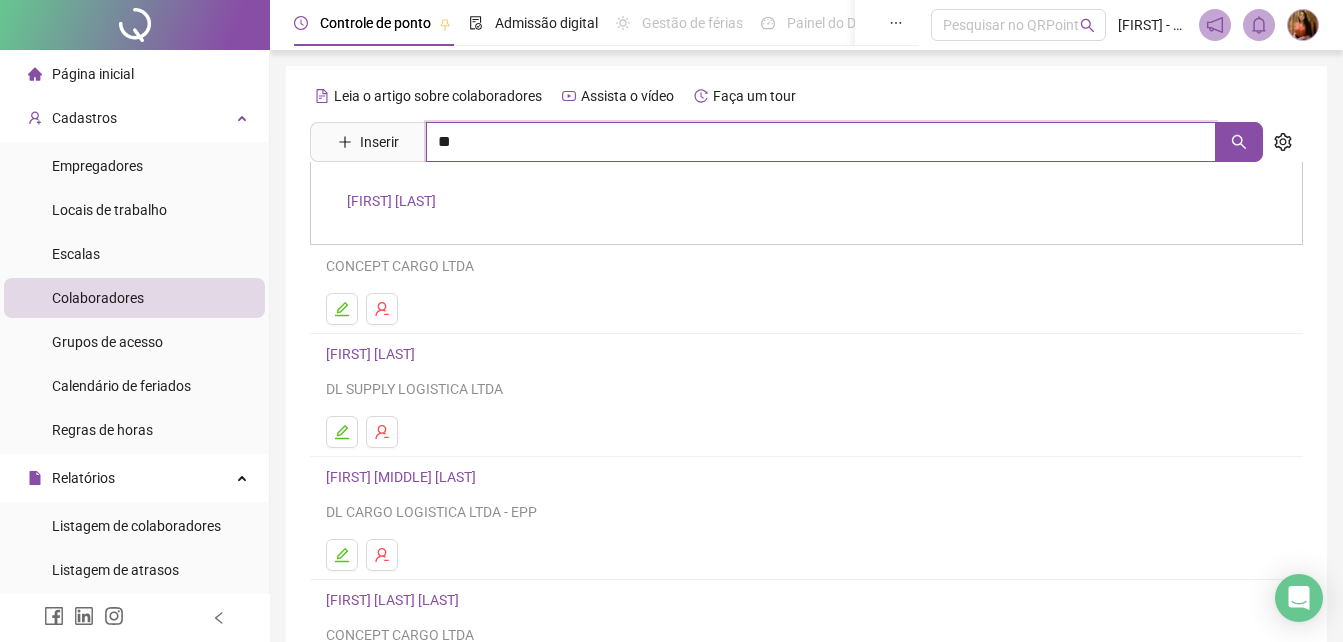 type on "*" 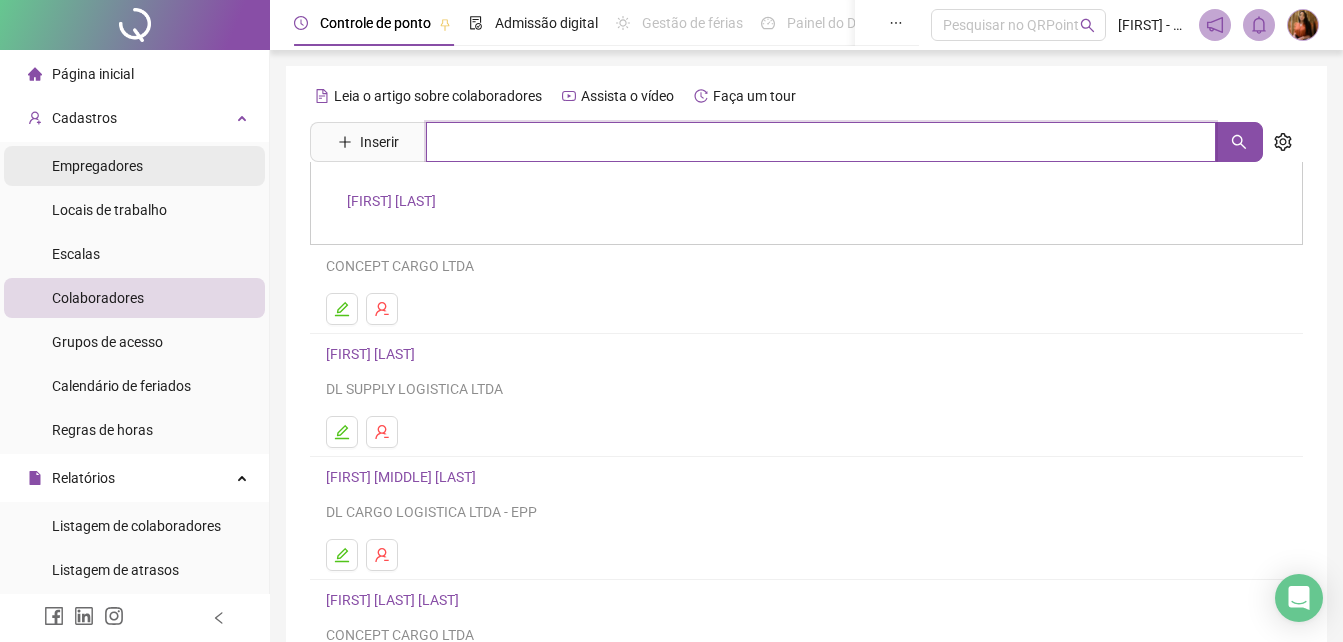 type 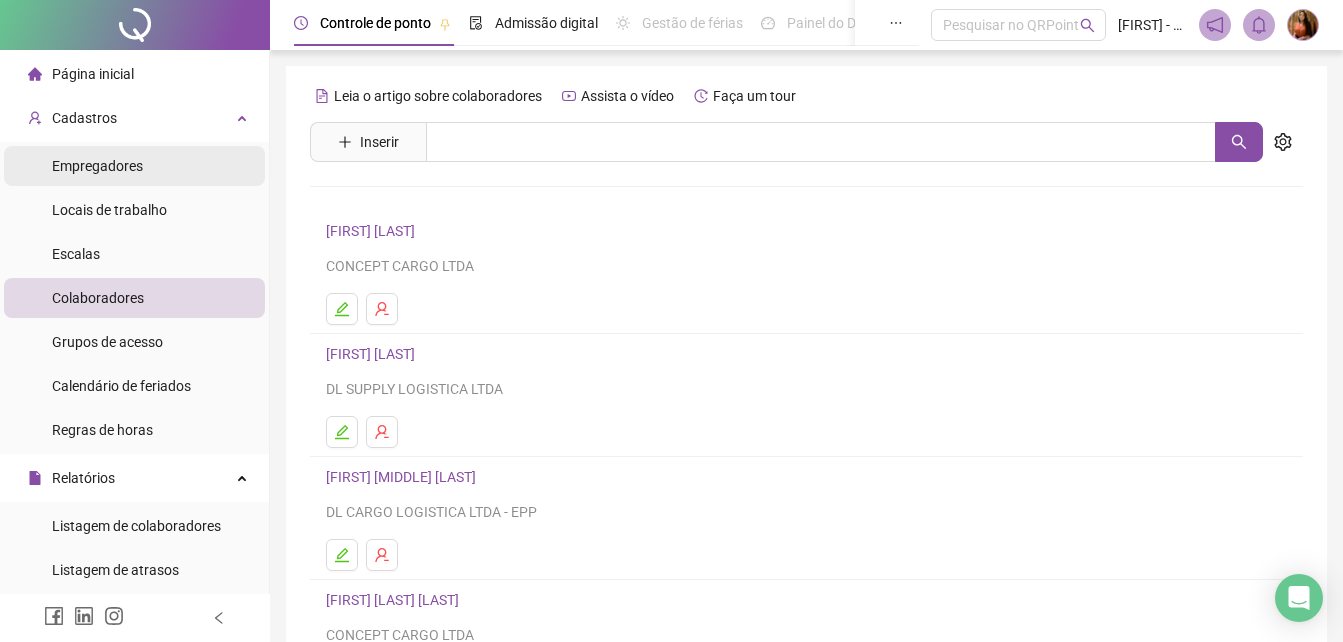 click on "Empregadores" at bounding box center (97, 166) 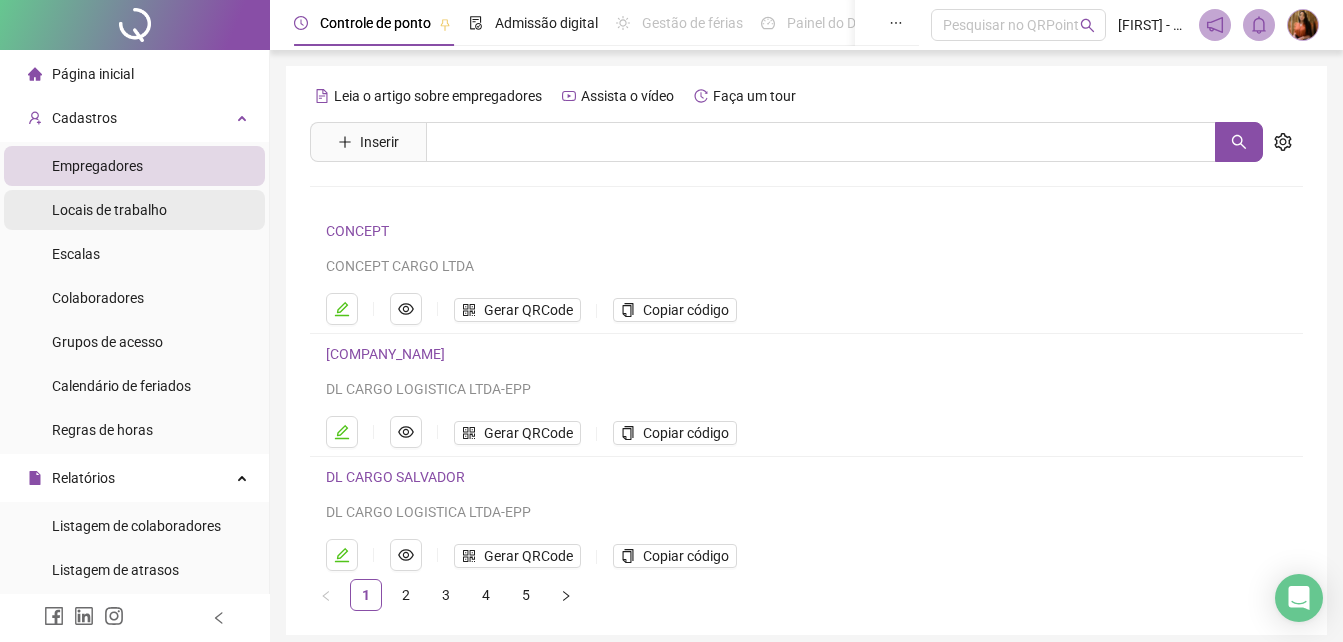 click on "Locais de trabalho" at bounding box center [109, 210] 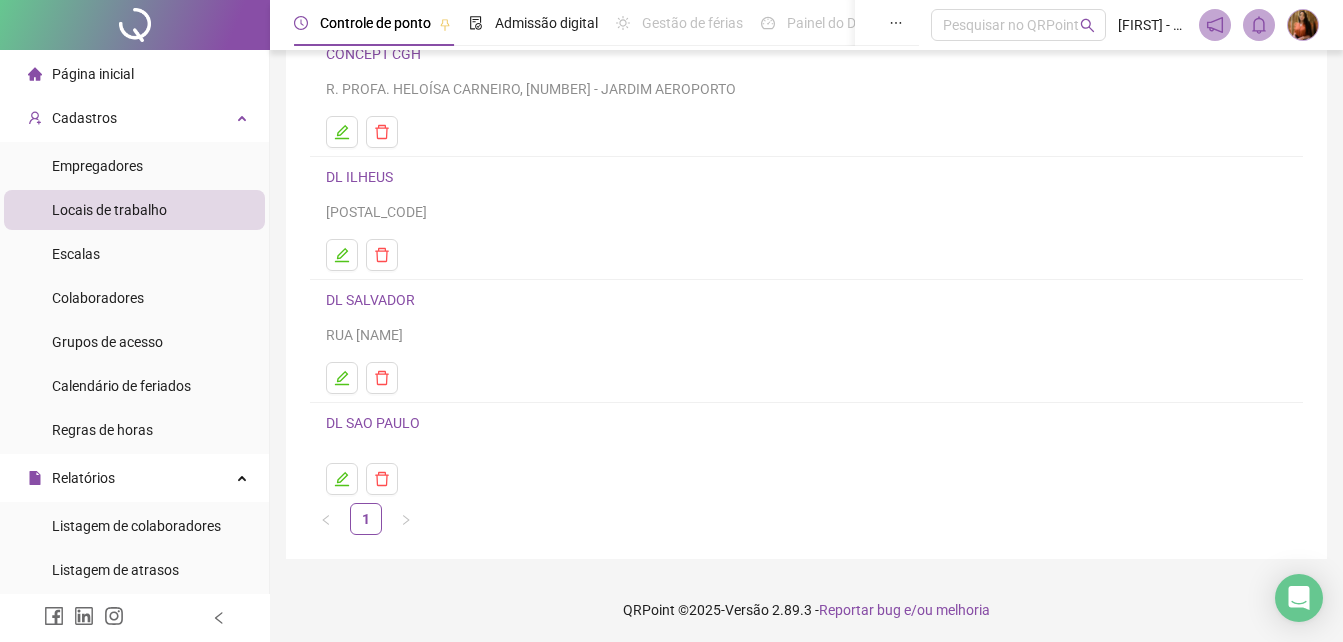 scroll, scrollTop: 303, scrollLeft: 0, axis: vertical 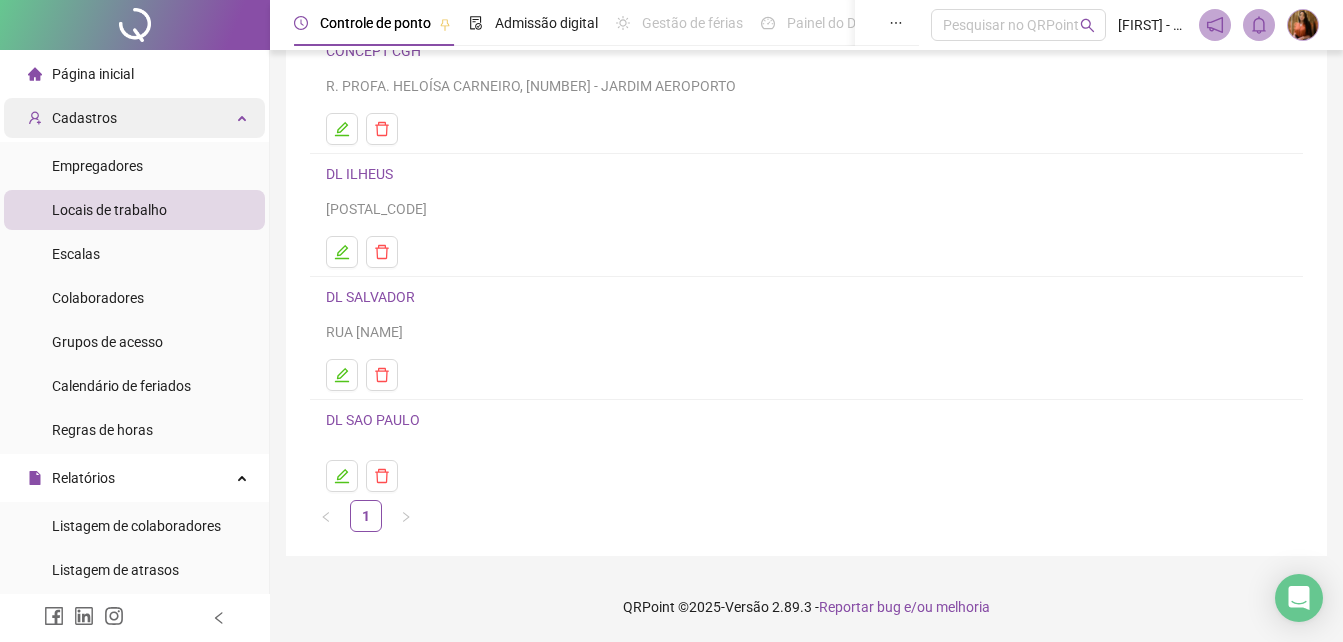 click on "Cadastros" at bounding box center (134, 118) 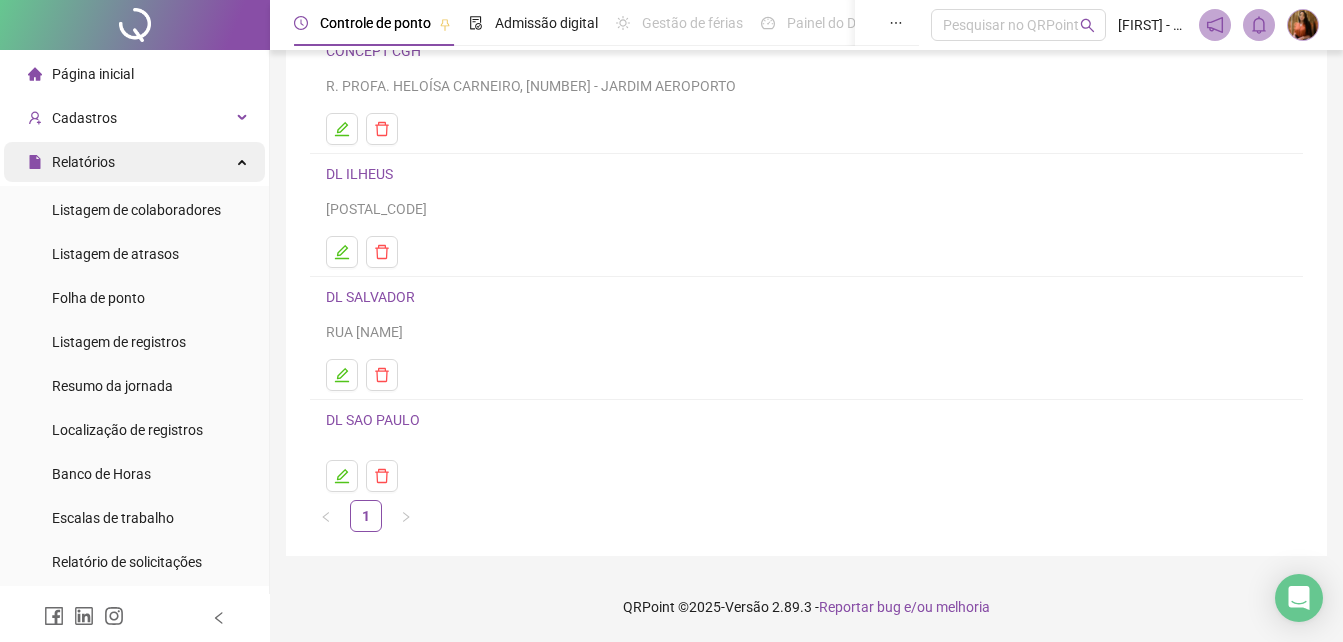 click on "Relatórios" at bounding box center (83, 162) 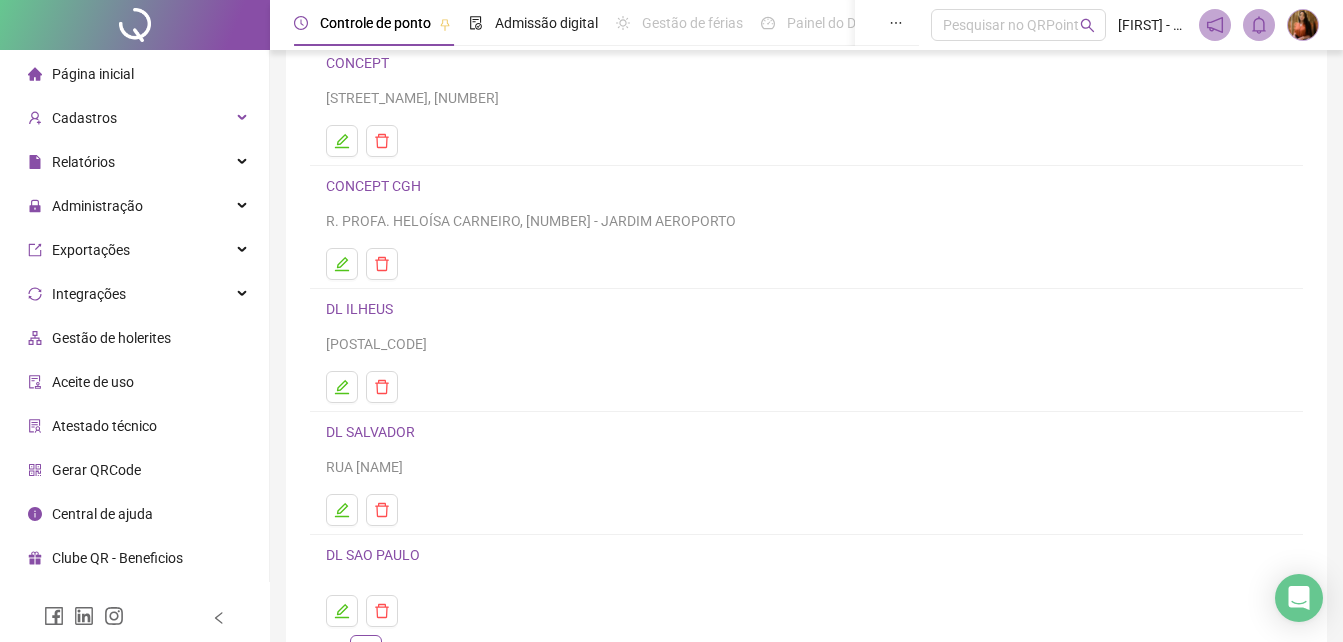 scroll, scrollTop: 5, scrollLeft: 0, axis: vertical 